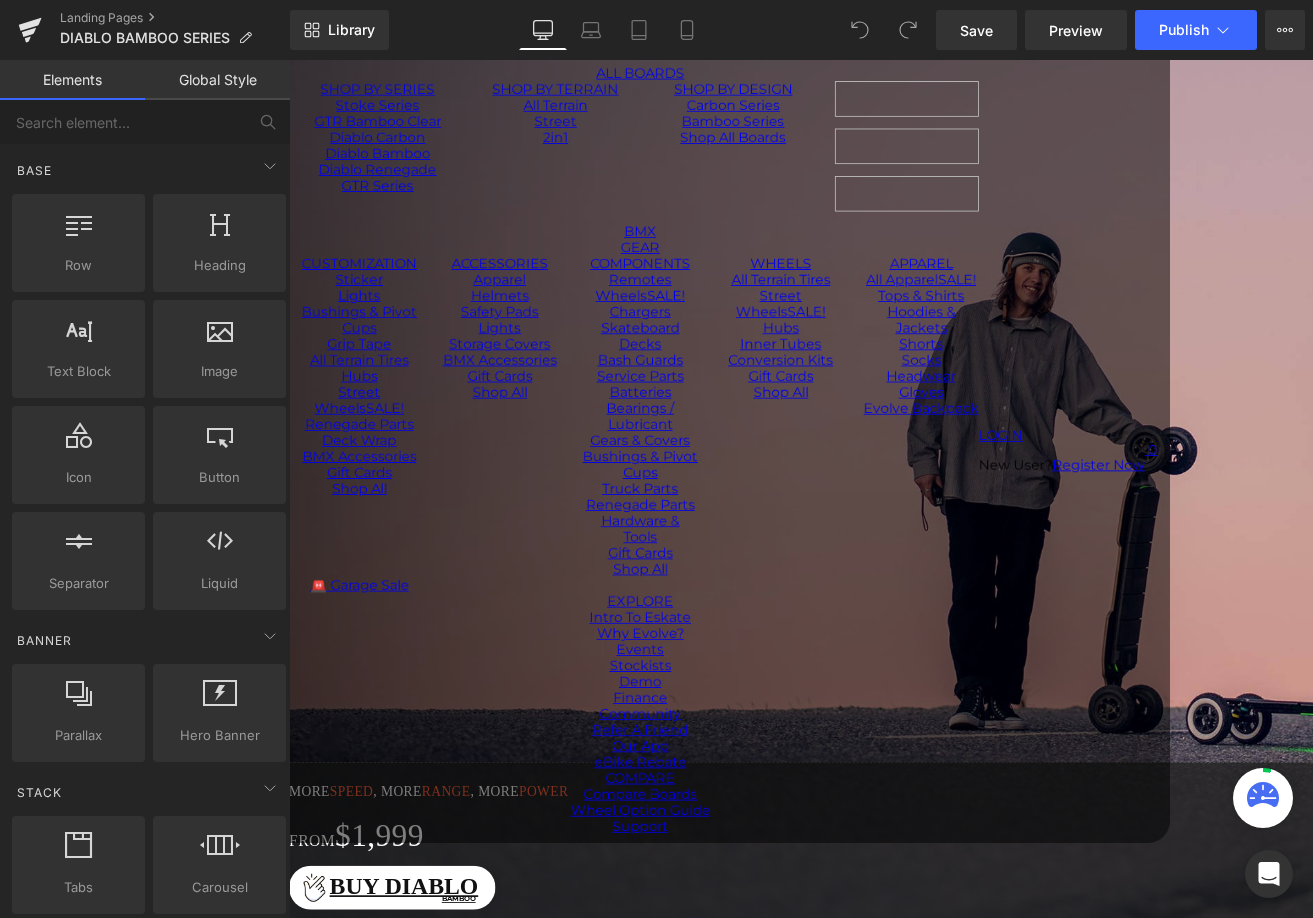 scroll, scrollTop: 0, scrollLeft: 0, axis: both 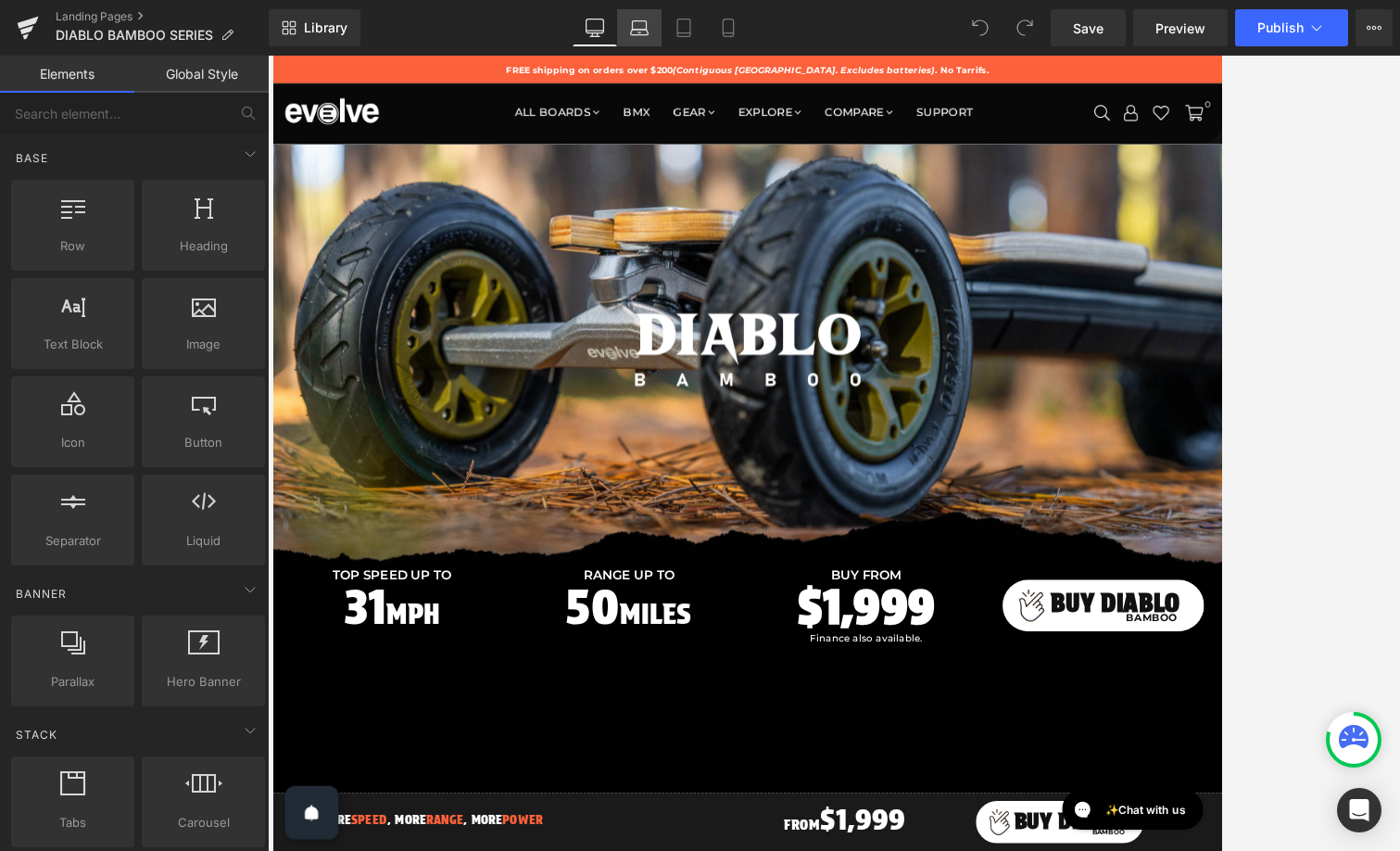 click 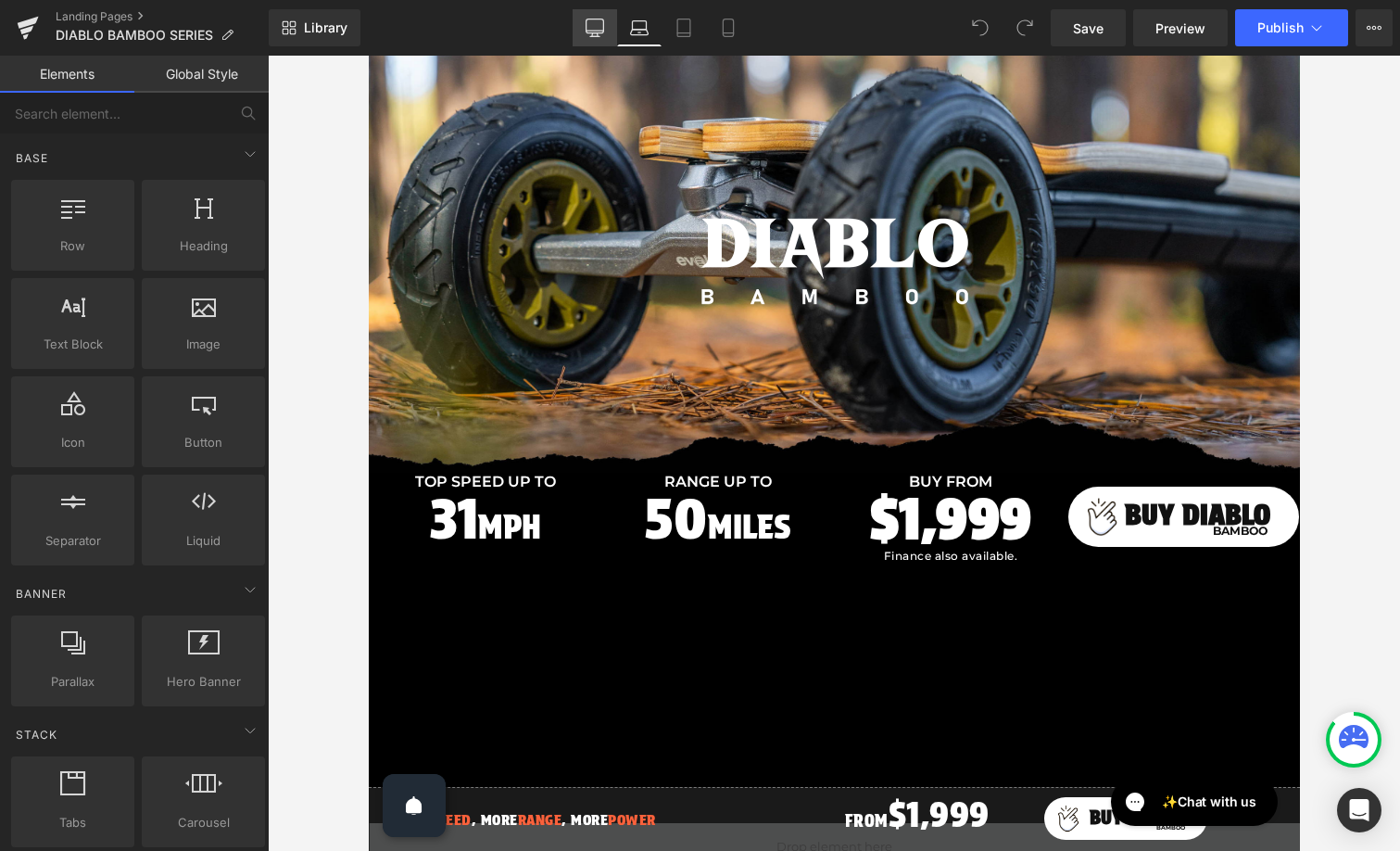 click 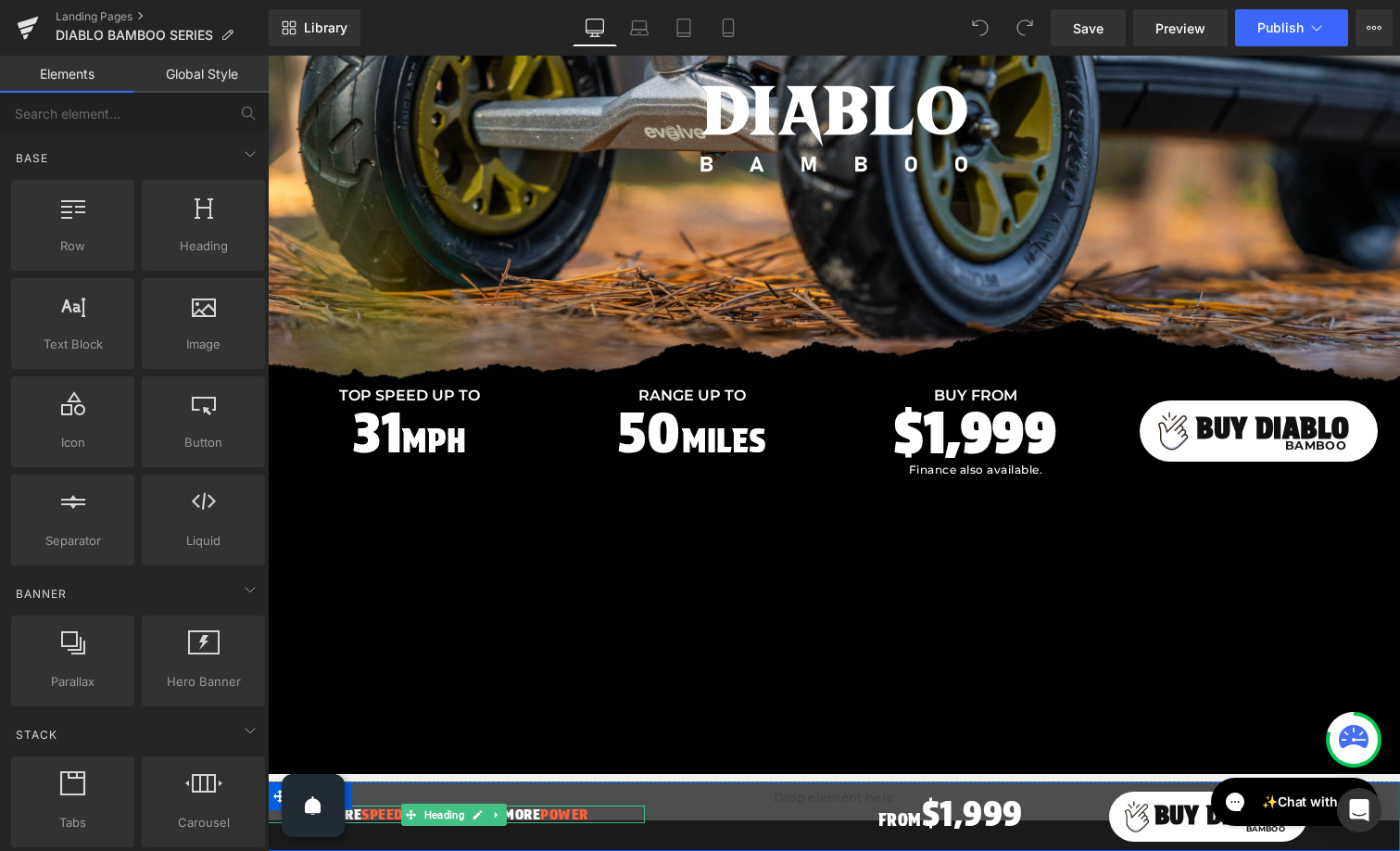 scroll, scrollTop: 408, scrollLeft: 0, axis: vertical 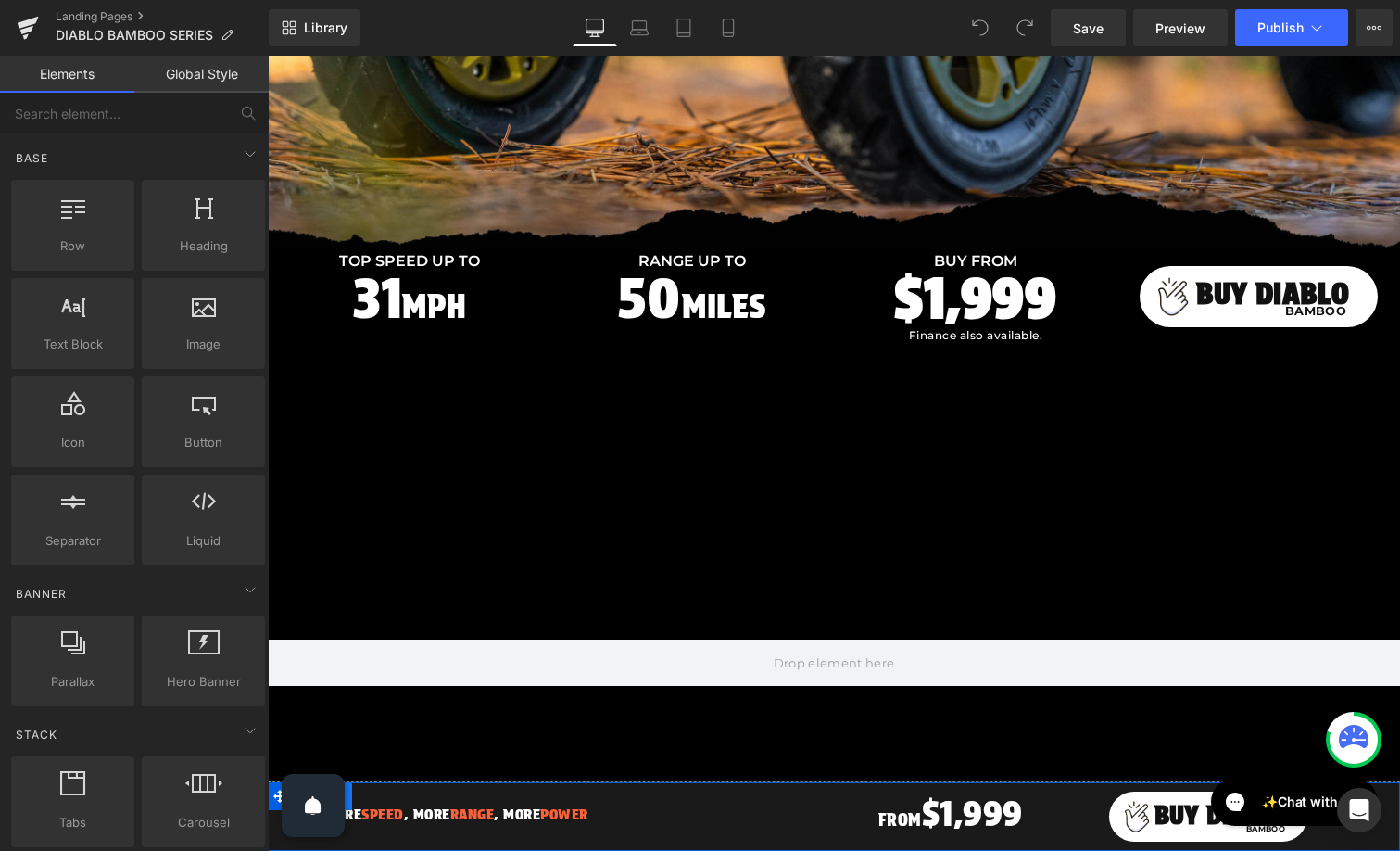 click at bounding box center (340, 796) 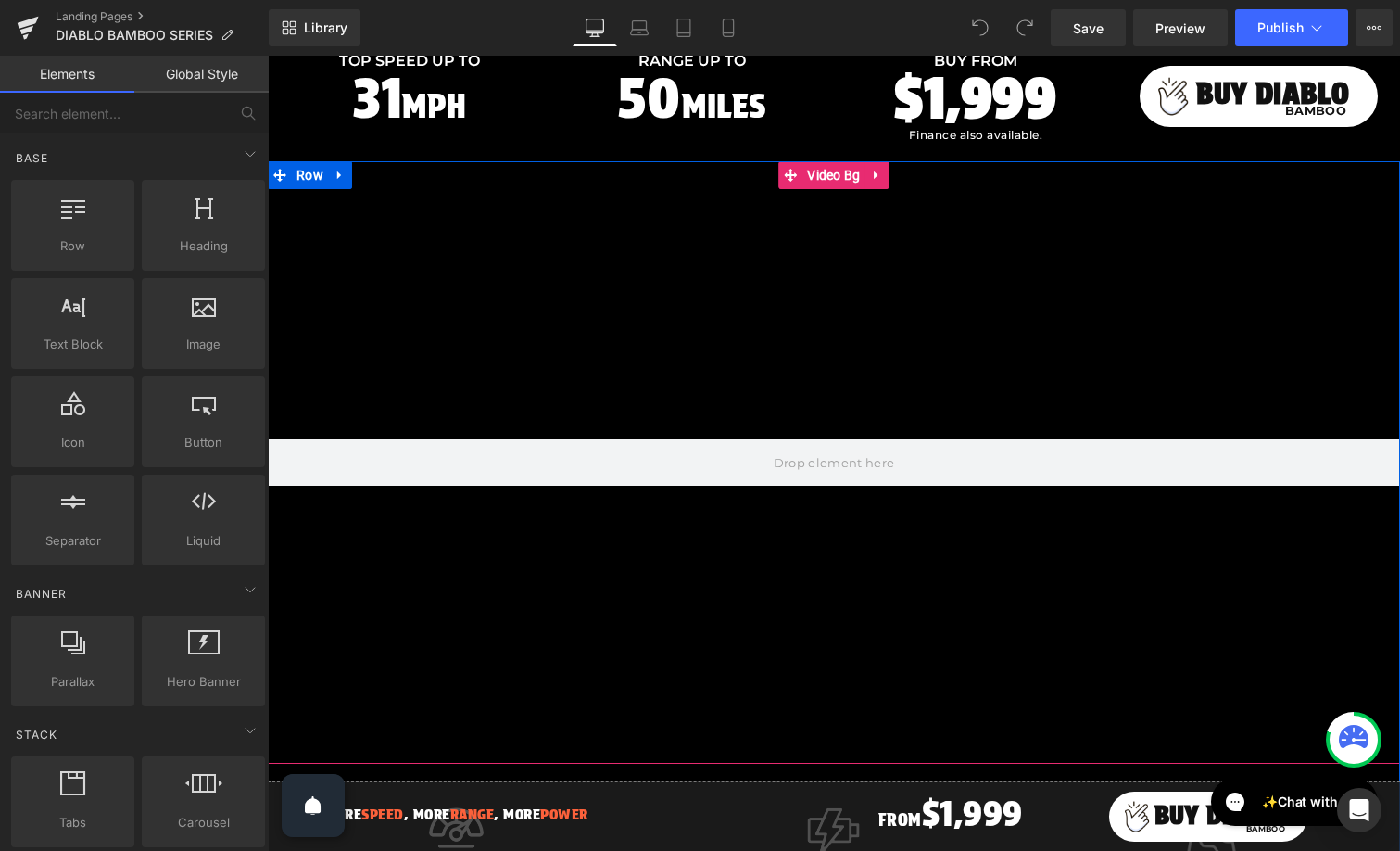 scroll, scrollTop: 620, scrollLeft: 0, axis: vertical 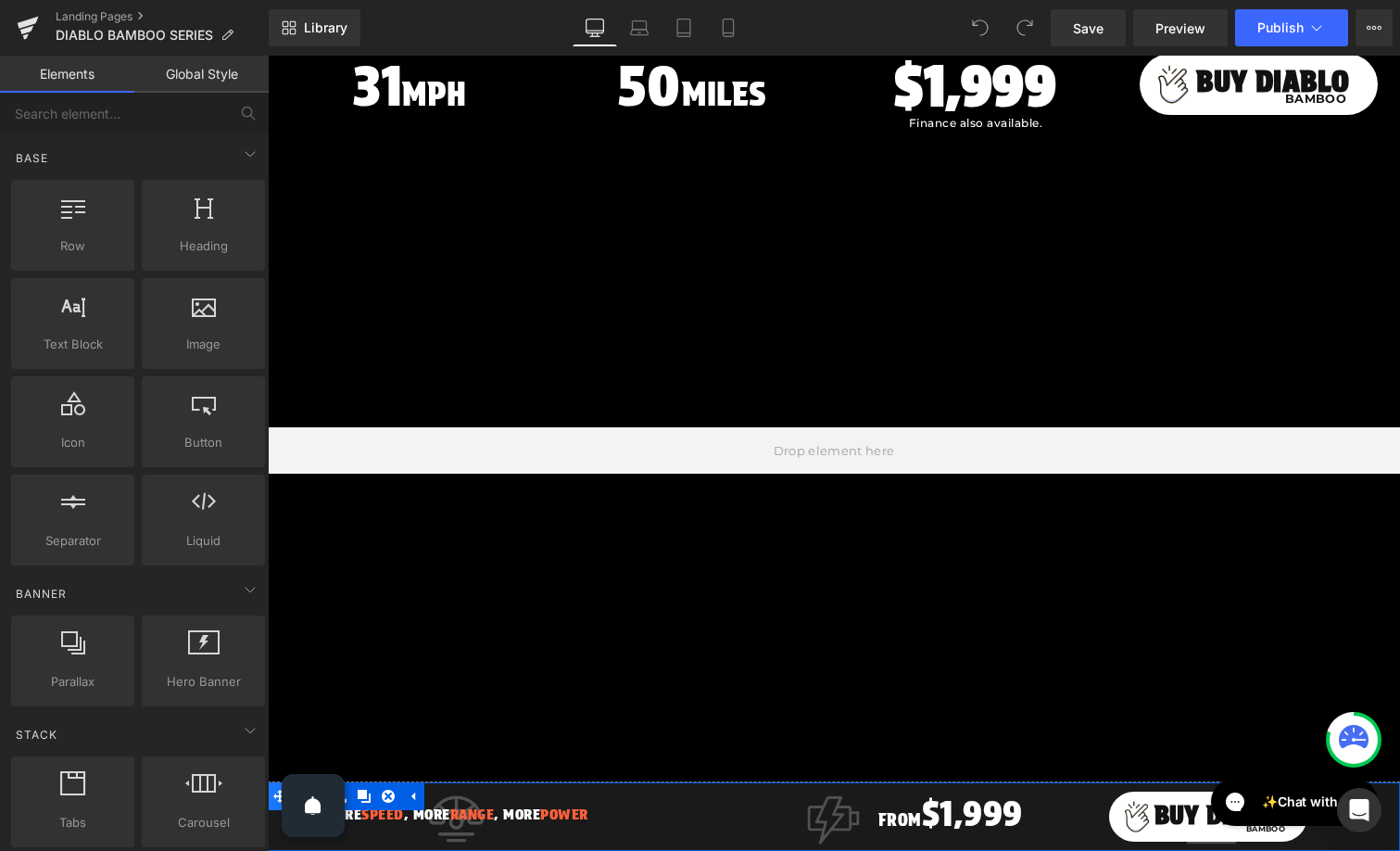 click 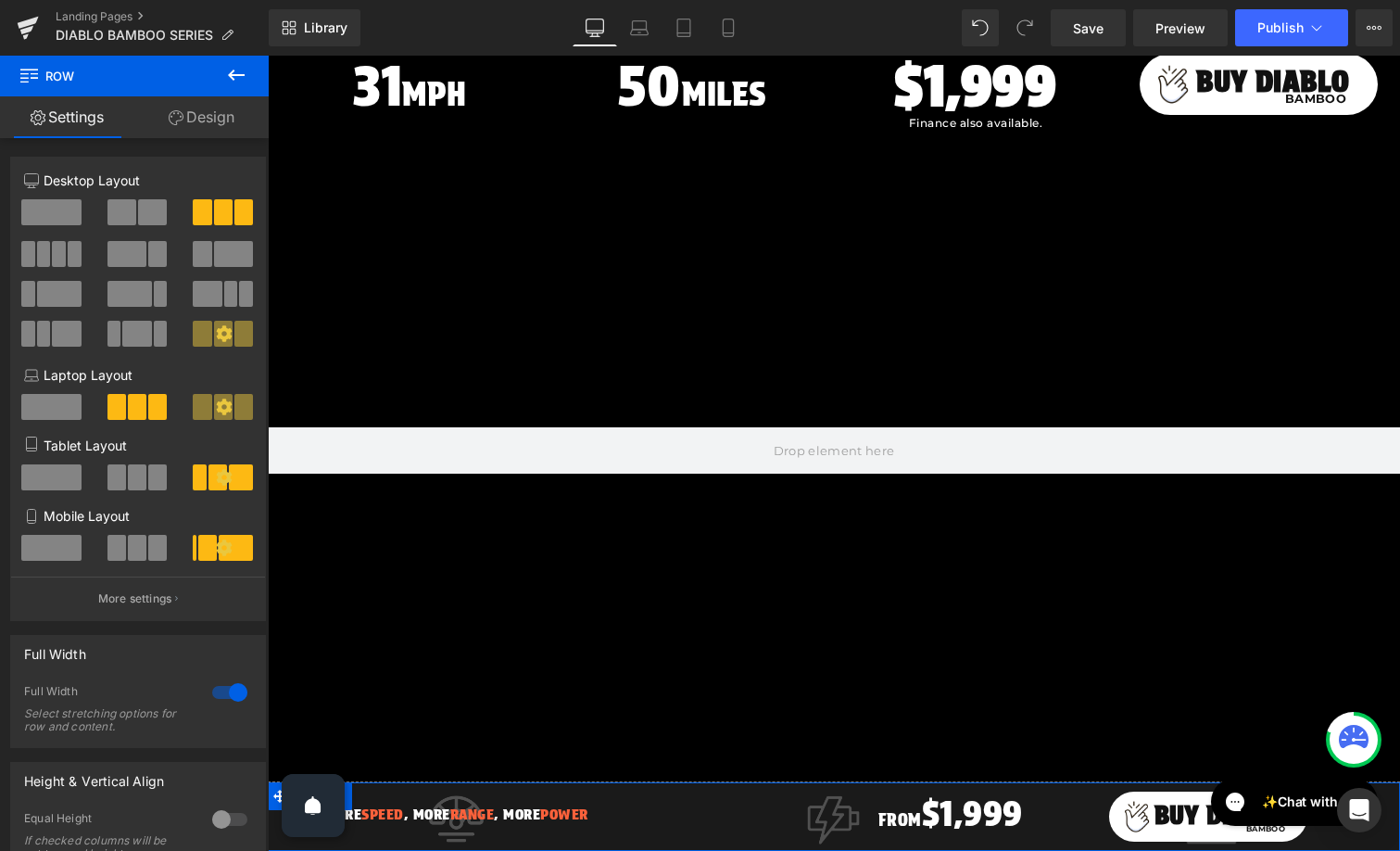 click on "Design" at bounding box center (201, 117) 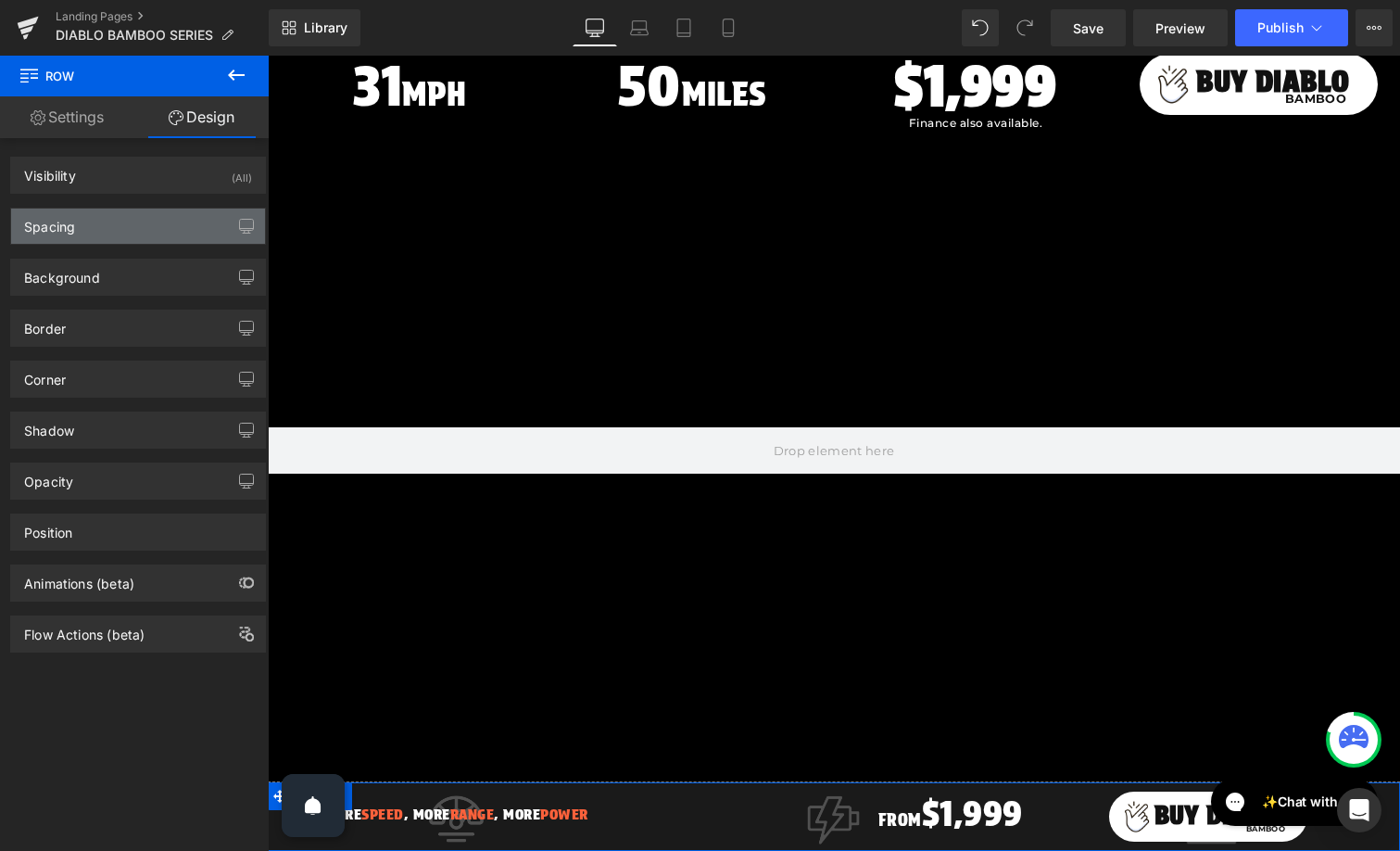 click on "Spacing" at bounding box center [138, 226] 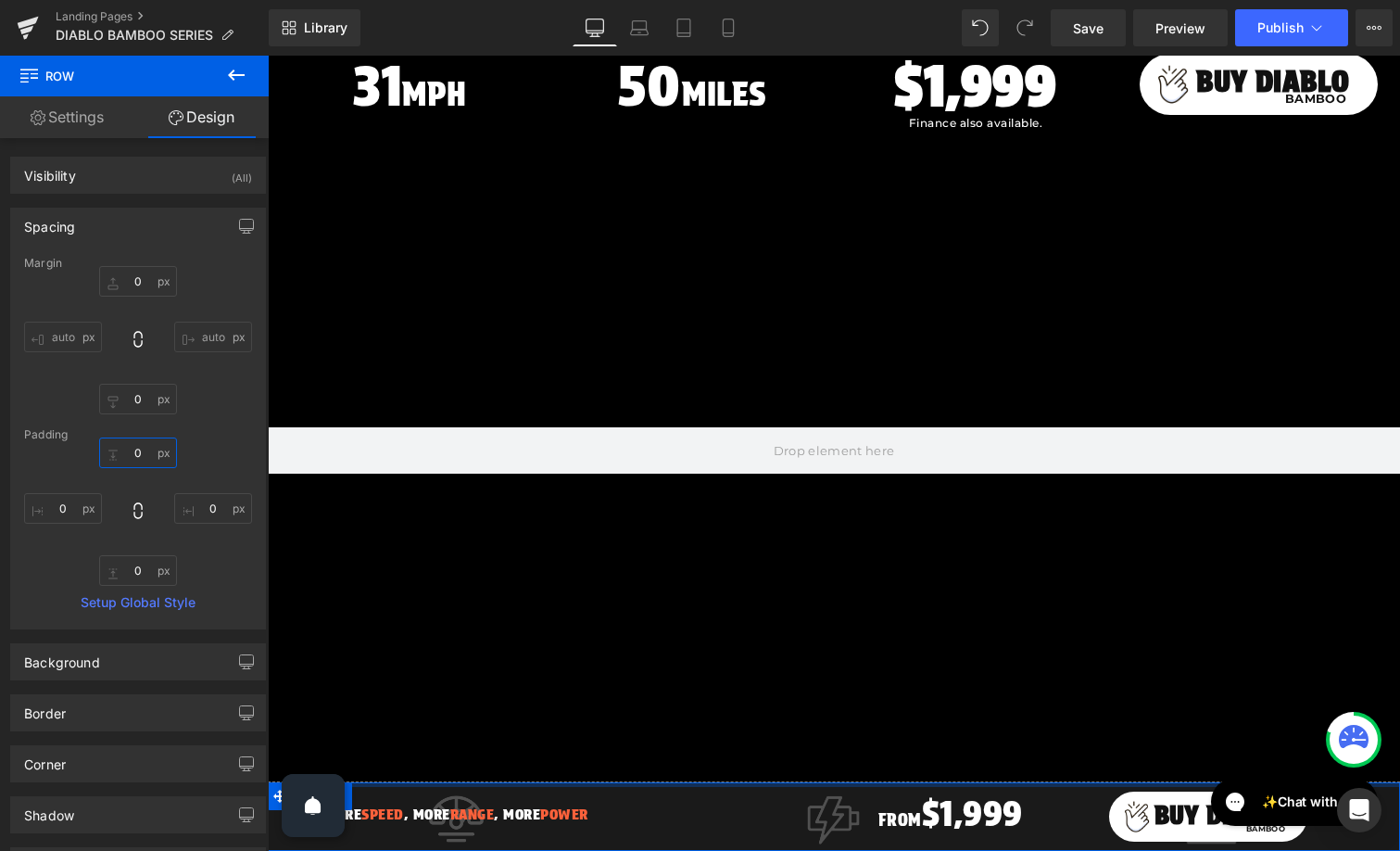 click on "0" at bounding box center (138, 452) 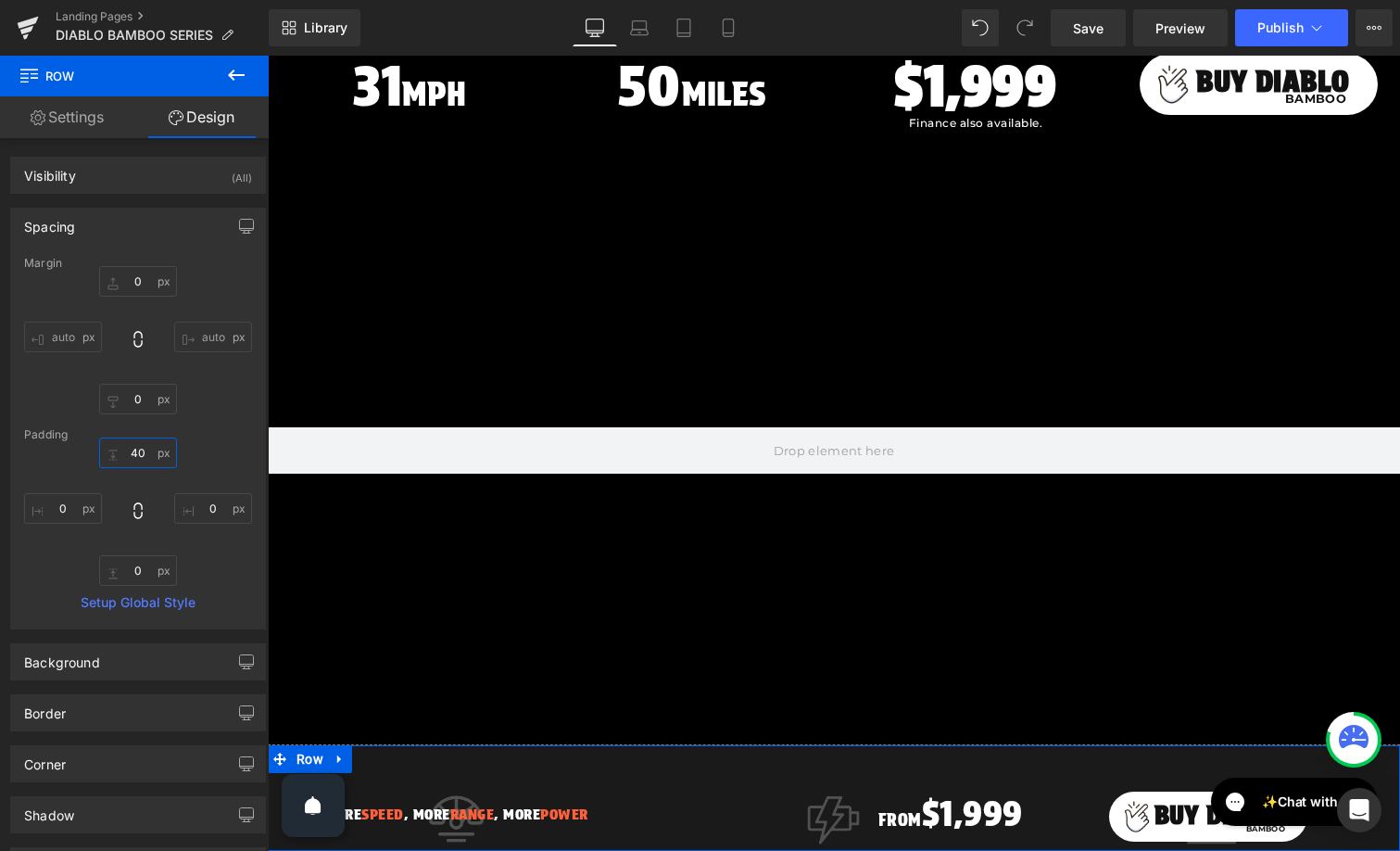 type on "50" 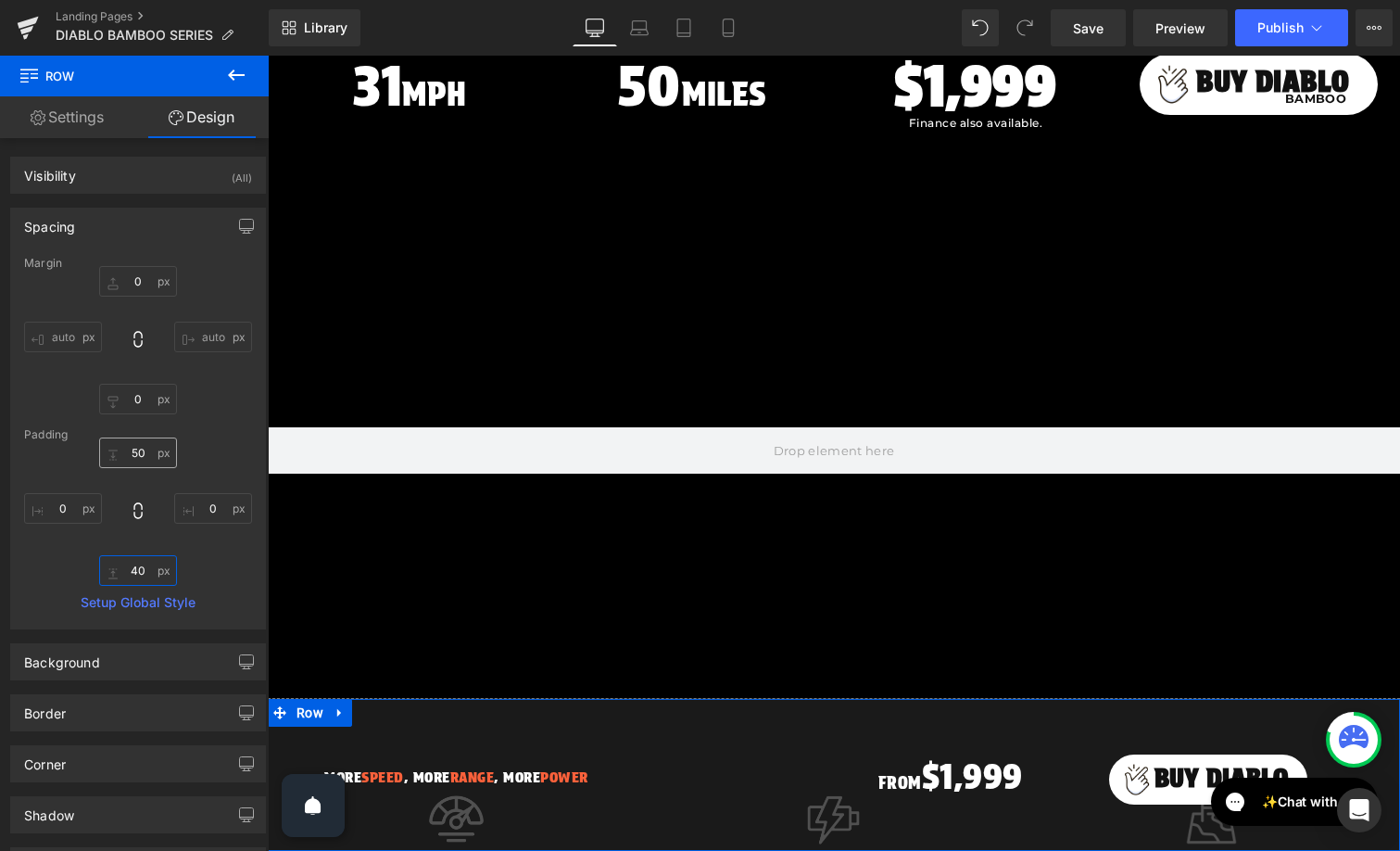 type on "50" 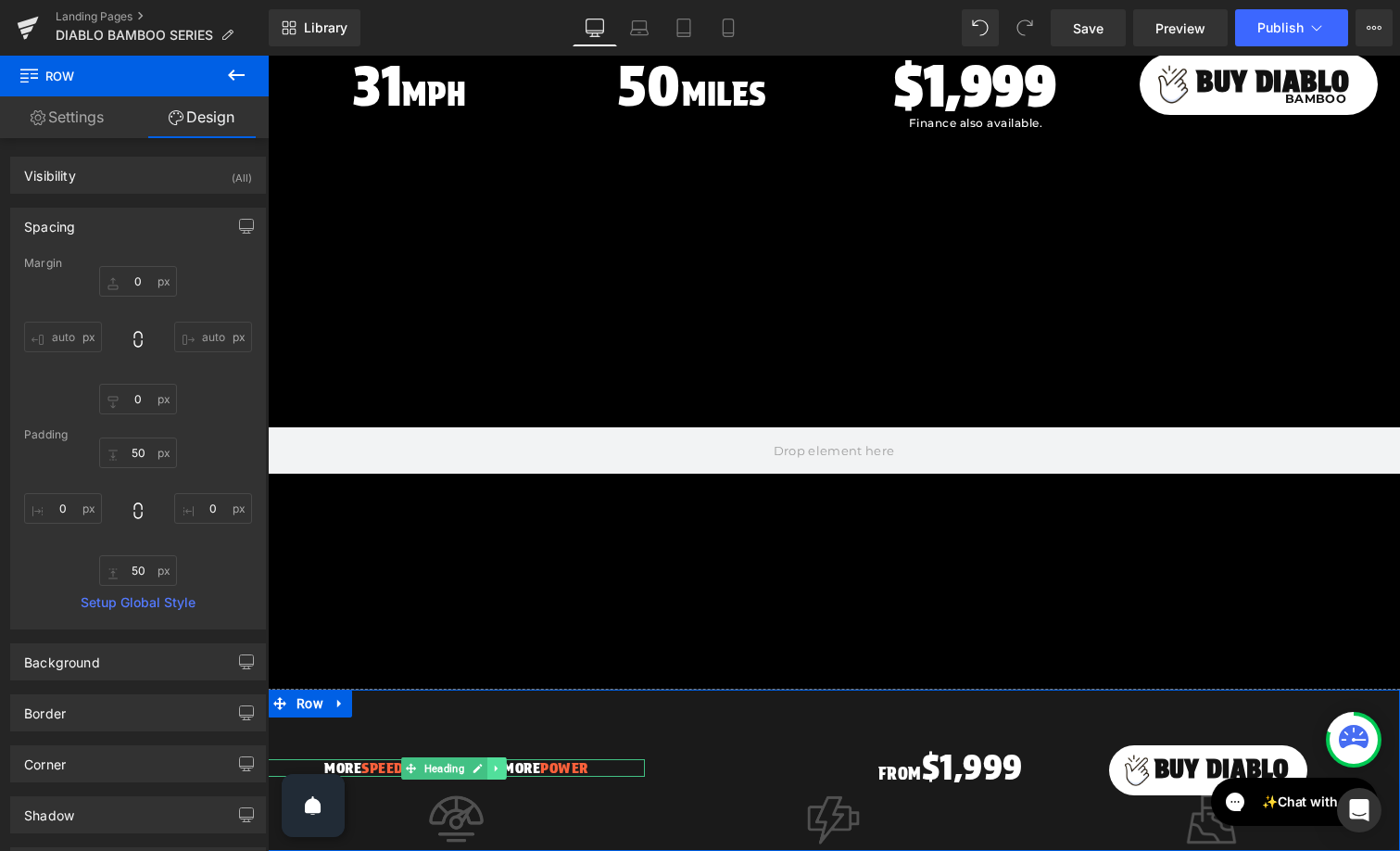 click 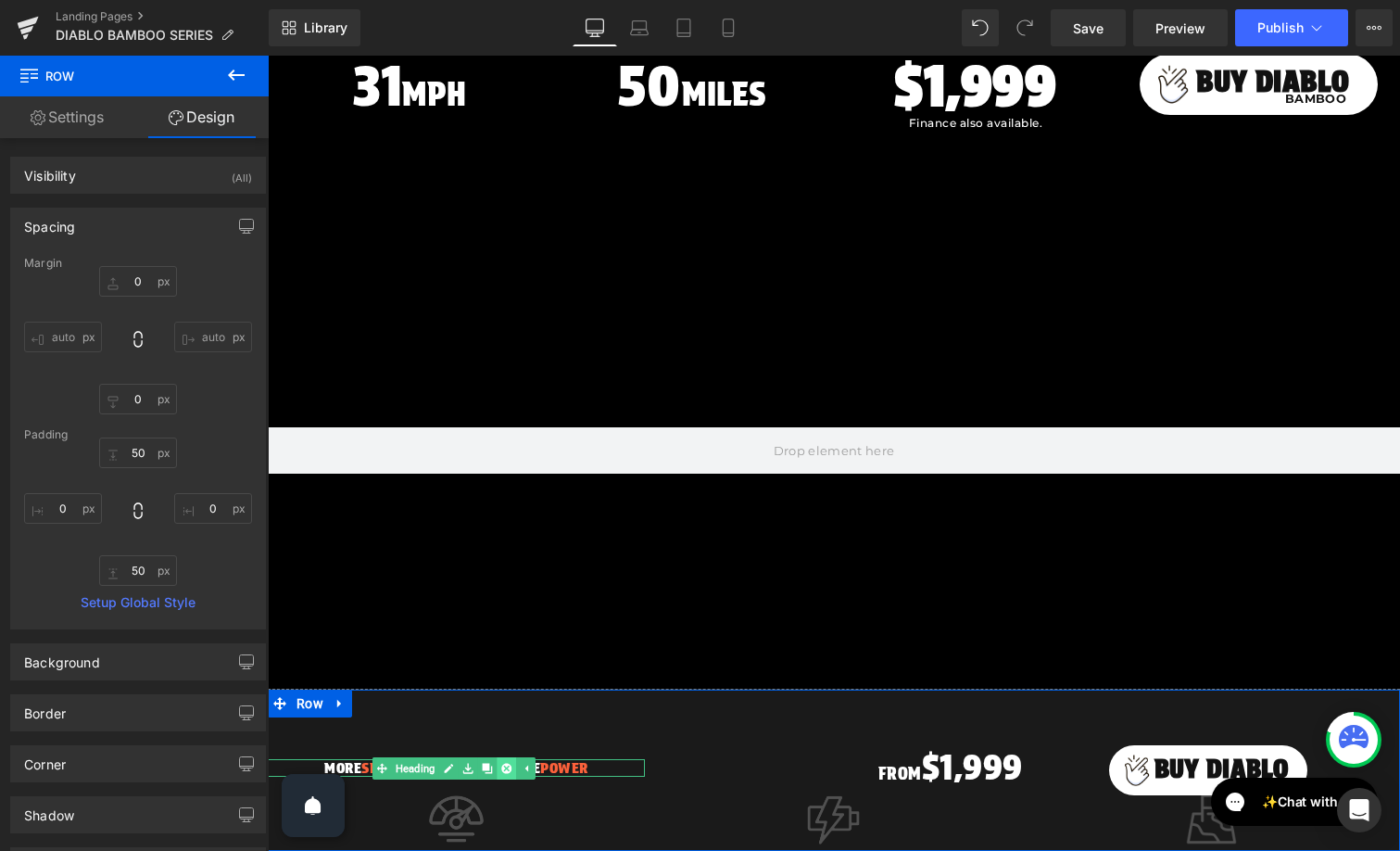 click 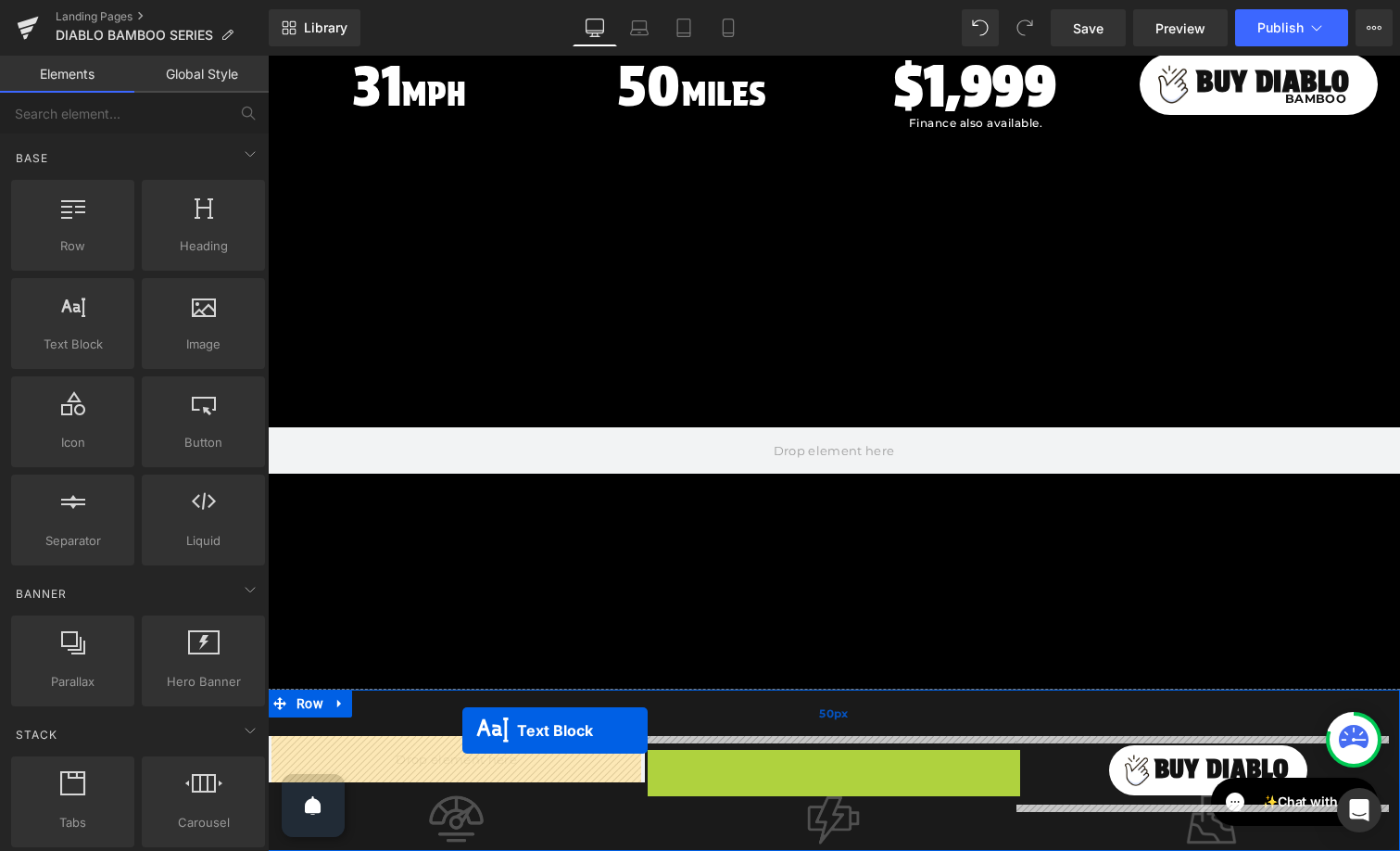 drag, startPoint x: 783, startPoint y: 770, endPoint x: 462, endPoint y: 730, distance: 323.4826 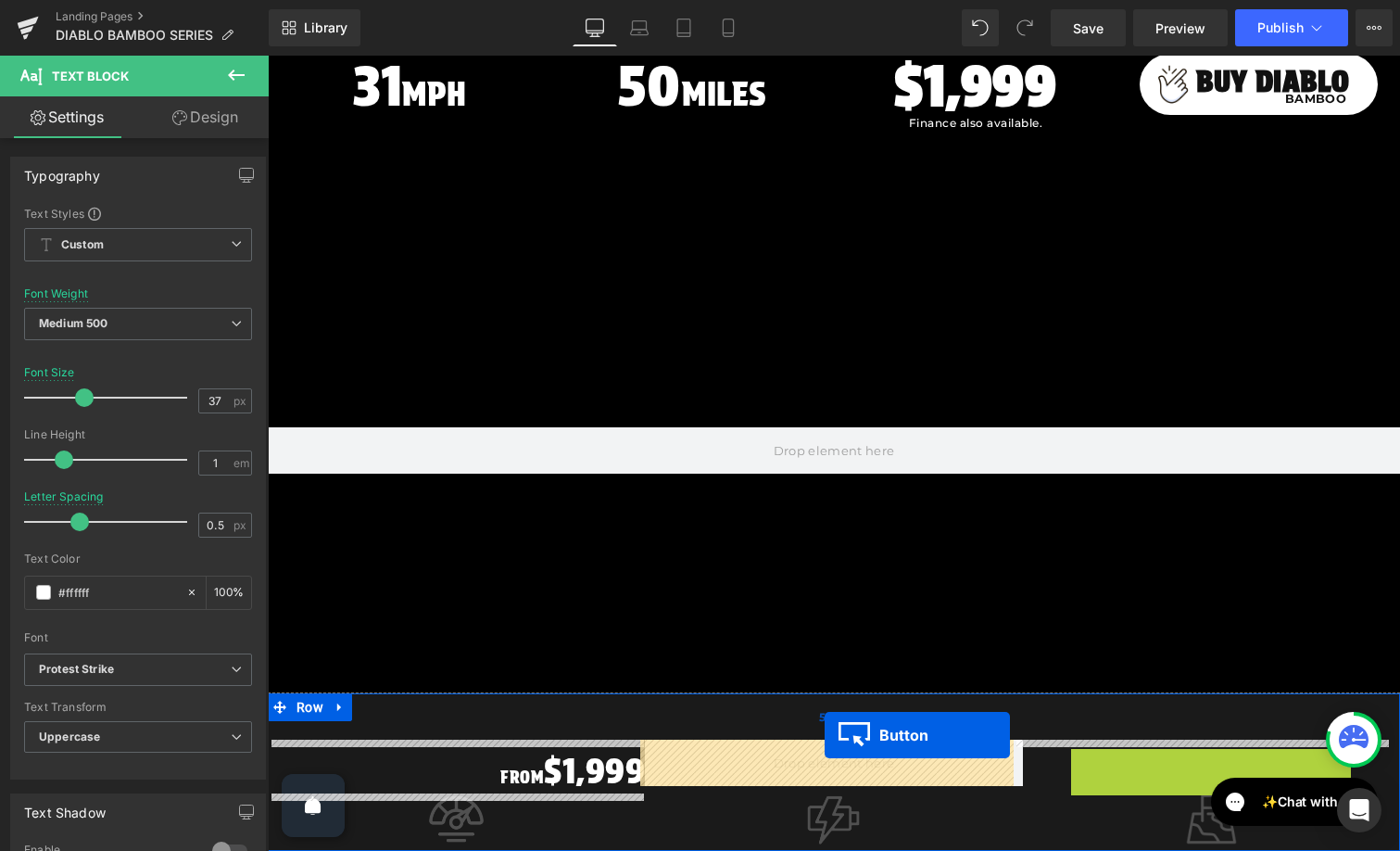 drag, startPoint x: 1167, startPoint y: 771, endPoint x: 825, endPoint y: 735, distance: 343.88952 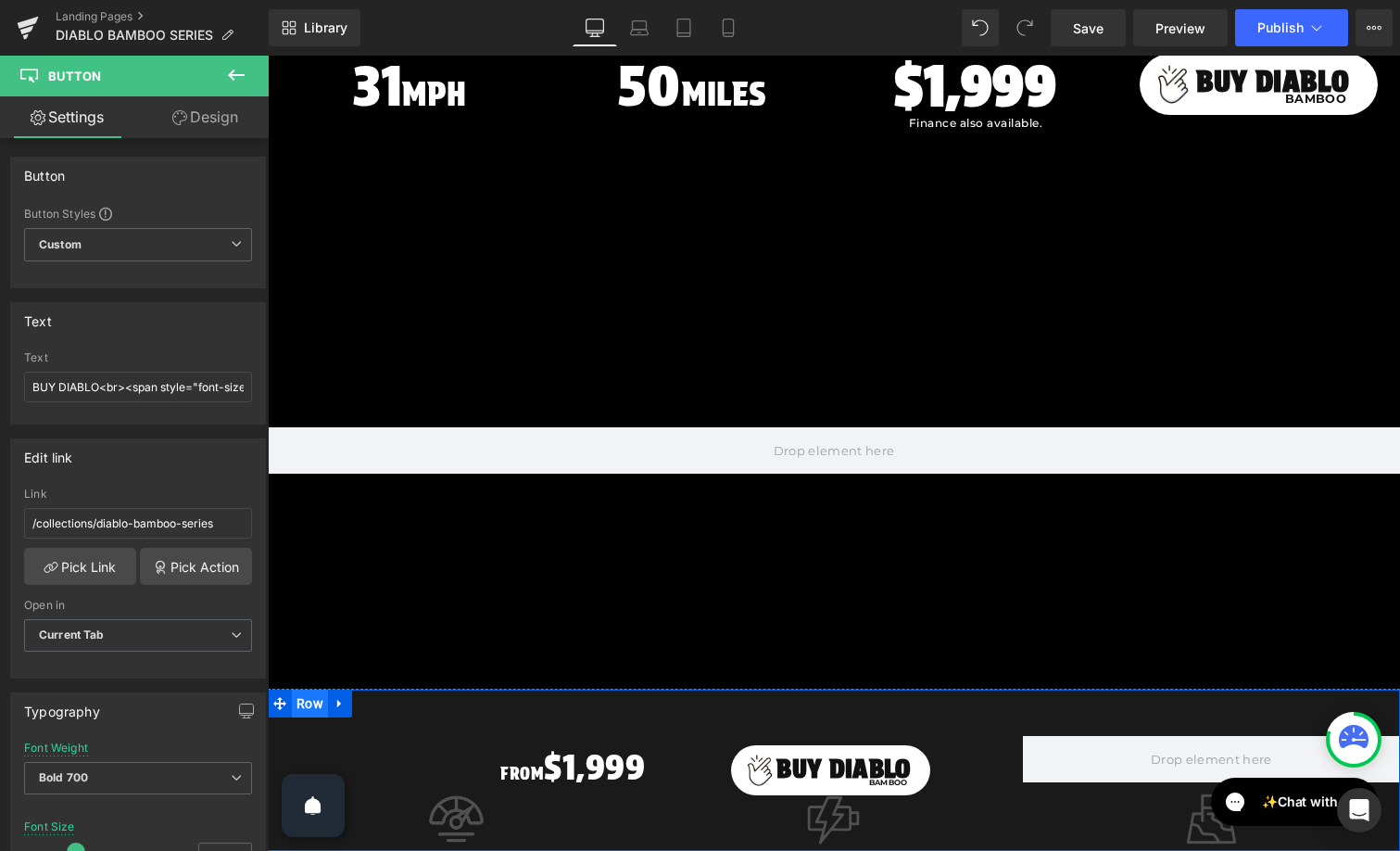 click on "Row" at bounding box center [309, 704] 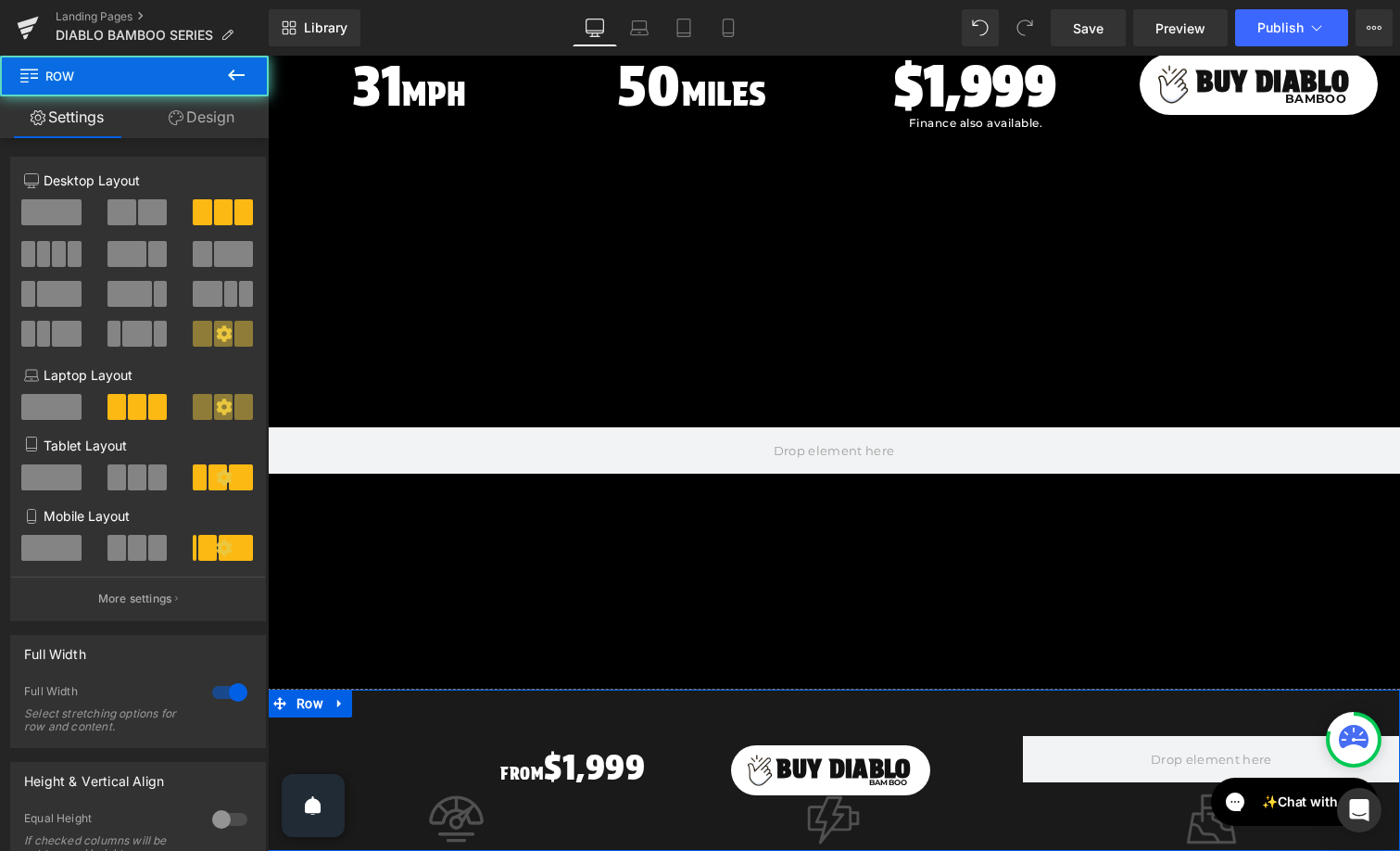 click at bounding box center [152, 212] 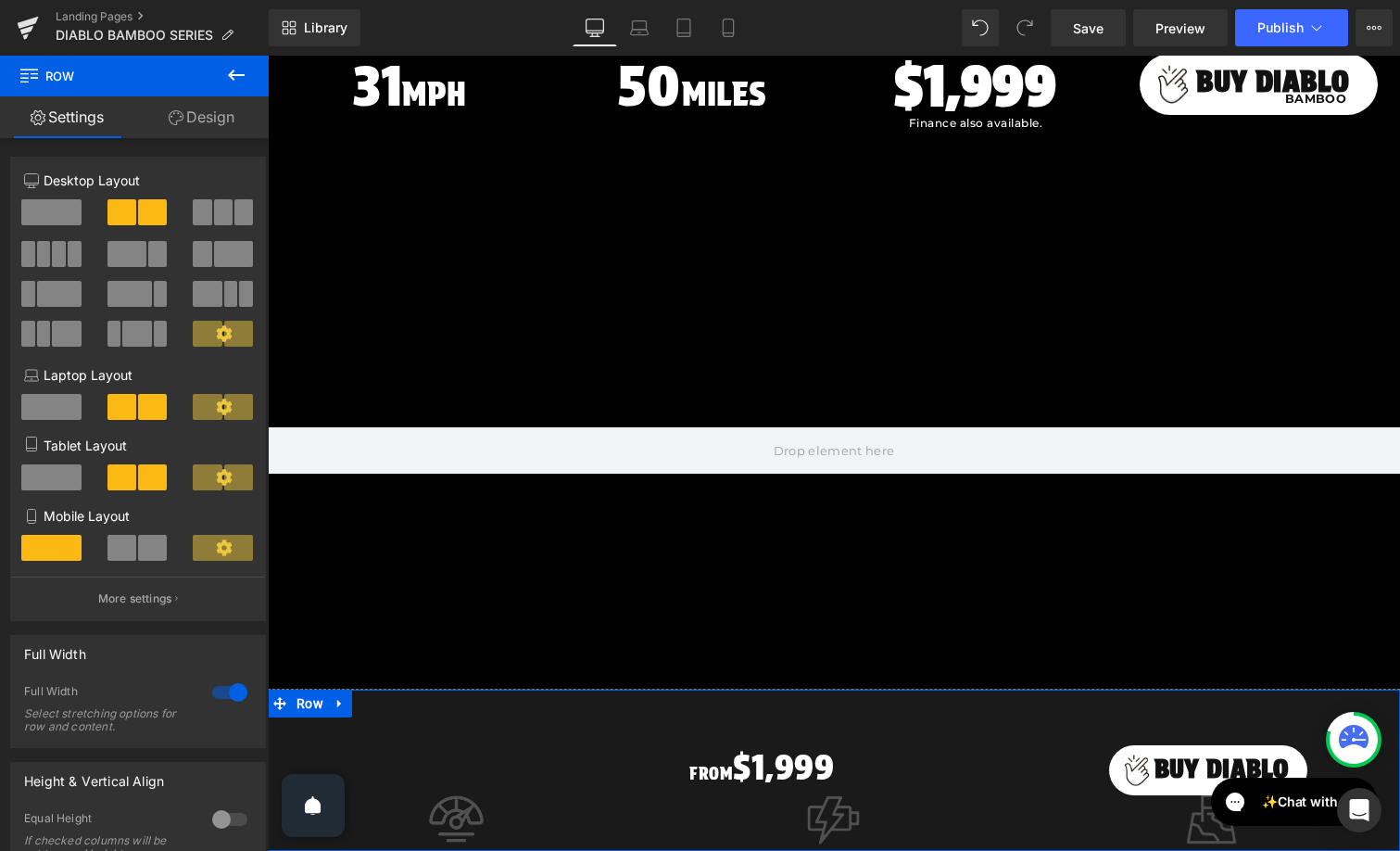 click on "Design" at bounding box center [201, 117] 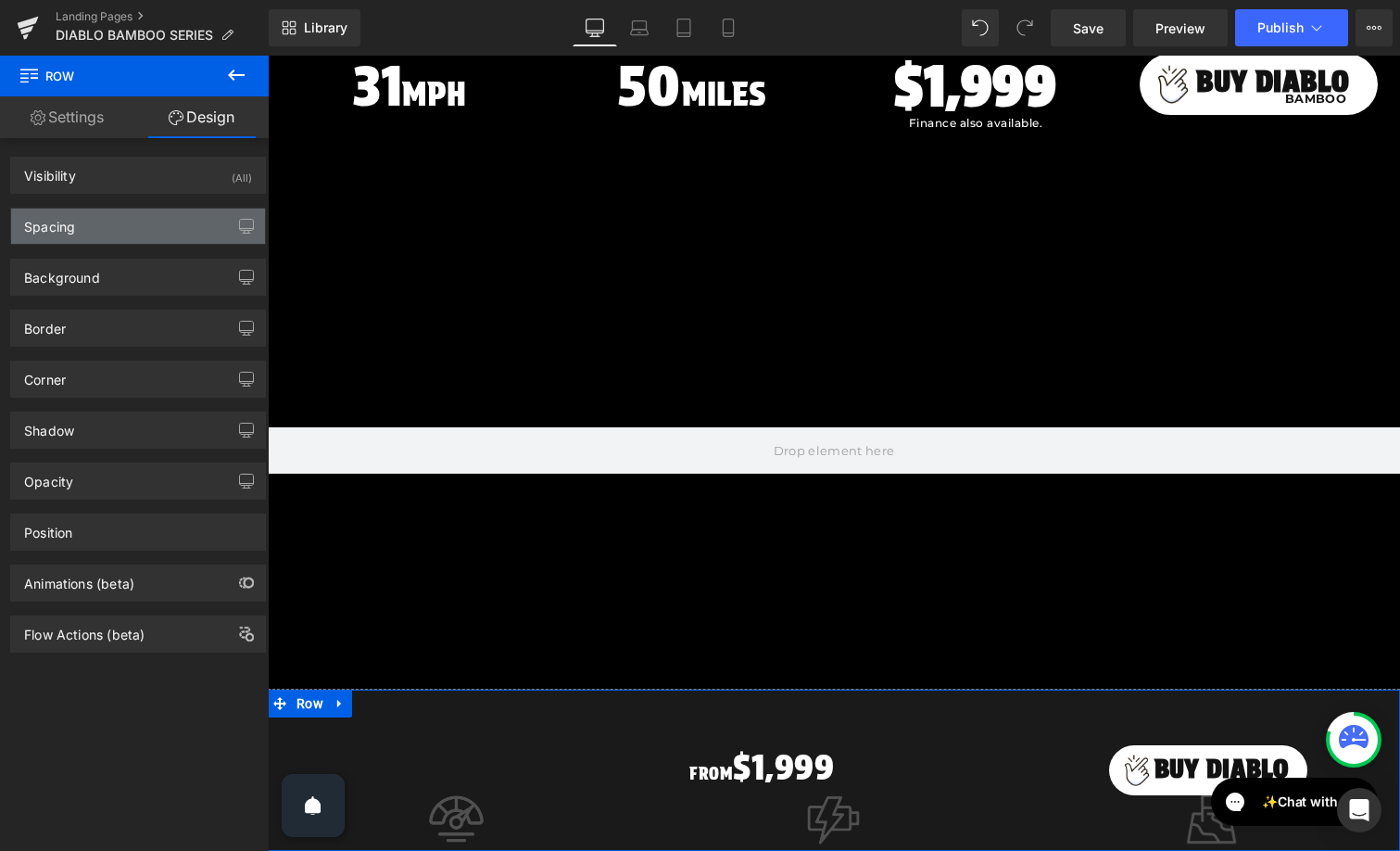 click on "Background
Color & Image color
Color #222222 79 %
Image  Replace Image  Upload image or  Browse gallery Image Src Image Quality Lighter Lightest
Lighter
Lighter Lightest Only support for UCare CDN
More settings" at bounding box center (138, 270) 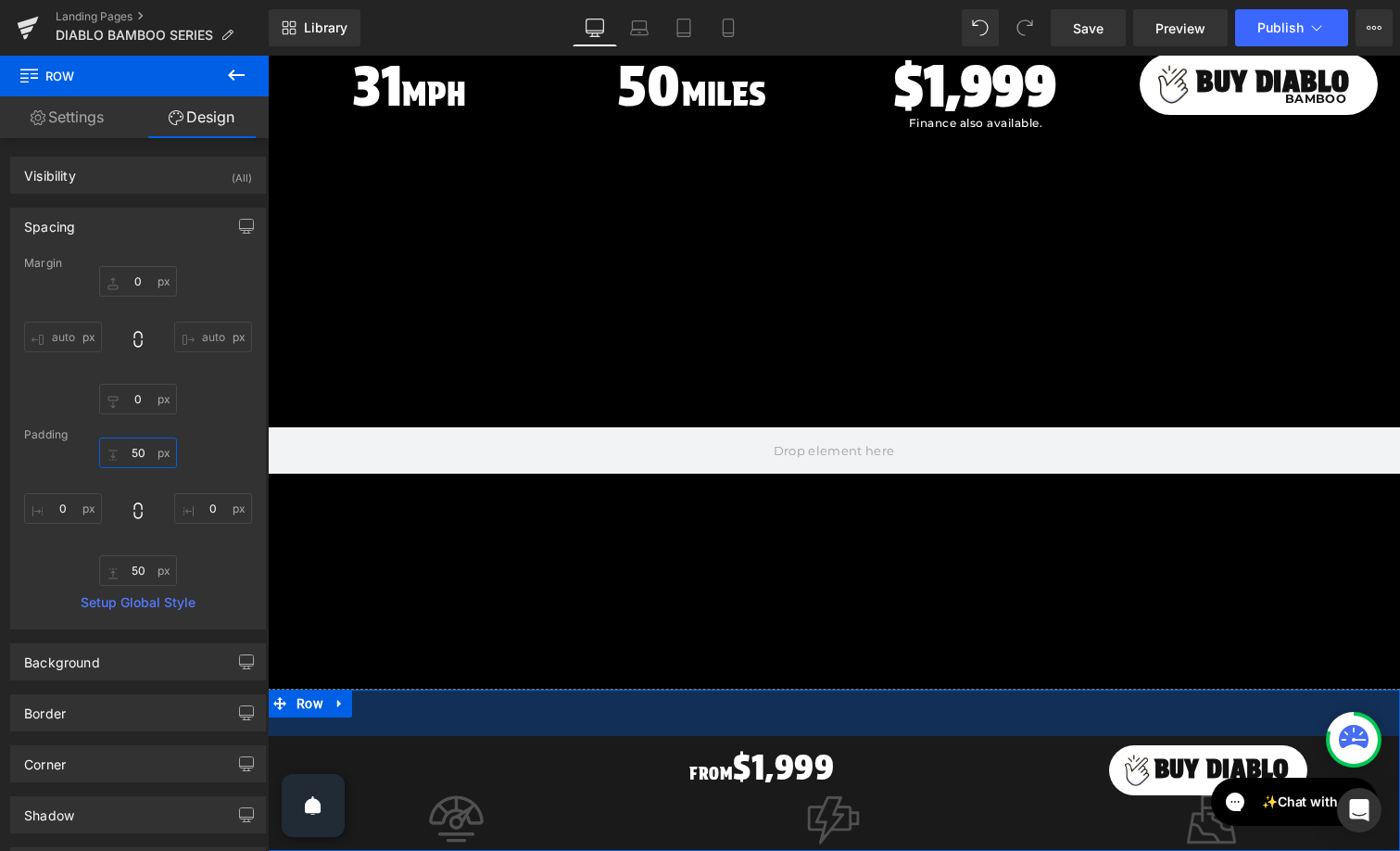 drag, startPoint x: 141, startPoint y: 452, endPoint x: 92, endPoint y: 445, distance: 49.497475 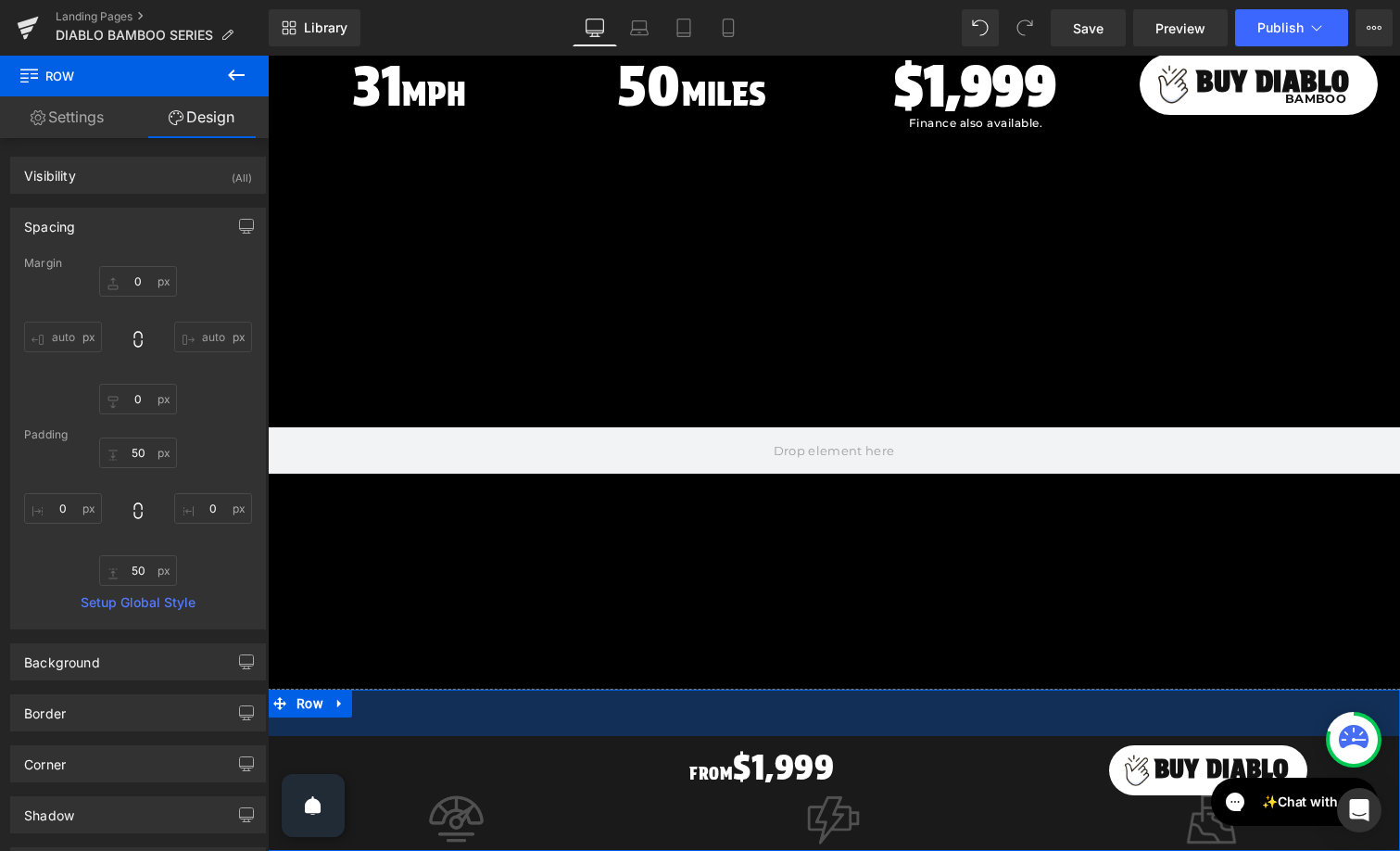 click on "50
0
50
0" at bounding box center [138, 512] 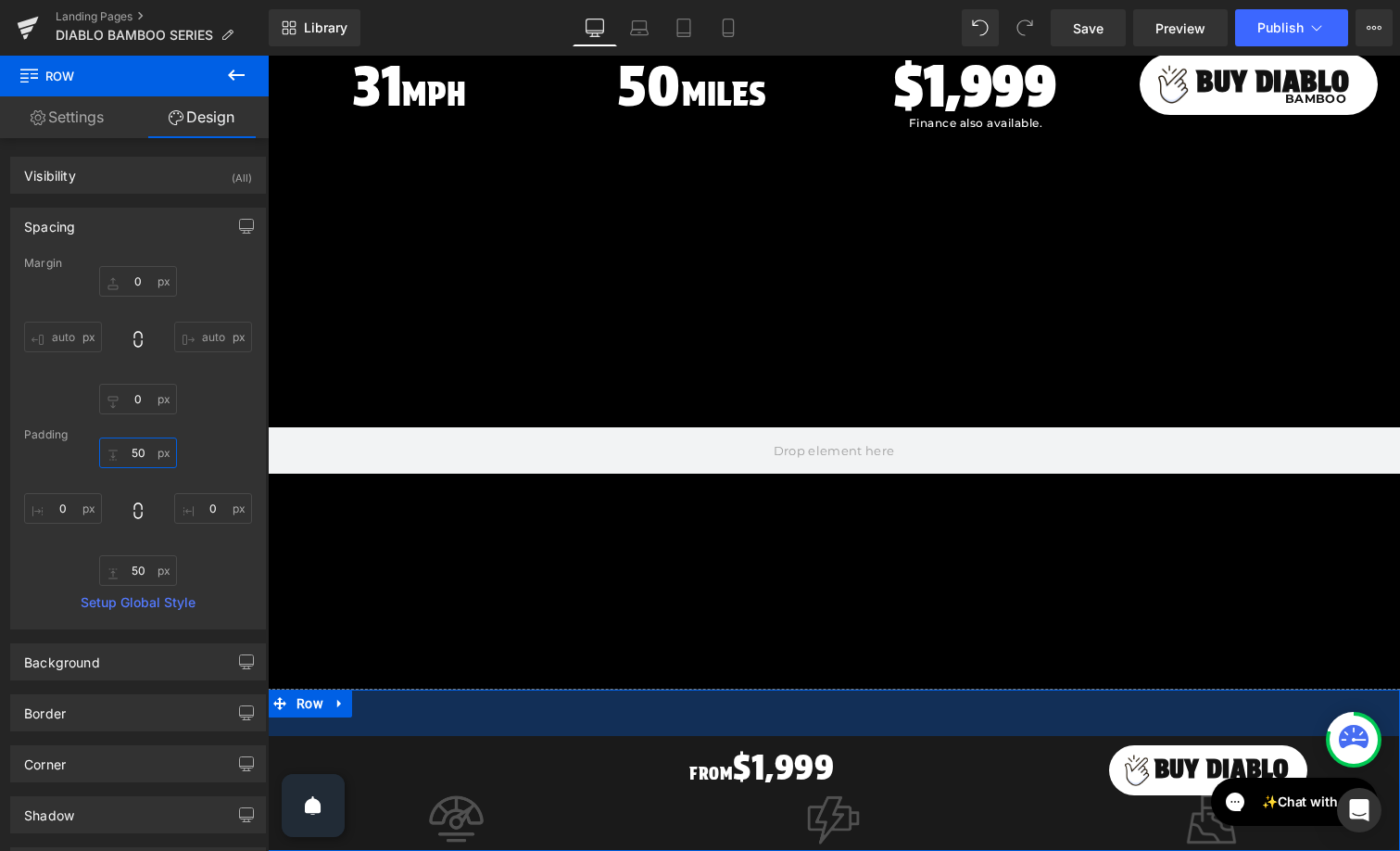 click on "50" at bounding box center (138, 452) 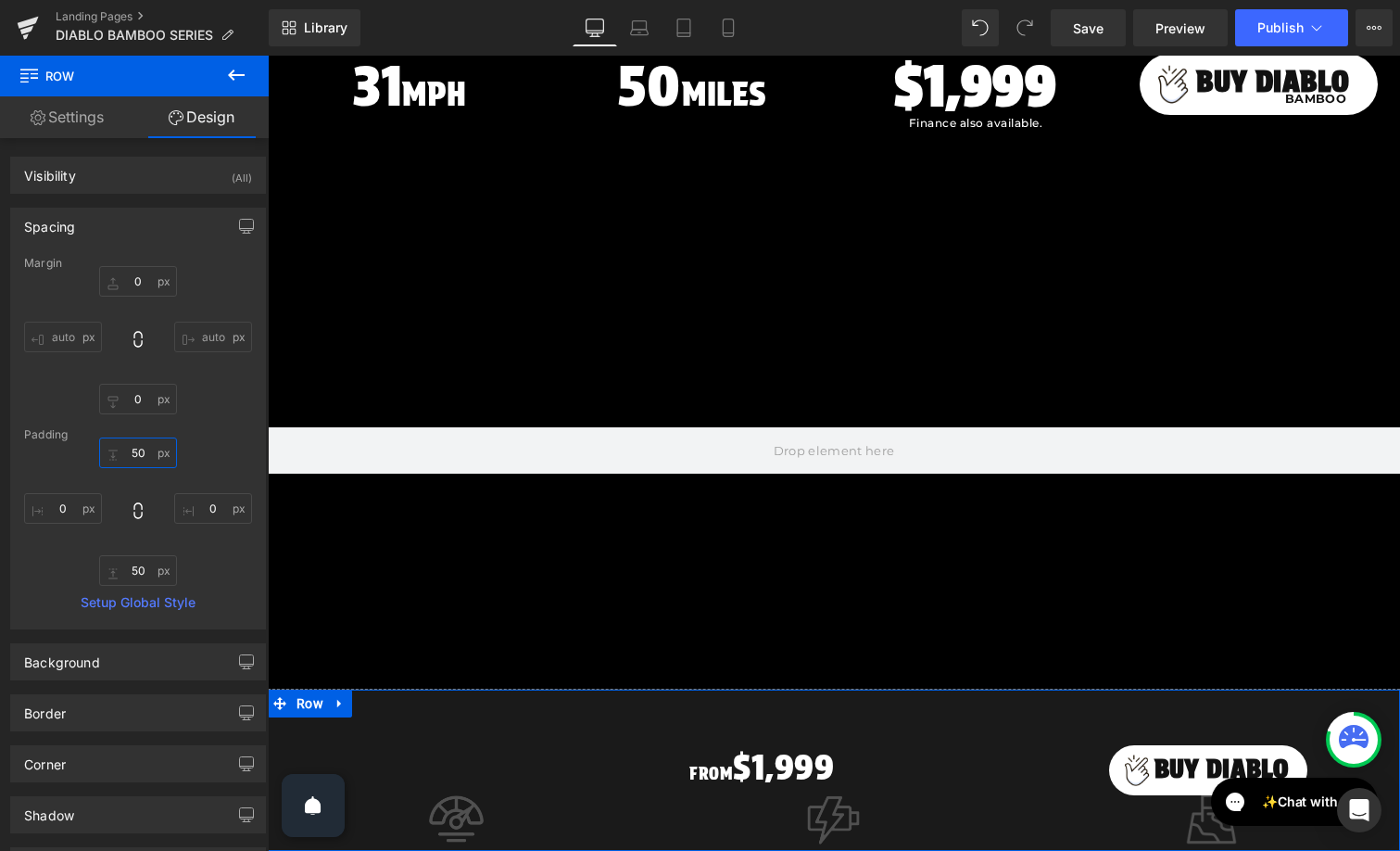 click on "50" at bounding box center (138, 452) 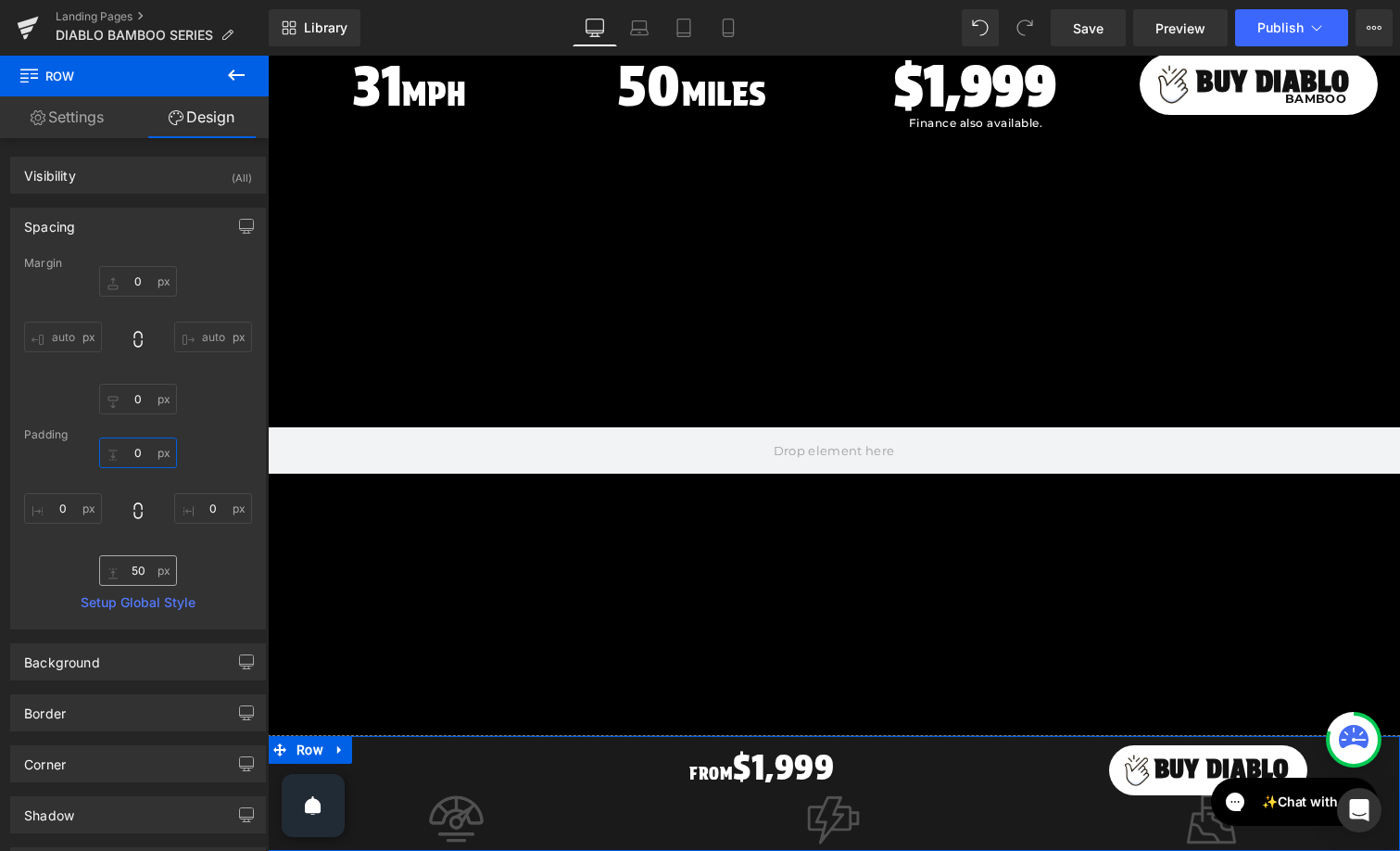 type on "0" 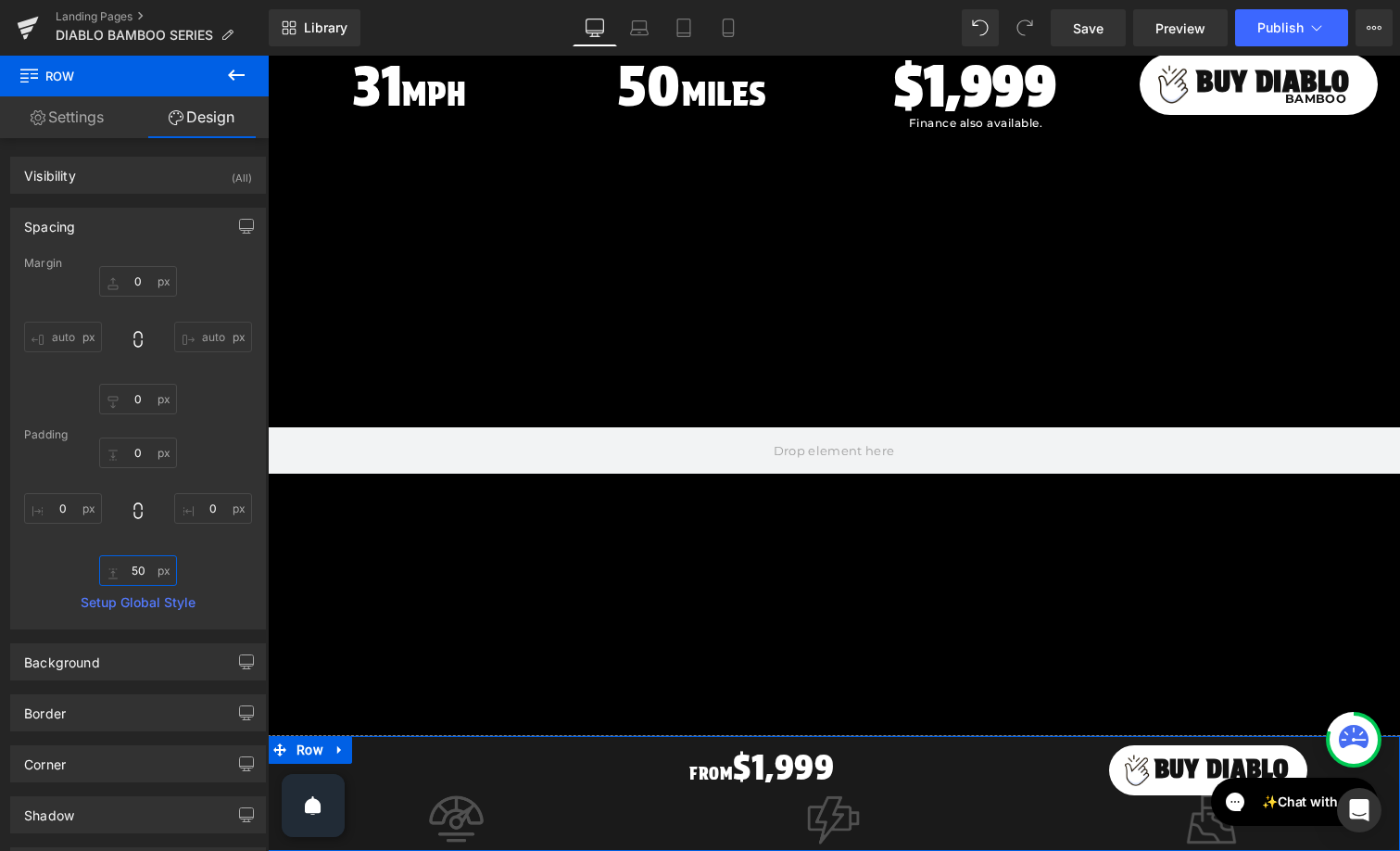 click on "50" at bounding box center [138, 570] 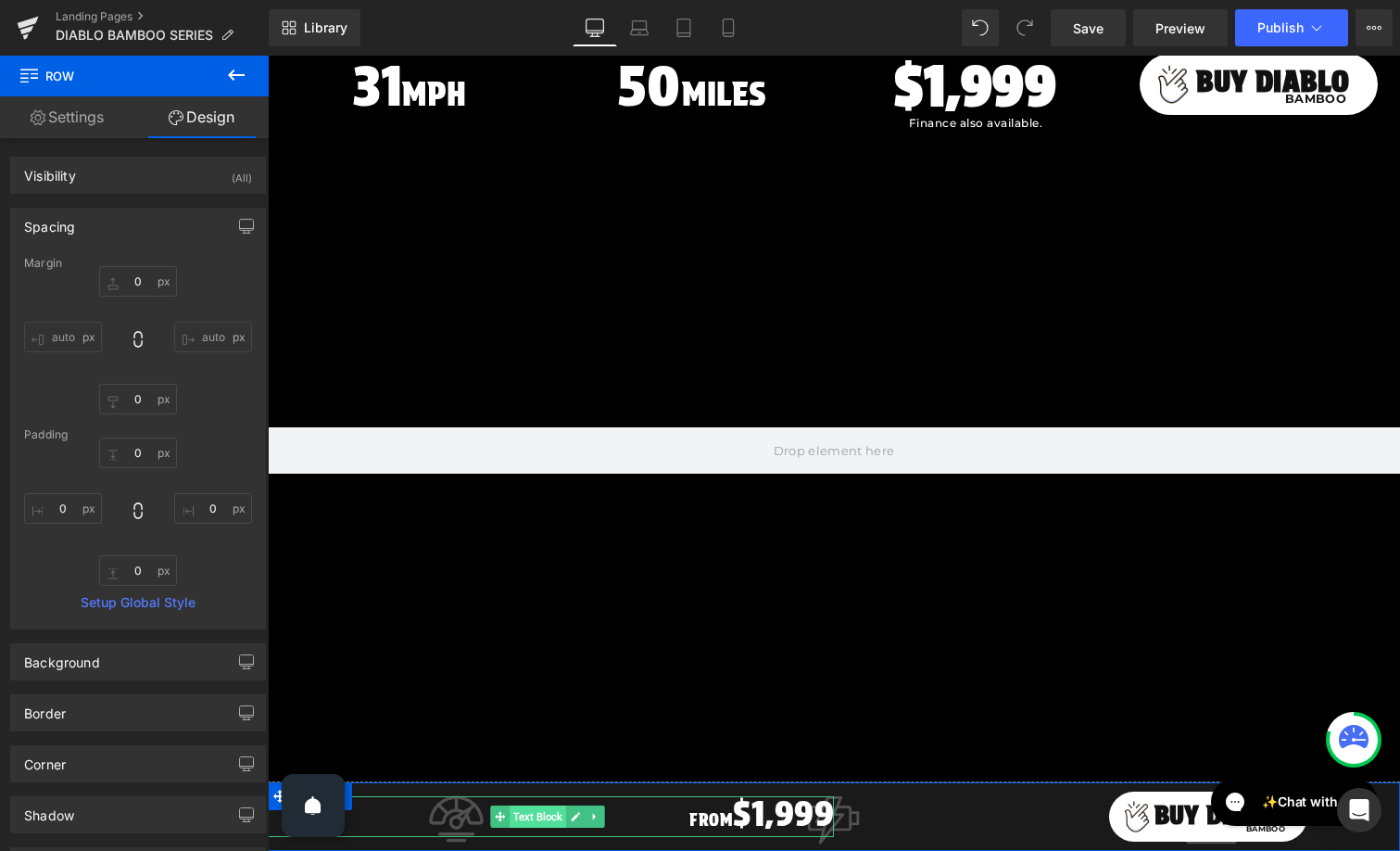 click on "Text Block" at bounding box center [537, 817] 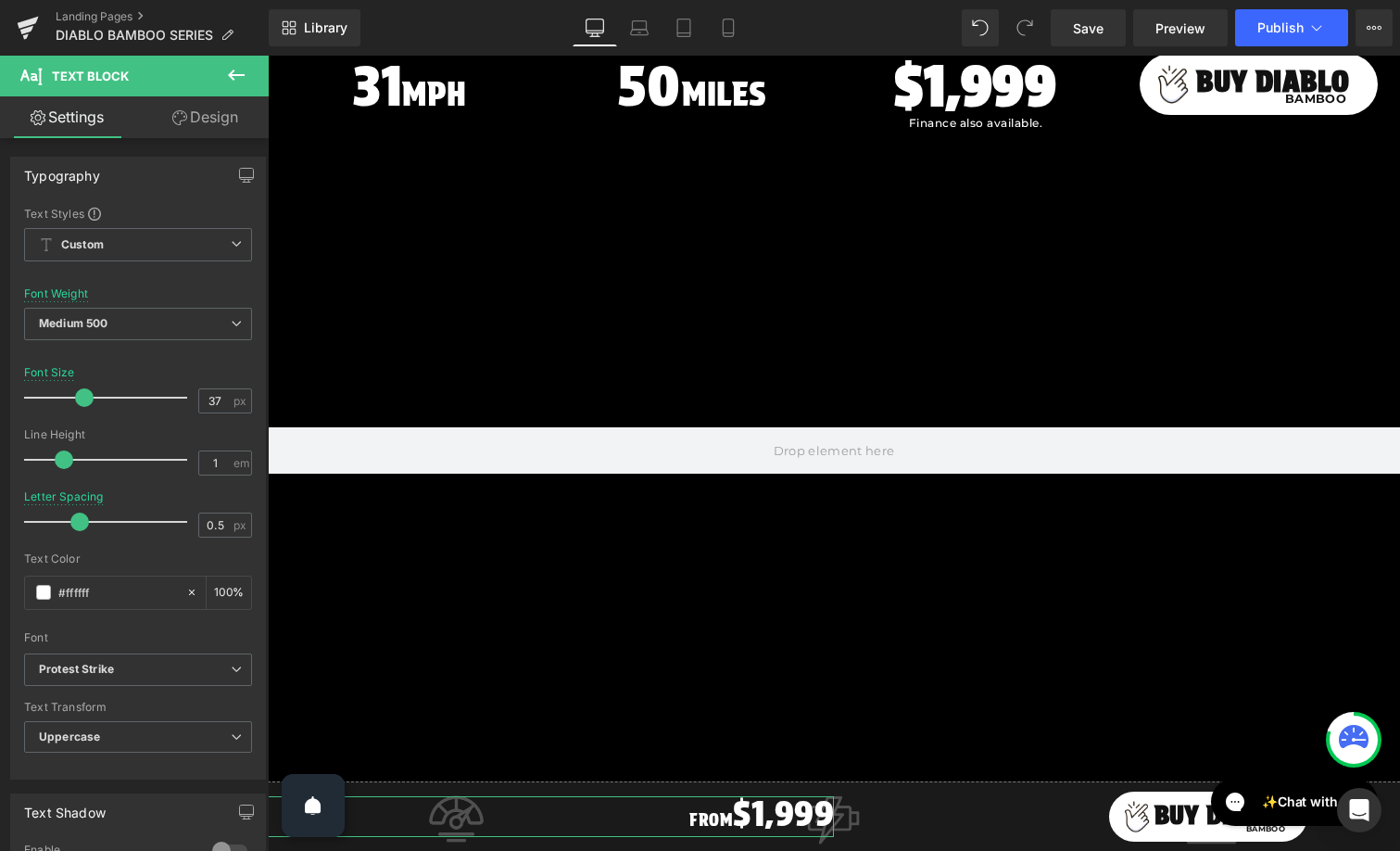 click on "Design" at bounding box center (205, 117) 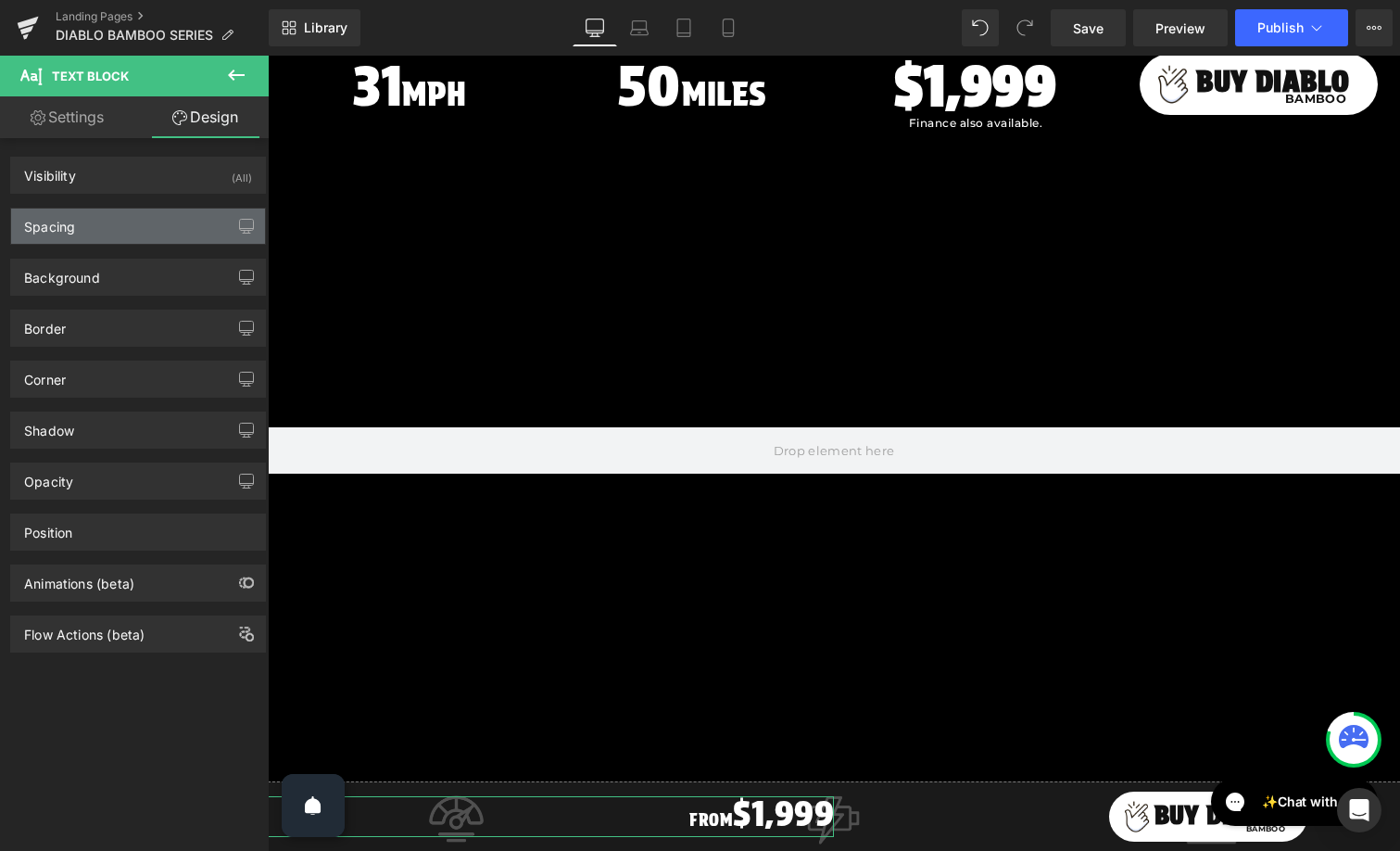 click on "Spacing" at bounding box center [138, 226] 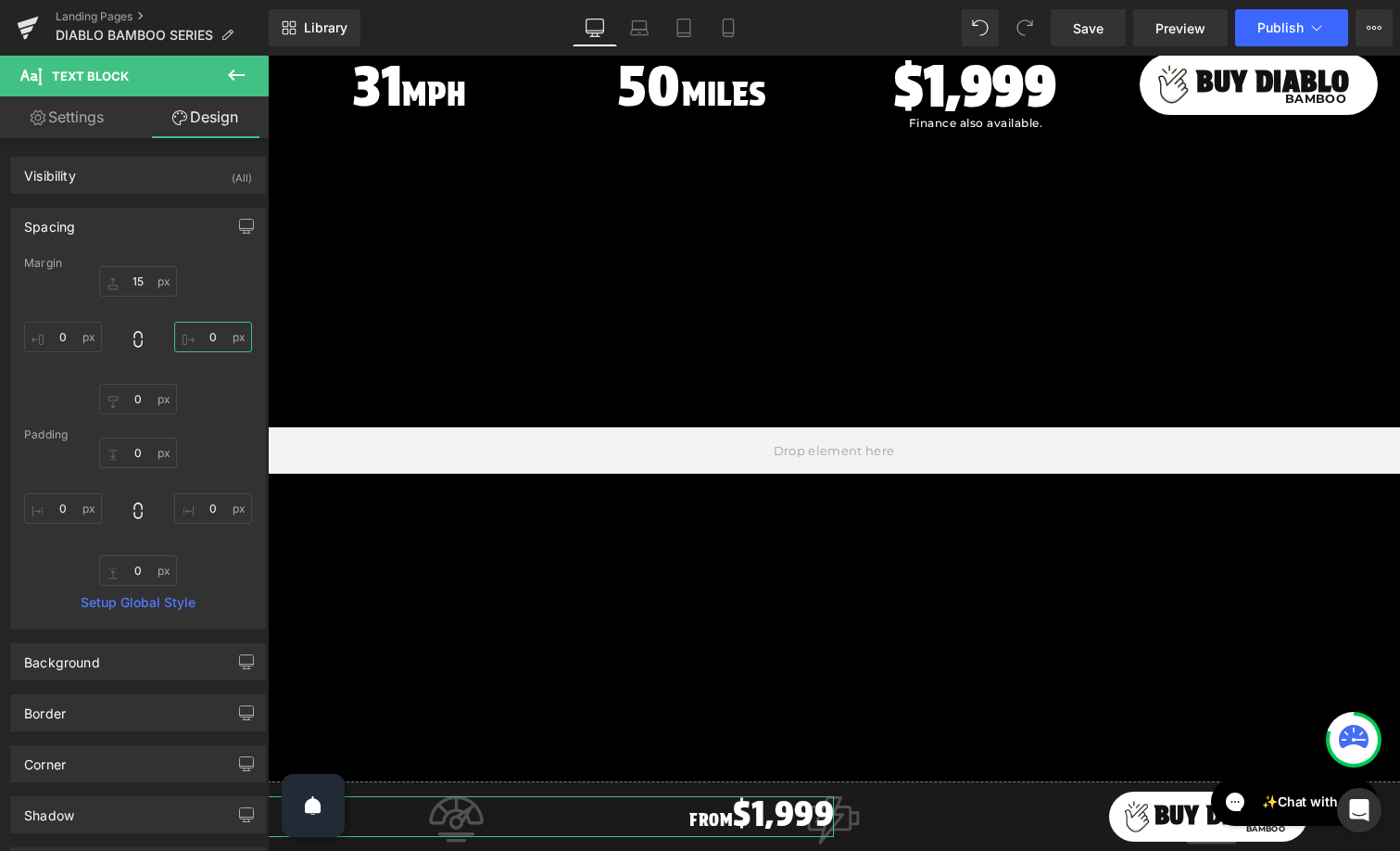 click at bounding box center [213, 337] 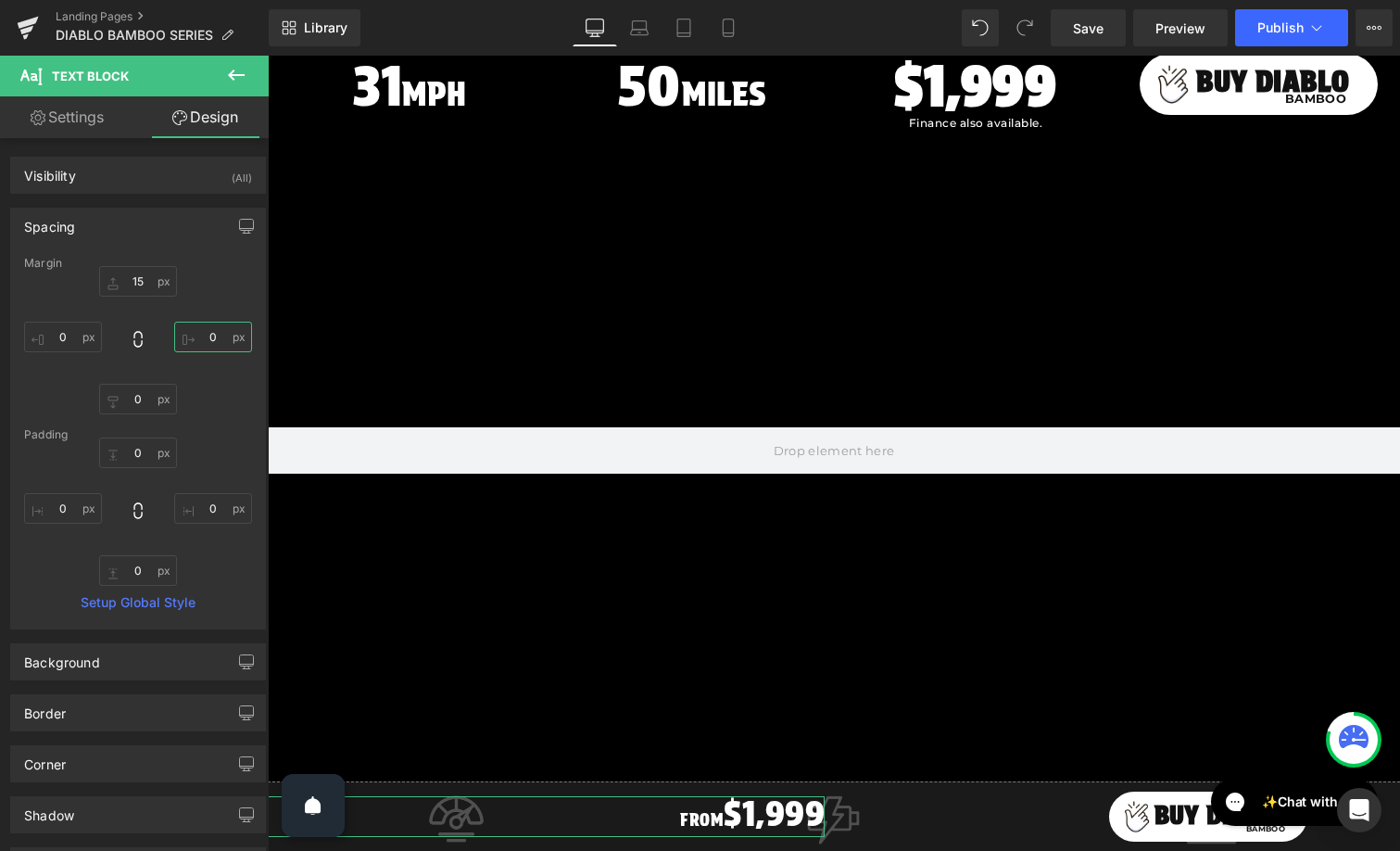 type on "10" 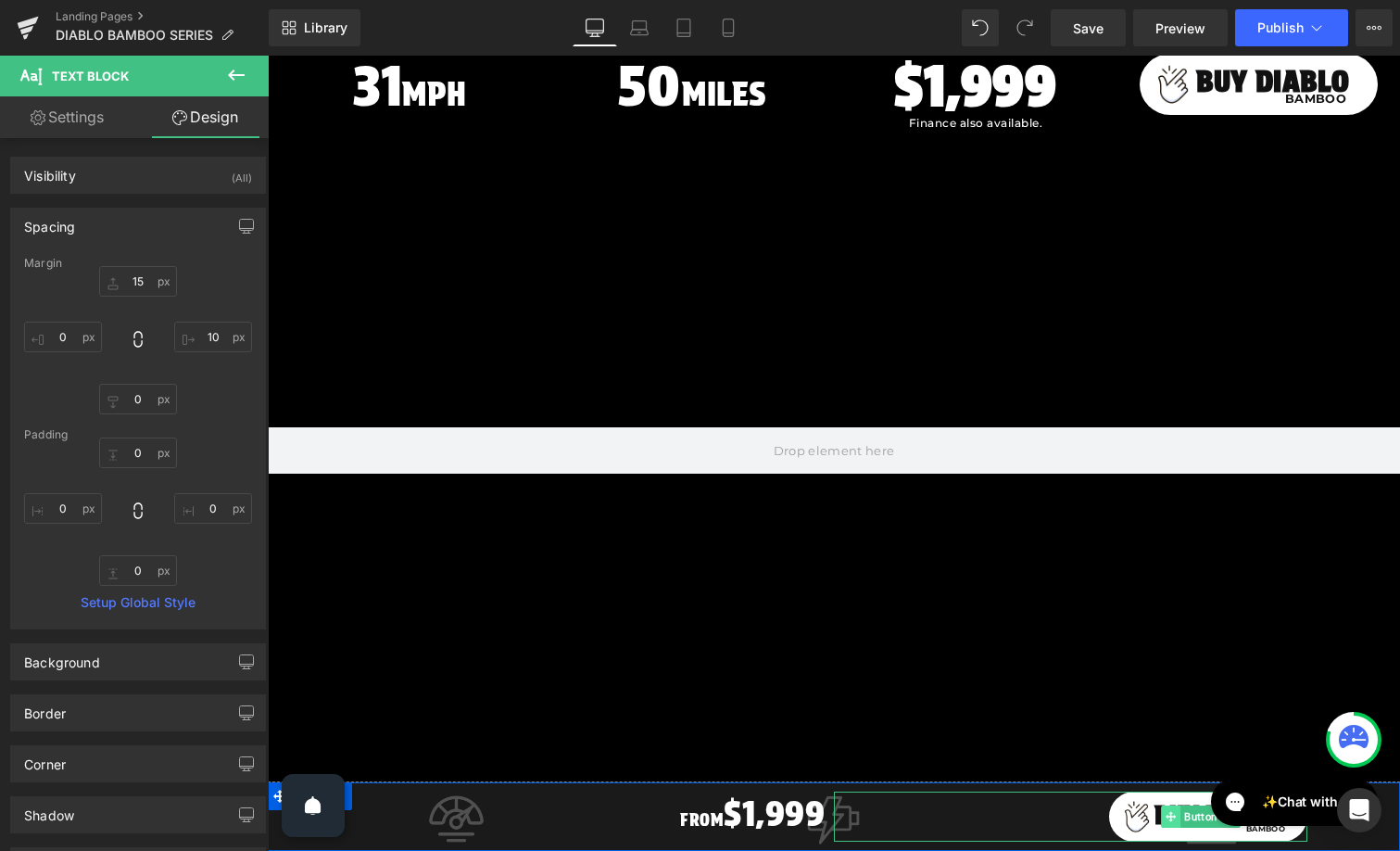 click 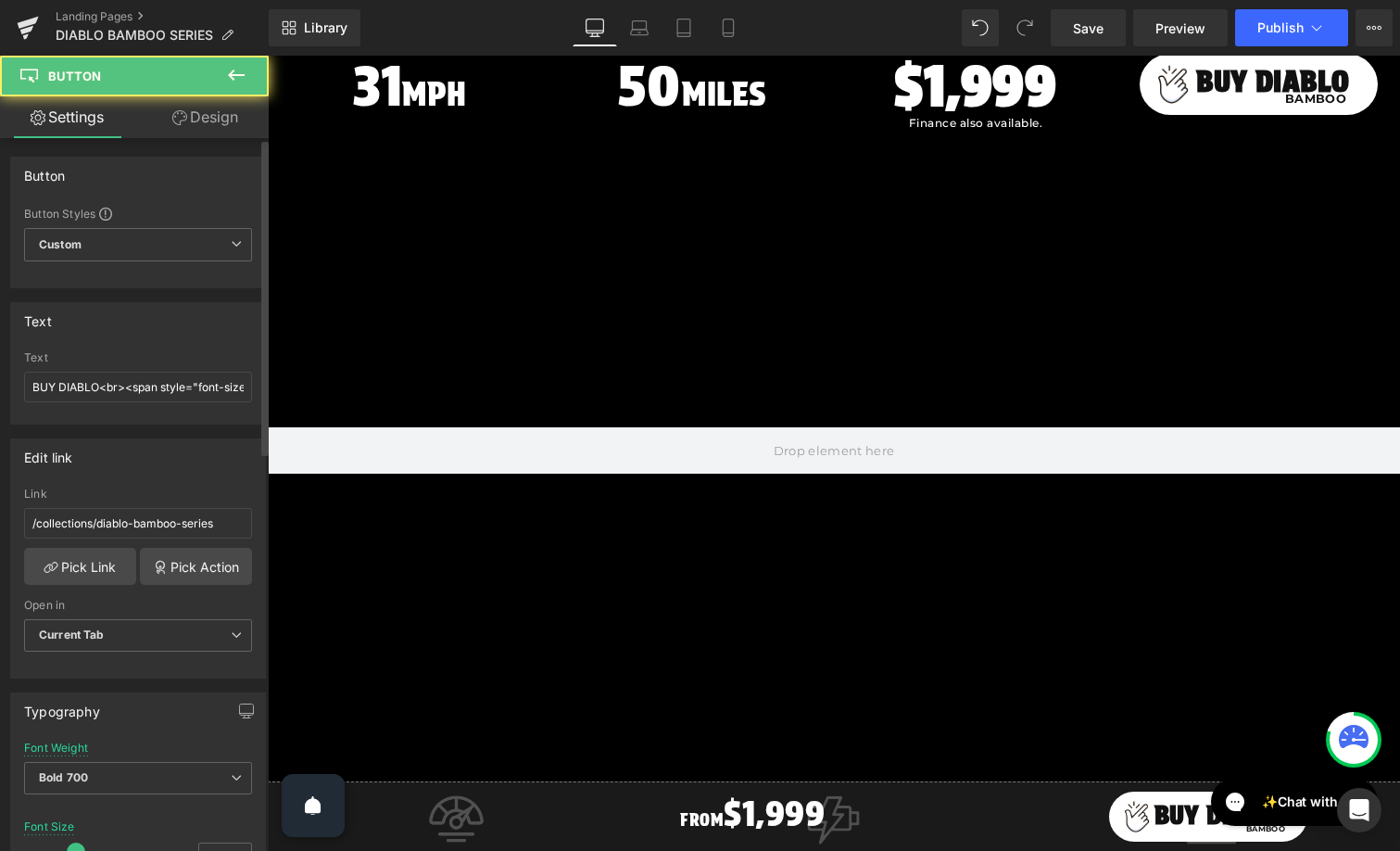 scroll, scrollTop: 1380, scrollLeft: 0, axis: vertical 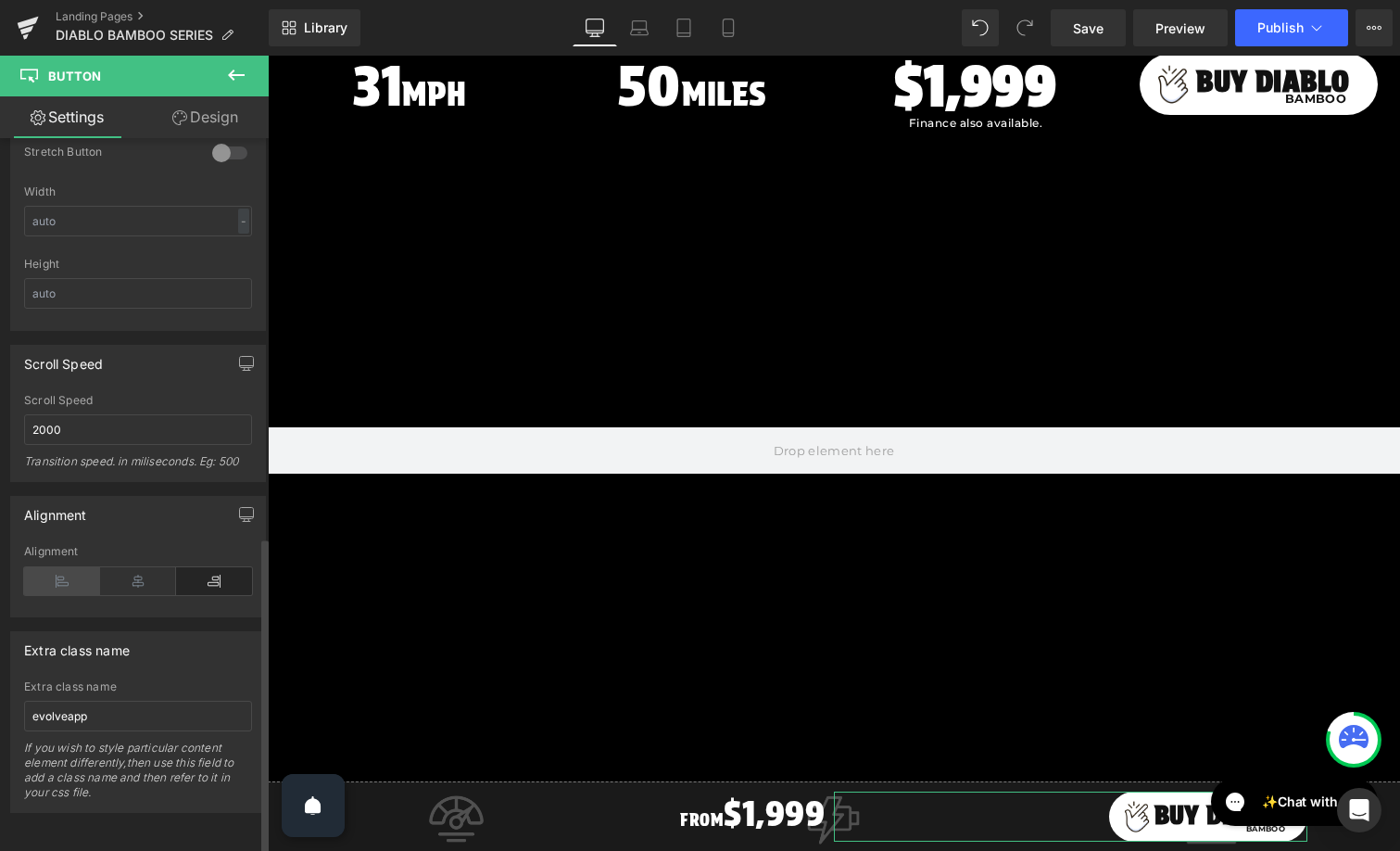 click at bounding box center [62, 581] 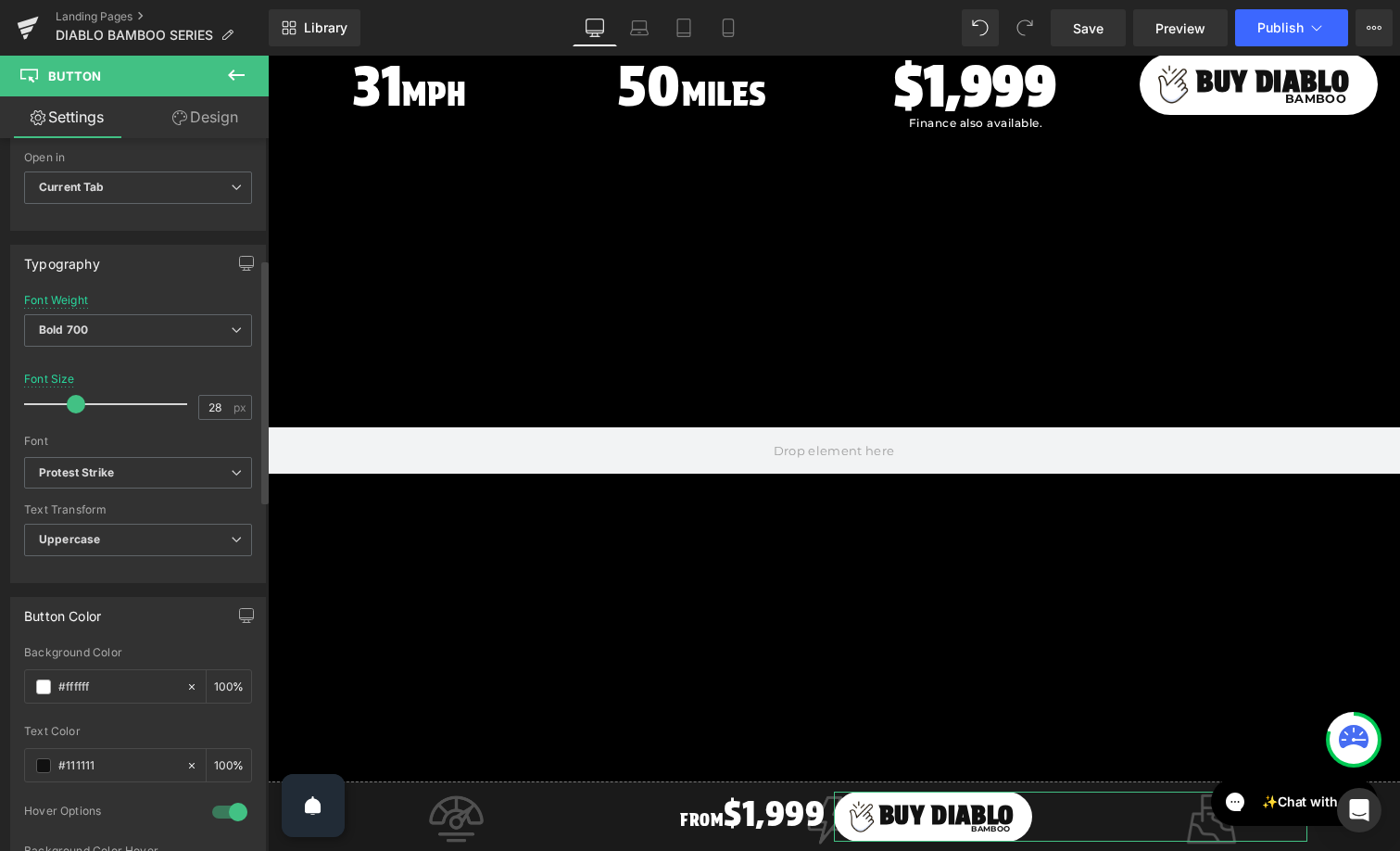 scroll, scrollTop: 162, scrollLeft: 0, axis: vertical 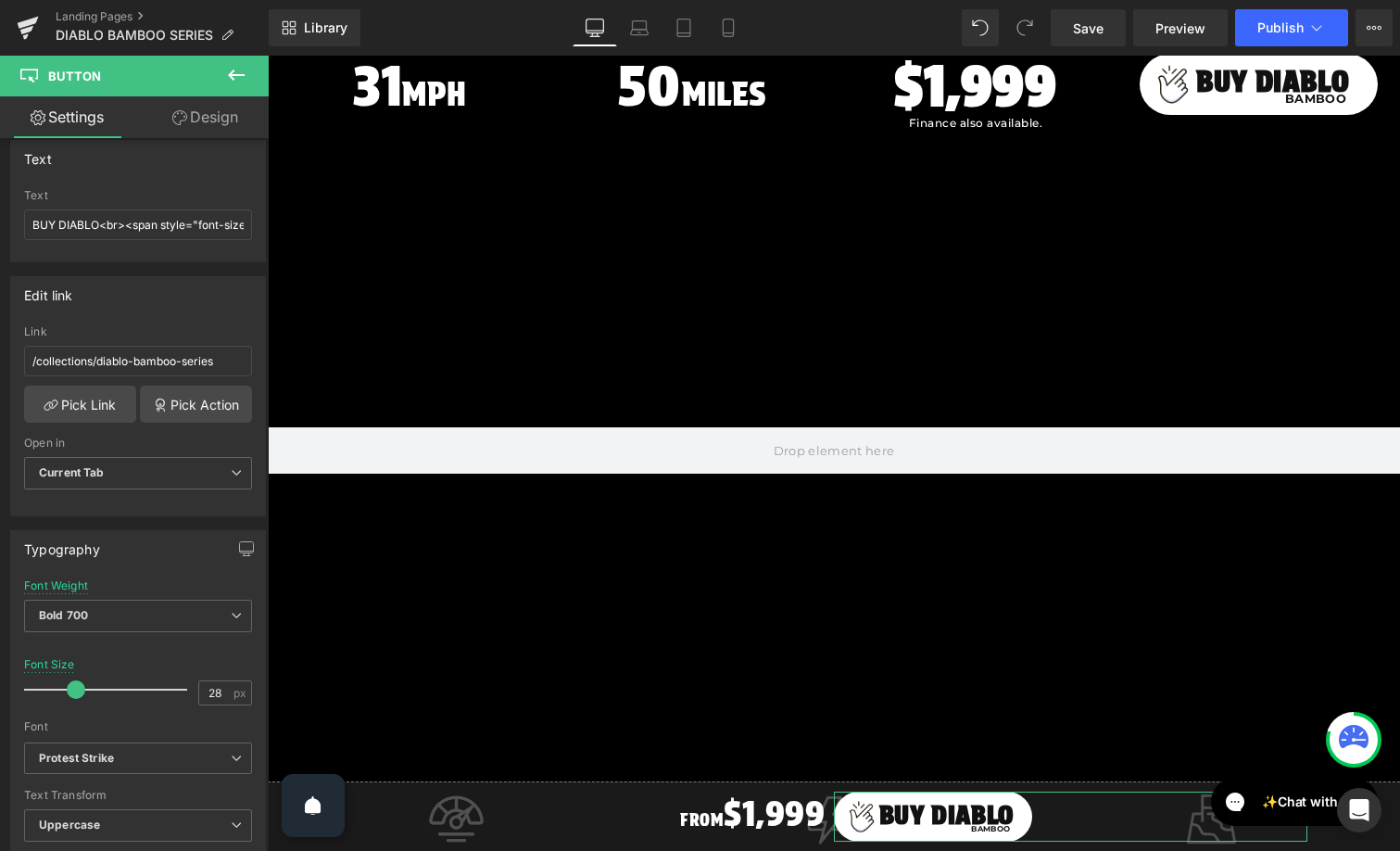 click on "Design" at bounding box center (205, 117) 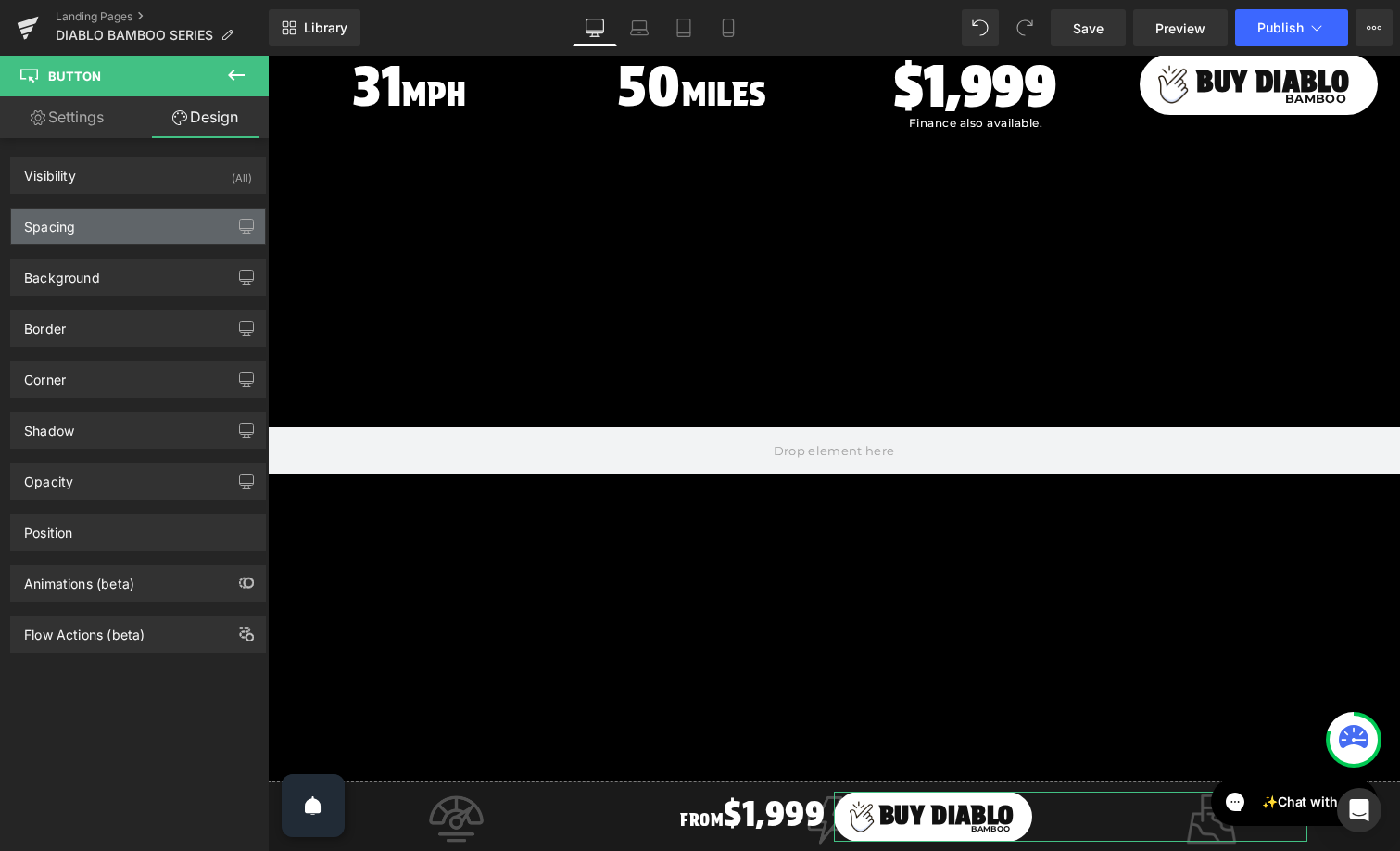 click on "Spacing" at bounding box center (138, 226) 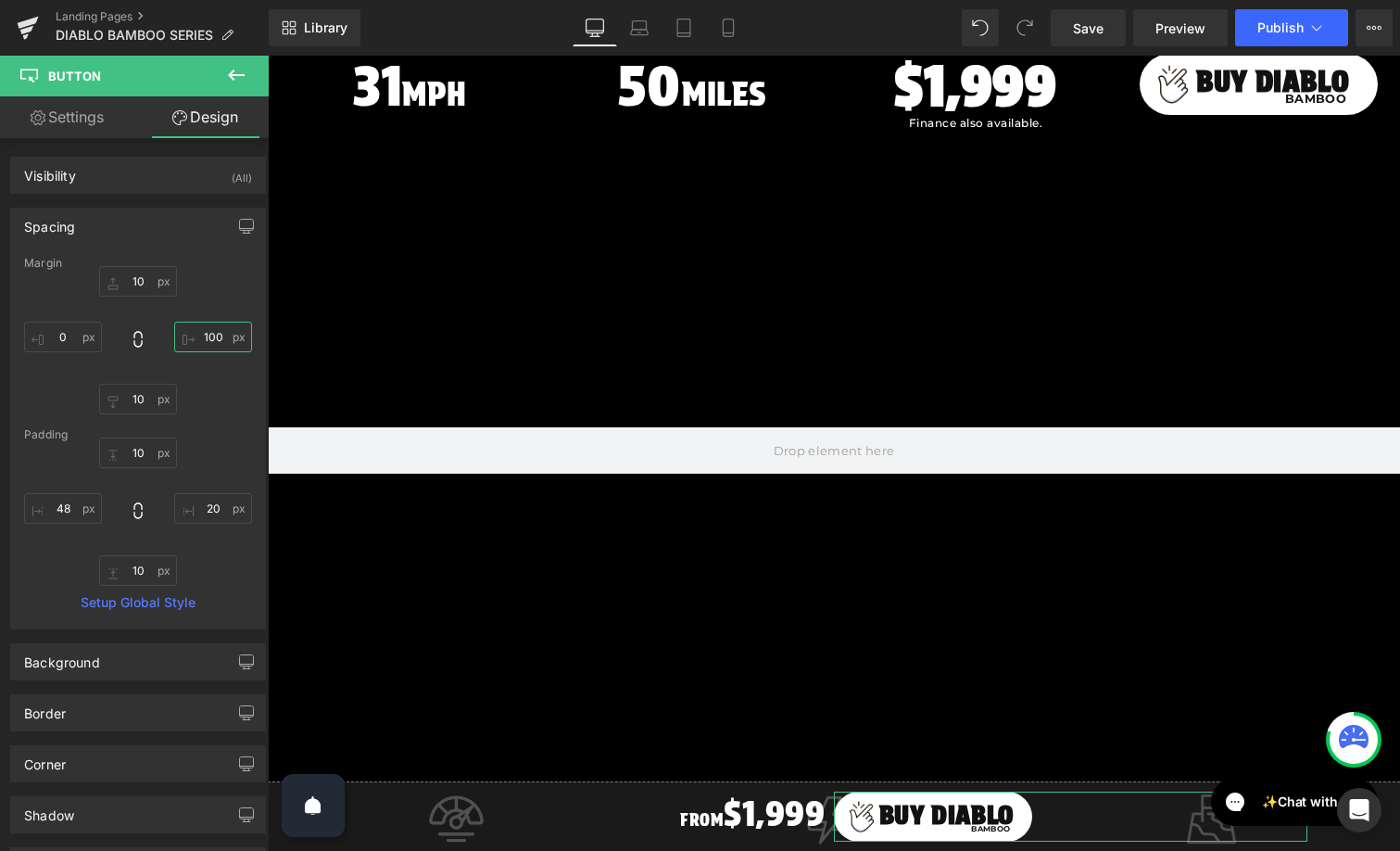 click on "100" at bounding box center [213, 337] 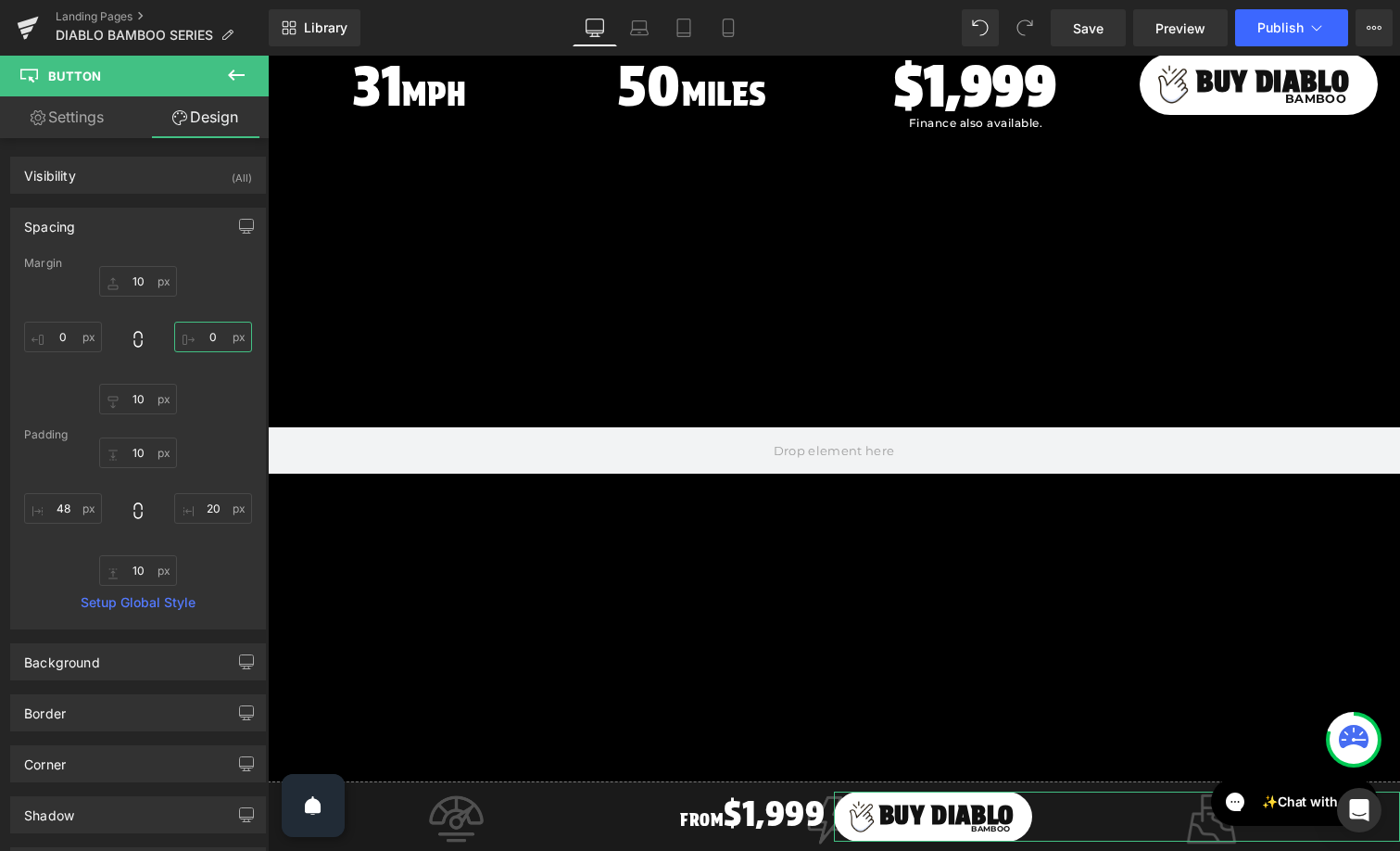 type on "0" 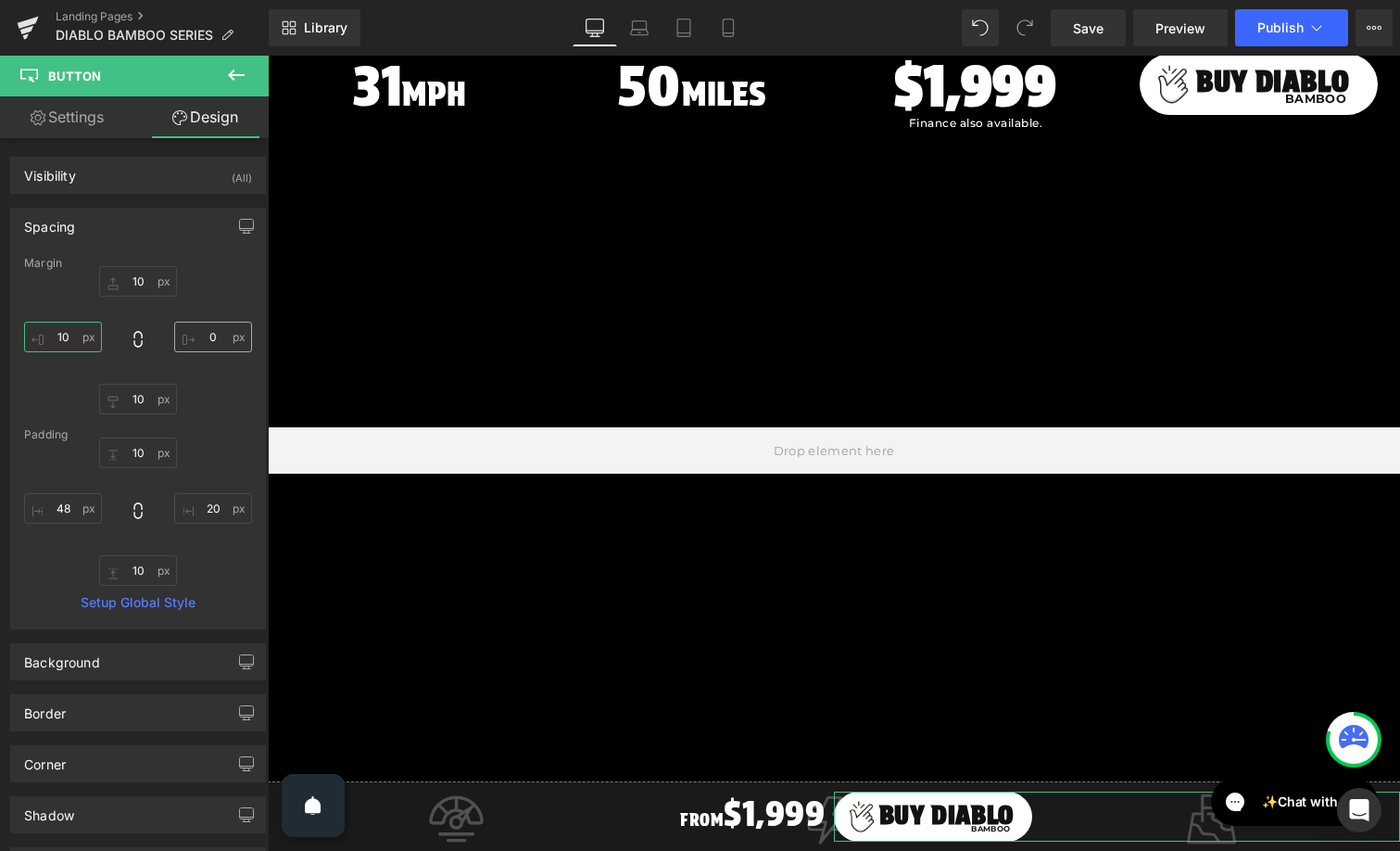 type on "10" 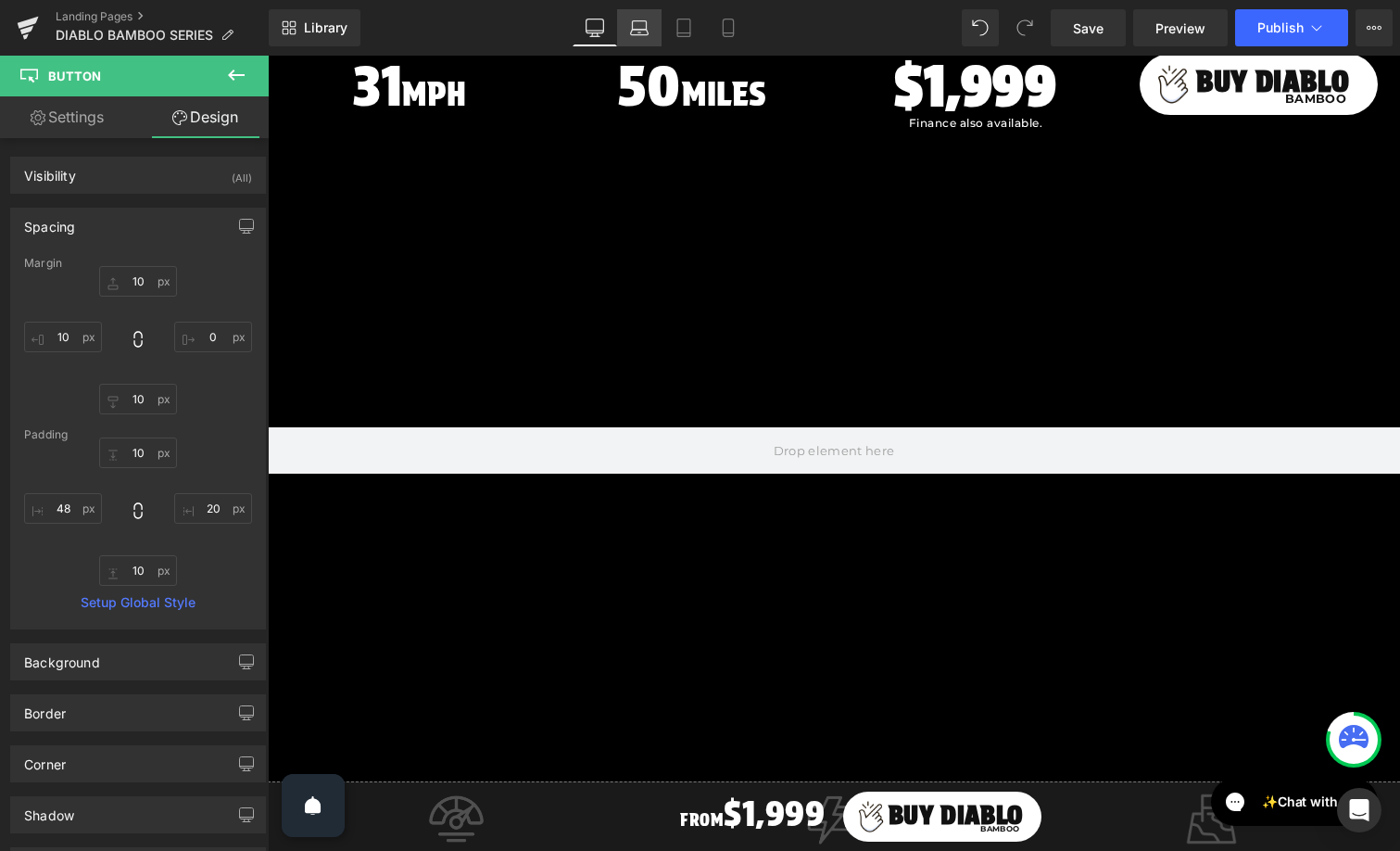 click 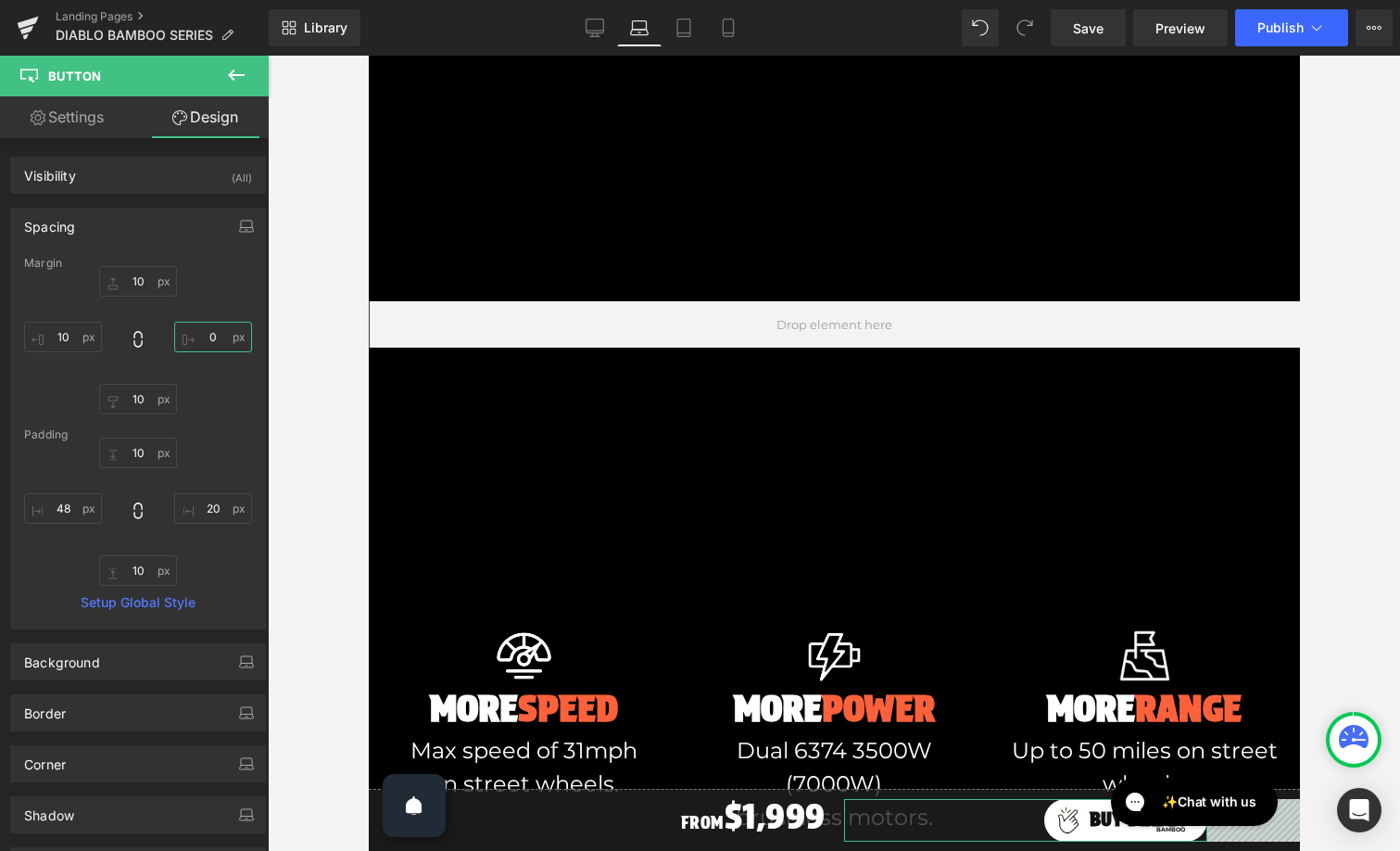 click on "0" at bounding box center [213, 337] 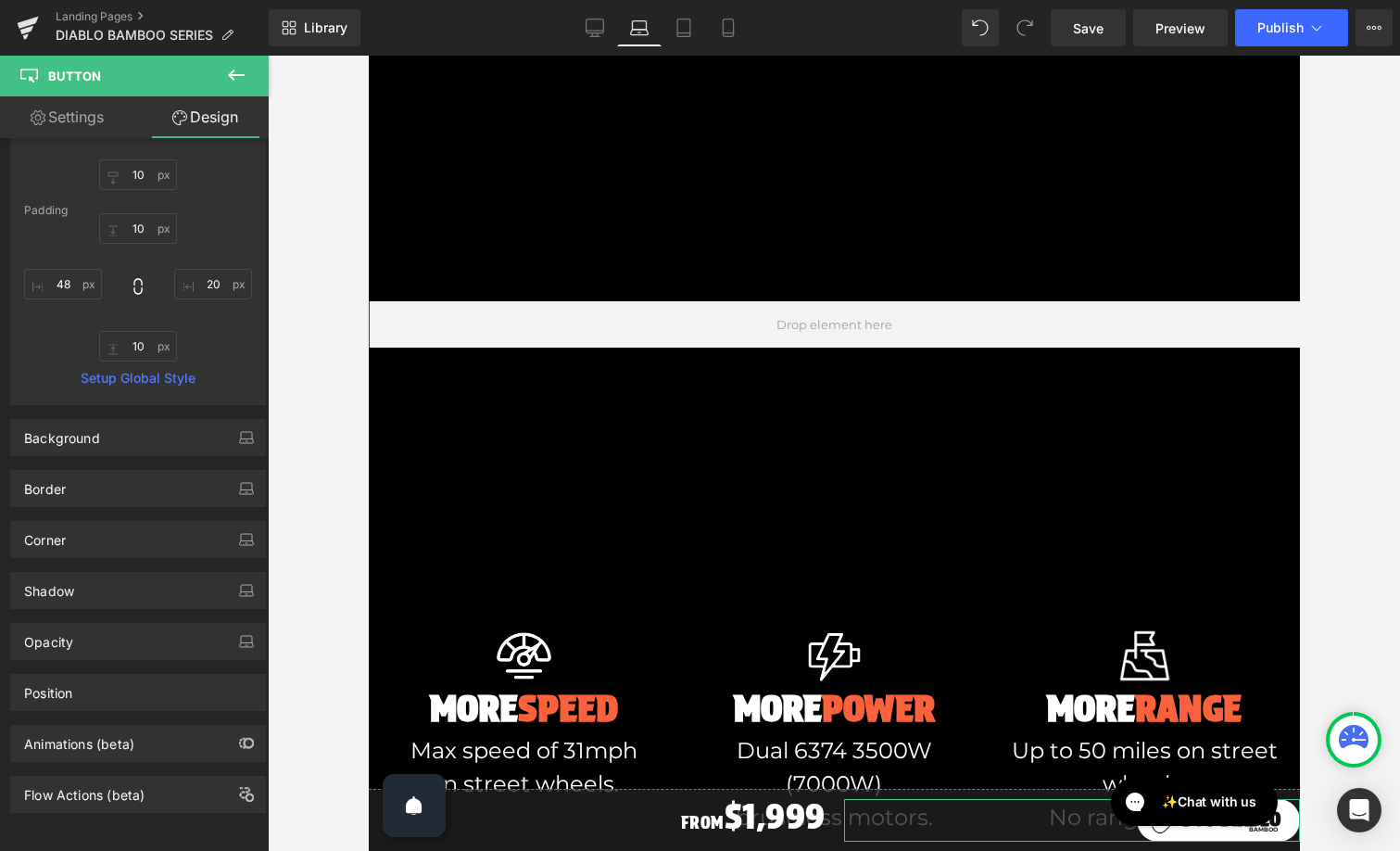 scroll, scrollTop: 0, scrollLeft: 0, axis: both 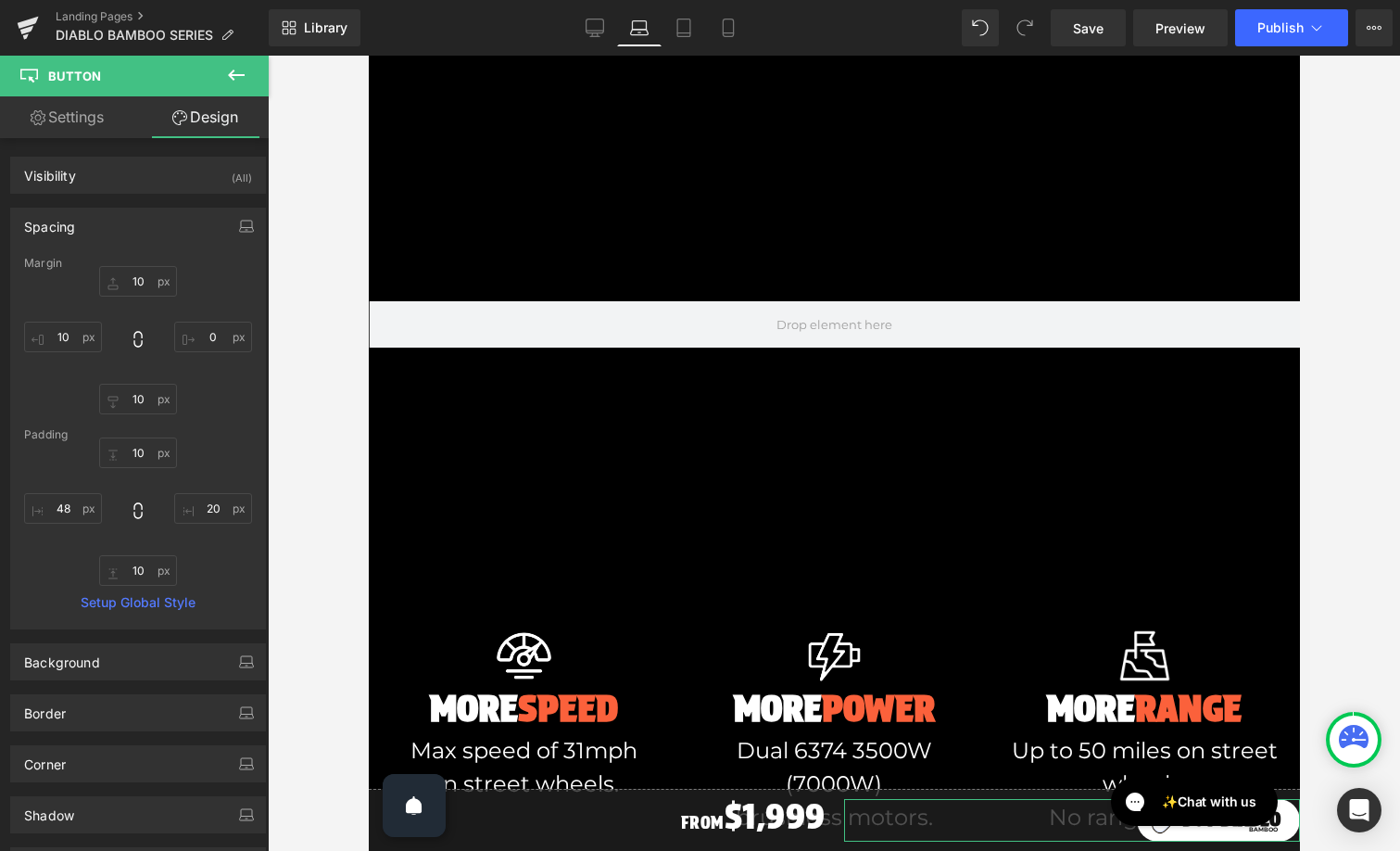 click on "Settings" at bounding box center [67, 117] 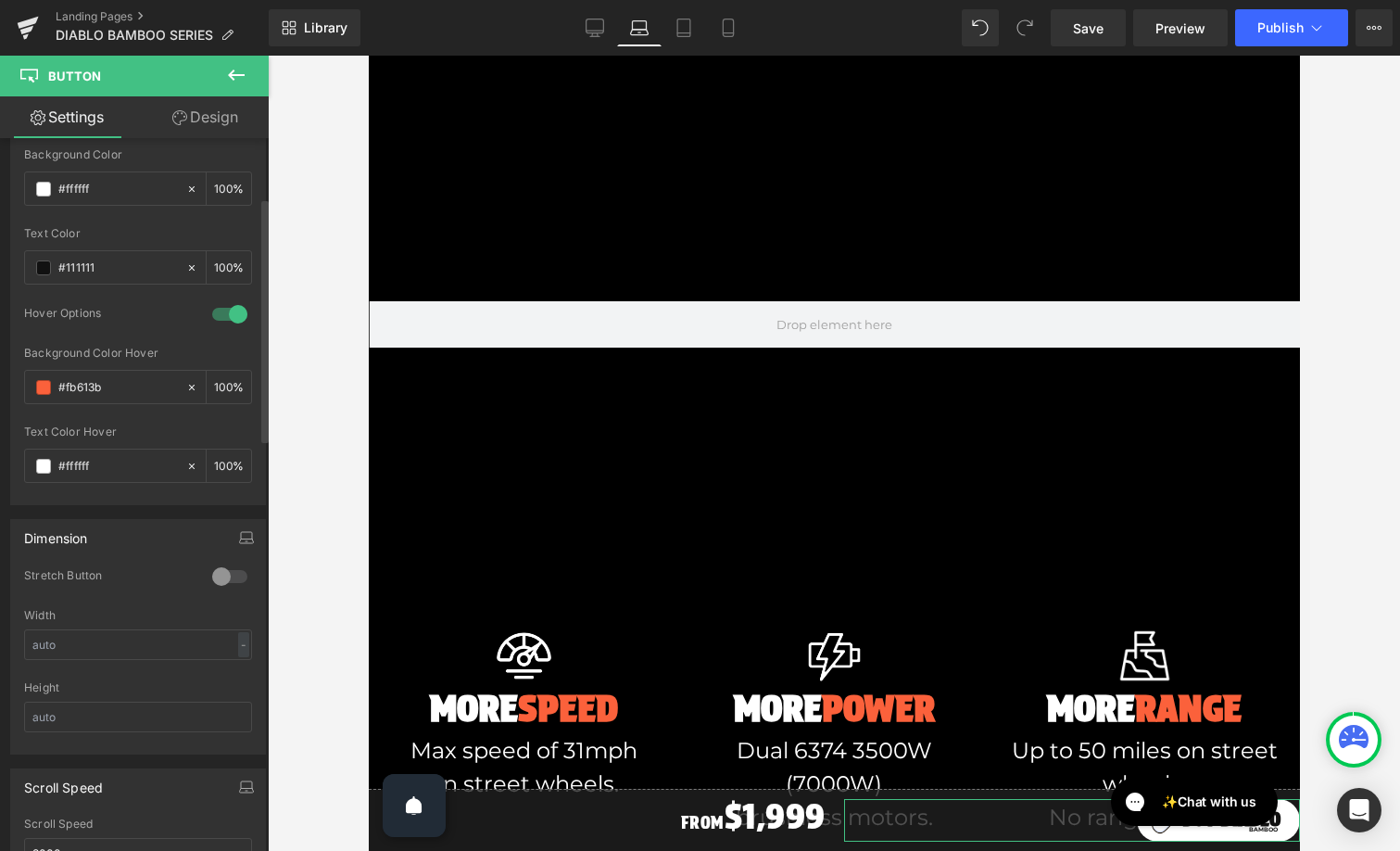 scroll, scrollTop: 1136, scrollLeft: 0, axis: vertical 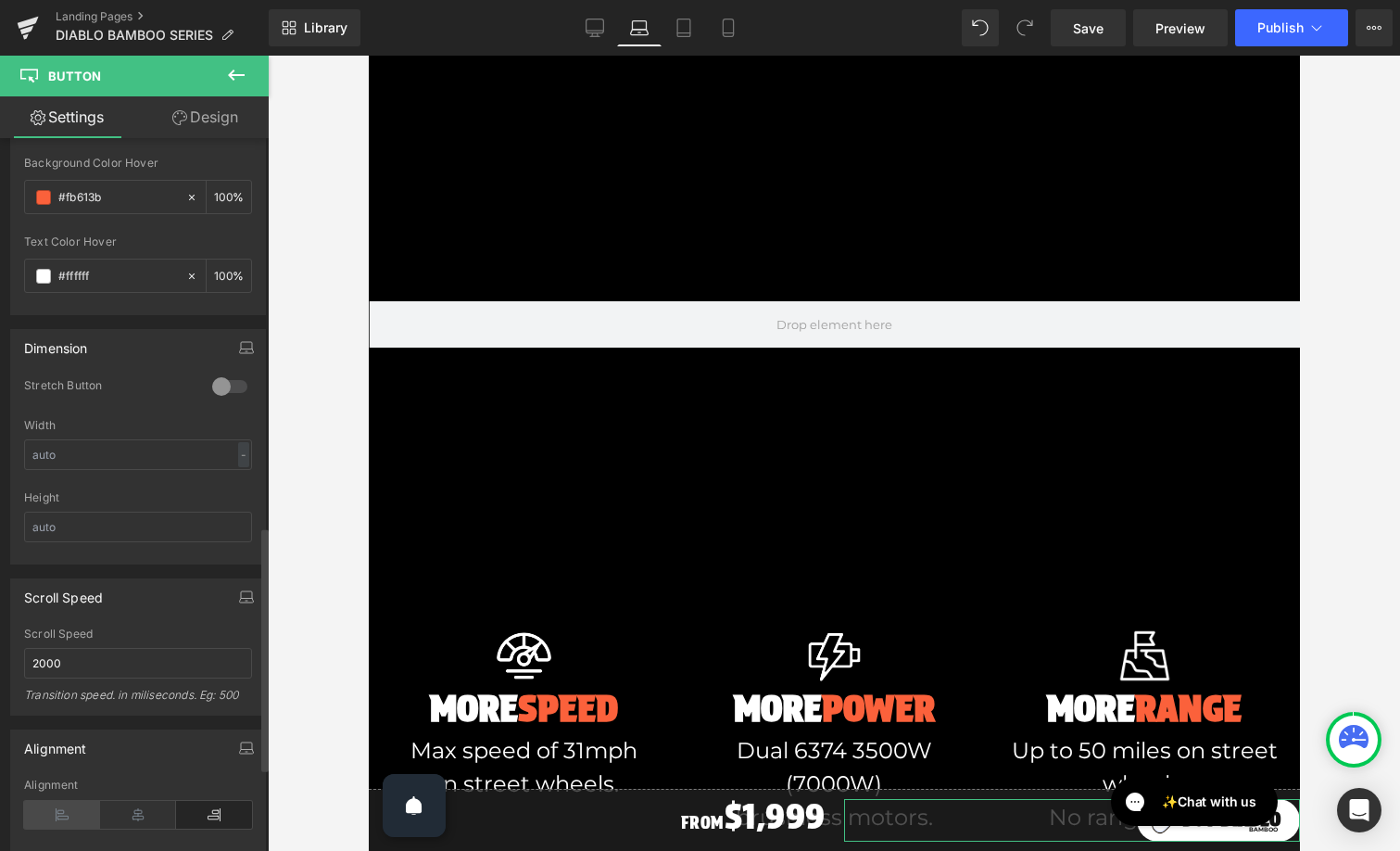 click at bounding box center [62, 815] 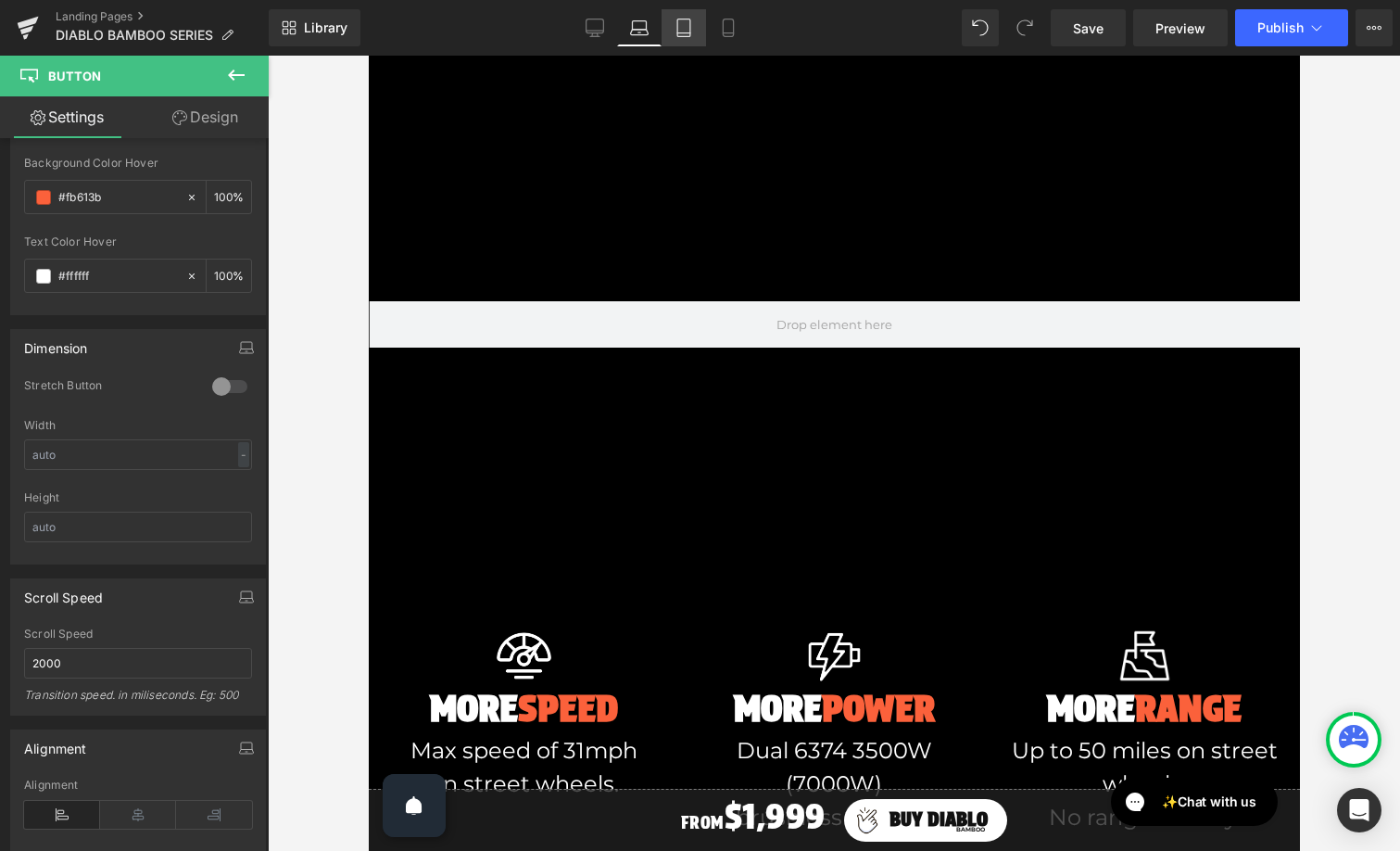 click on "Tablet" at bounding box center [684, 28] 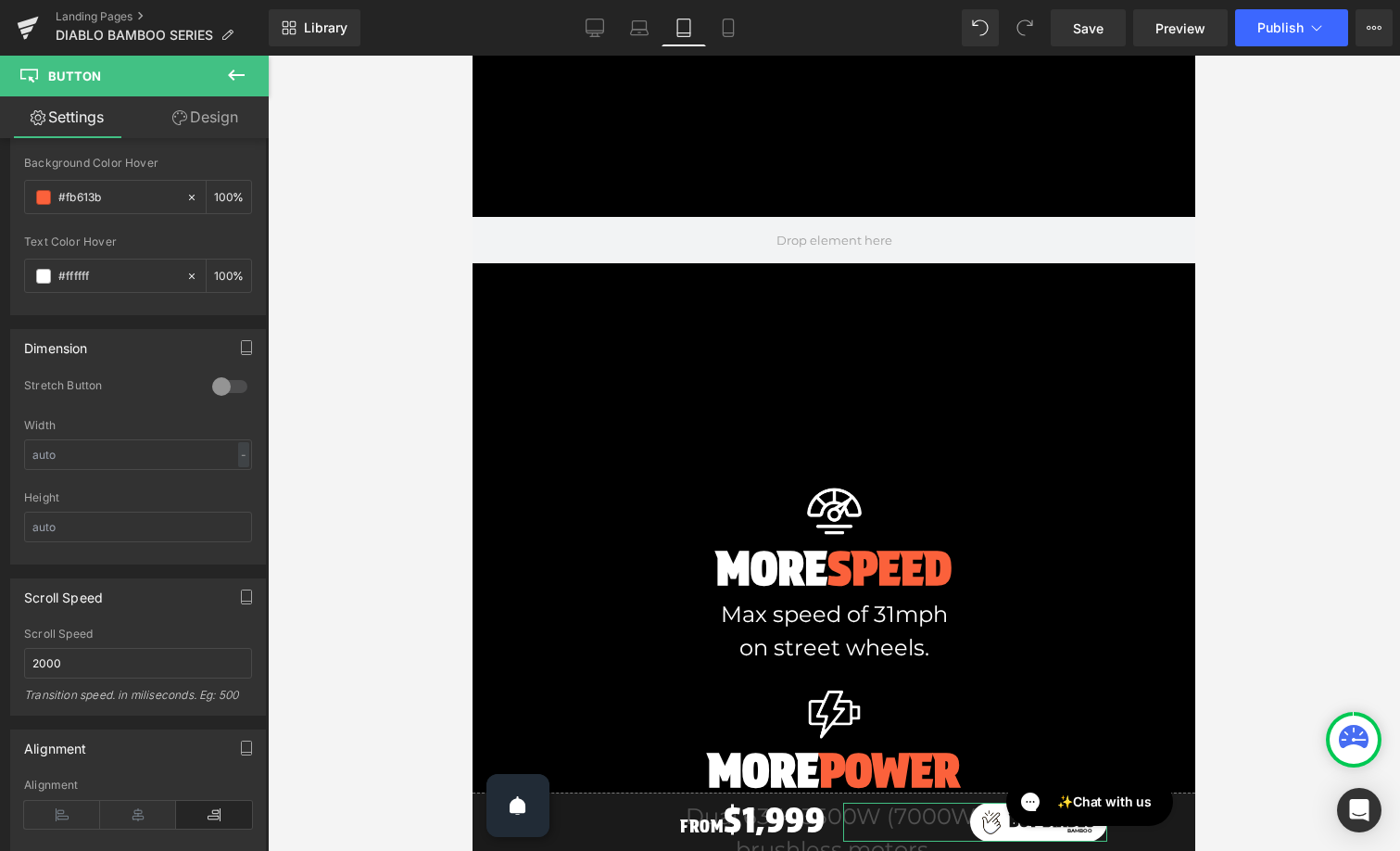 click on "Design" at bounding box center (205, 117) 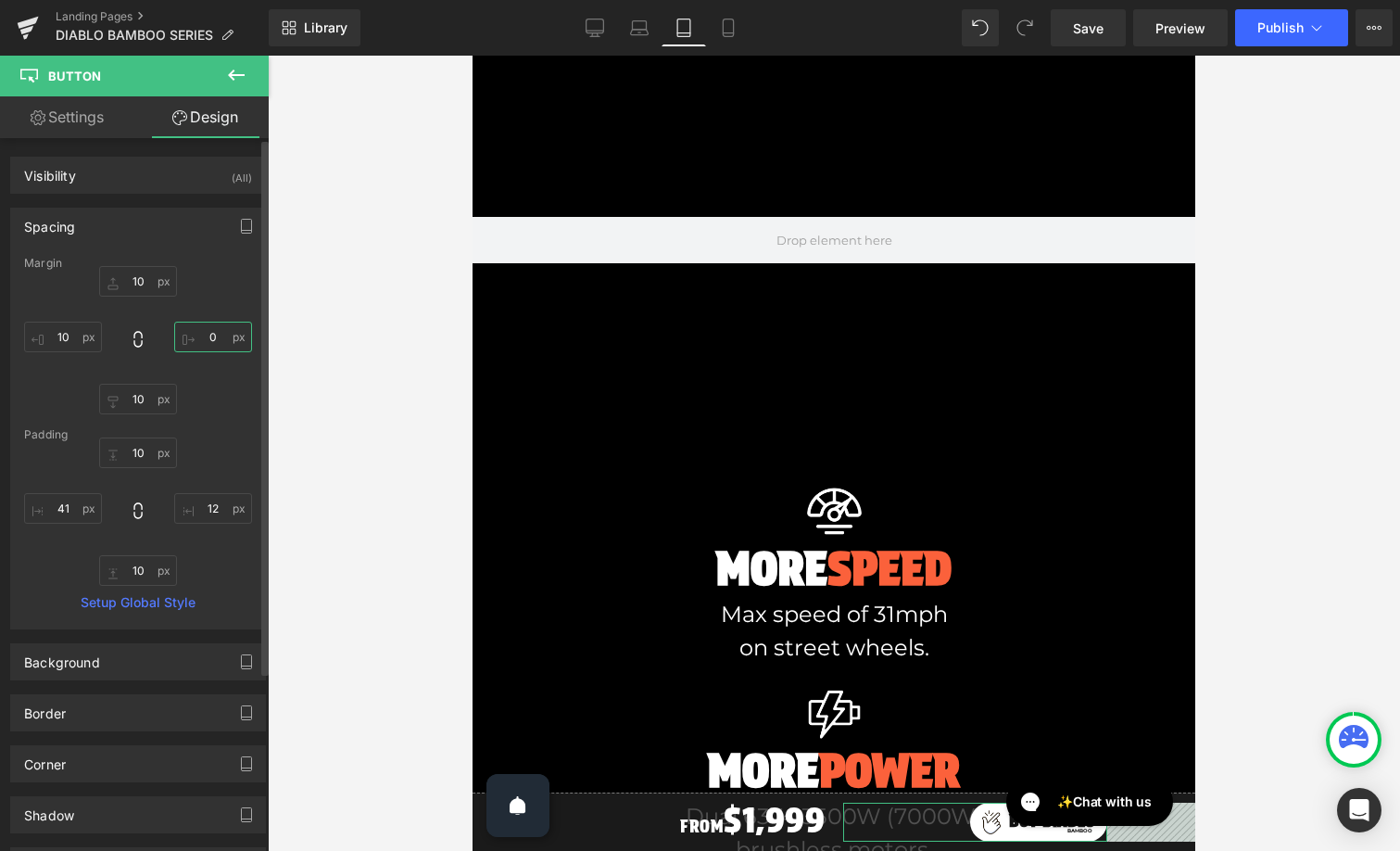 click on "0" at bounding box center [213, 337] 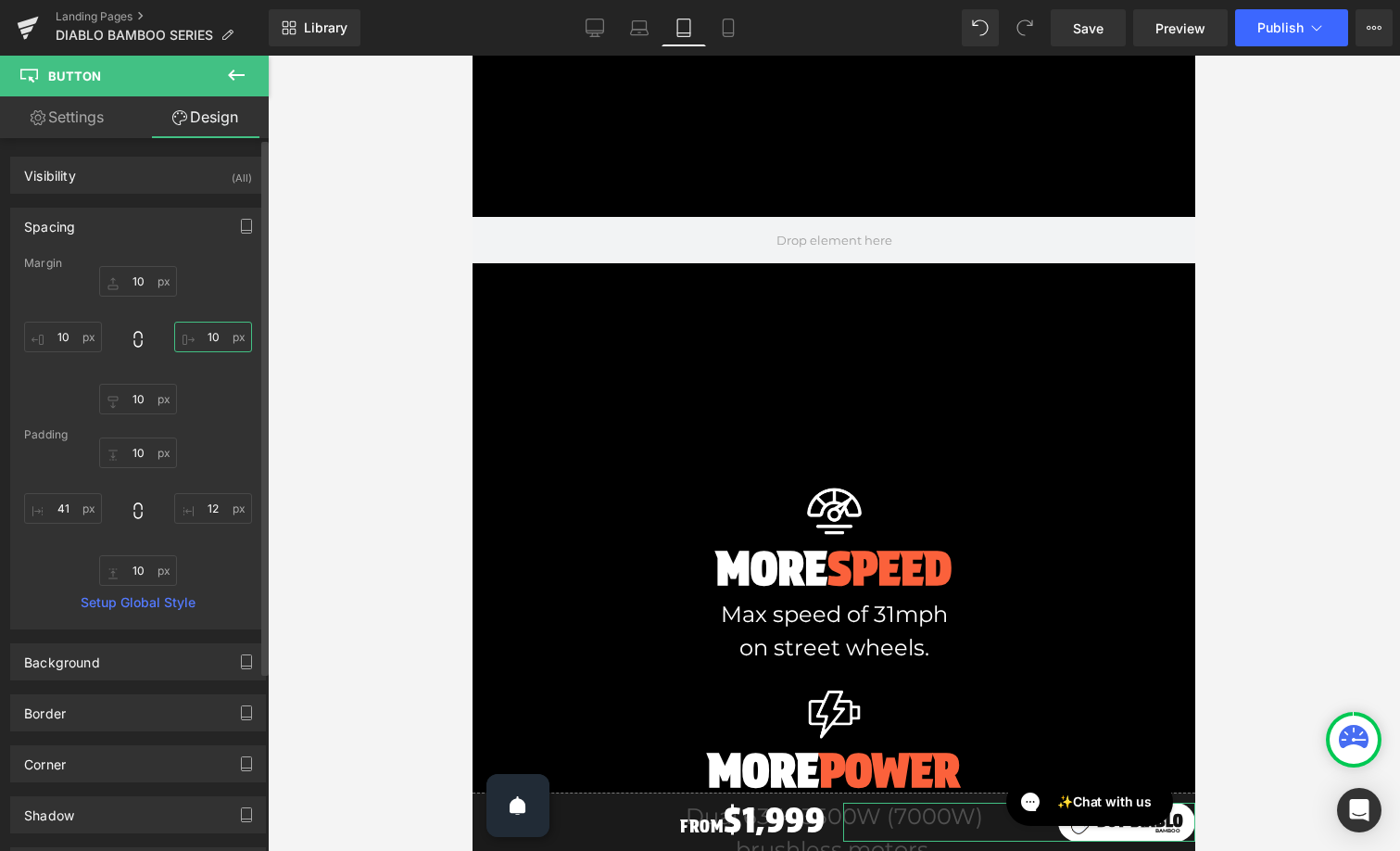 type on "0" 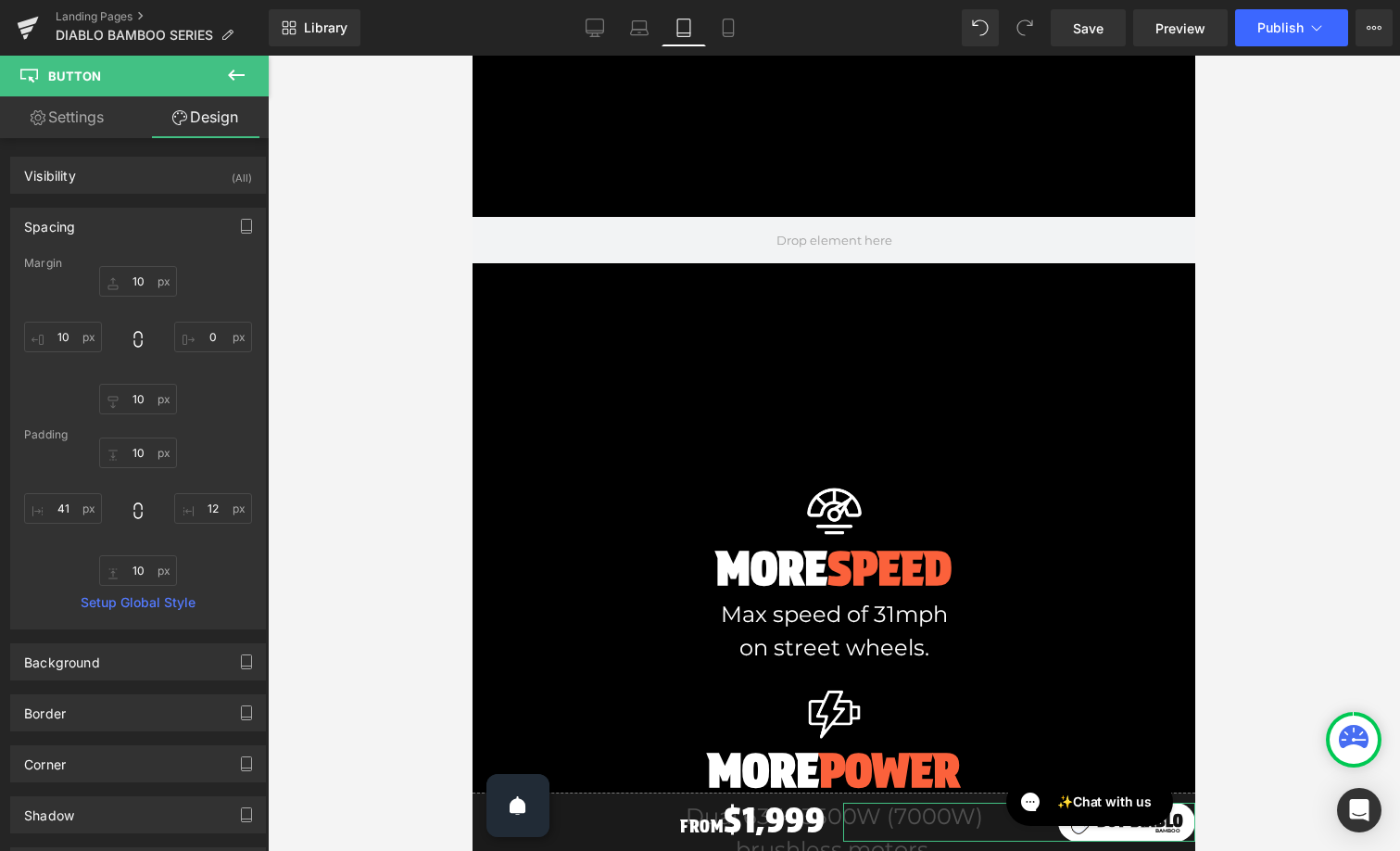 click on "Settings" at bounding box center (67, 117) 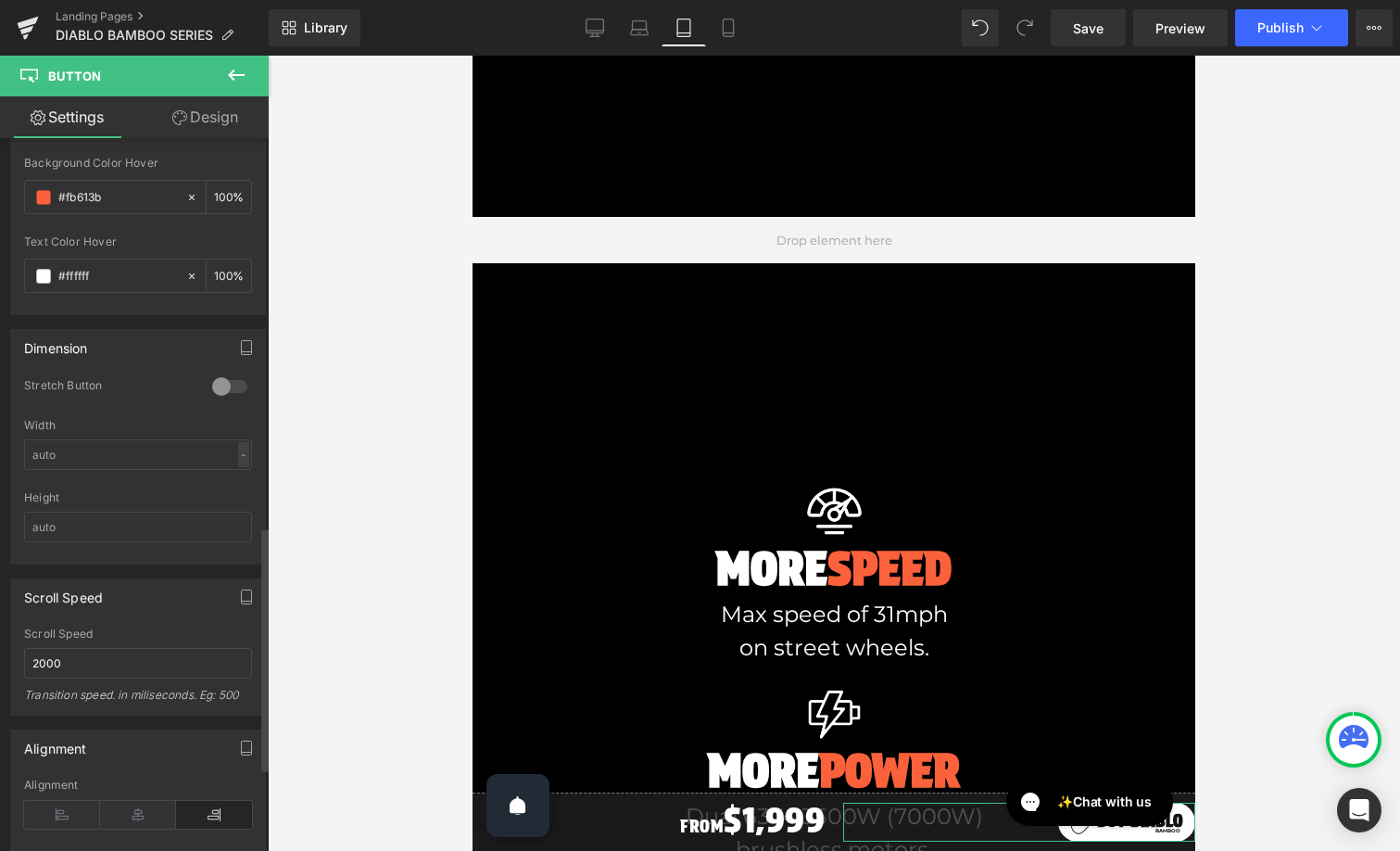 scroll, scrollTop: 1380, scrollLeft: 0, axis: vertical 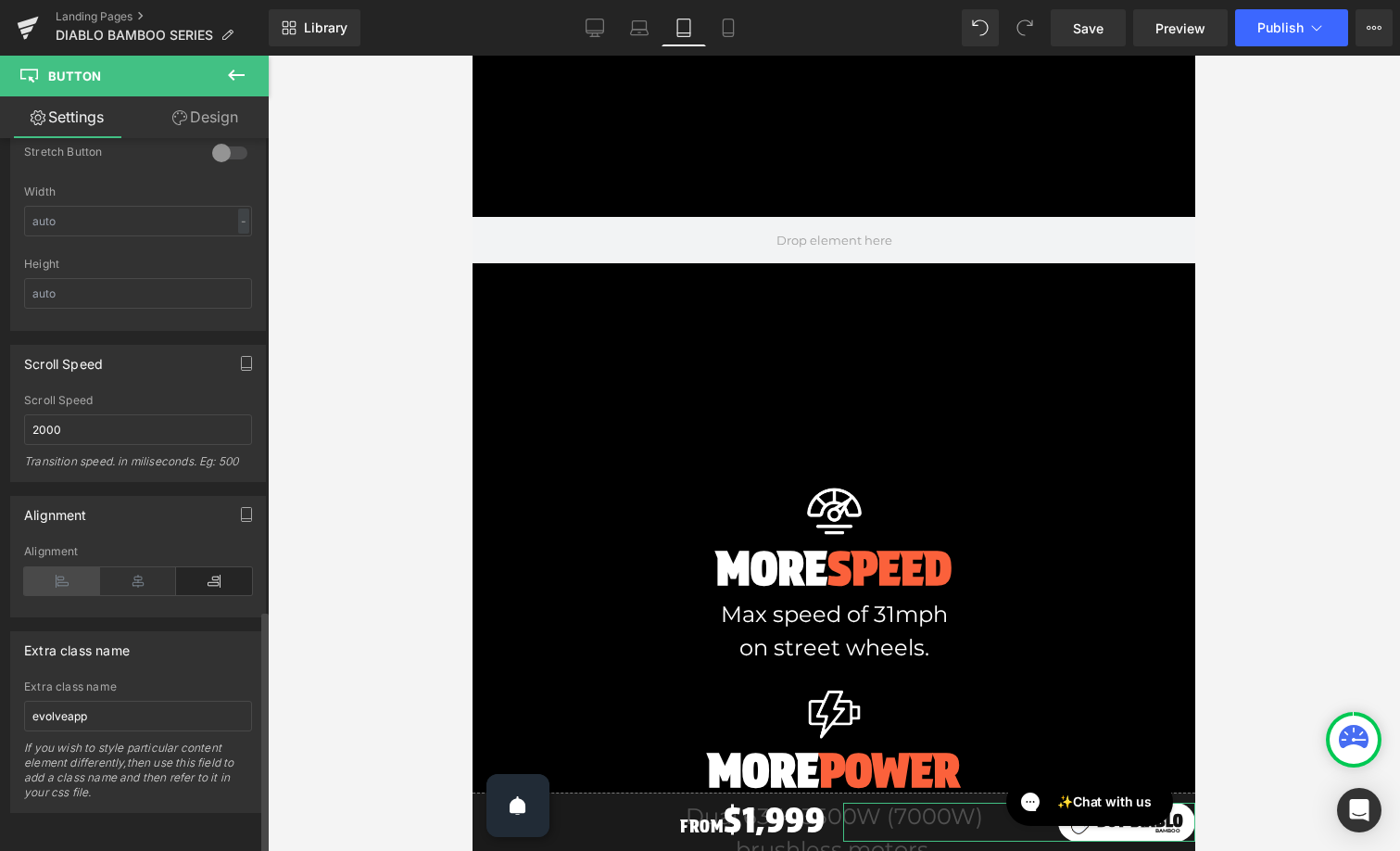 click at bounding box center [62, 581] 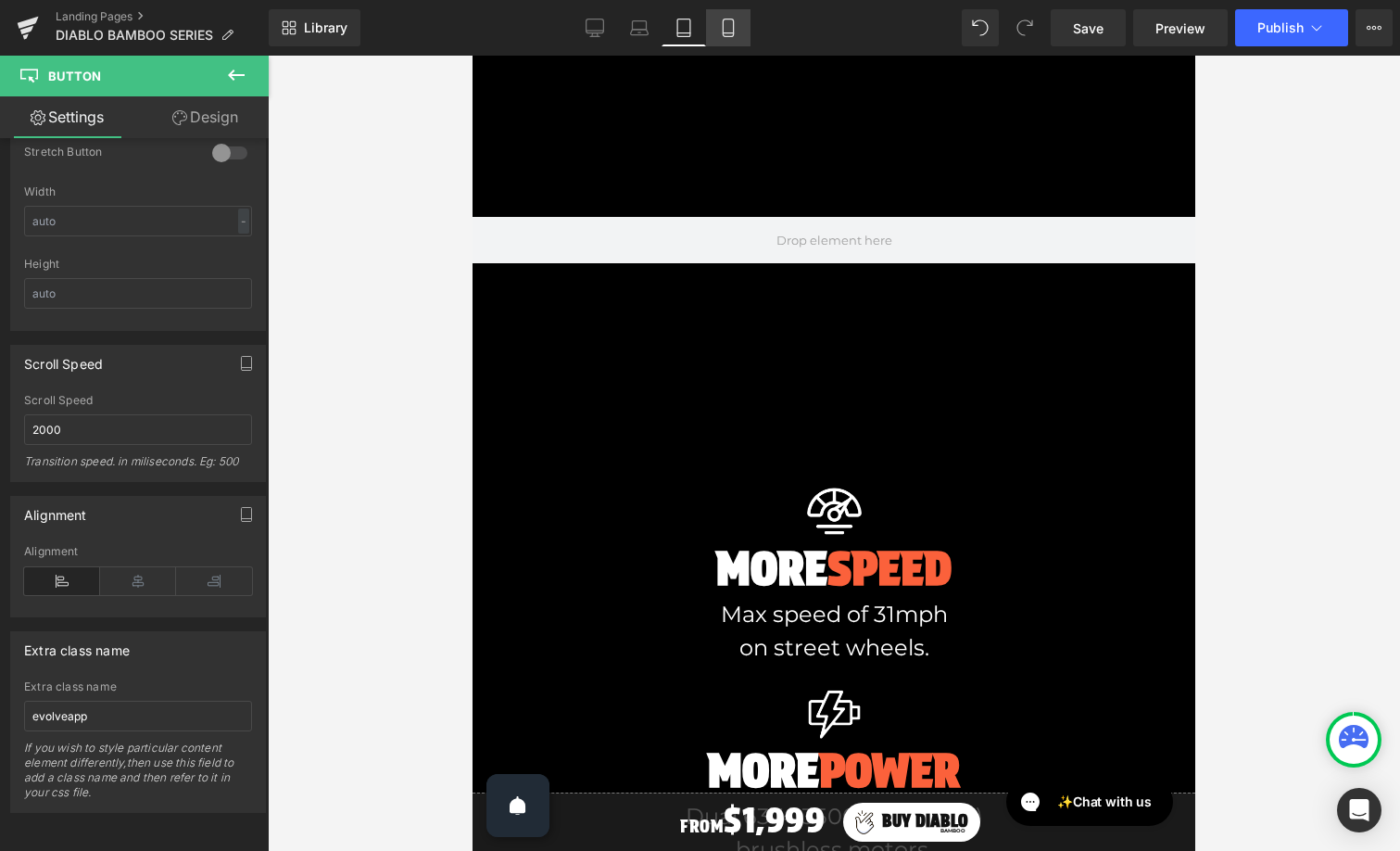 click 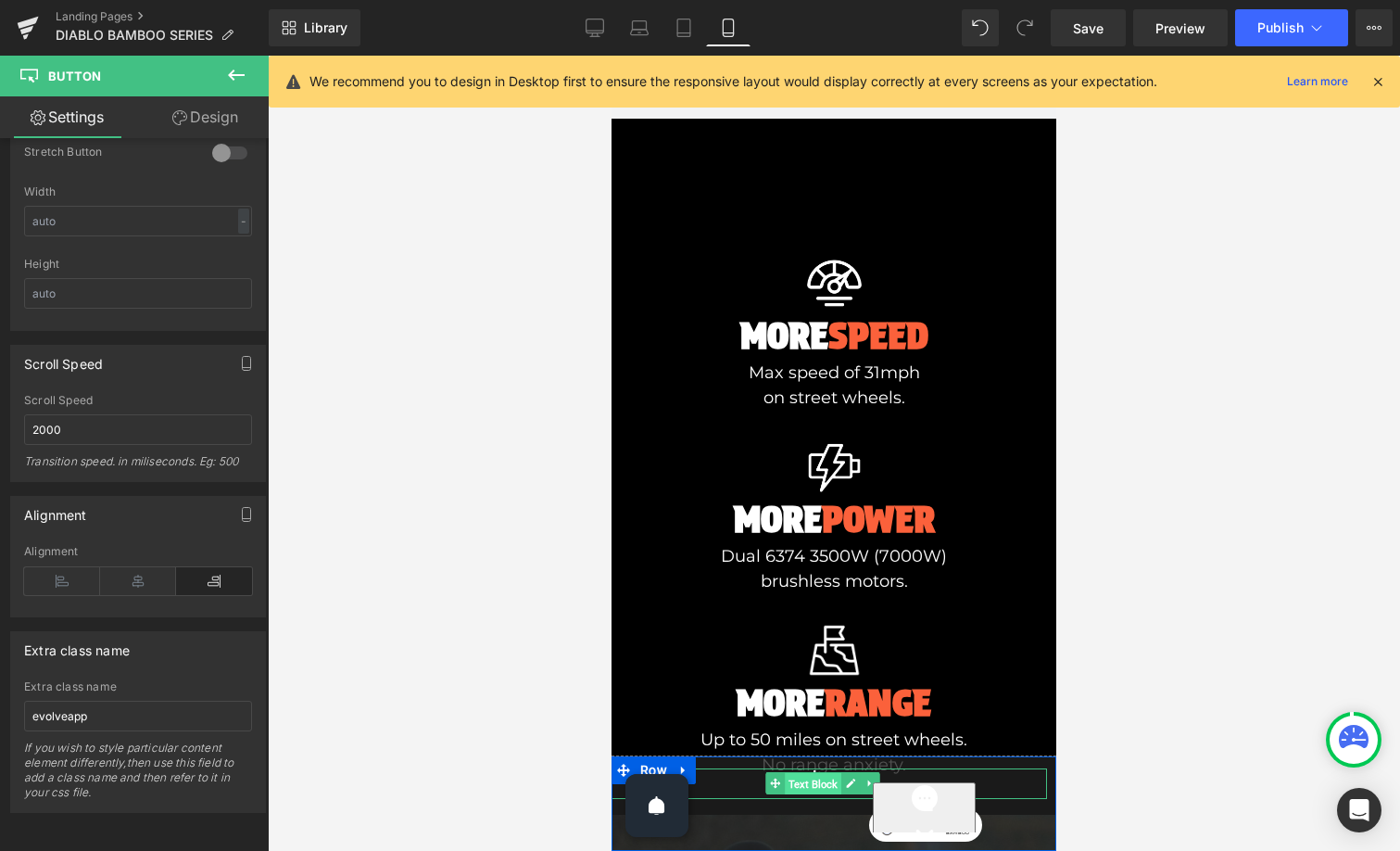 click on "Text Block" at bounding box center [813, 784] 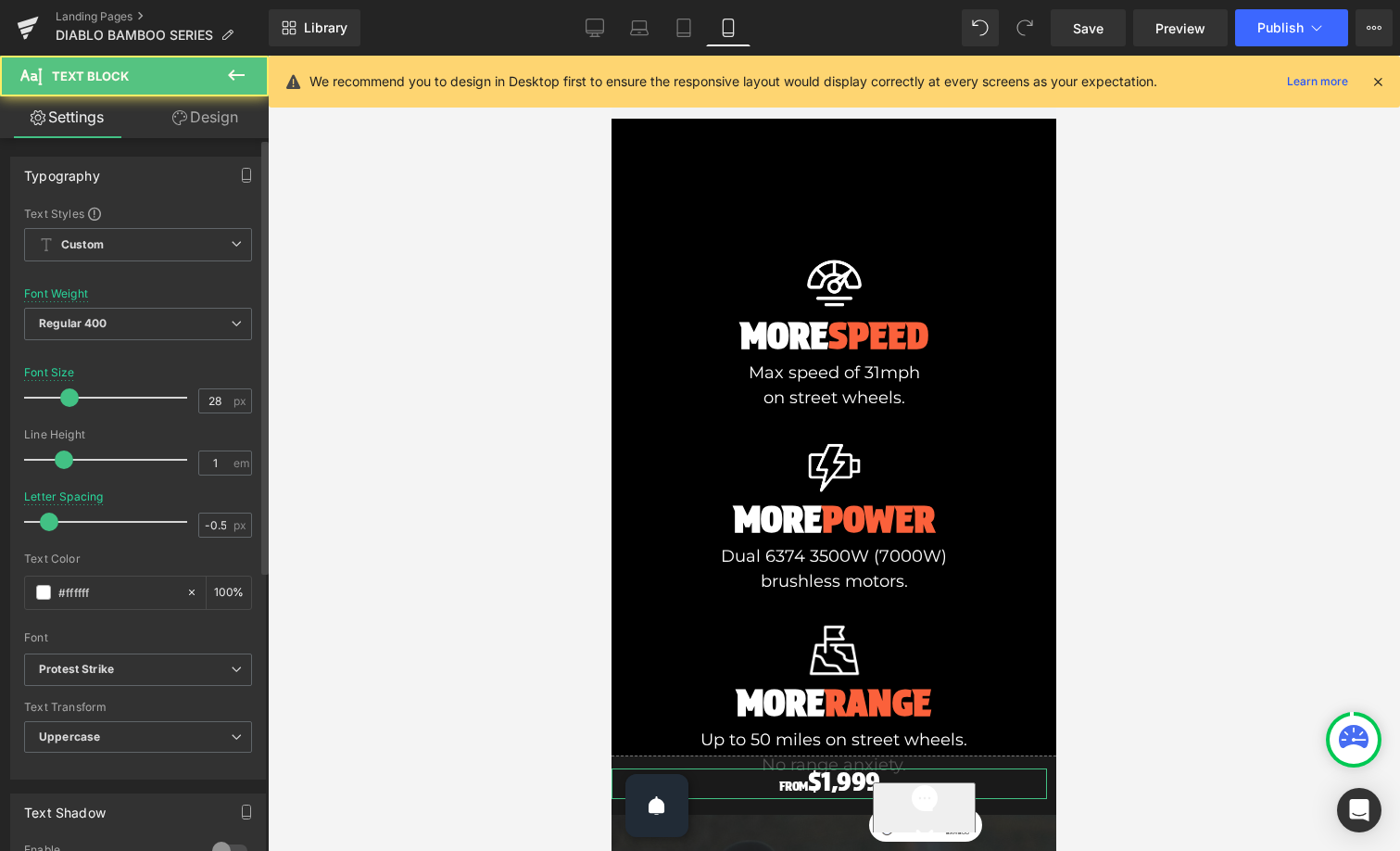 scroll, scrollTop: 460, scrollLeft: 0, axis: vertical 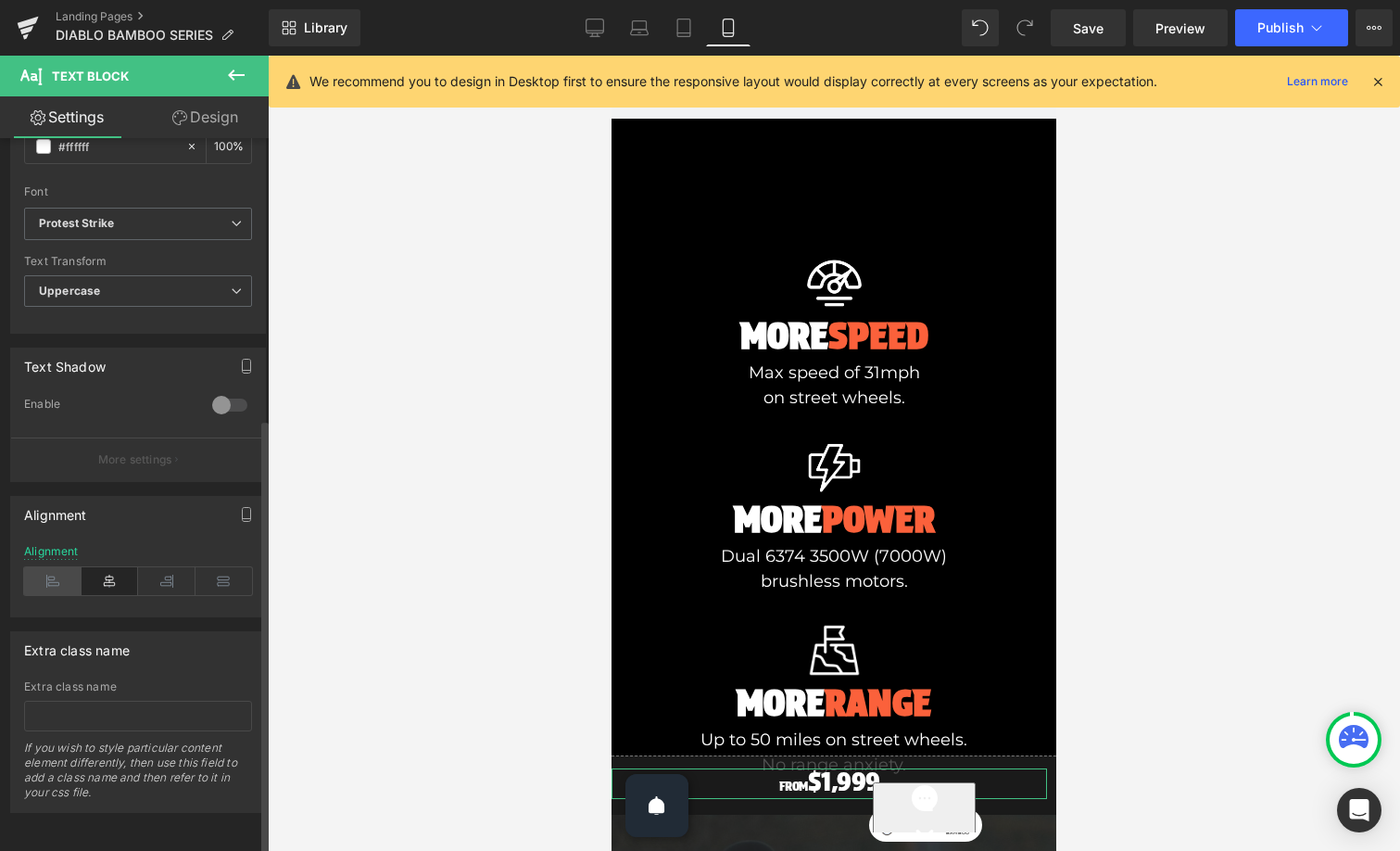 click at bounding box center [53, 581] 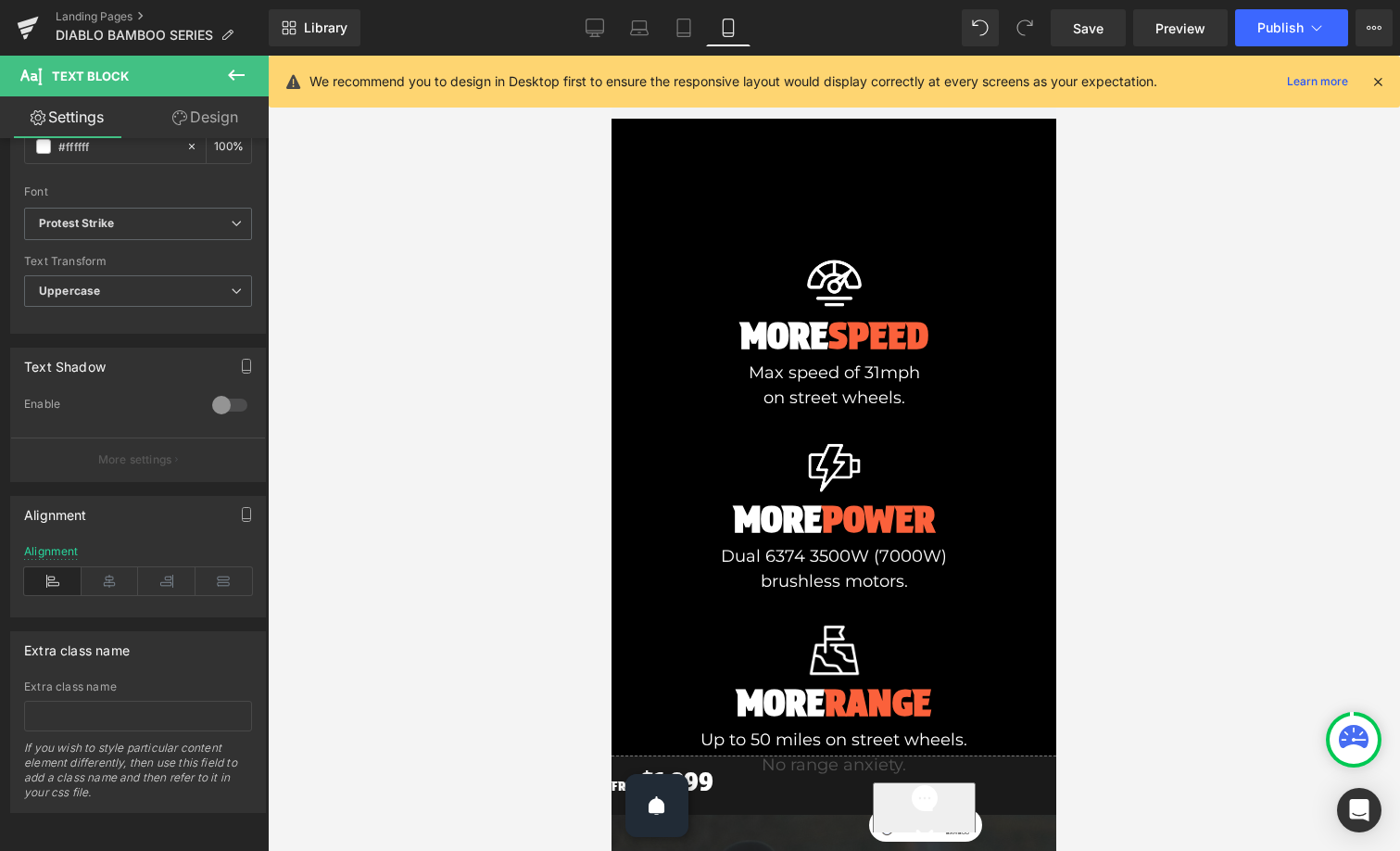click on "✨Chat with us" at bounding box center [923, 842] 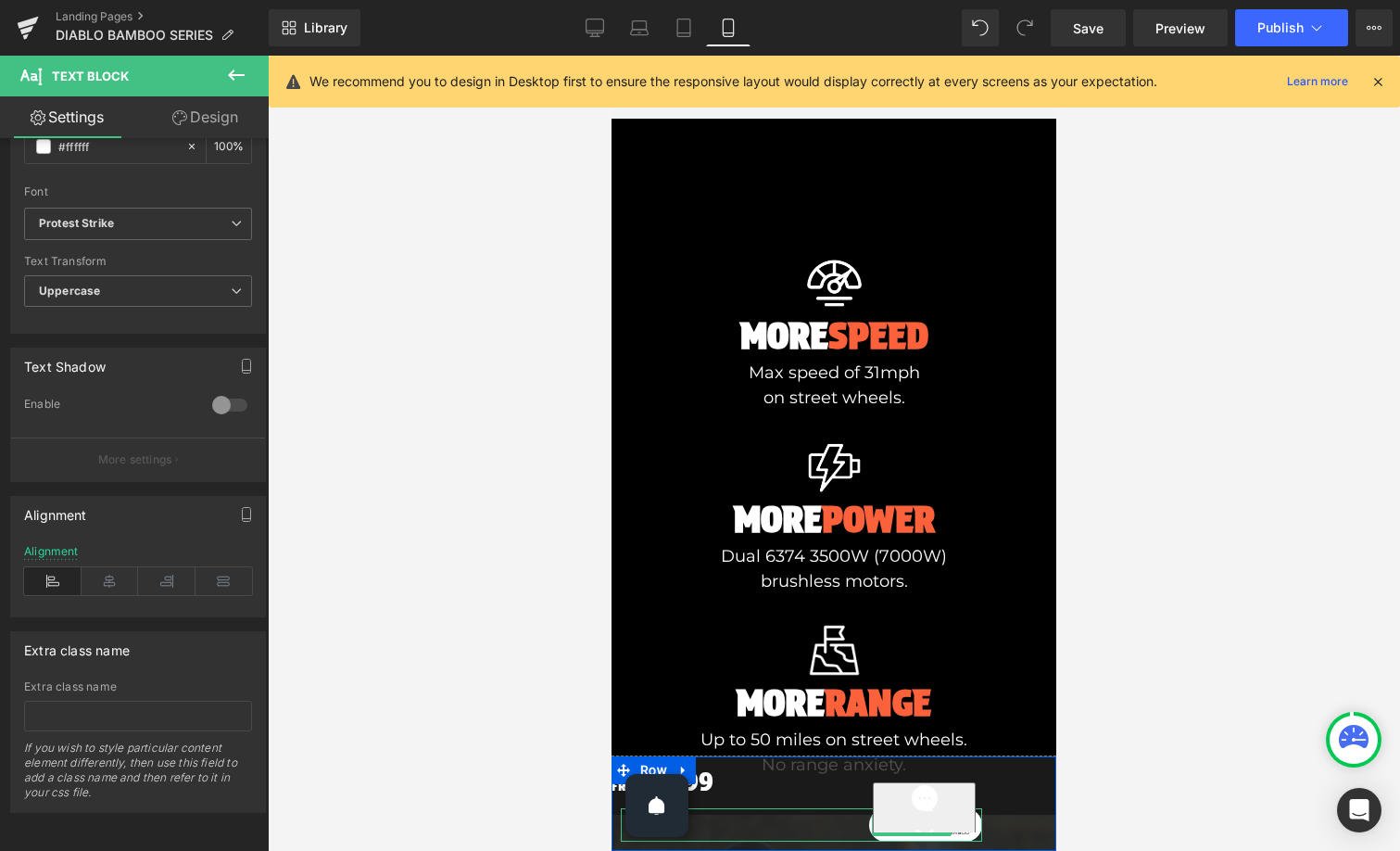 click on "BUY DIABLO BAMBOO" at bounding box center (801, 825) 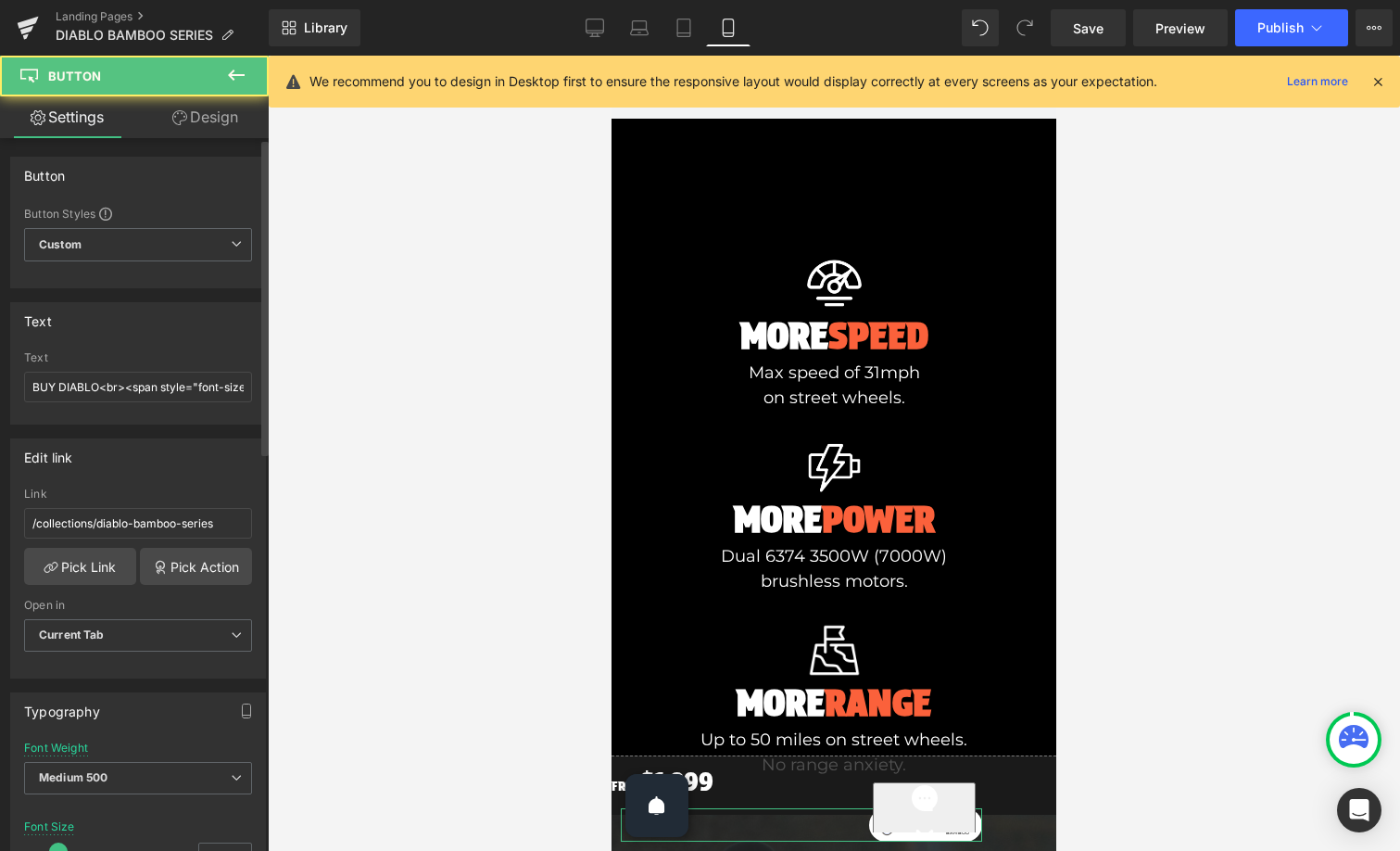 scroll, scrollTop: 1380, scrollLeft: 0, axis: vertical 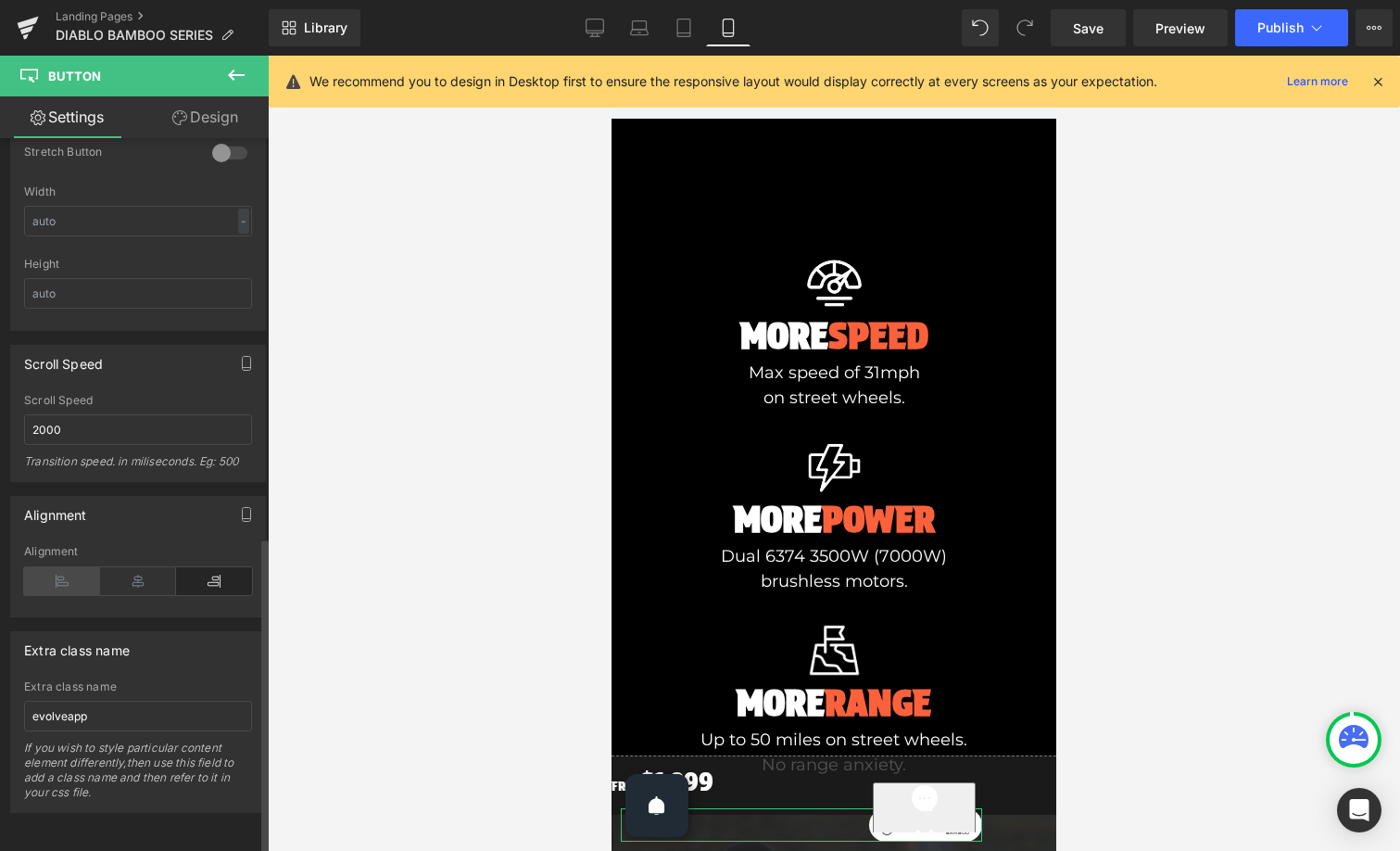 click at bounding box center [62, 581] 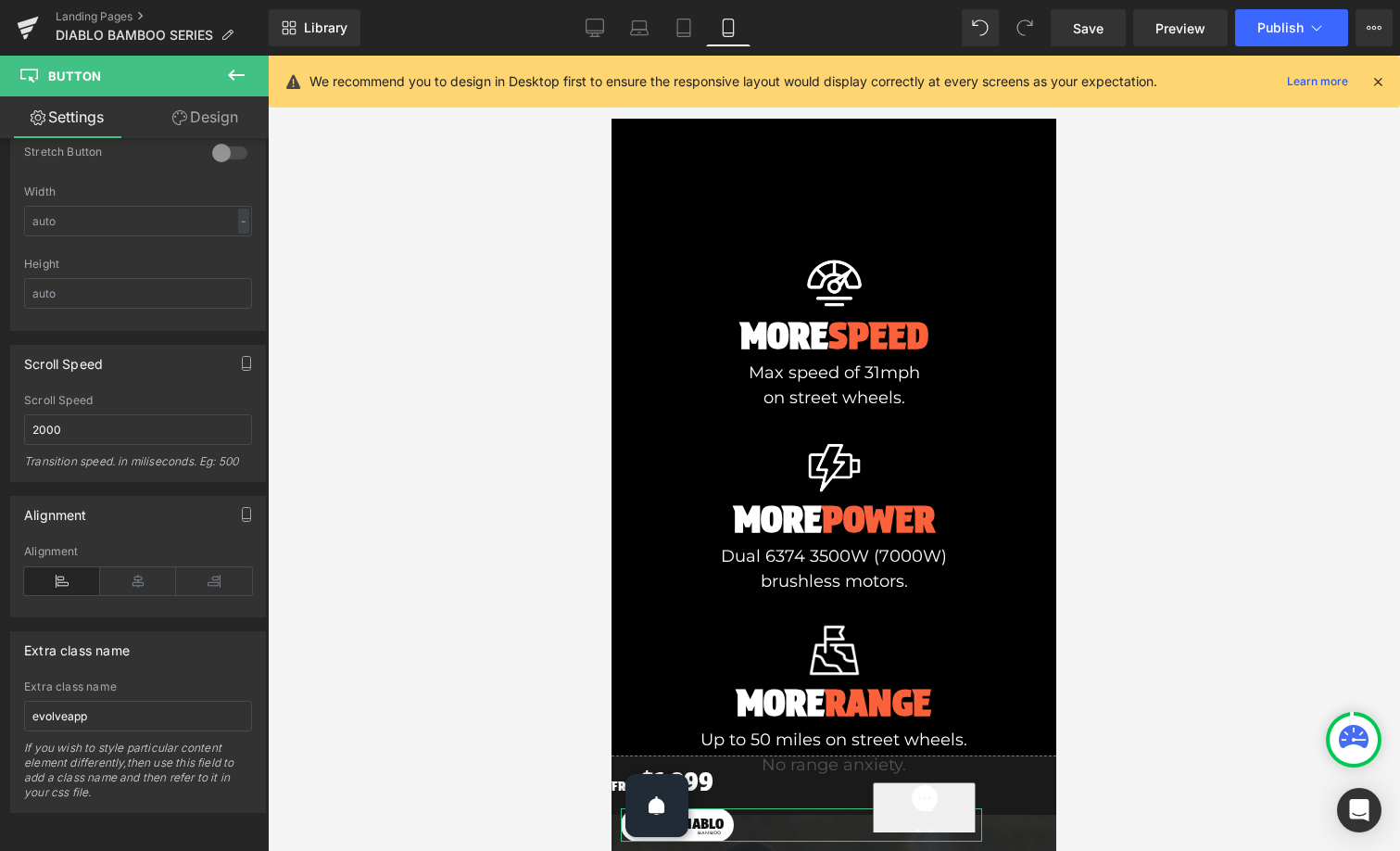 click on "Design" at bounding box center (205, 117) 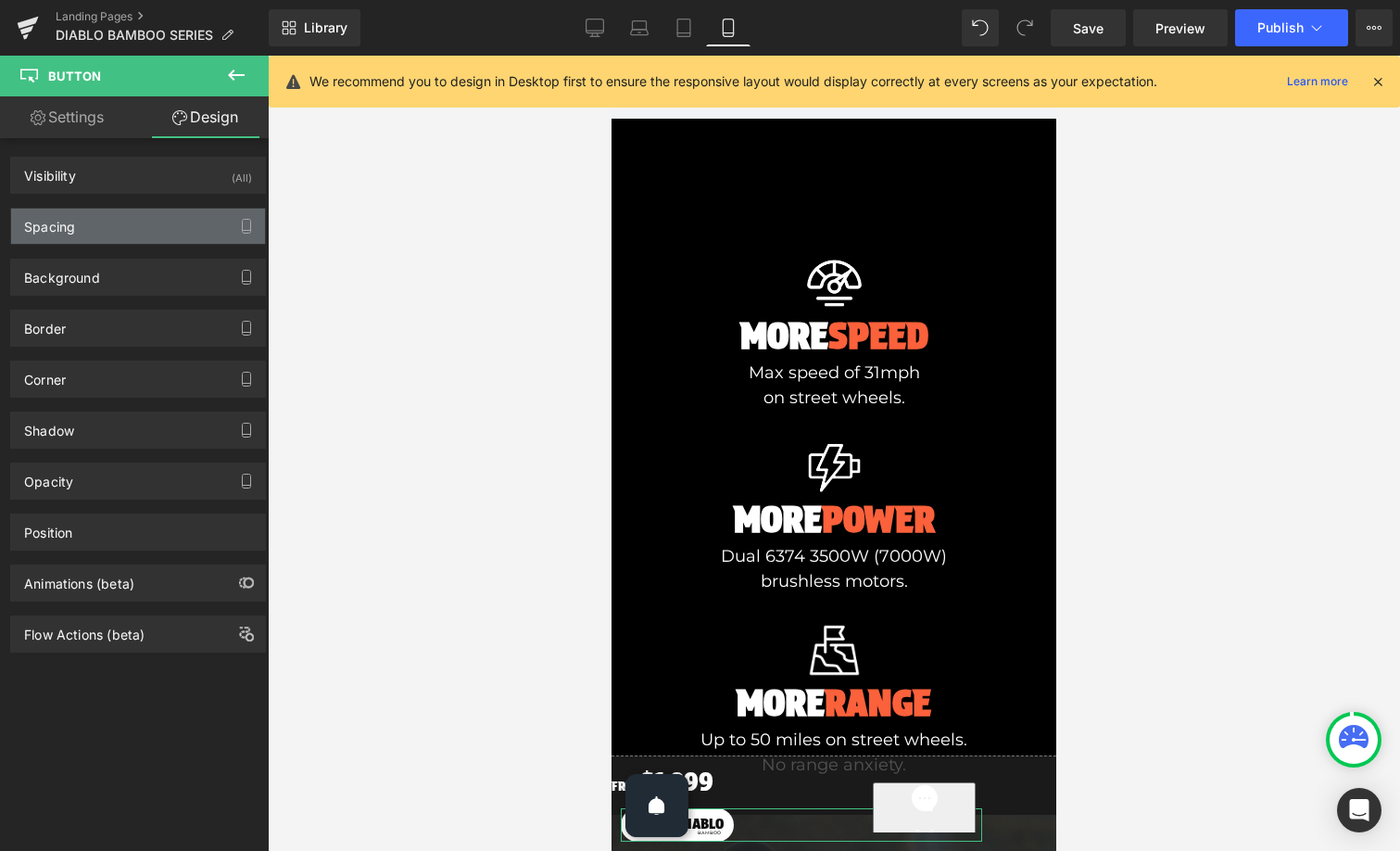 click on "Spacing" at bounding box center [138, 226] 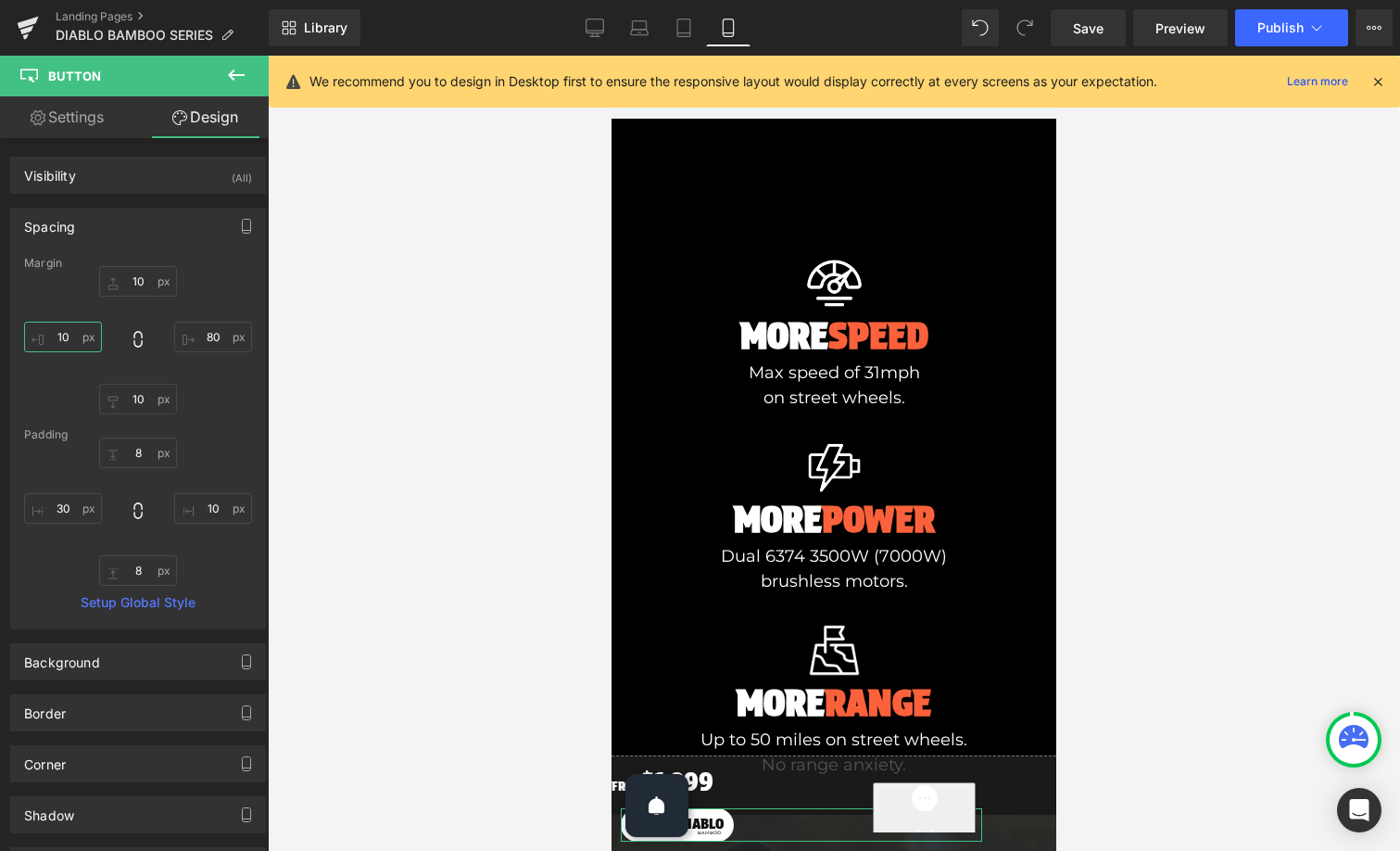 click on "10" at bounding box center [63, 337] 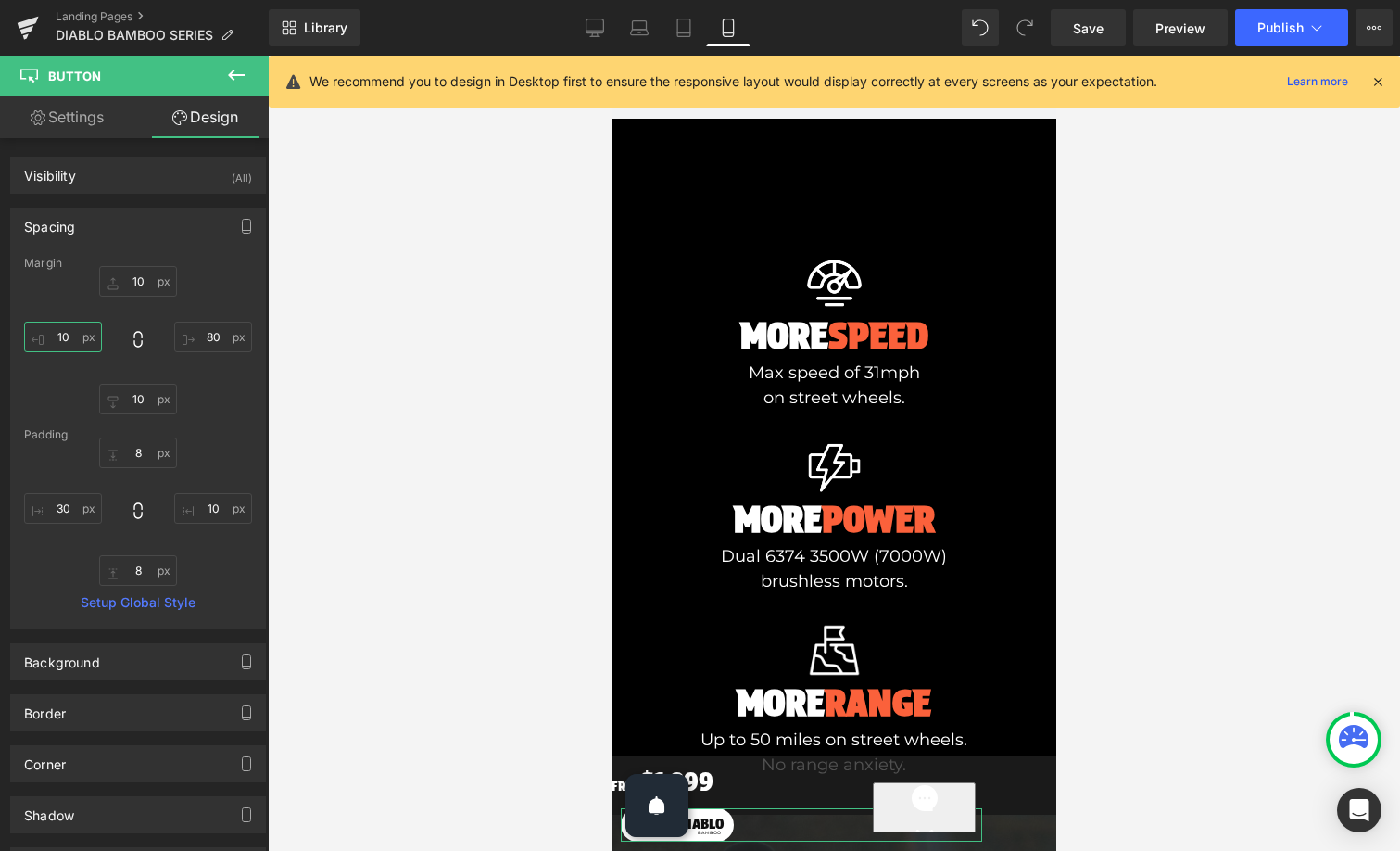 type on "20" 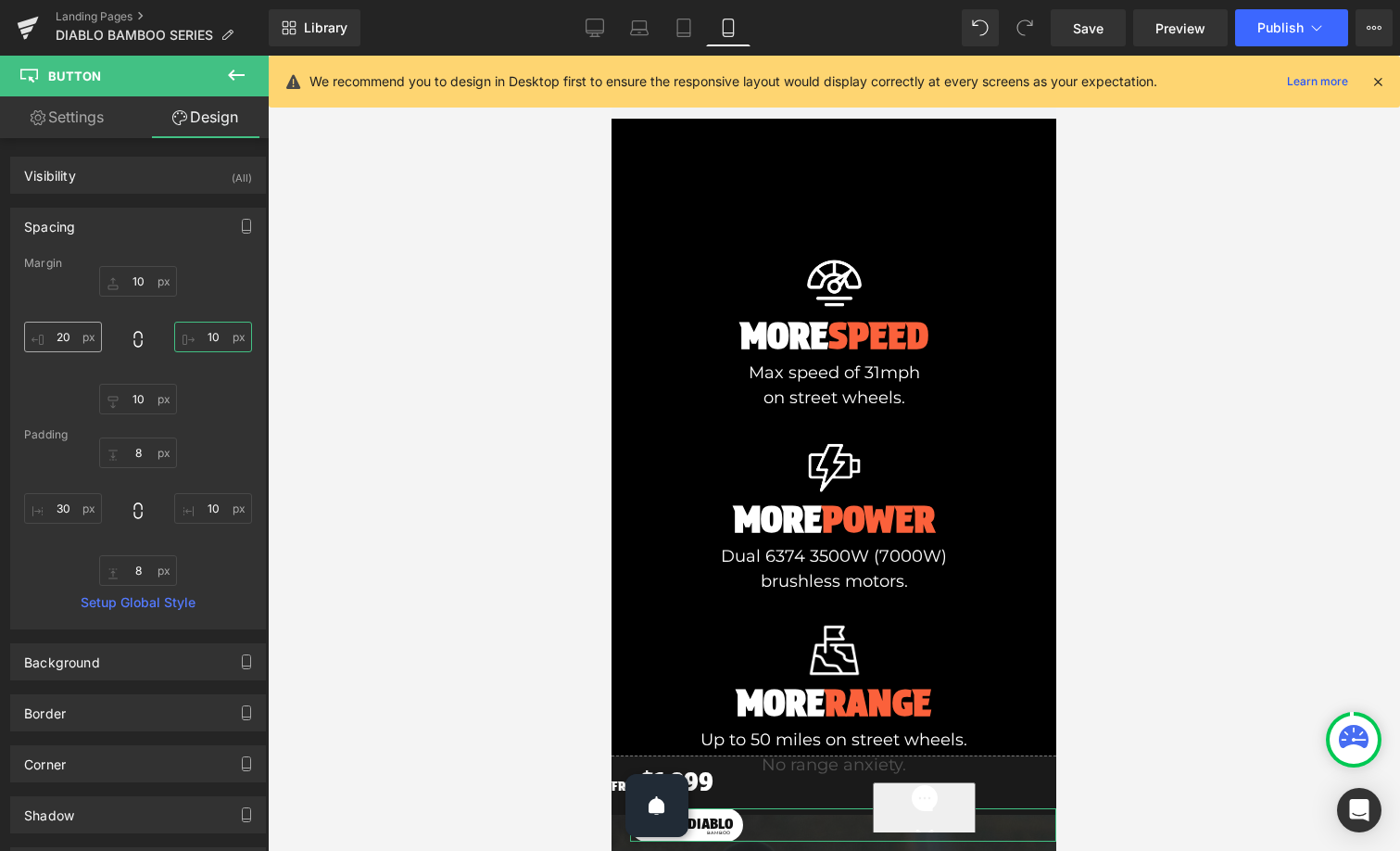 type on "0" 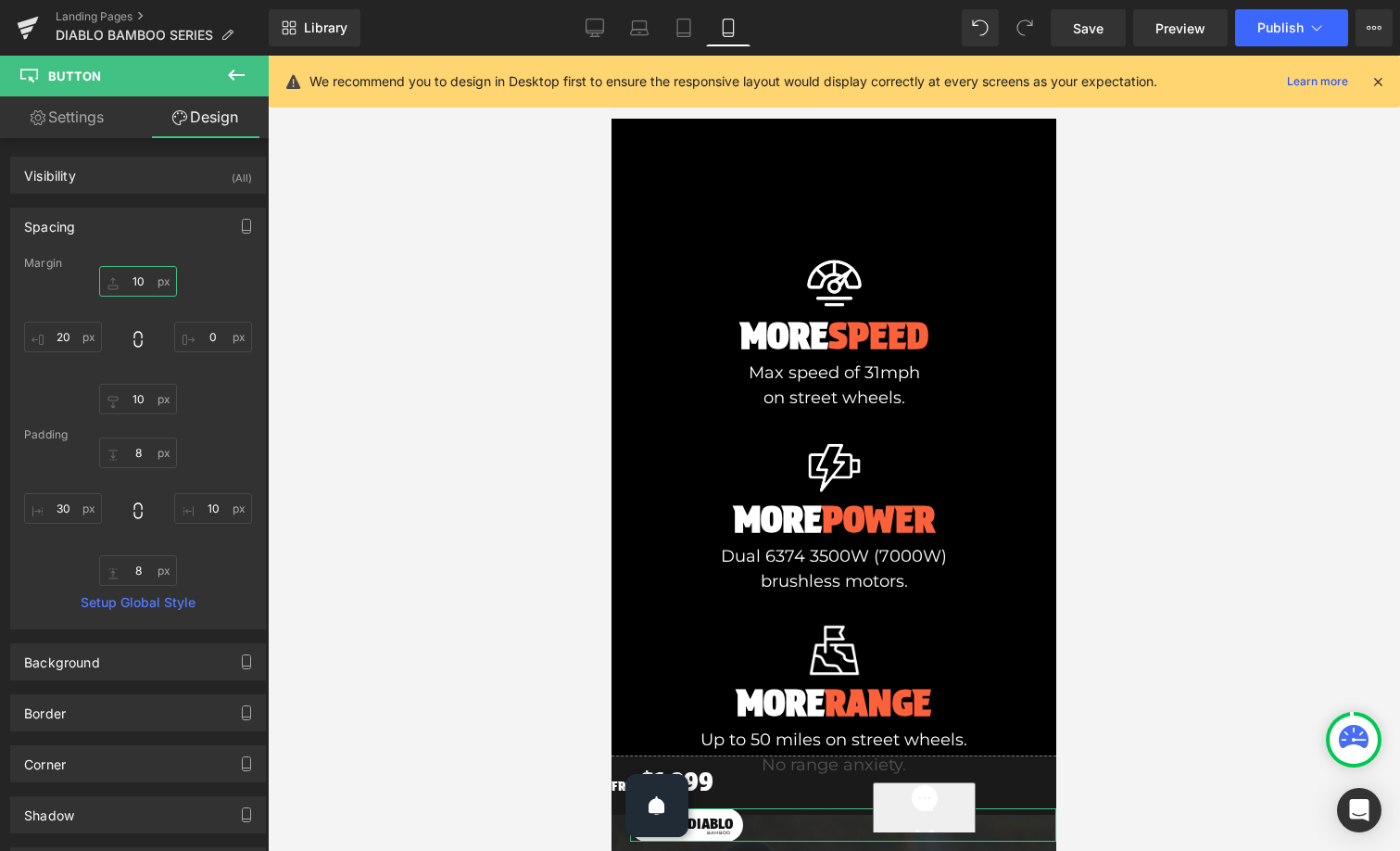click on "10" at bounding box center [138, 281] 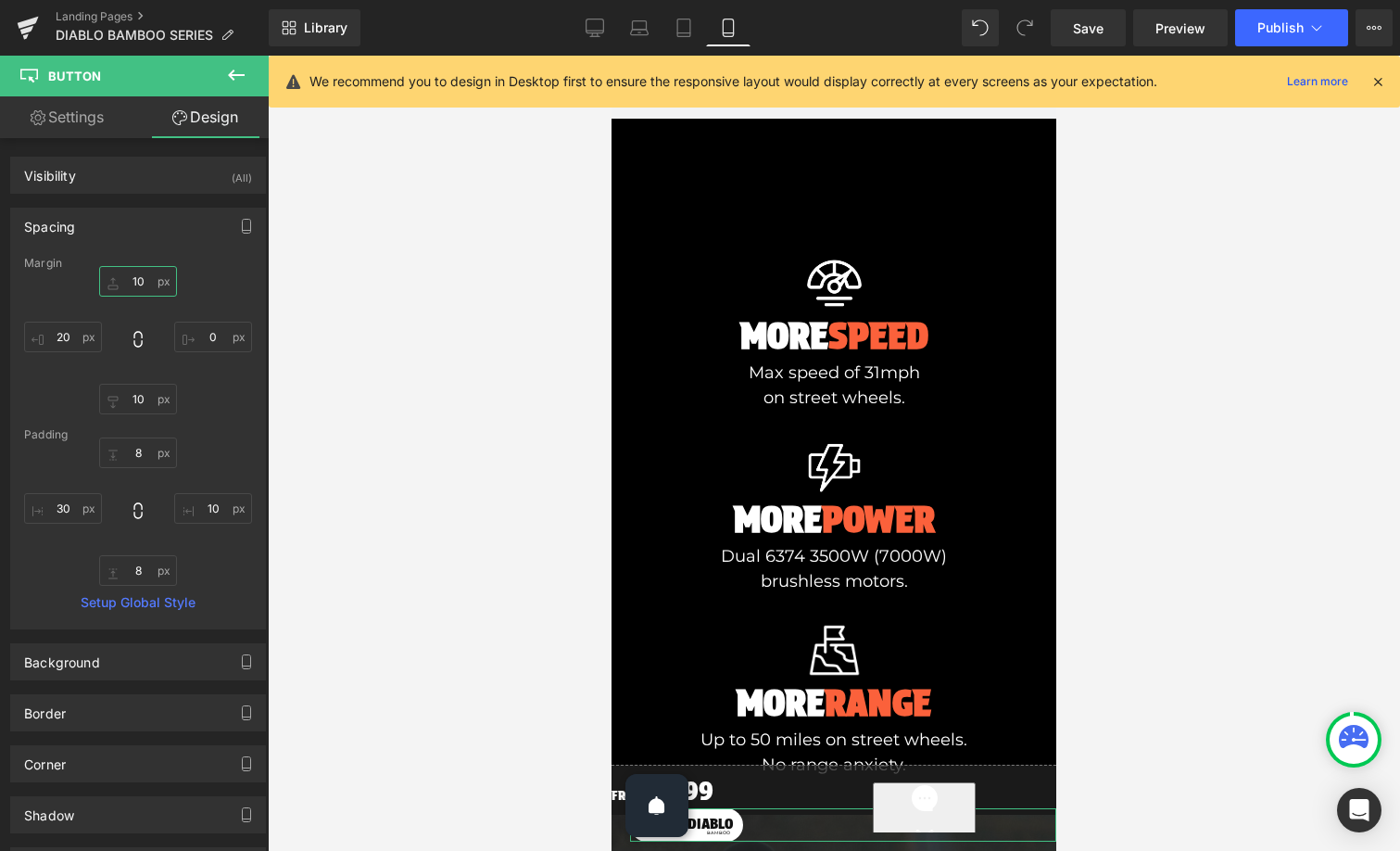 type on "0" 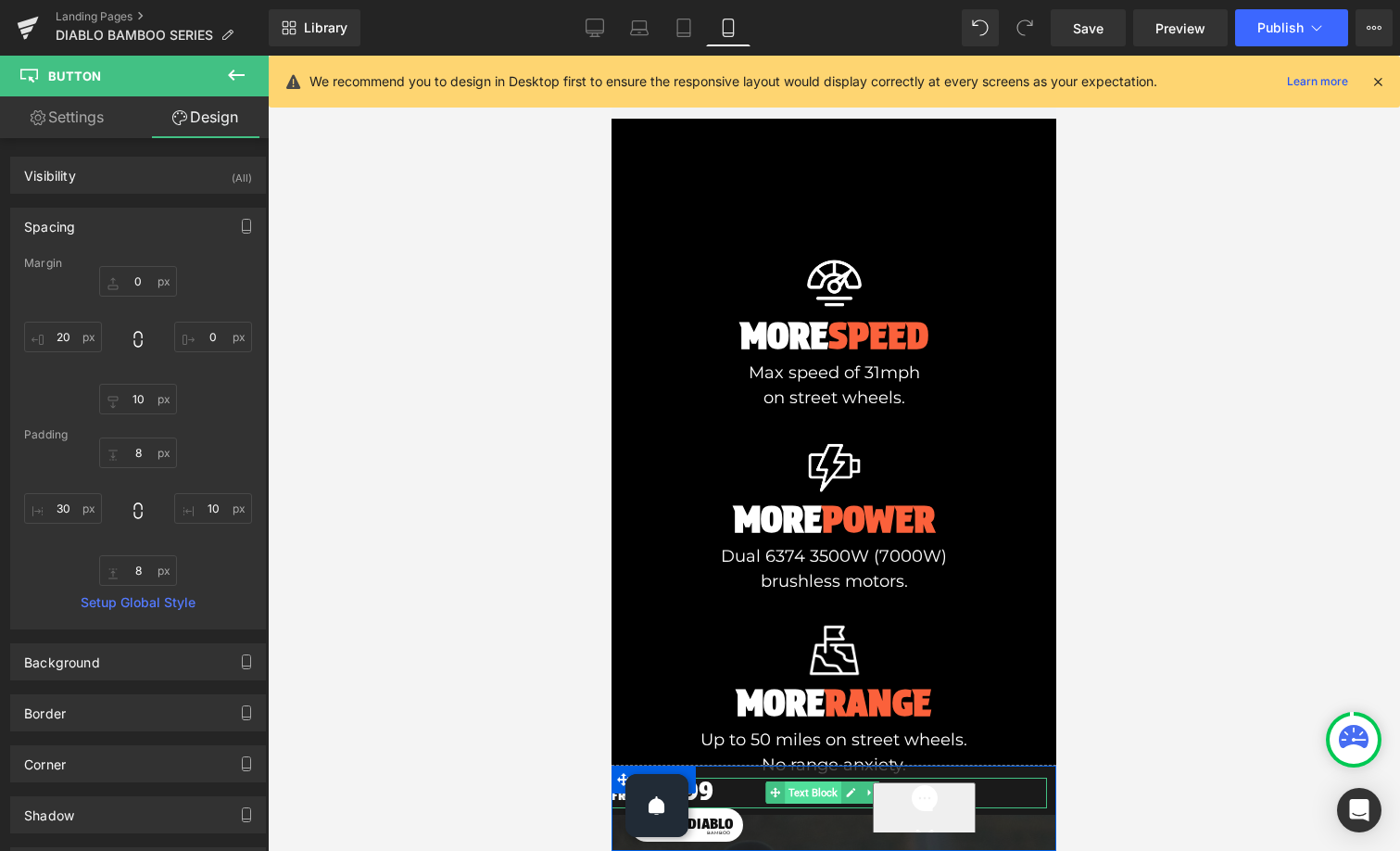 click on "Text Block" at bounding box center [813, 793] 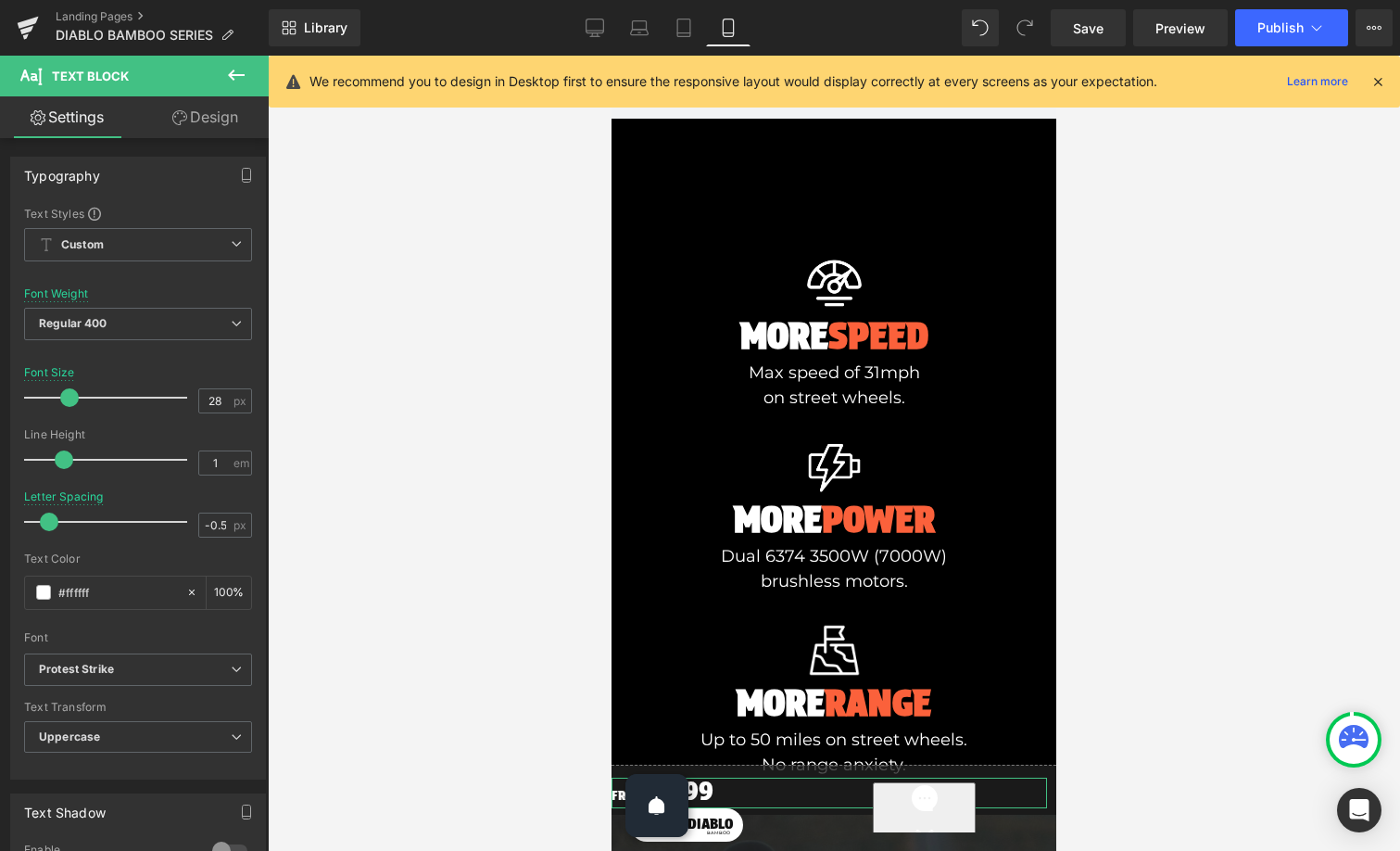 click on "Design" at bounding box center [205, 117] 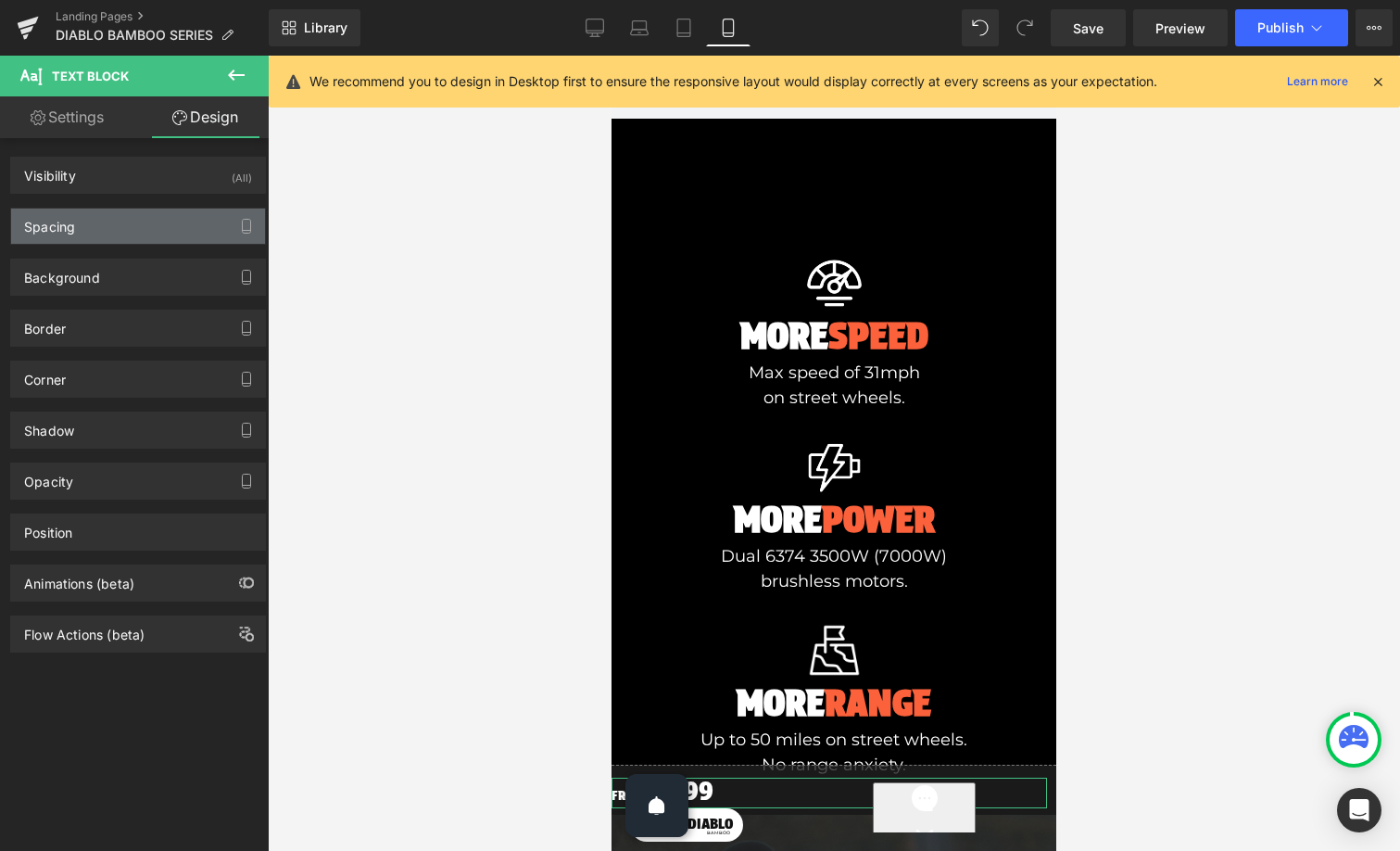 click on "Spacing" at bounding box center [138, 226] 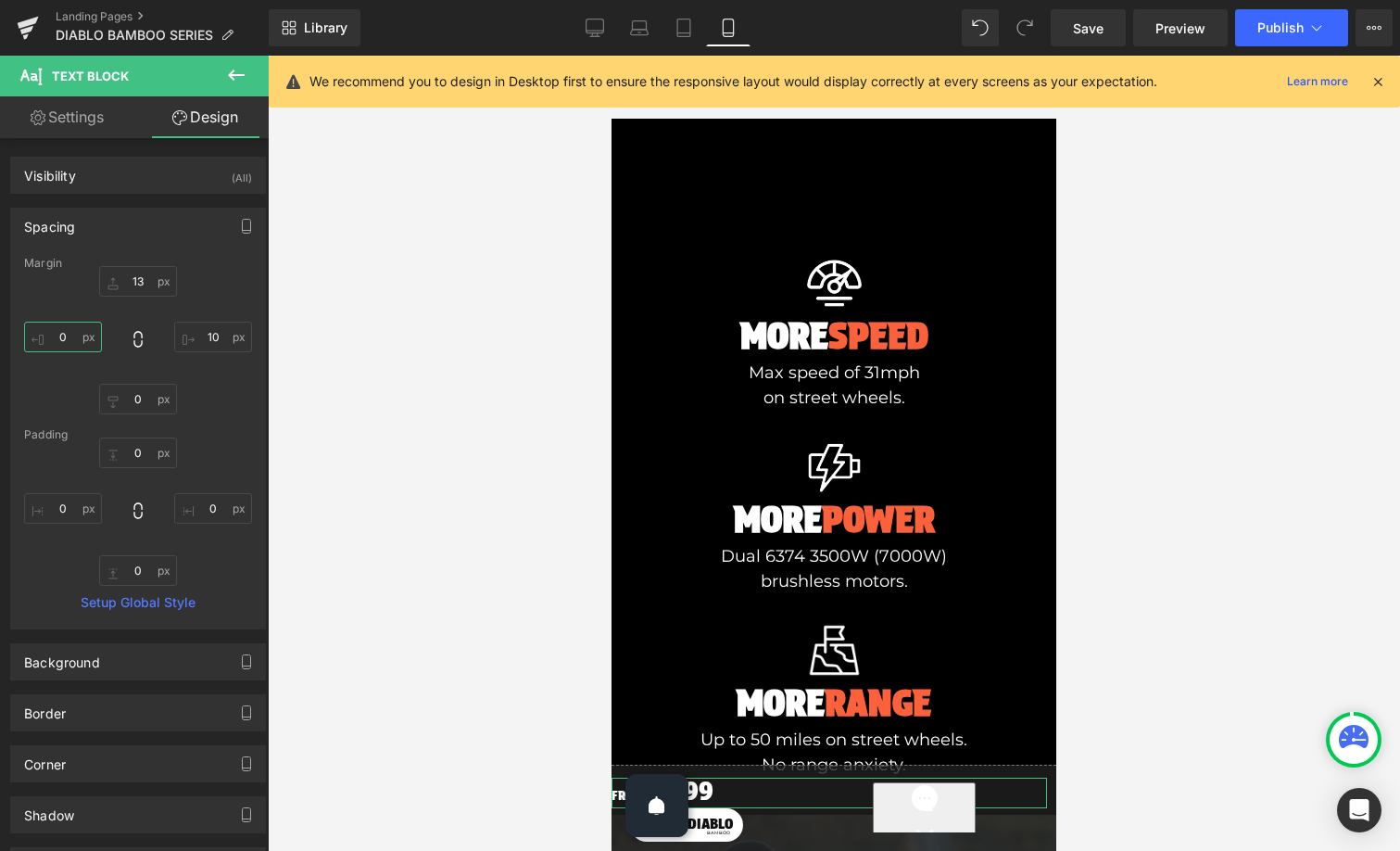 click on "0" at bounding box center (63, 337) 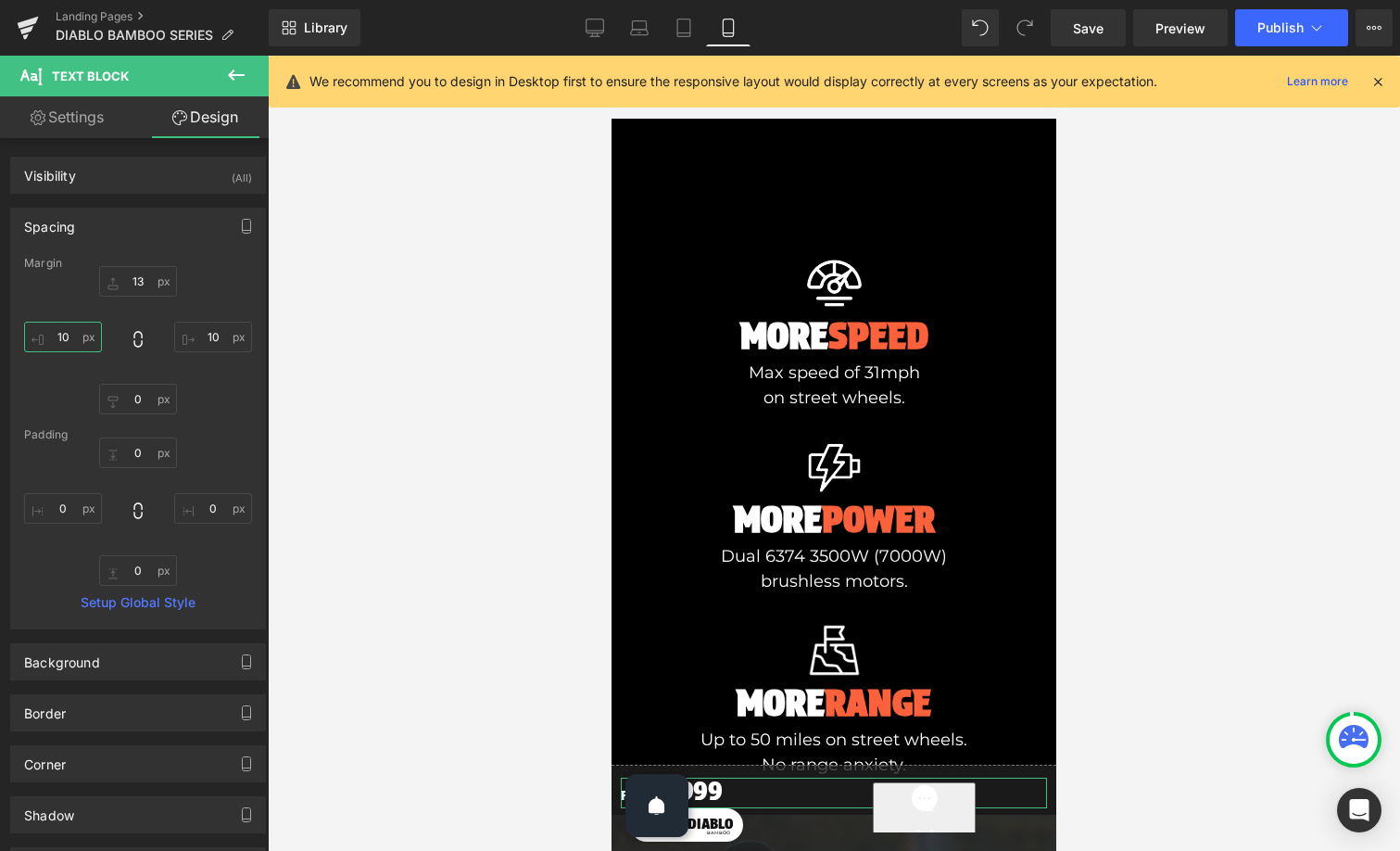 type on "20" 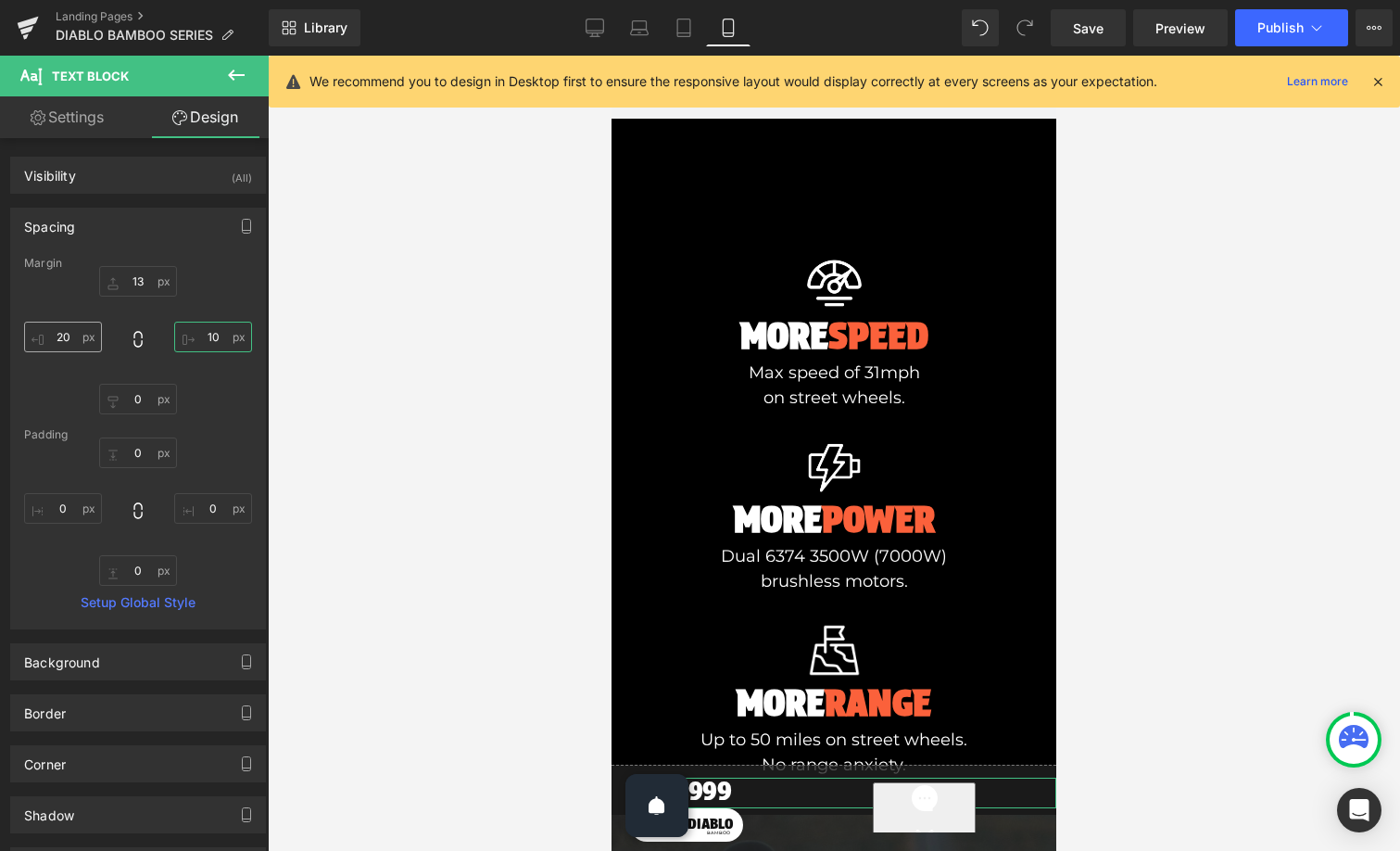 type on "0" 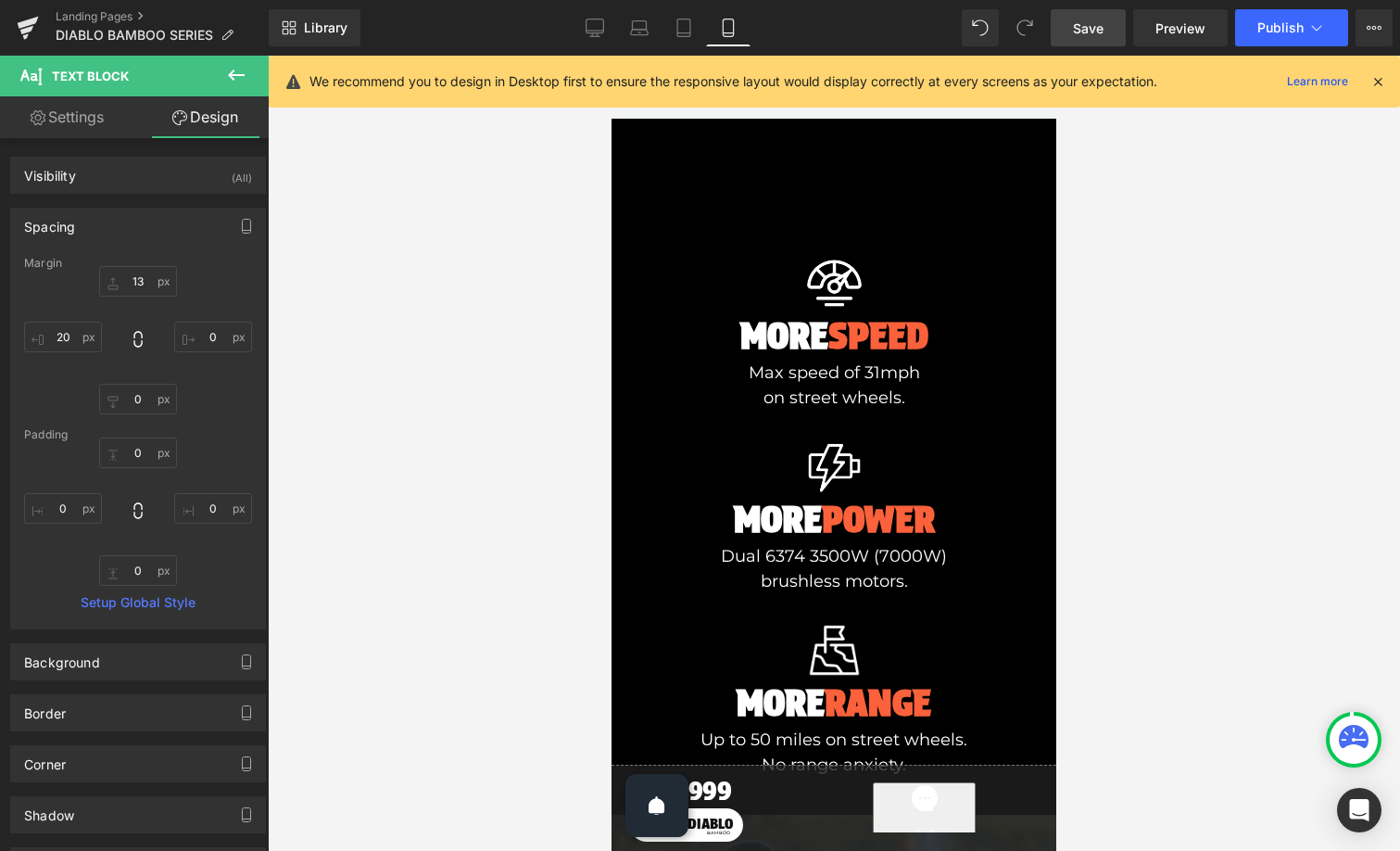 click on "Save" at bounding box center (1088, 28) 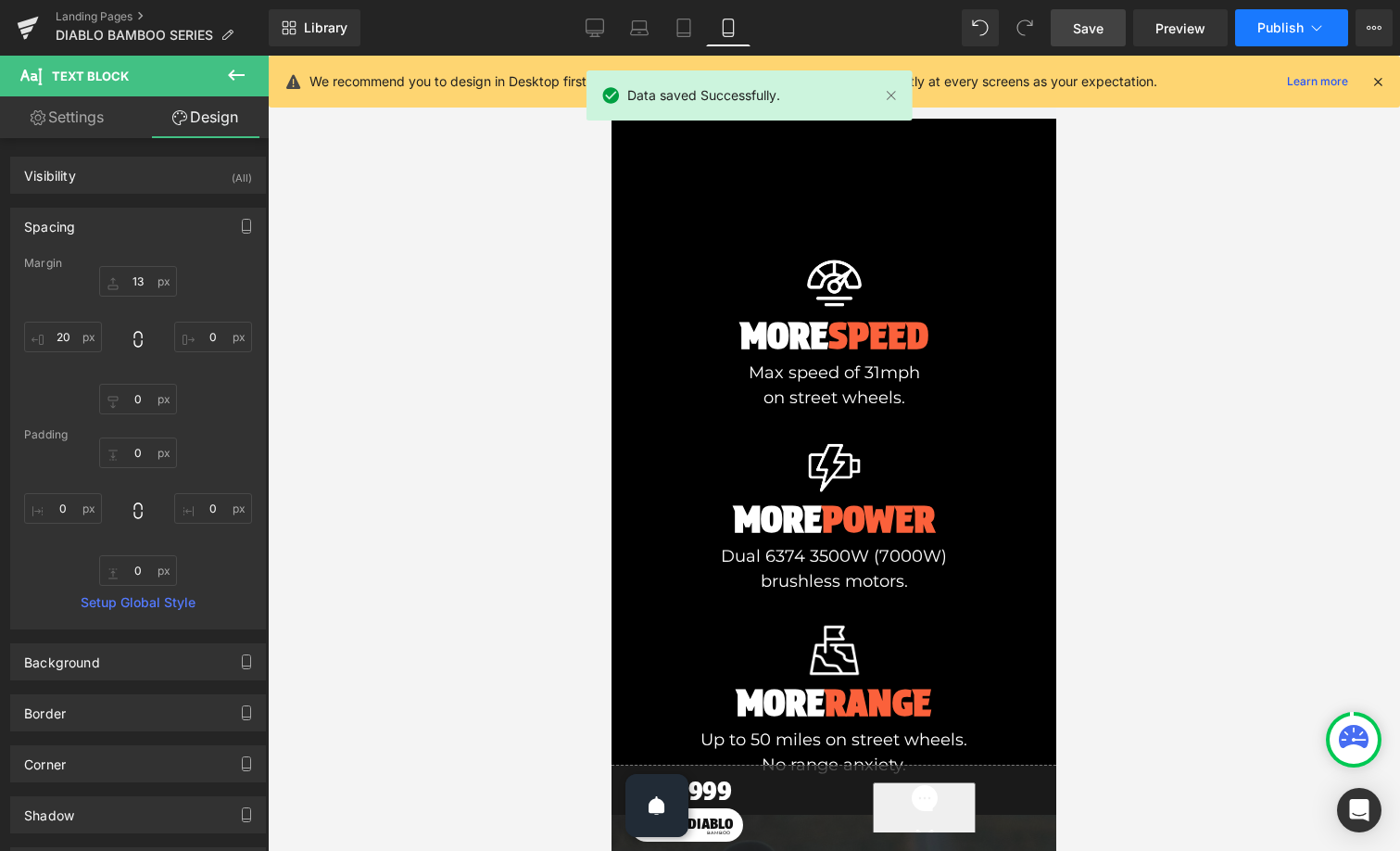 click on "Publish" at bounding box center [1280, 28] 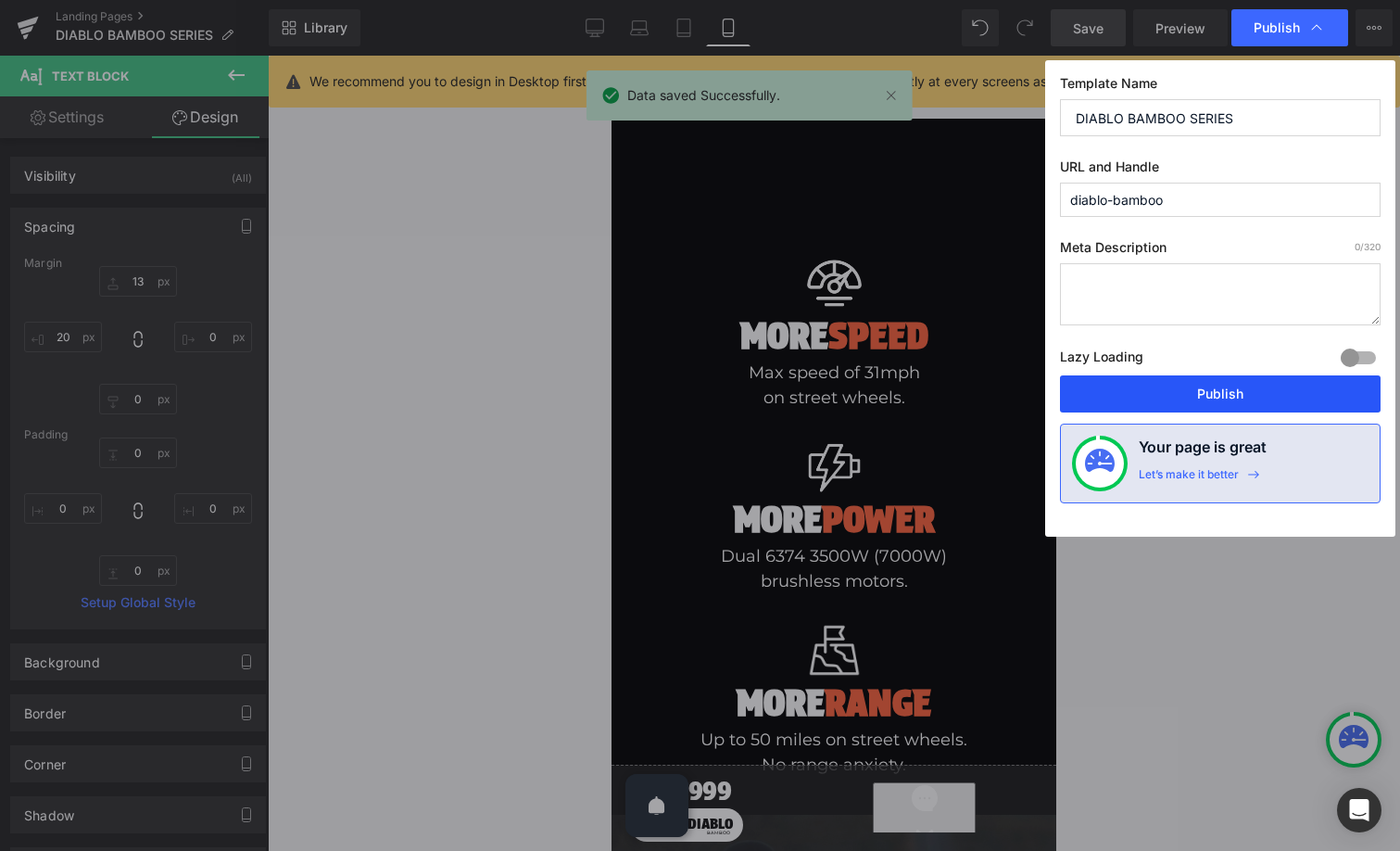 click on "Publish" at bounding box center [1220, 394] 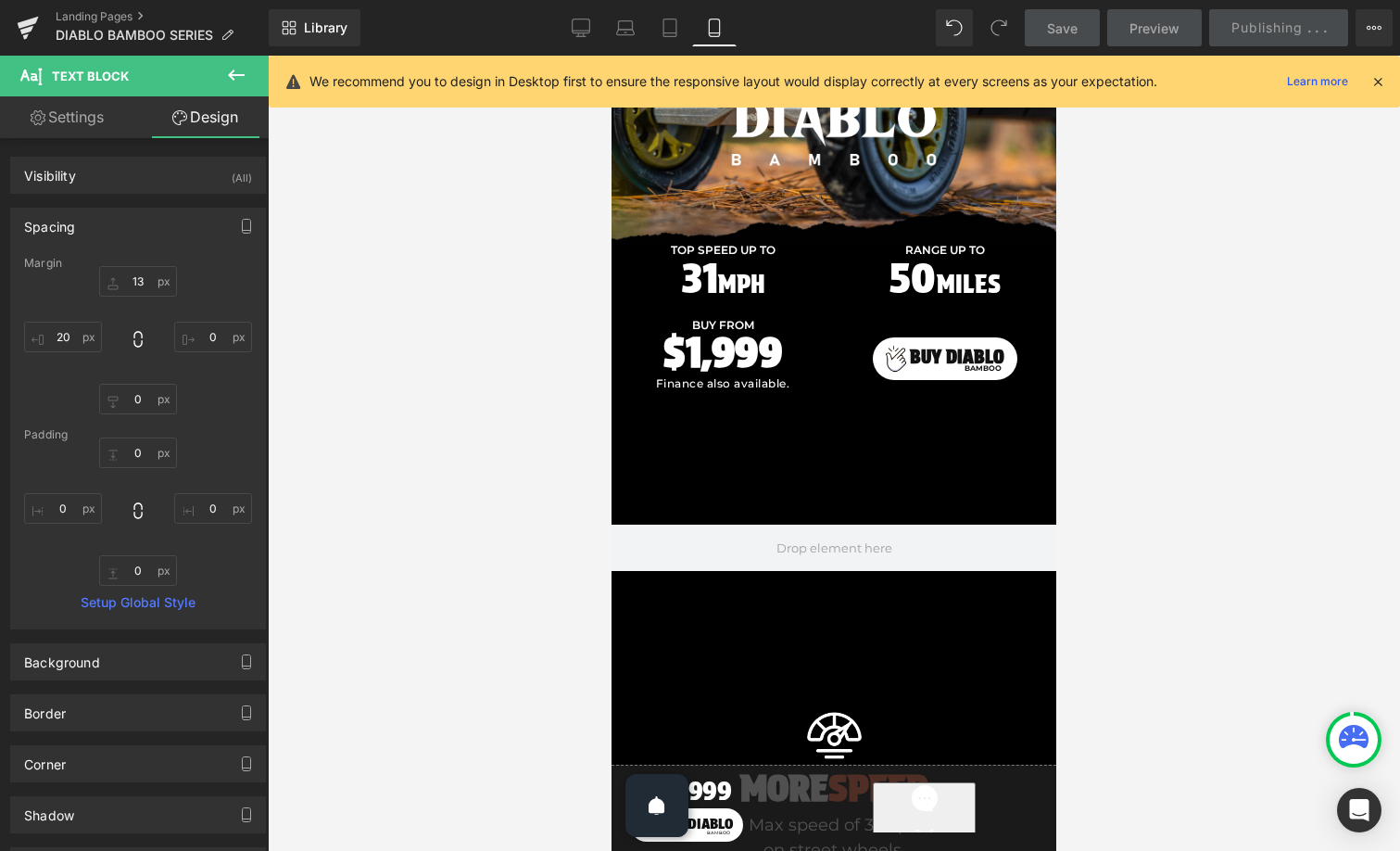 scroll, scrollTop: 198, scrollLeft: 0, axis: vertical 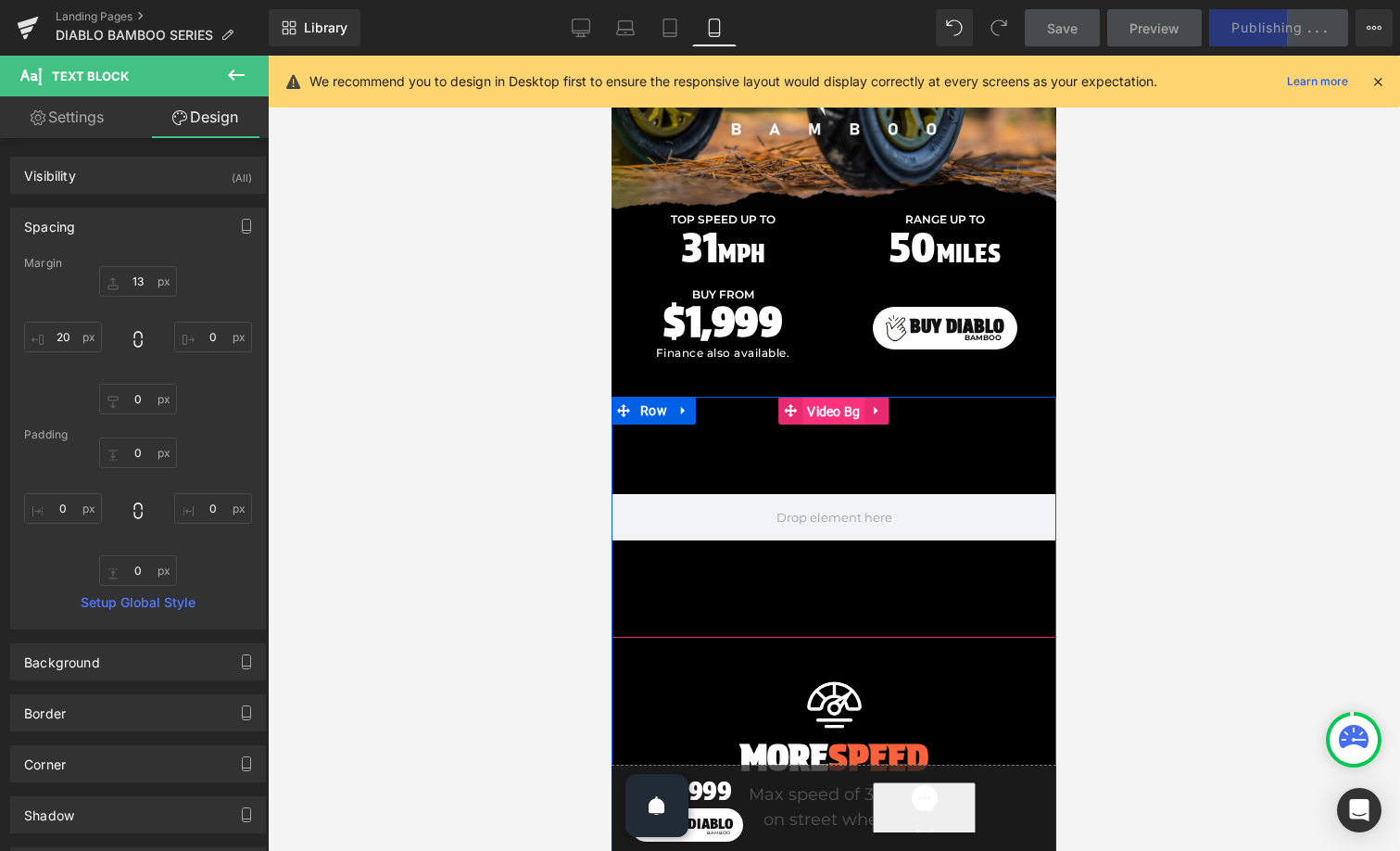 click on "Video Bg" at bounding box center [833, 412] 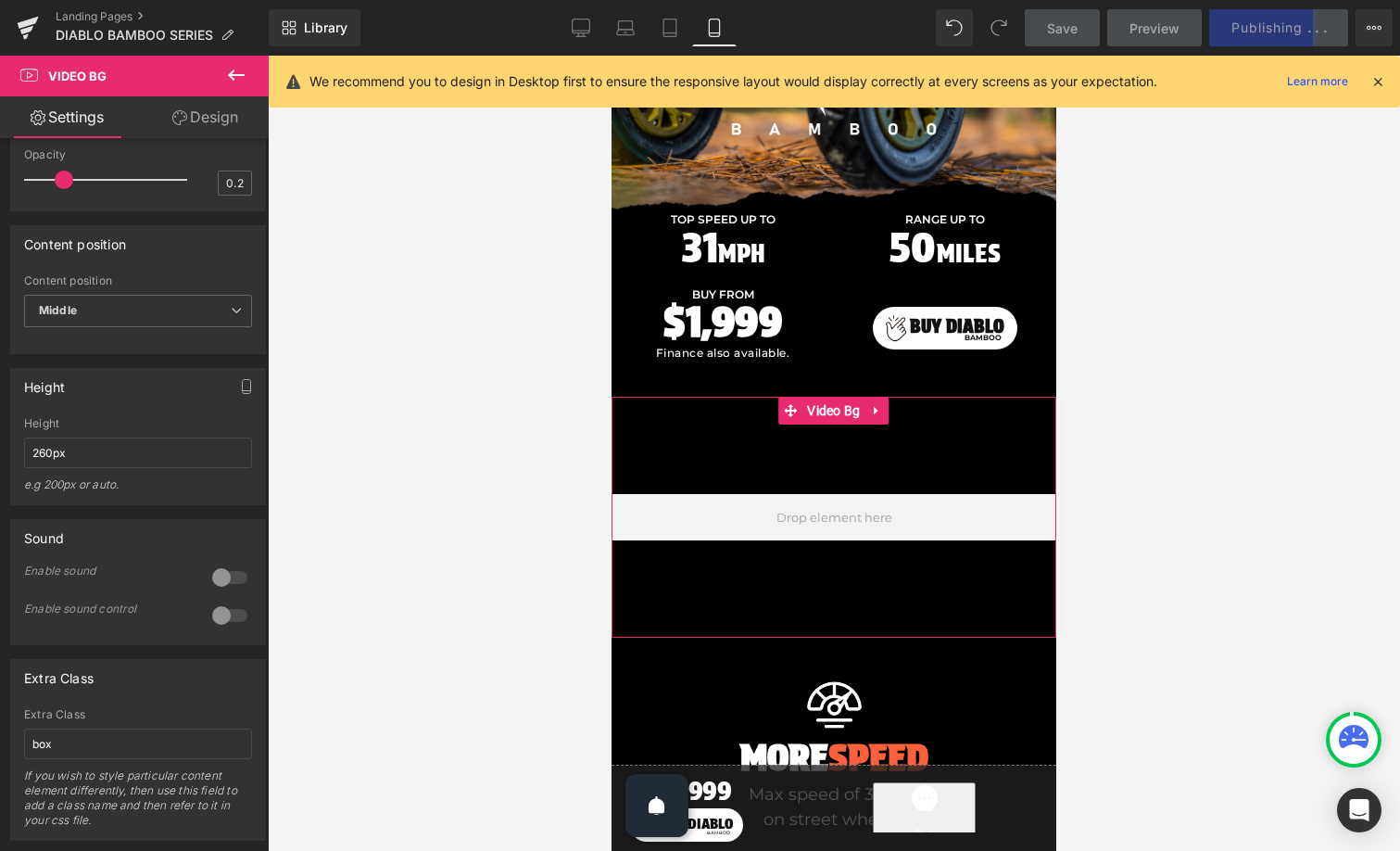 scroll, scrollTop: 950, scrollLeft: 0, axis: vertical 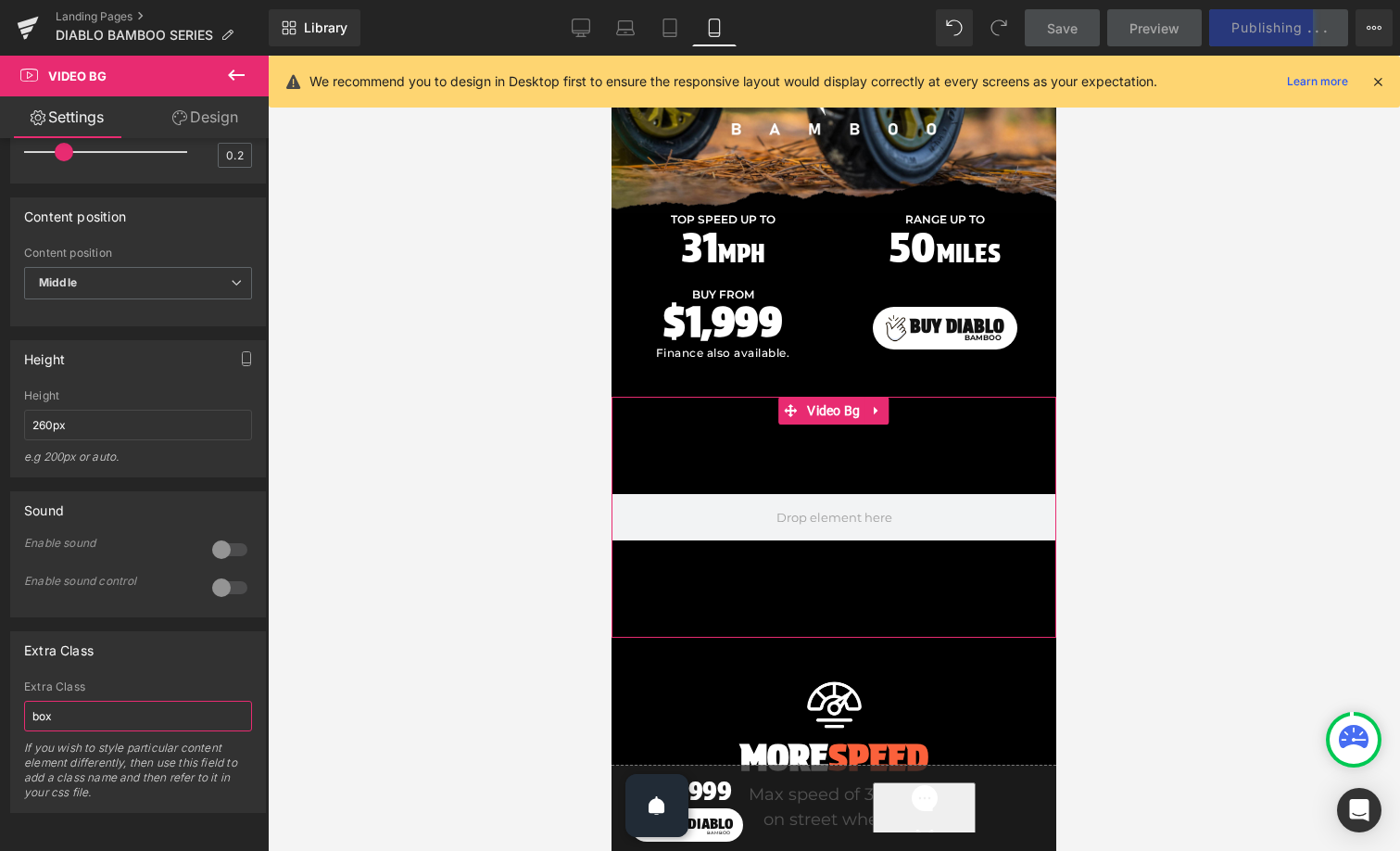 click on "box" at bounding box center [138, 716] 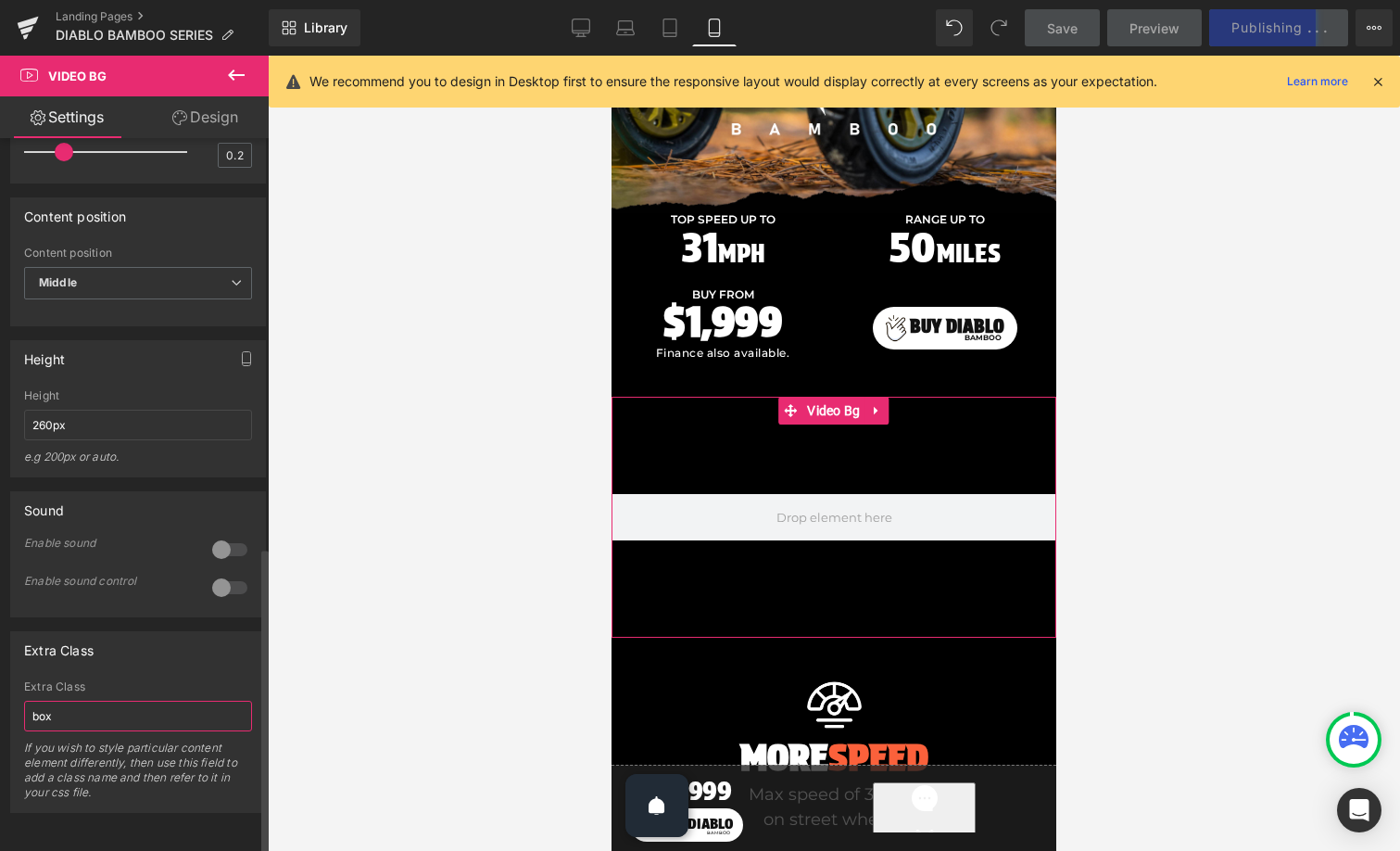 click on "box" at bounding box center [138, 716] 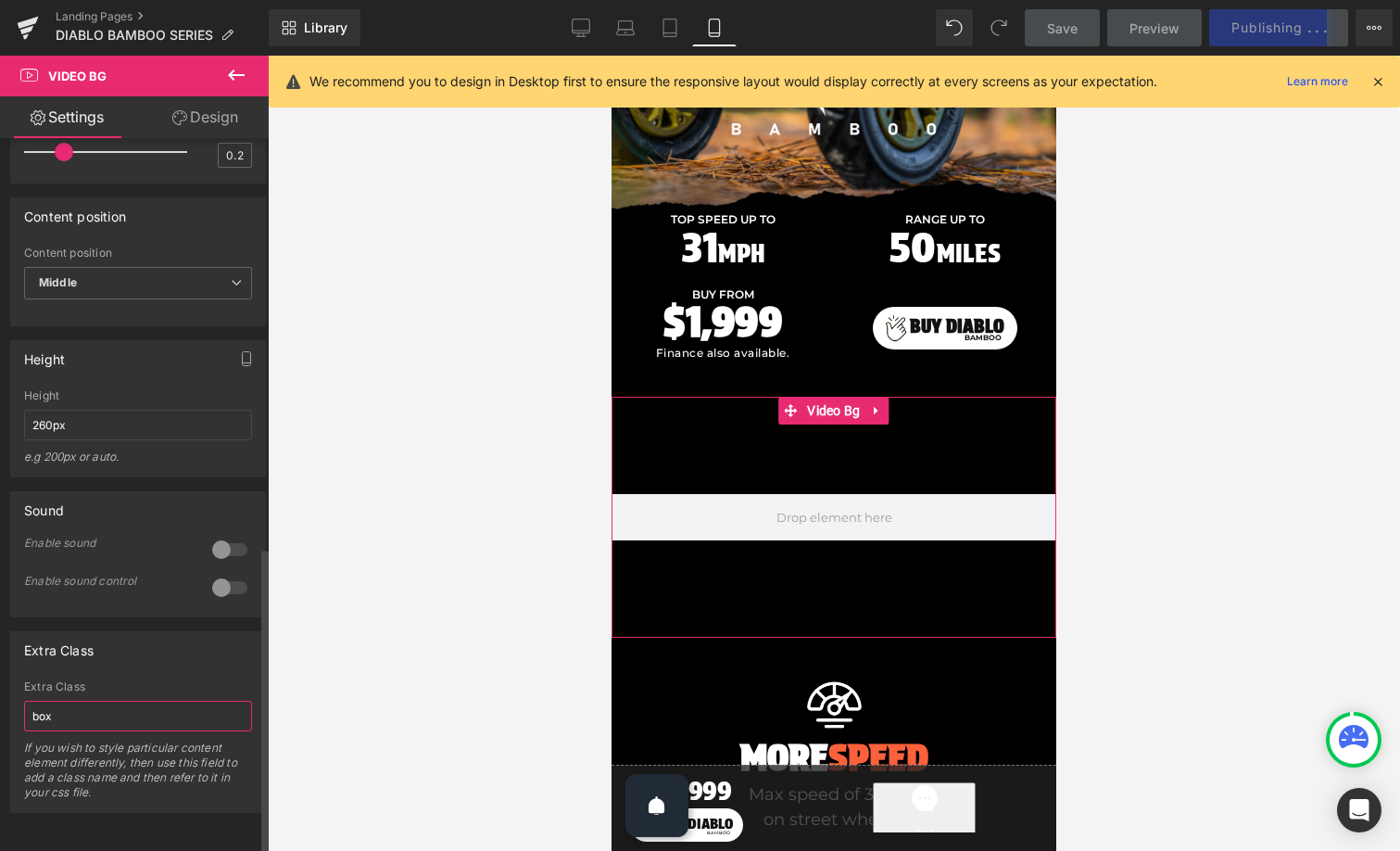 click on "box" at bounding box center (138, 716) 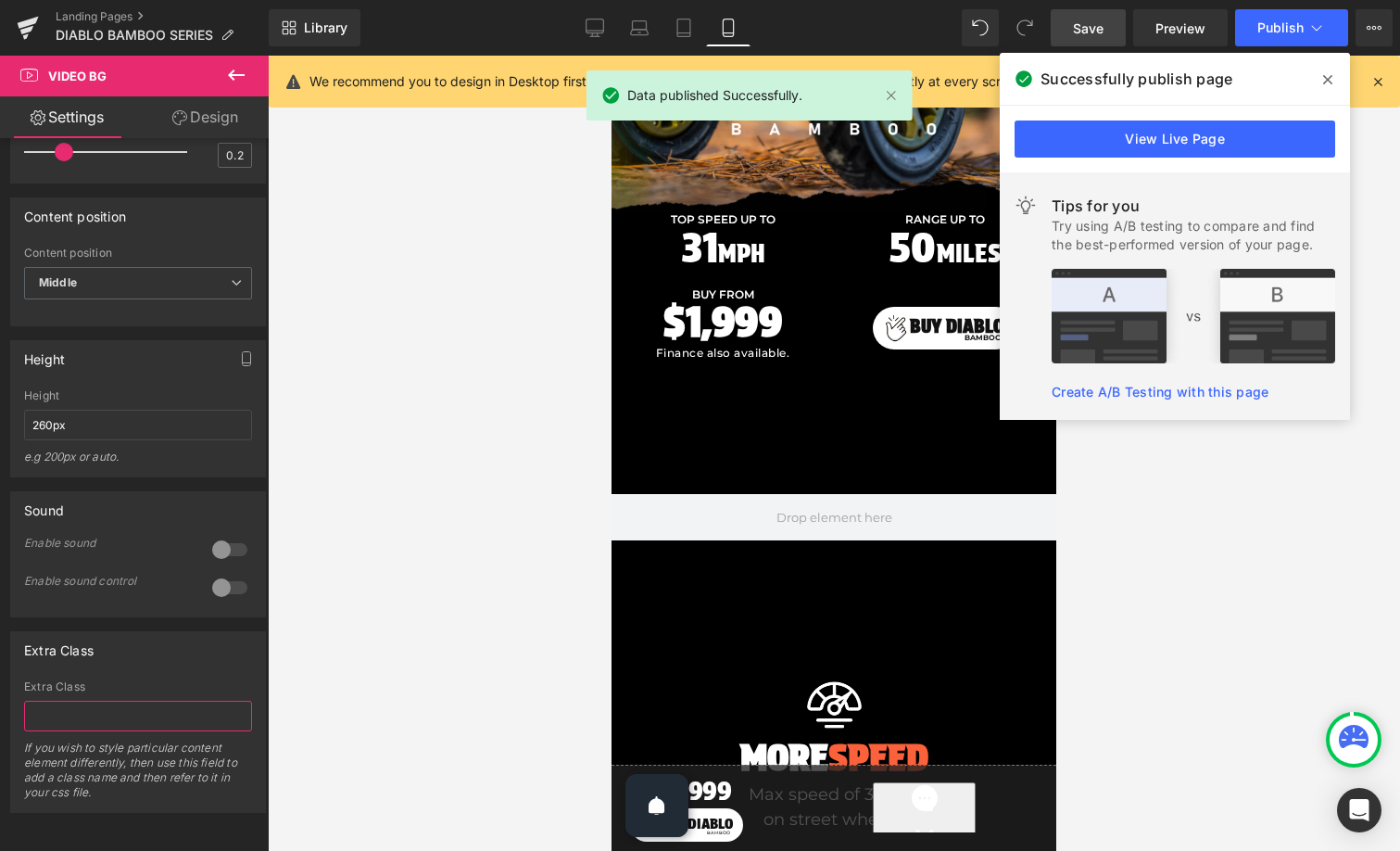 type 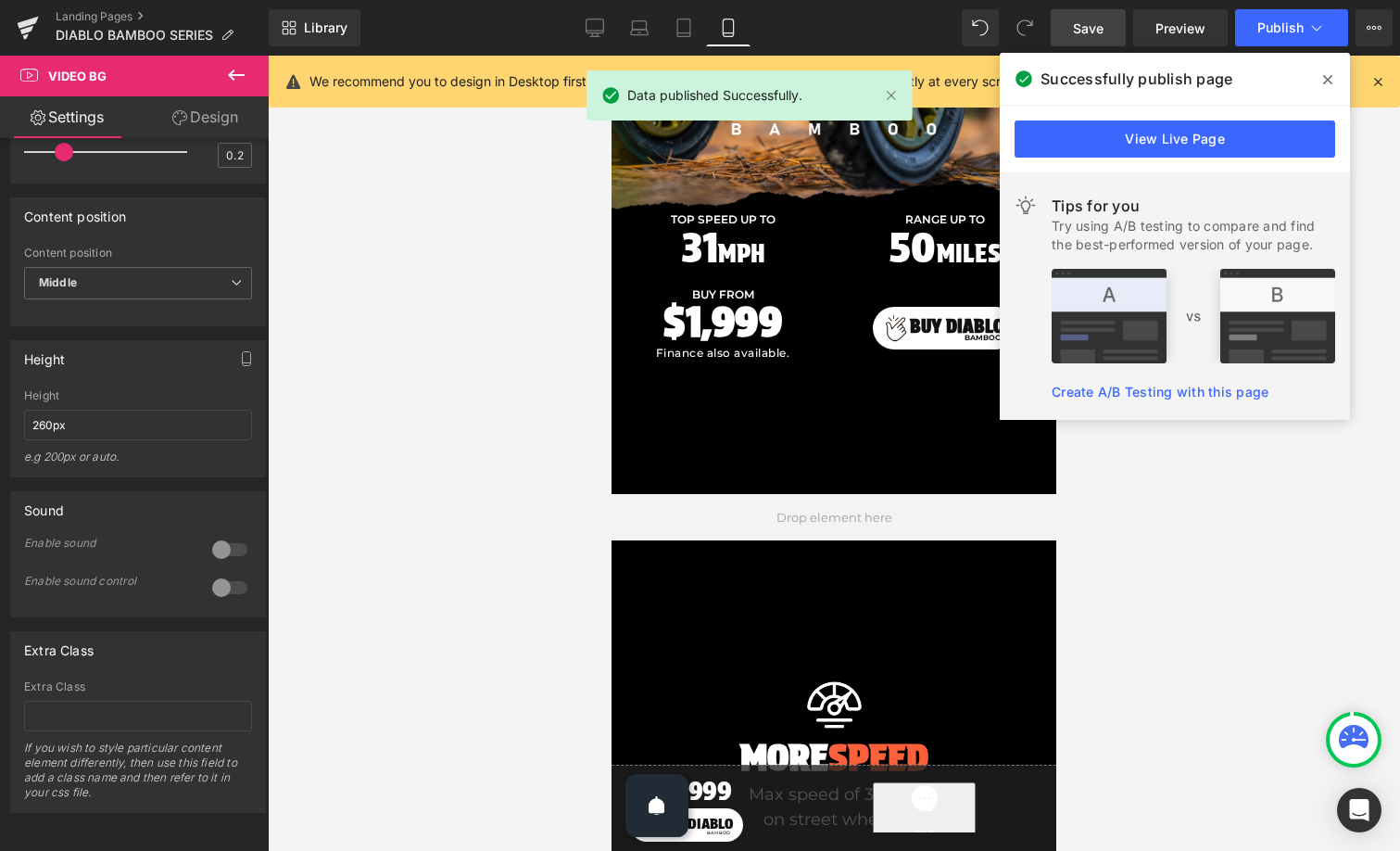 click on "Save" at bounding box center [1088, 28] 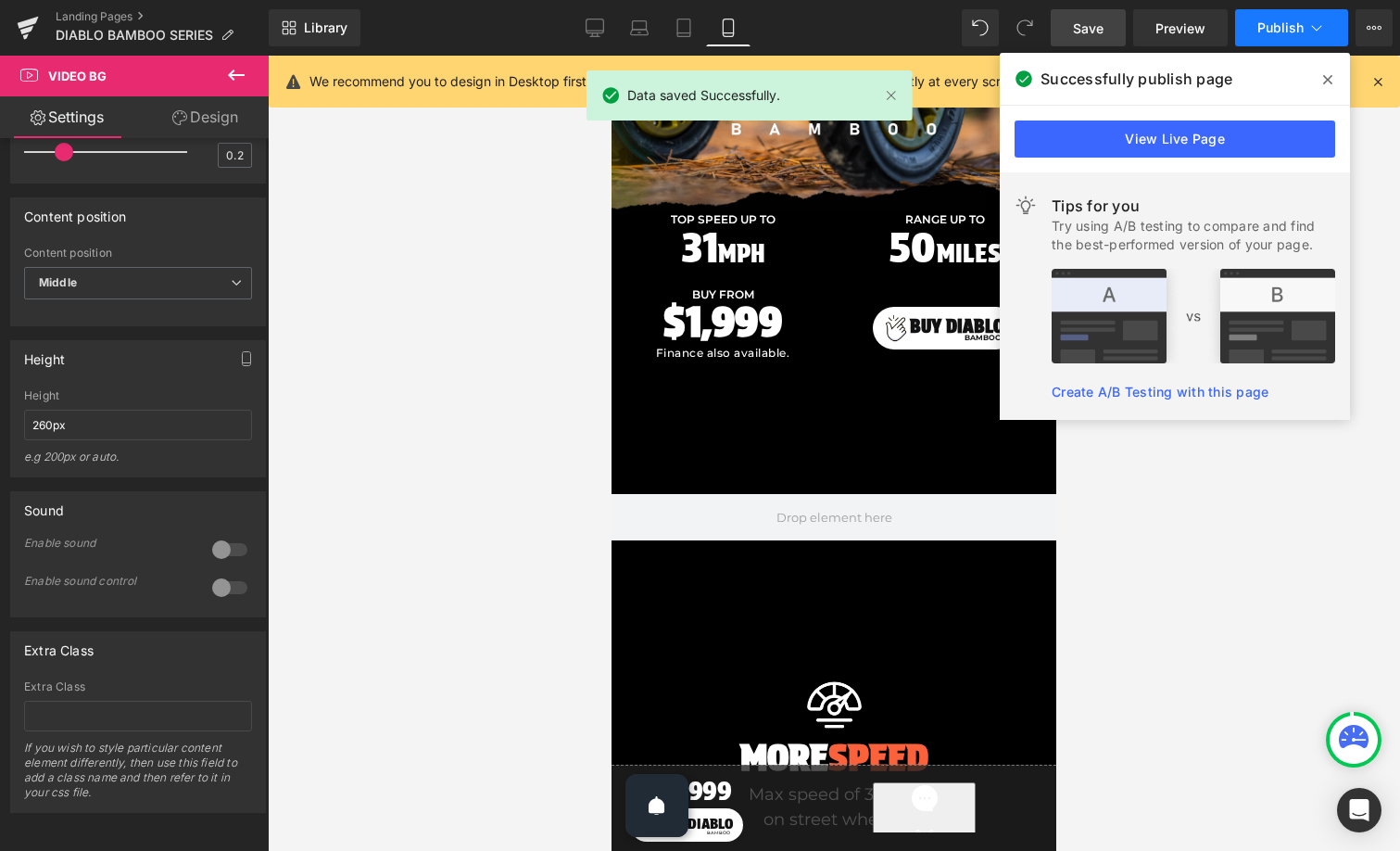 click on "Publish" at bounding box center [1292, 28] 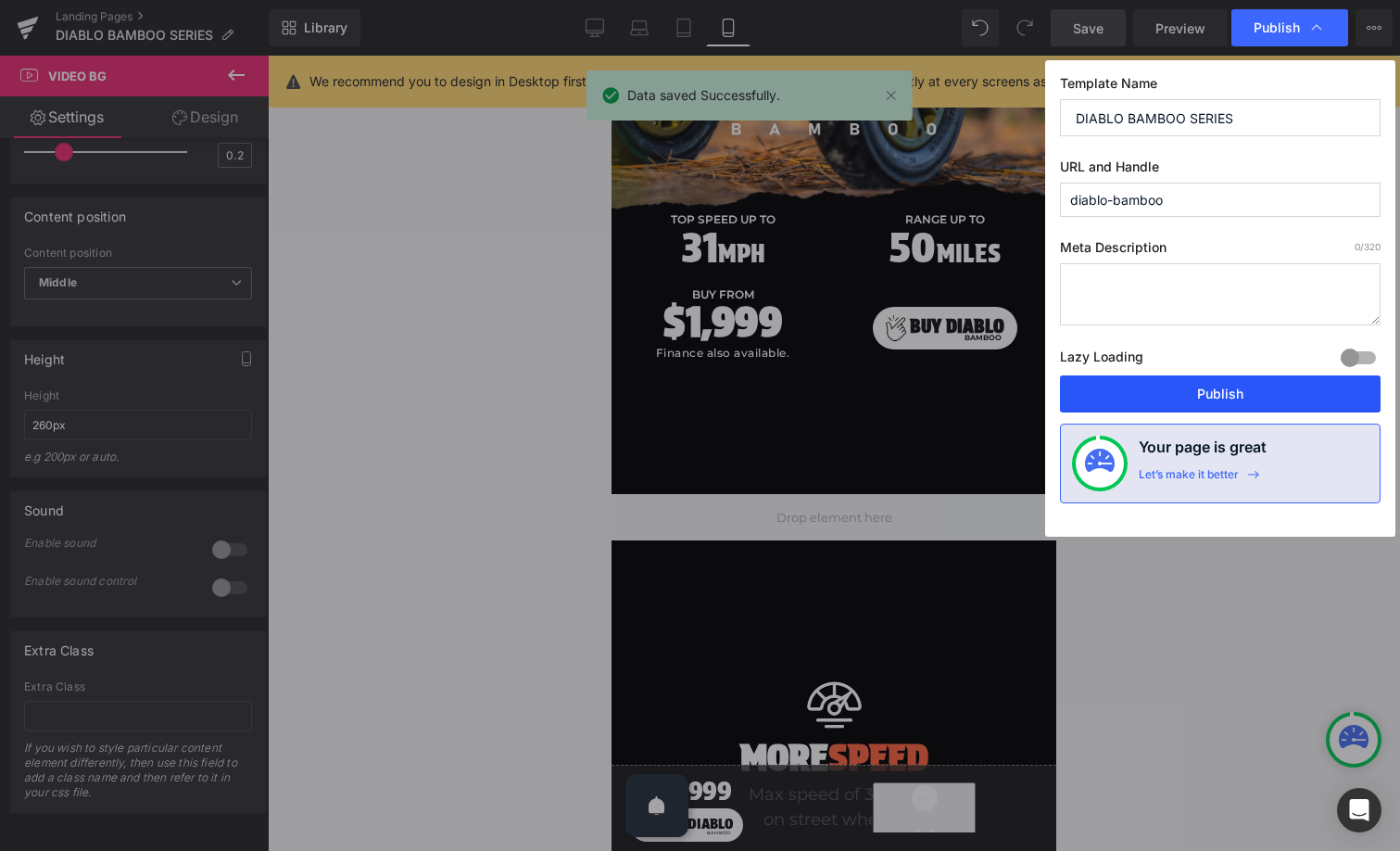 click on "Publish" at bounding box center (1220, 394) 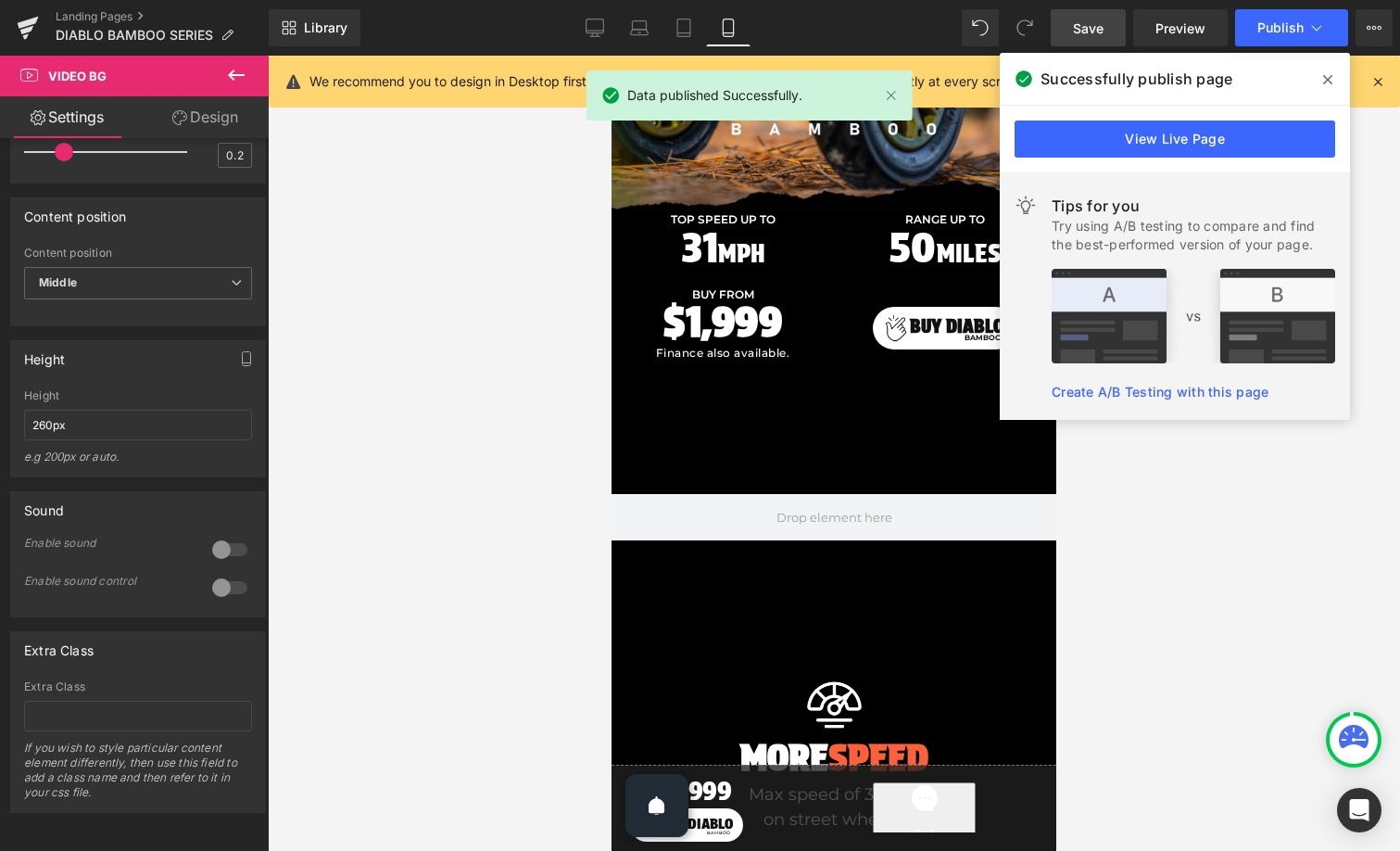 click at bounding box center [1328, 80] 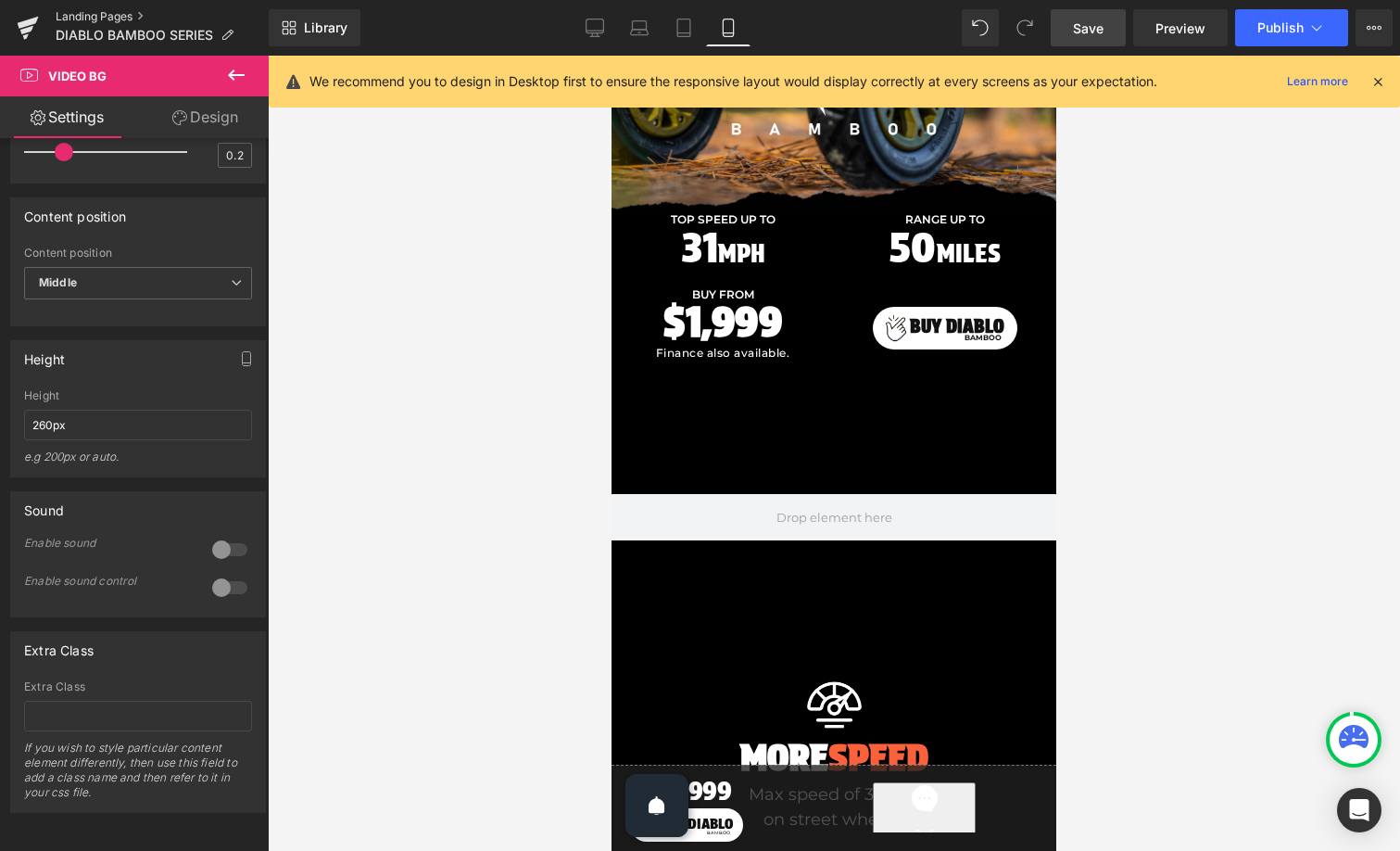 click on "Landing Pages" at bounding box center (162, 17) 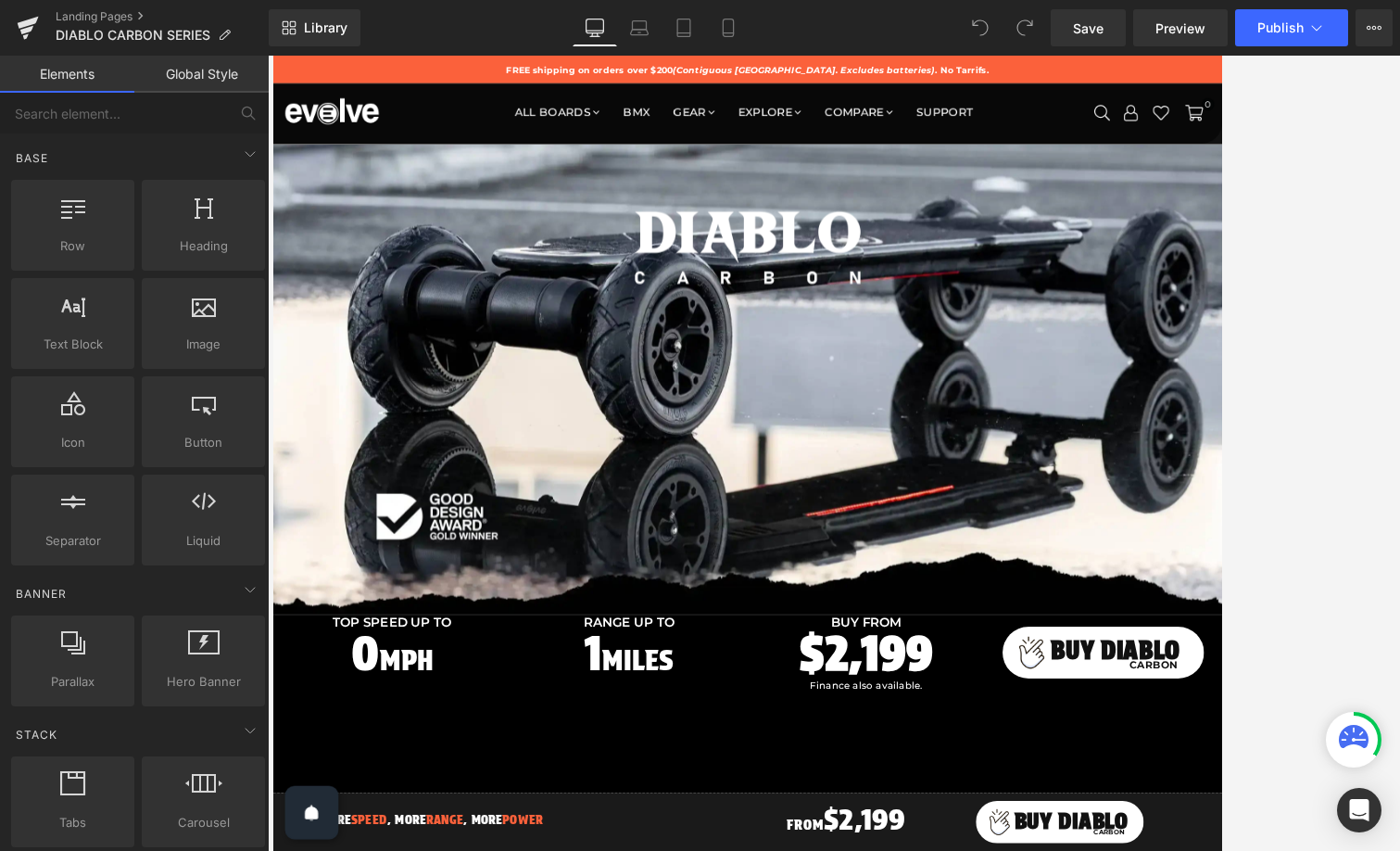 scroll, scrollTop: 0, scrollLeft: 0, axis: both 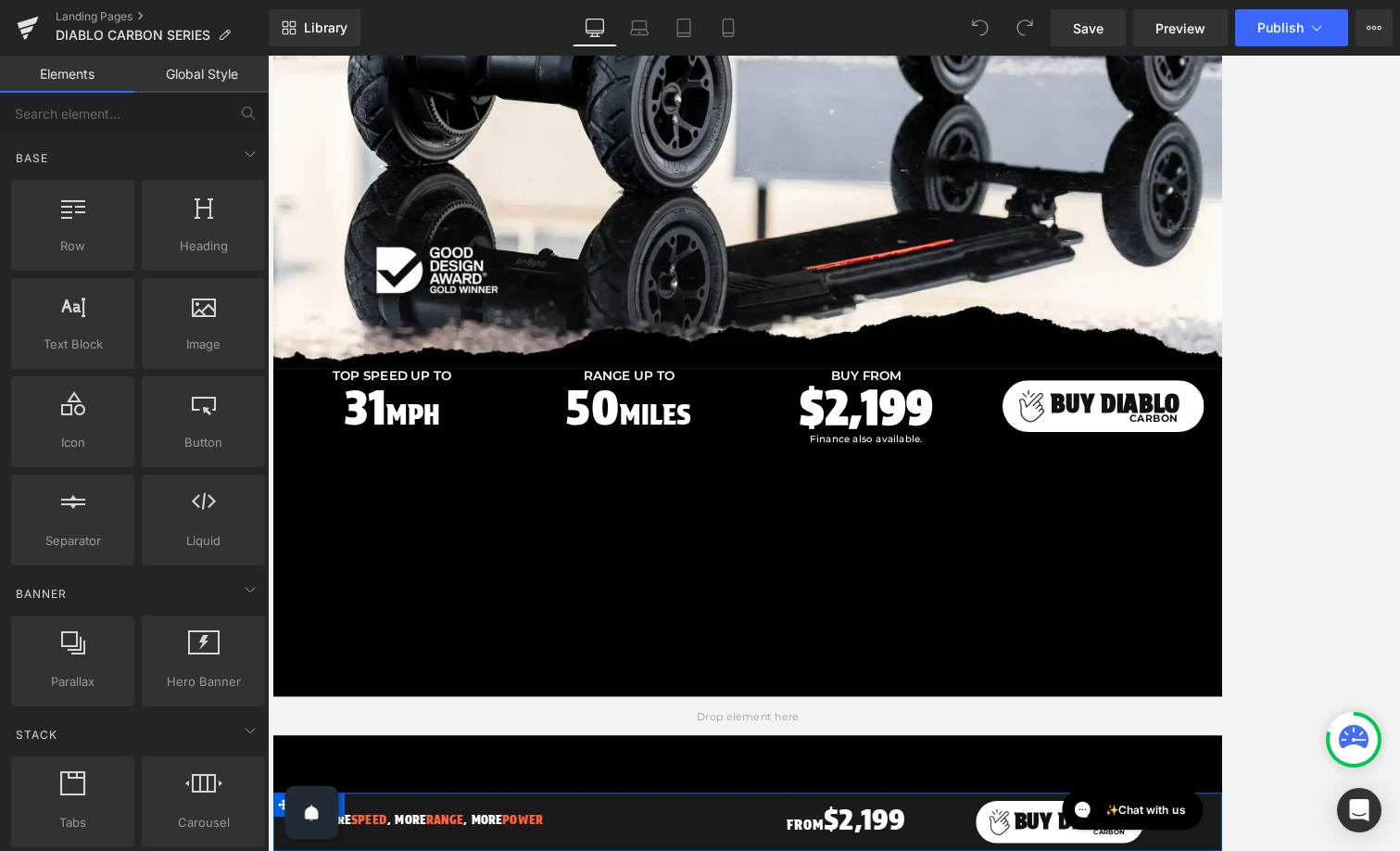 click 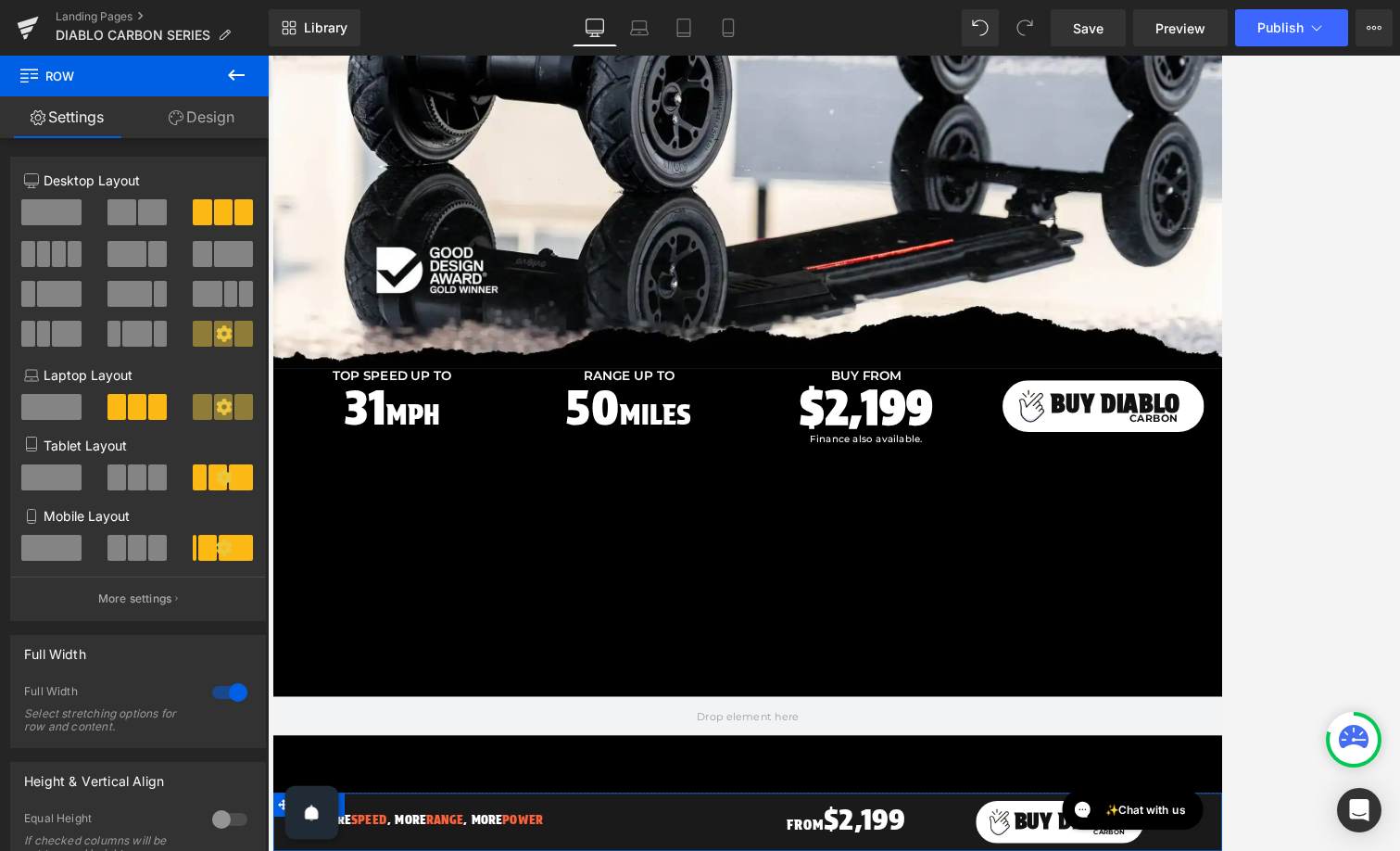 click on "Design" at bounding box center [201, 117] 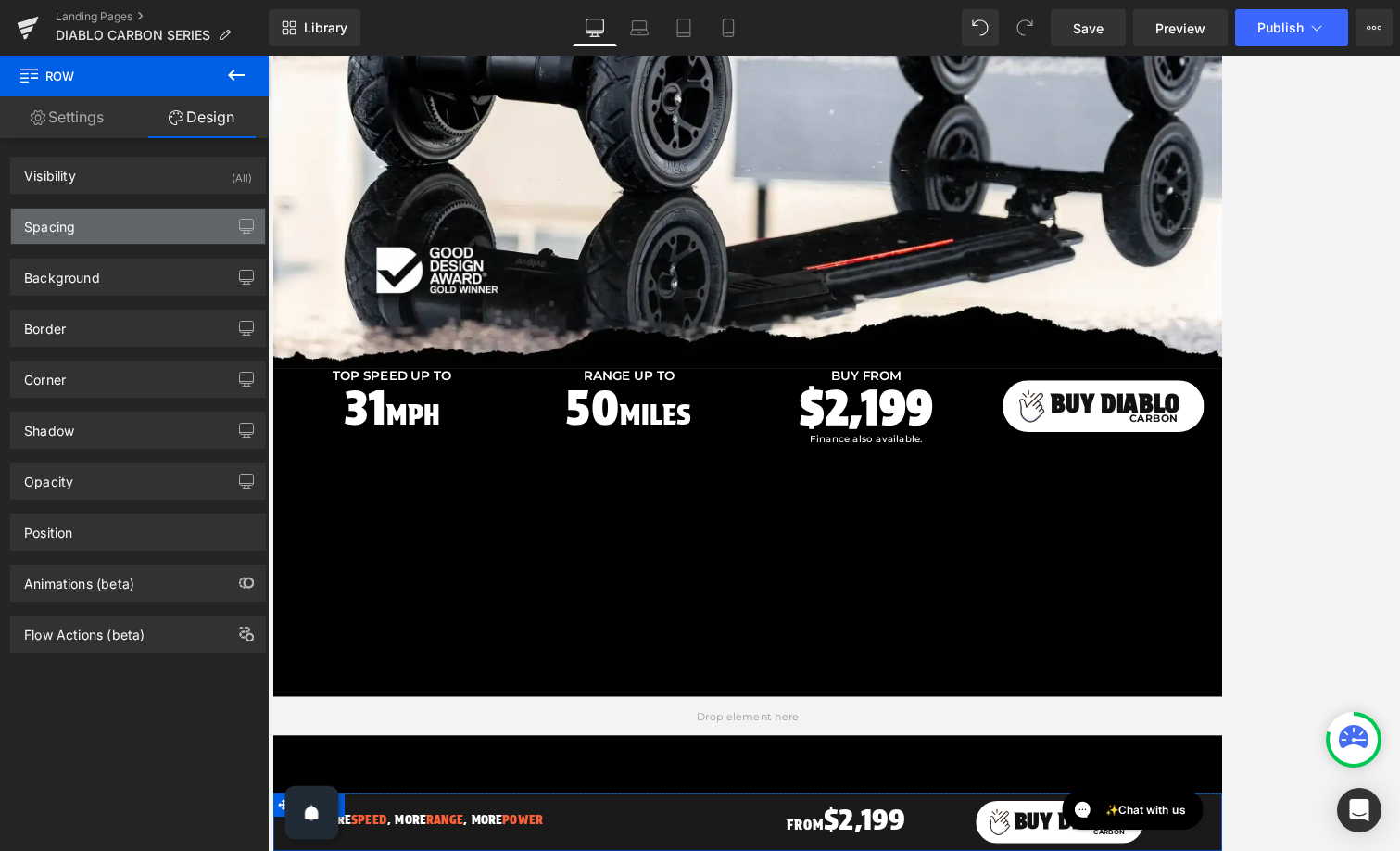 click on "Spacing" at bounding box center (138, 226) 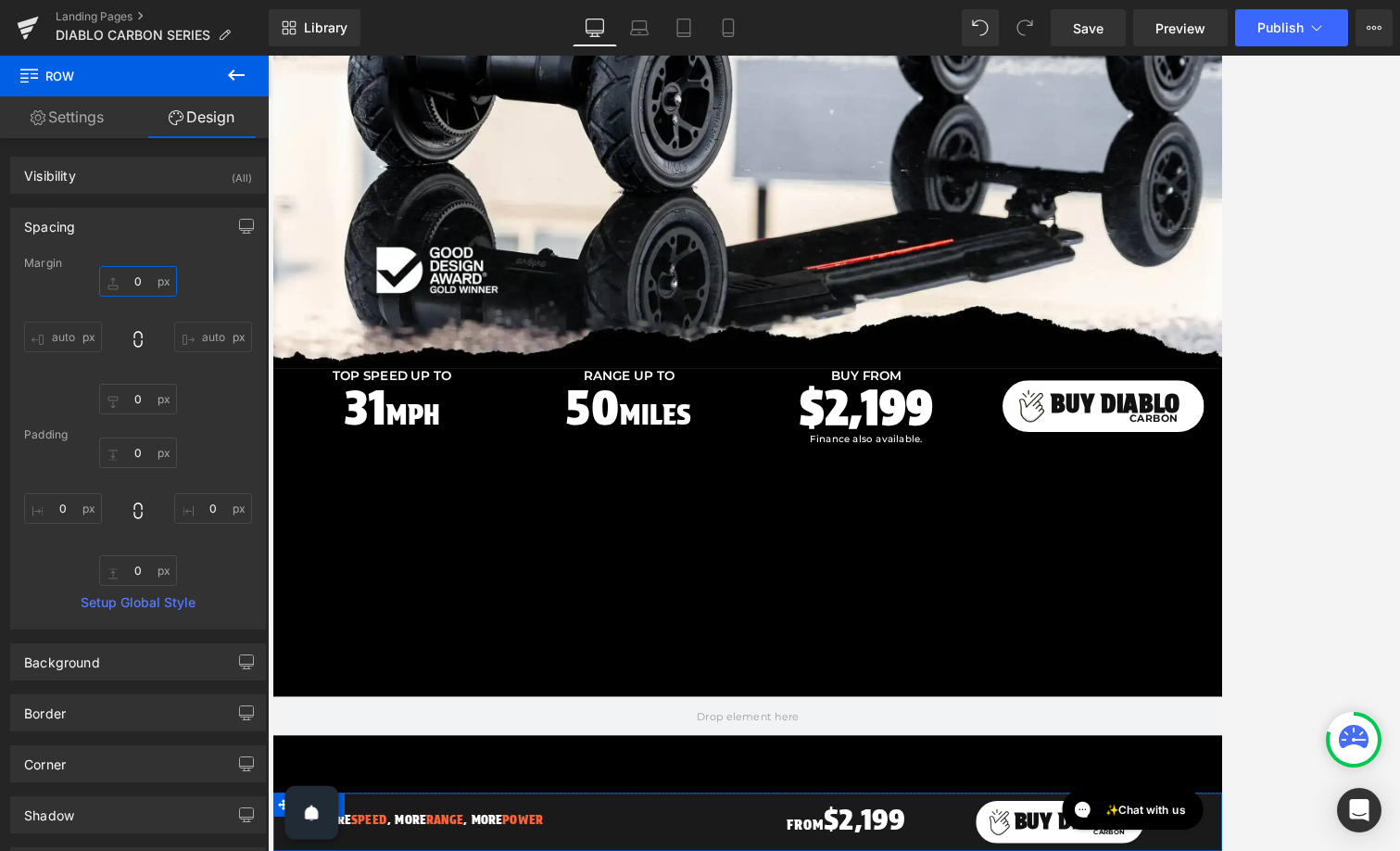 click on "0" at bounding box center (138, 281) 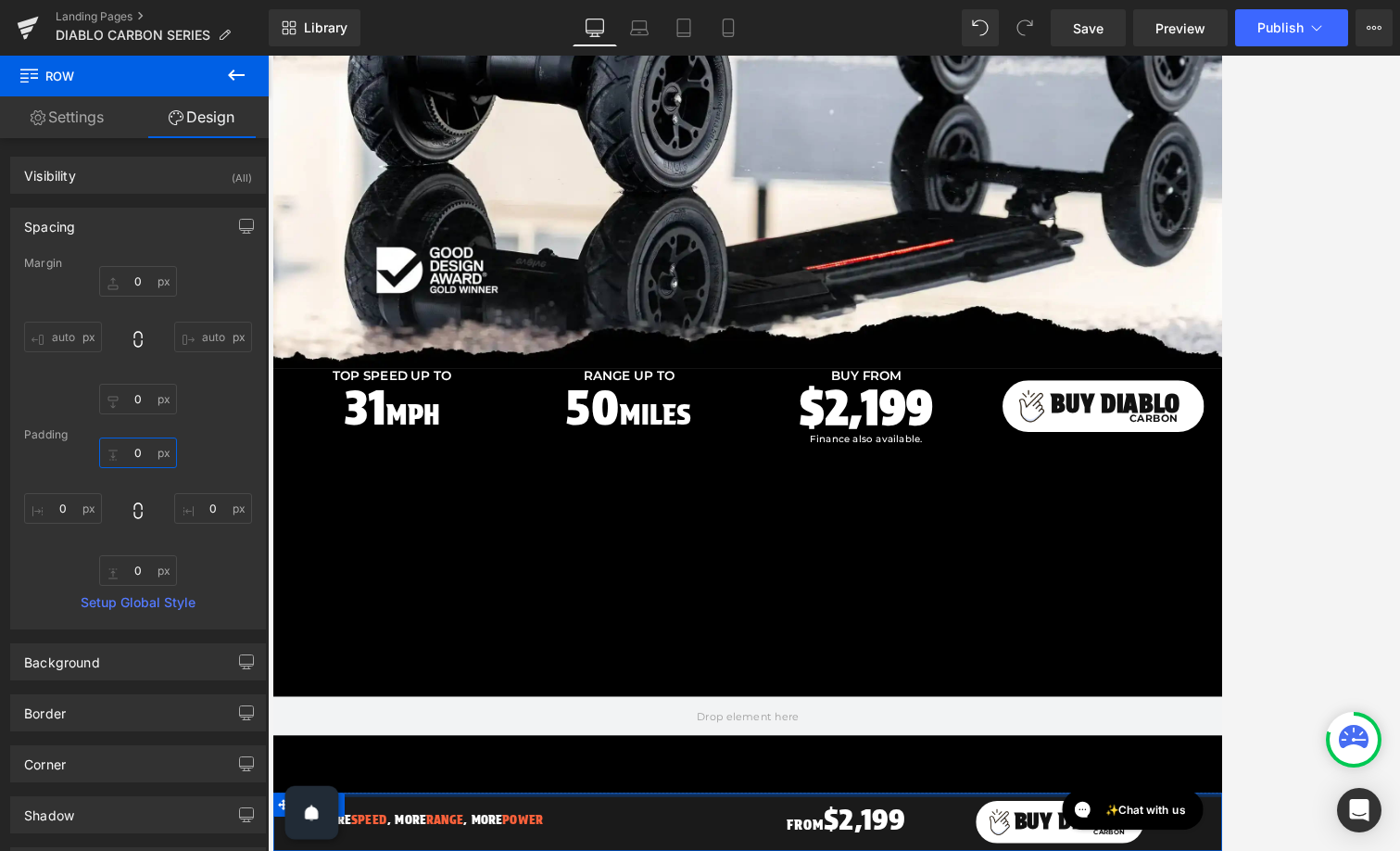 click on "0" at bounding box center (138, 452) 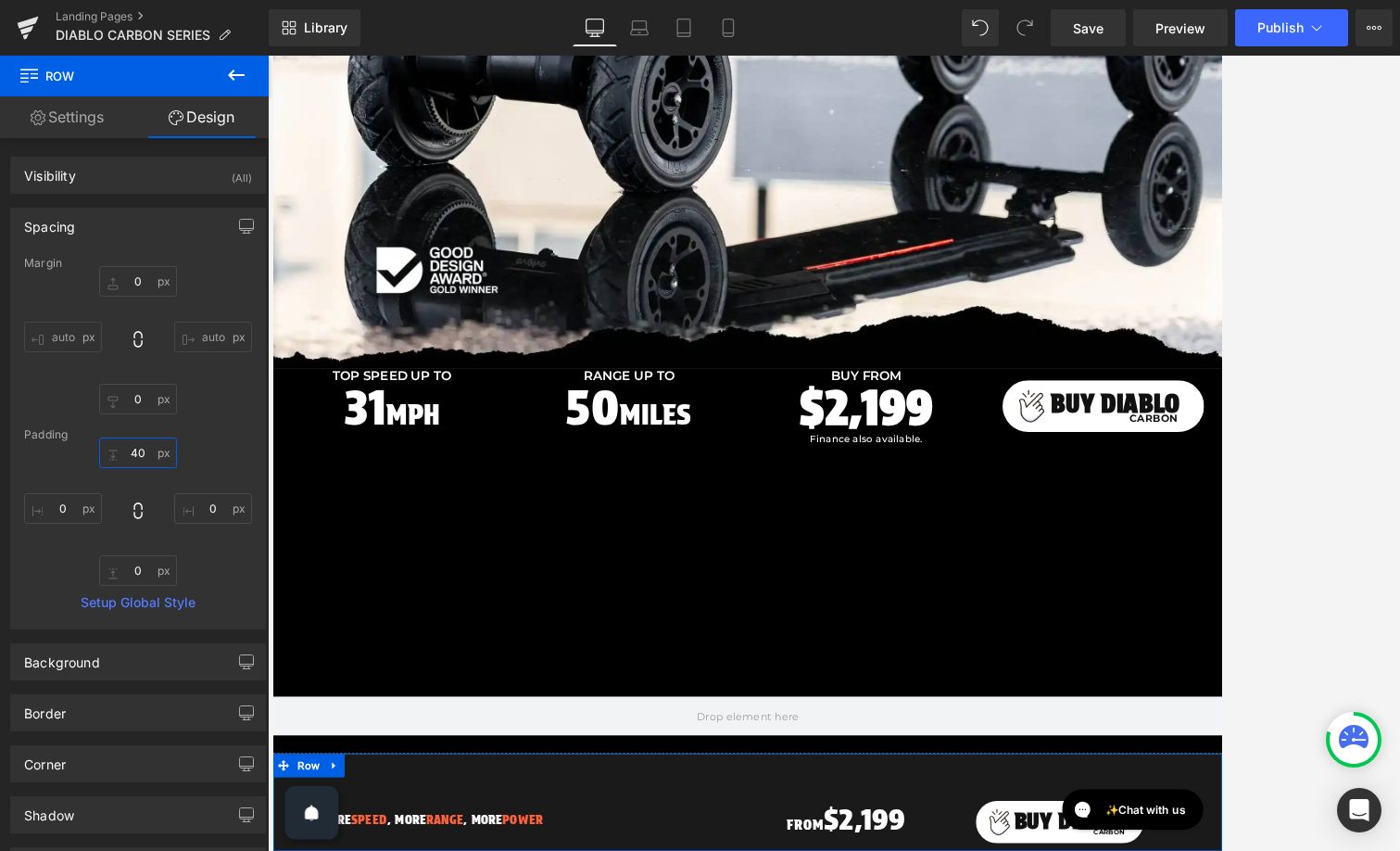type on "50" 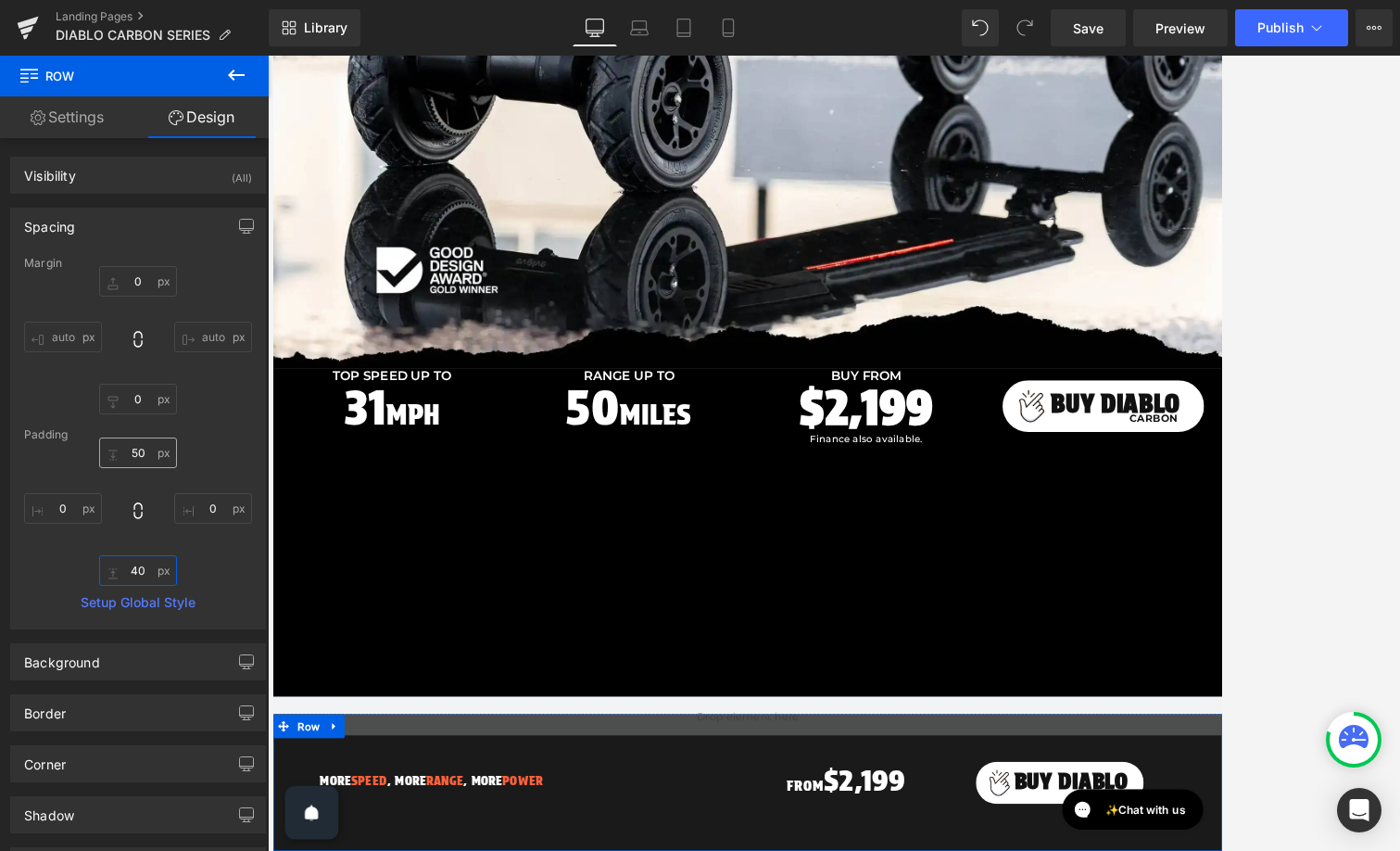 type on "50" 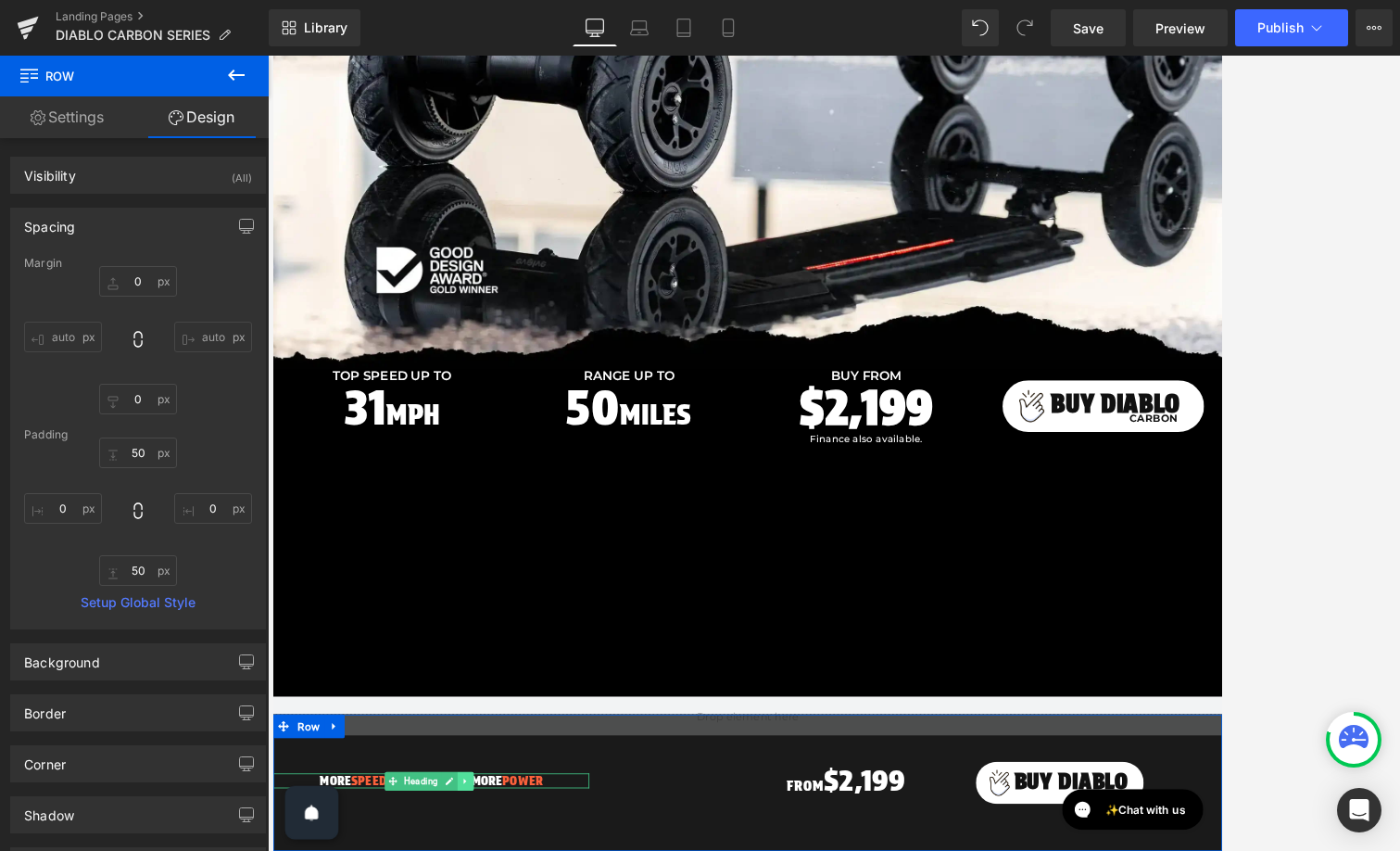 click at bounding box center (500, 913) 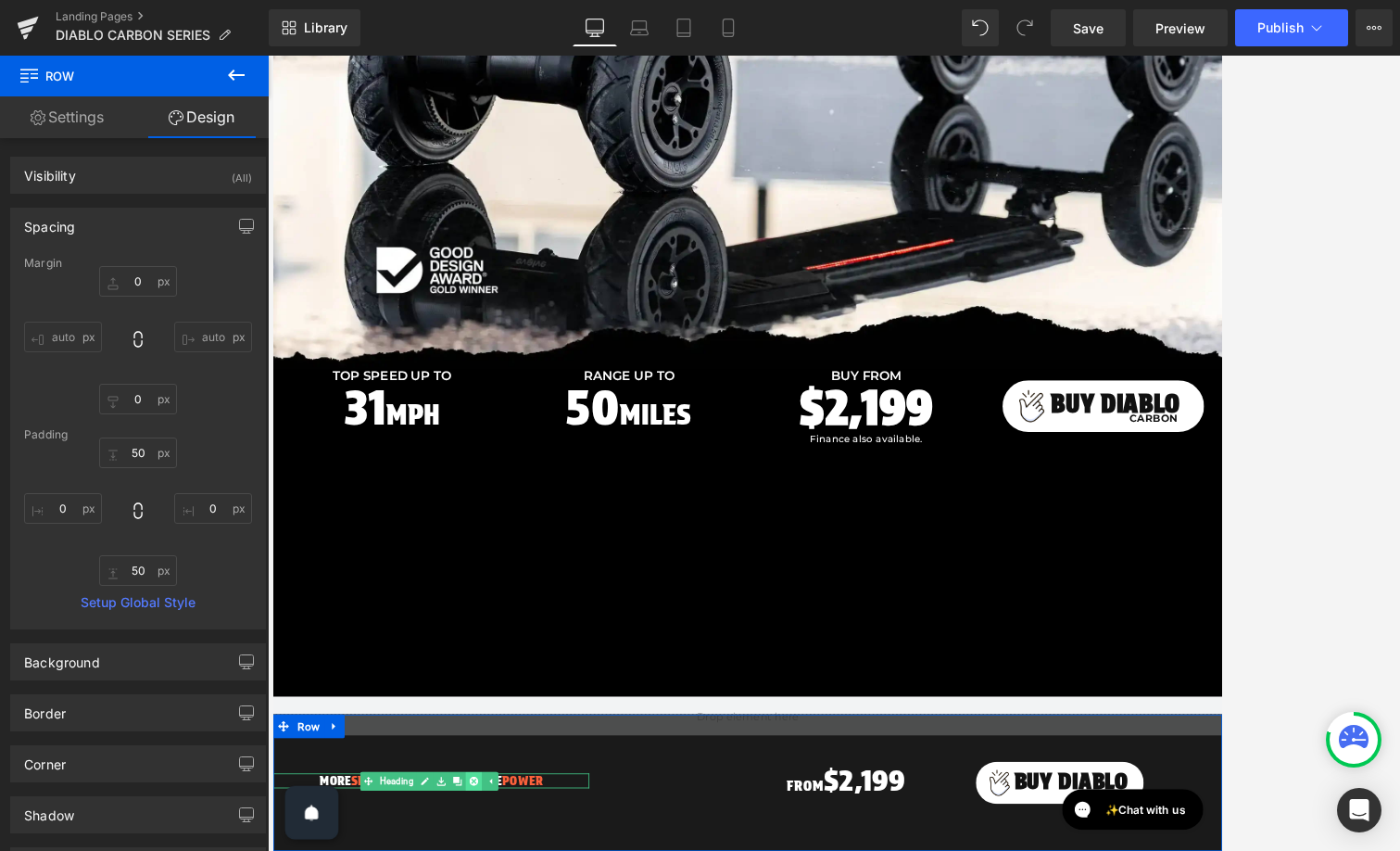 click 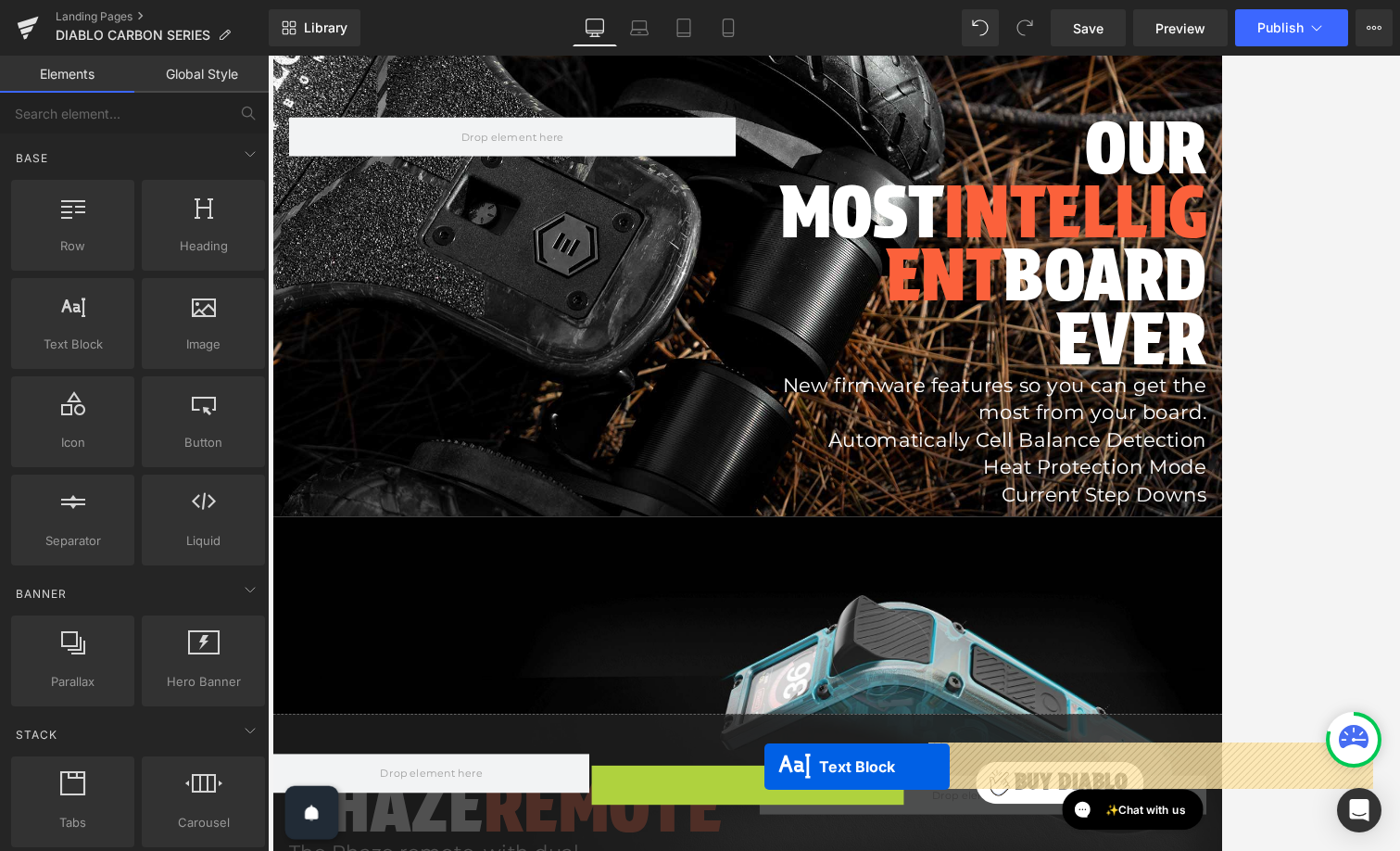 scroll, scrollTop: 8207, scrollLeft: 0, axis: vertical 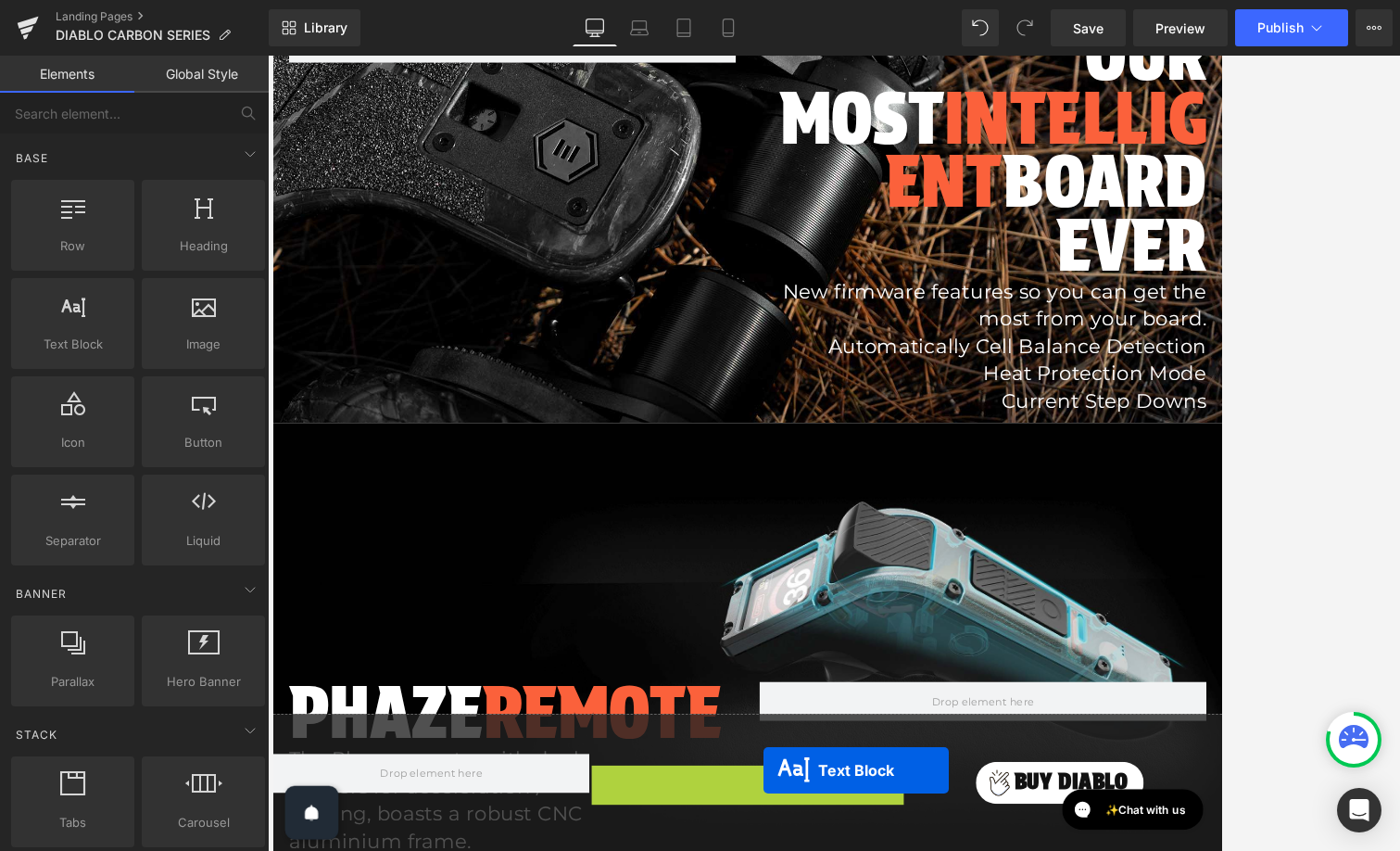 drag, startPoint x: 784, startPoint y: 922, endPoint x: 852, endPoint y: 919, distance: 68.06614 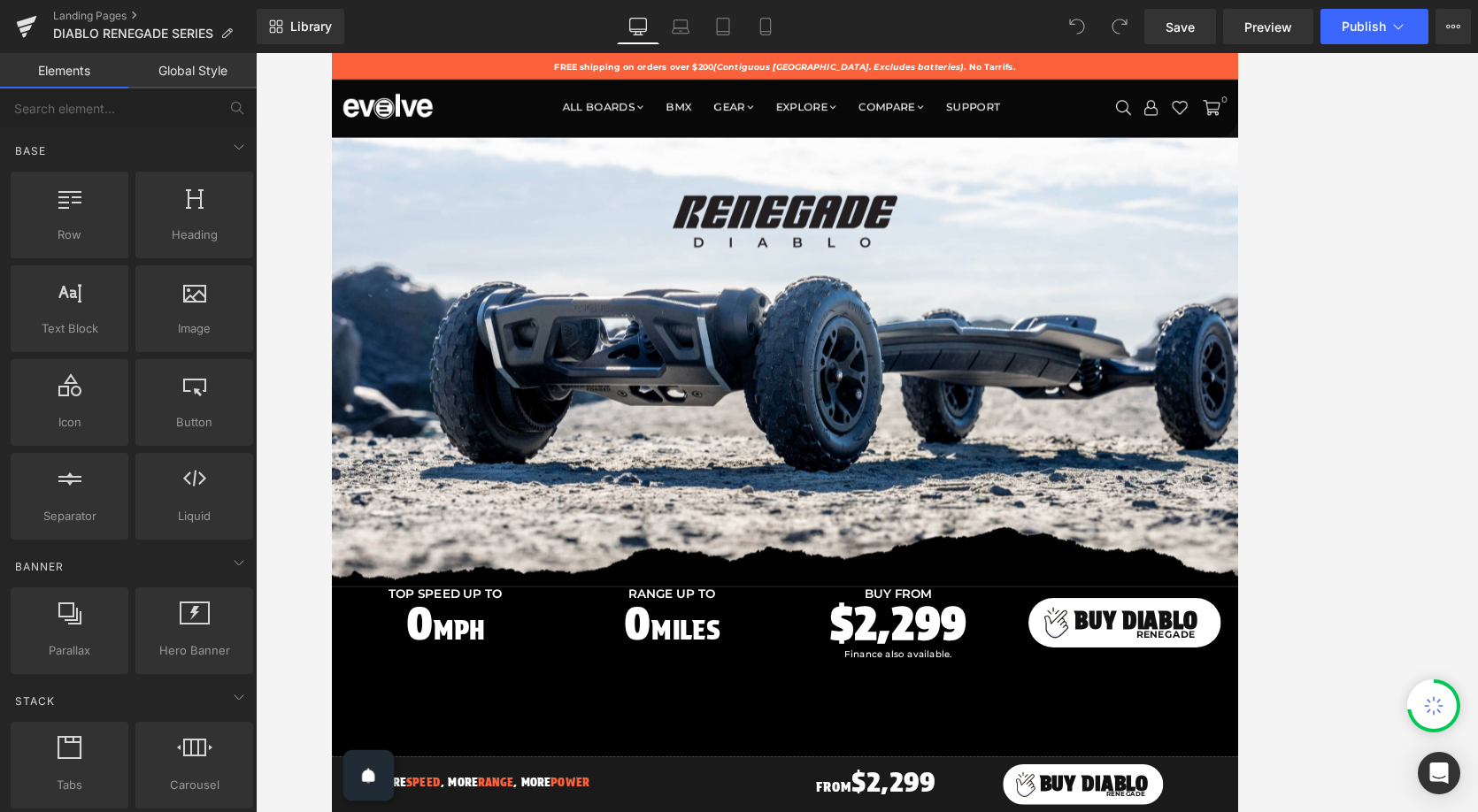 scroll, scrollTop: 0, scrollLeft: 0, axis: both 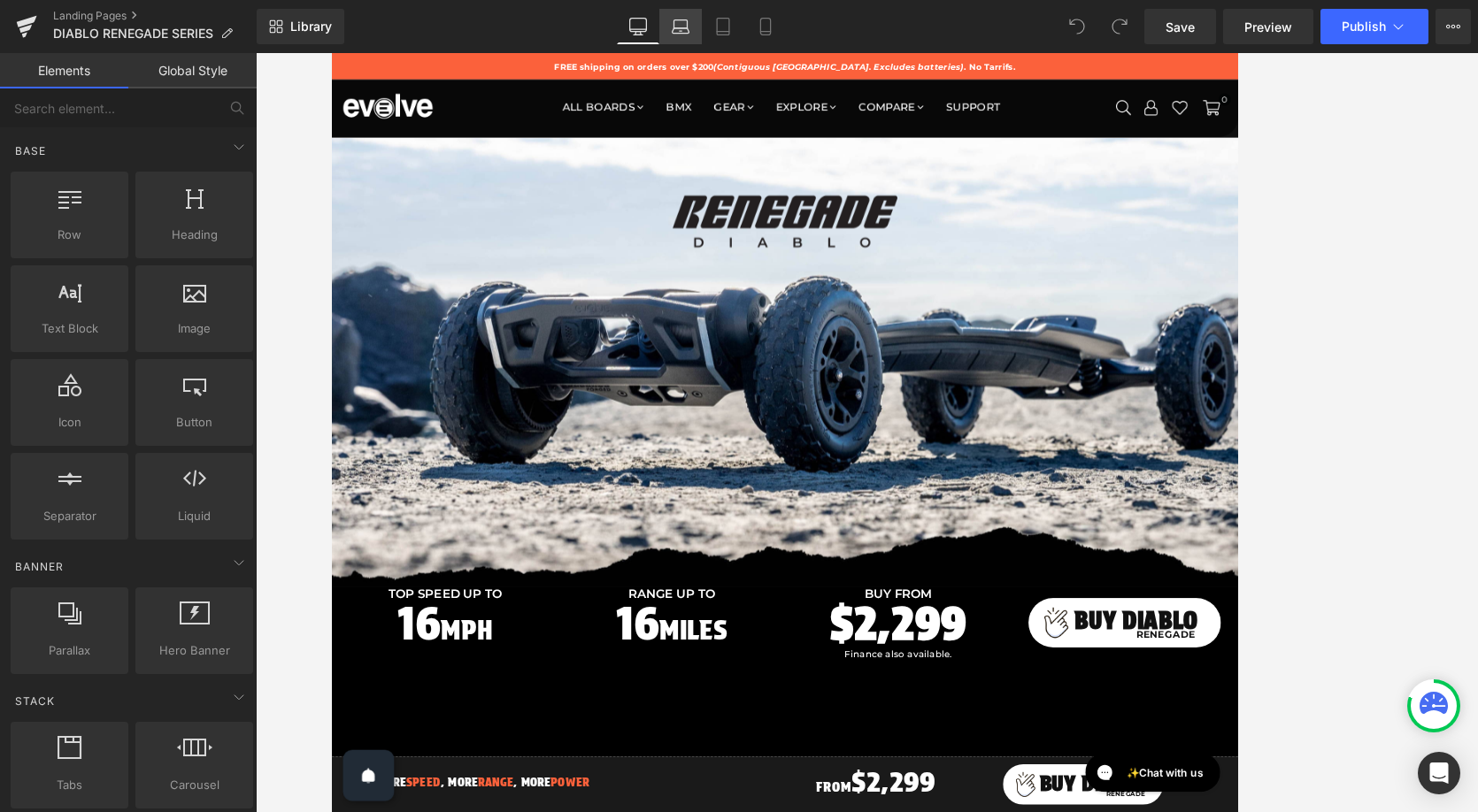 click 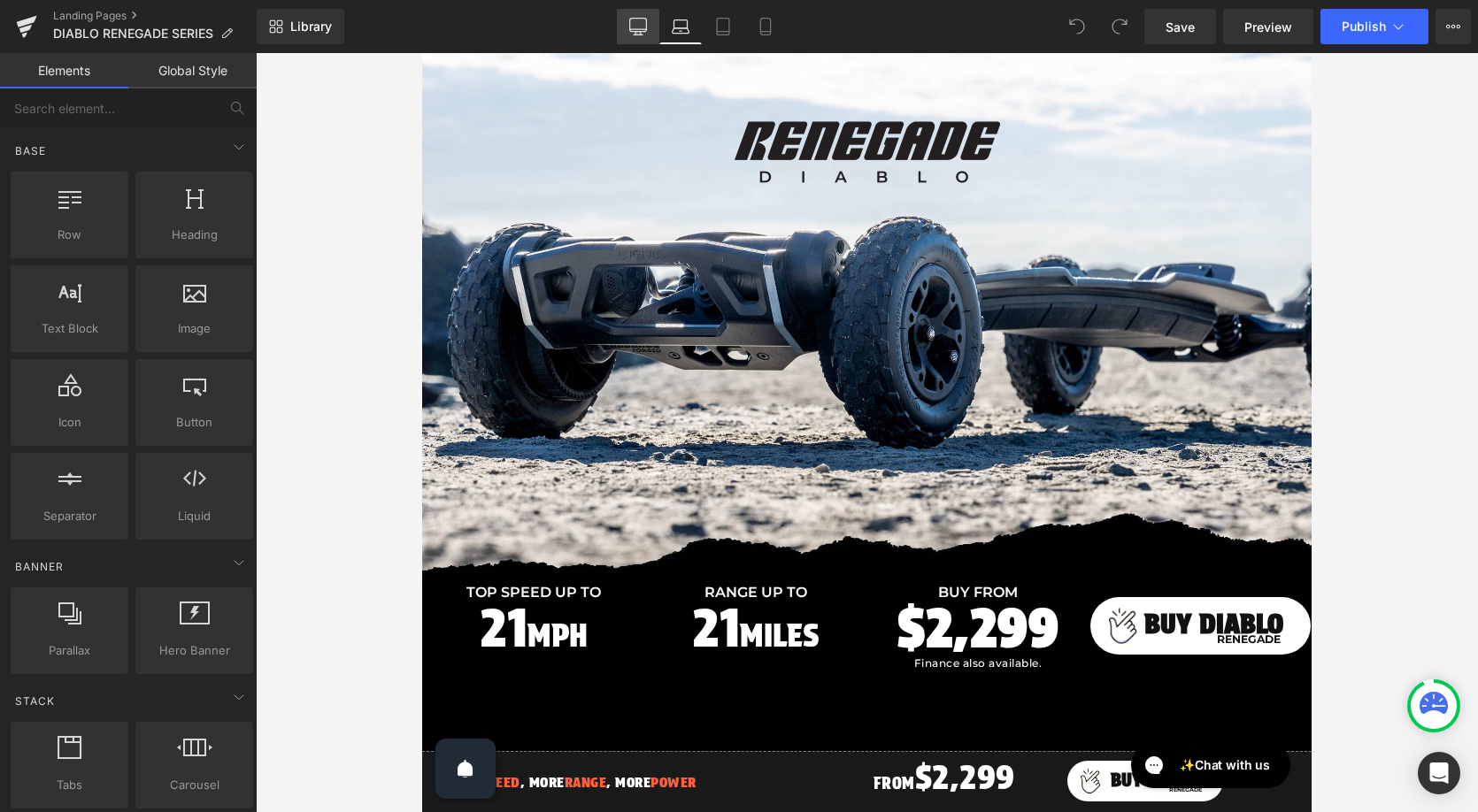 click 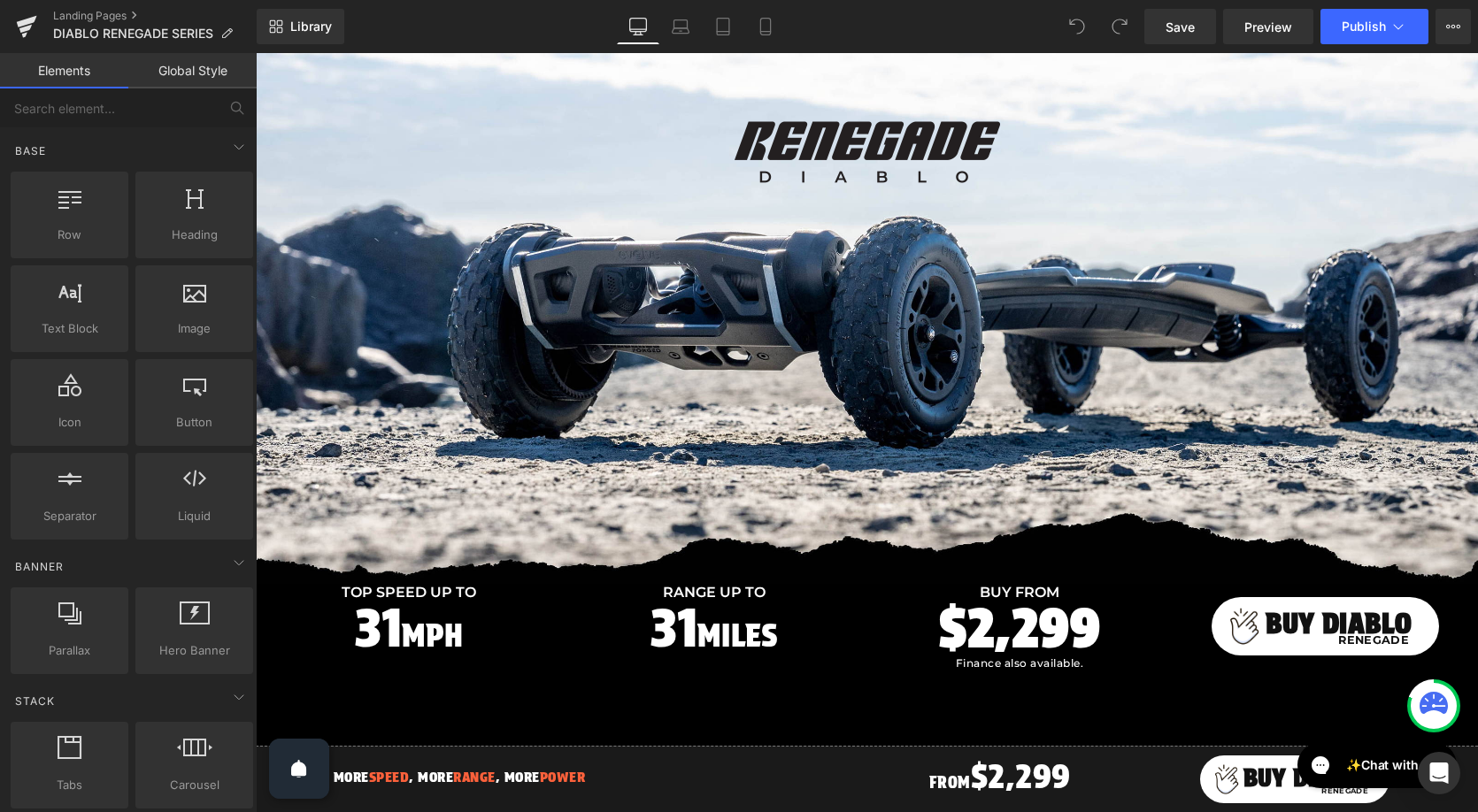 scroll, scrollTop: 443, scrollLeft: 0, axis: vertical 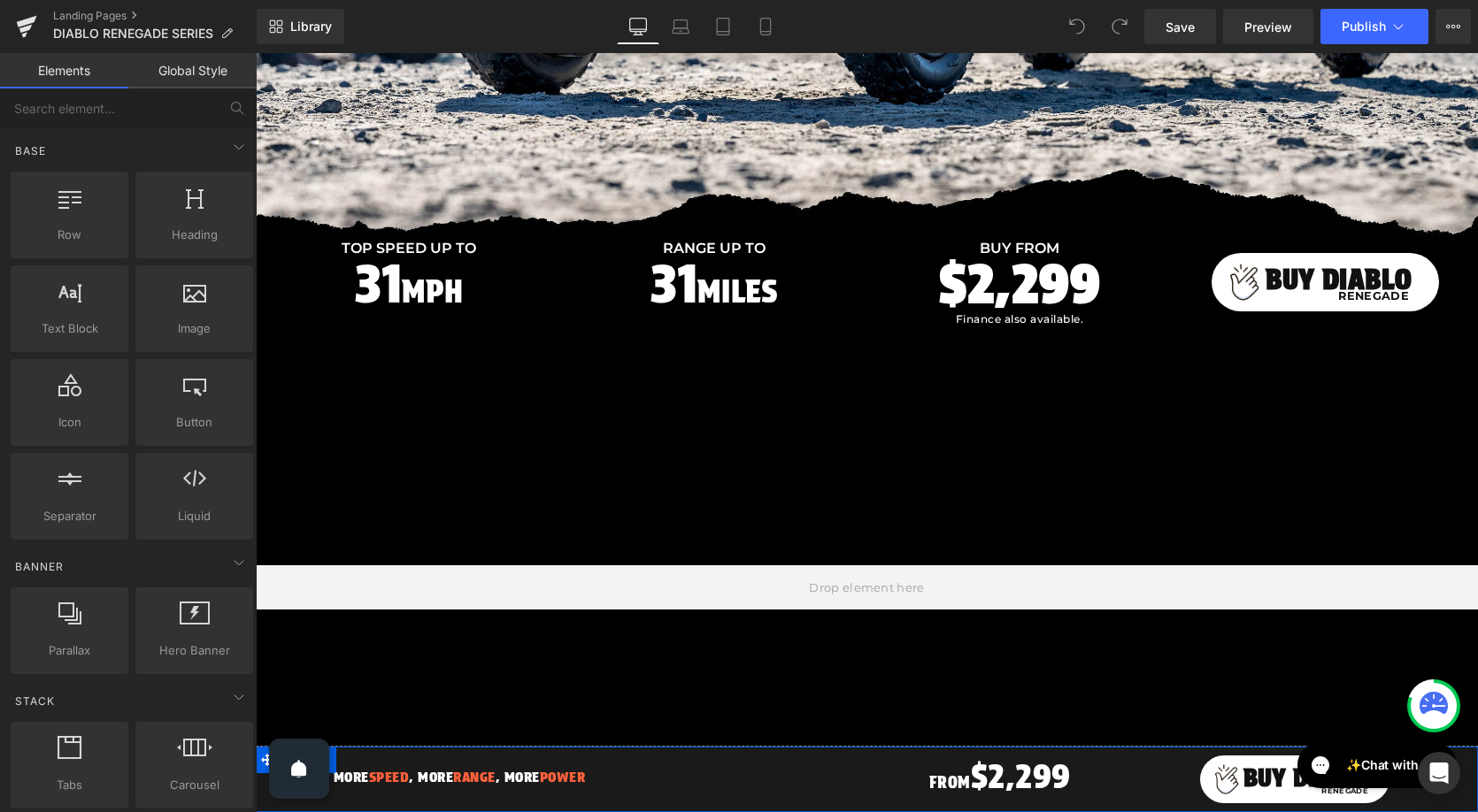 click on "More  Speed , More  Range , More  Power Heading" at bounding box center (459, 777) 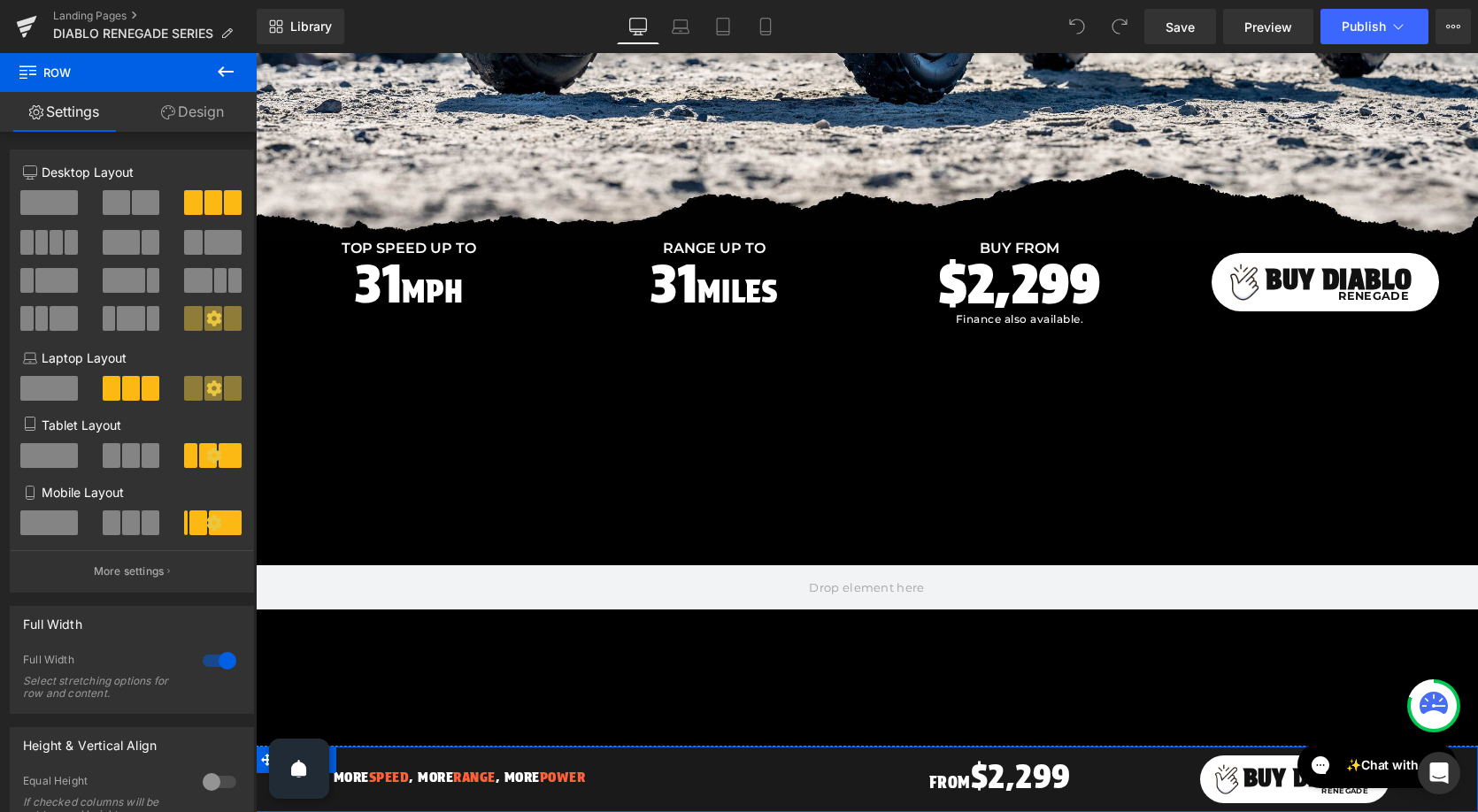click on "Design" at bounding box center (192, 111) 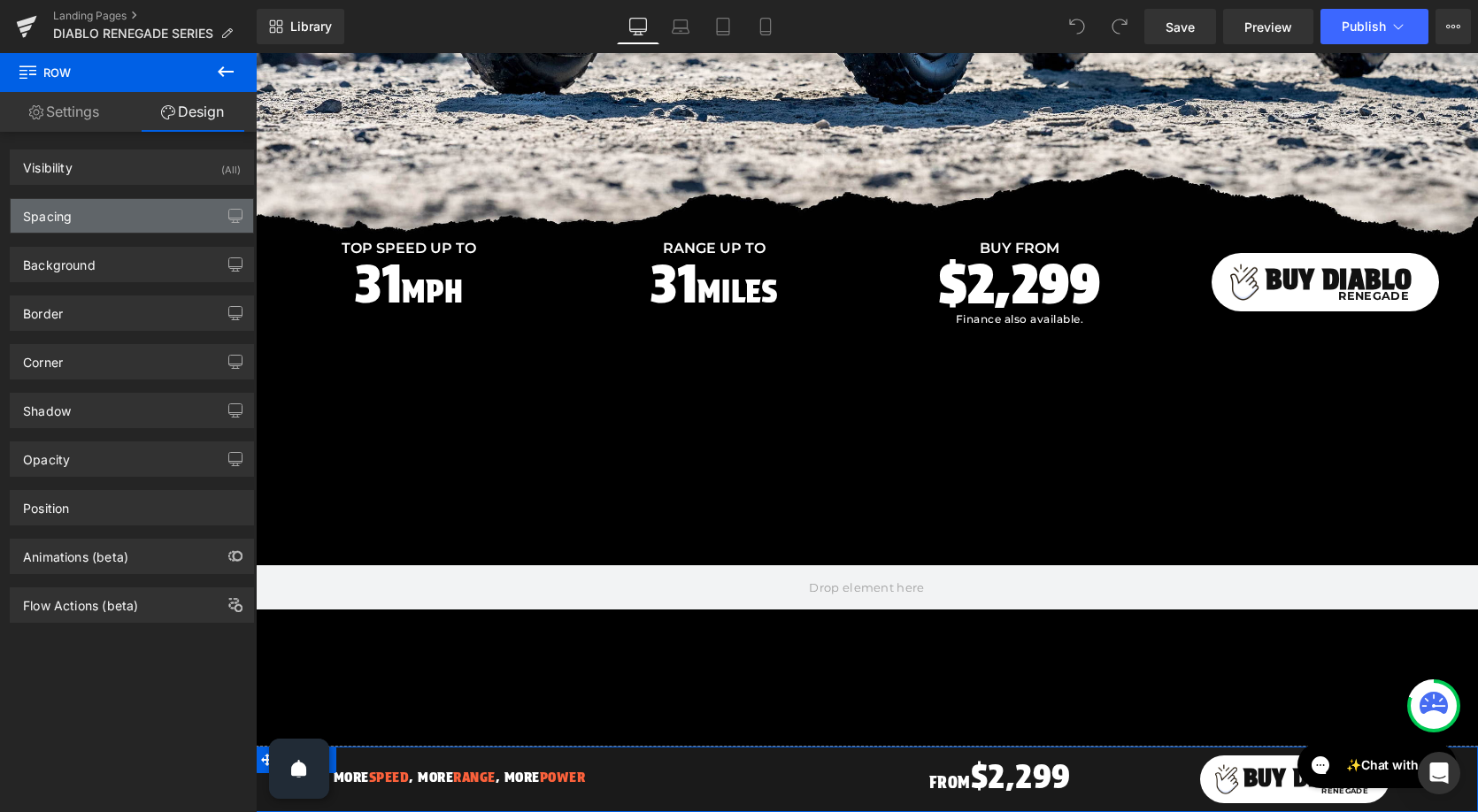 click on "Spacing" at bounding box center [132, 216] 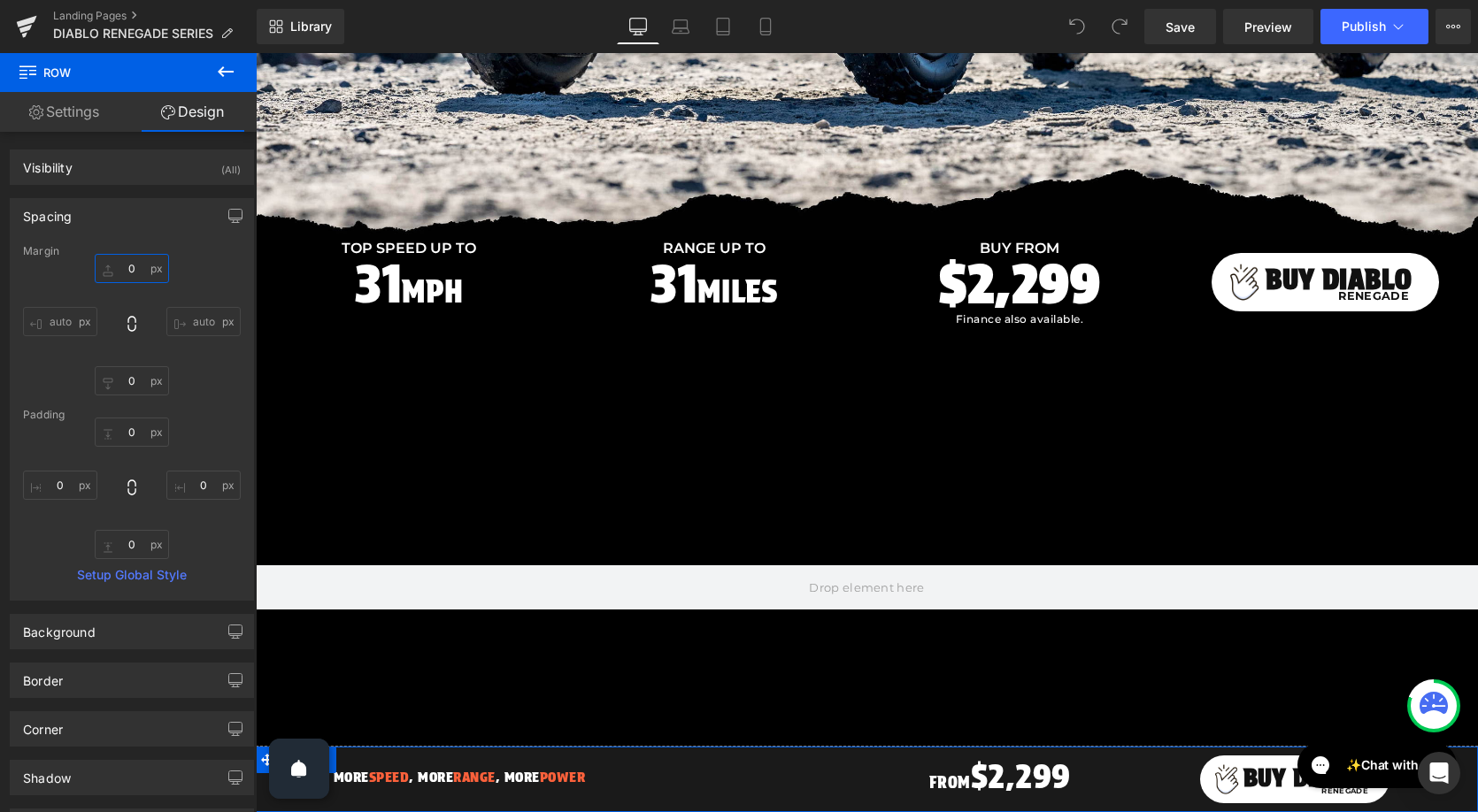 click on "0" at bounding box center [132, 268] 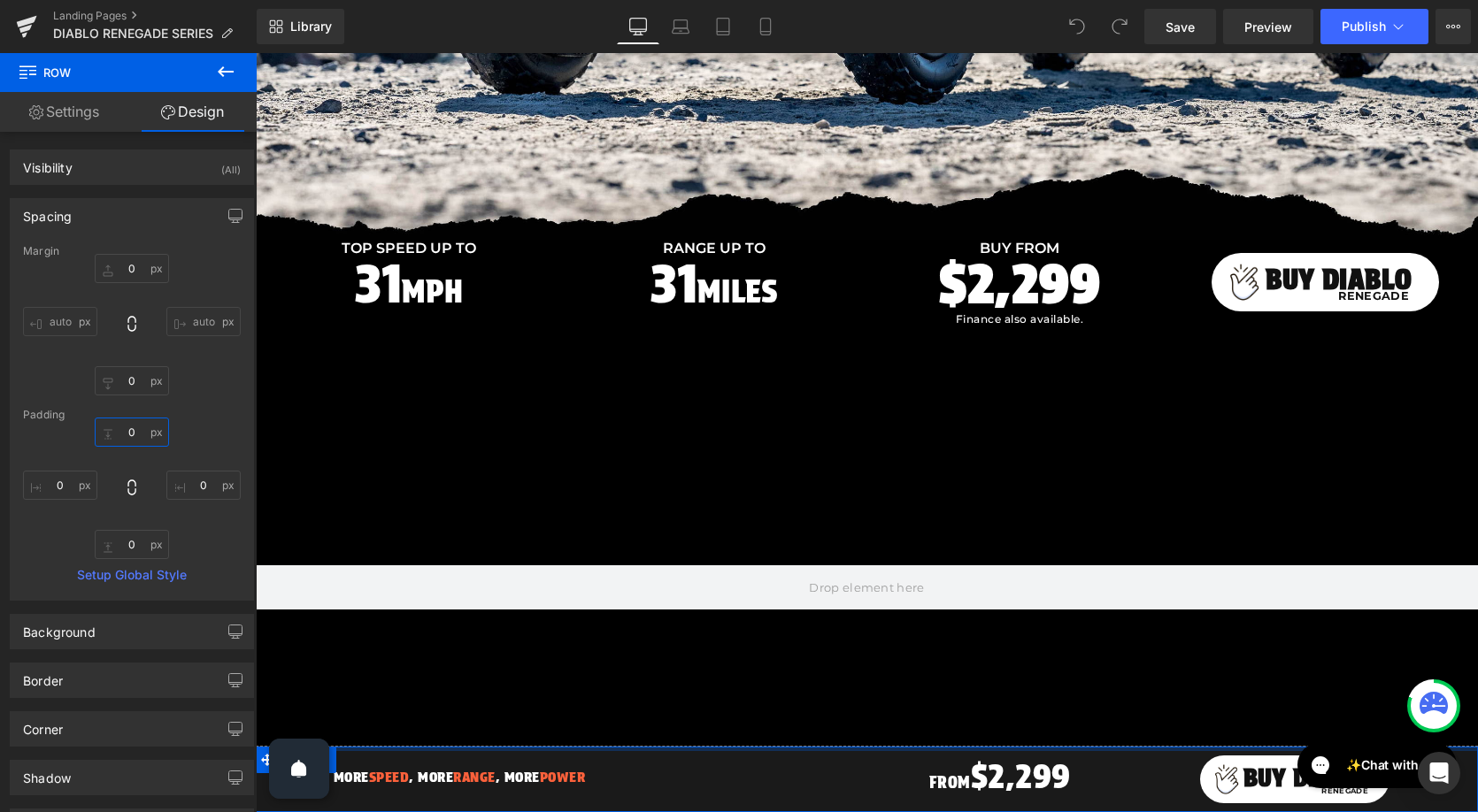 click on "0" at bounding box center (132, 432) 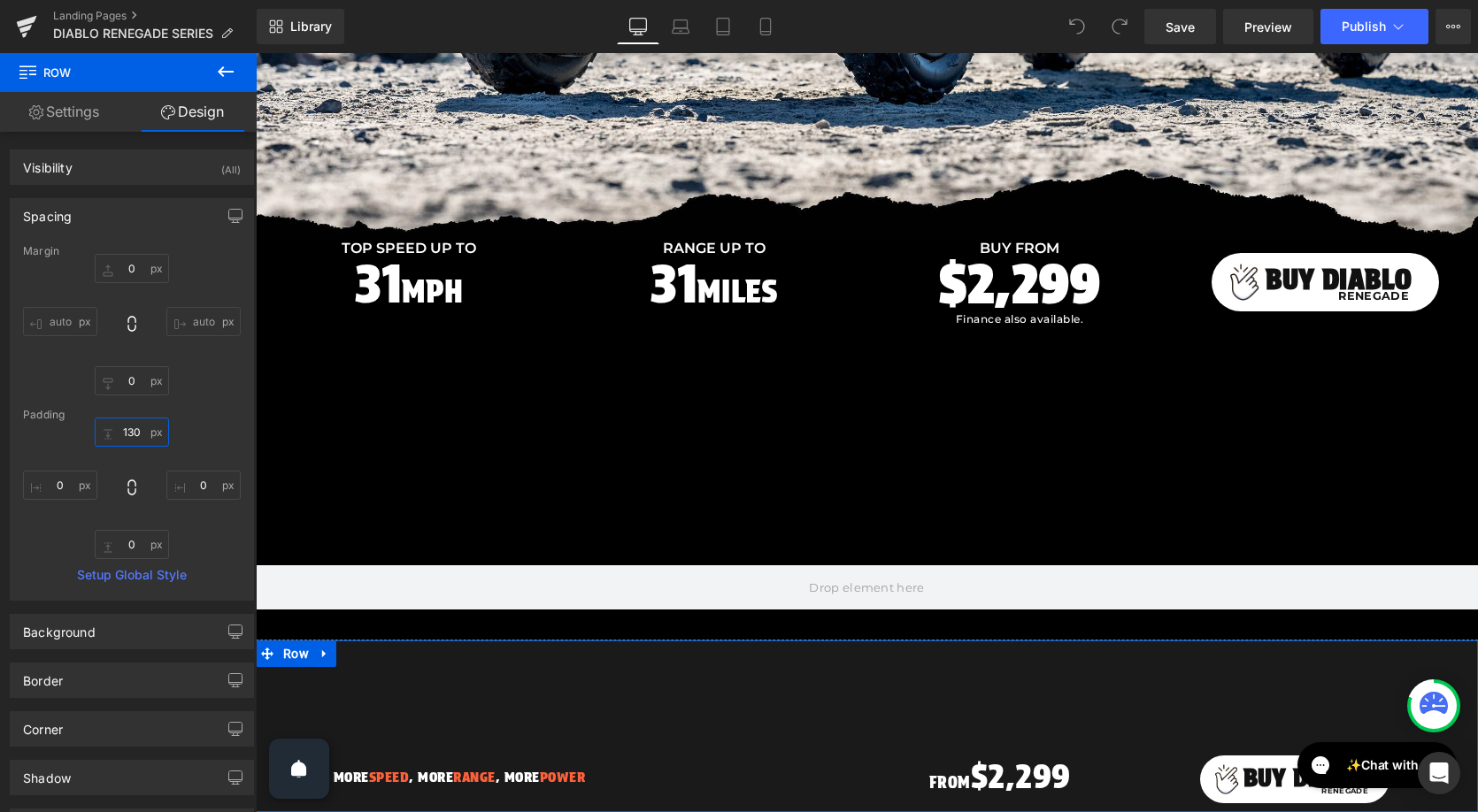 type on "140" 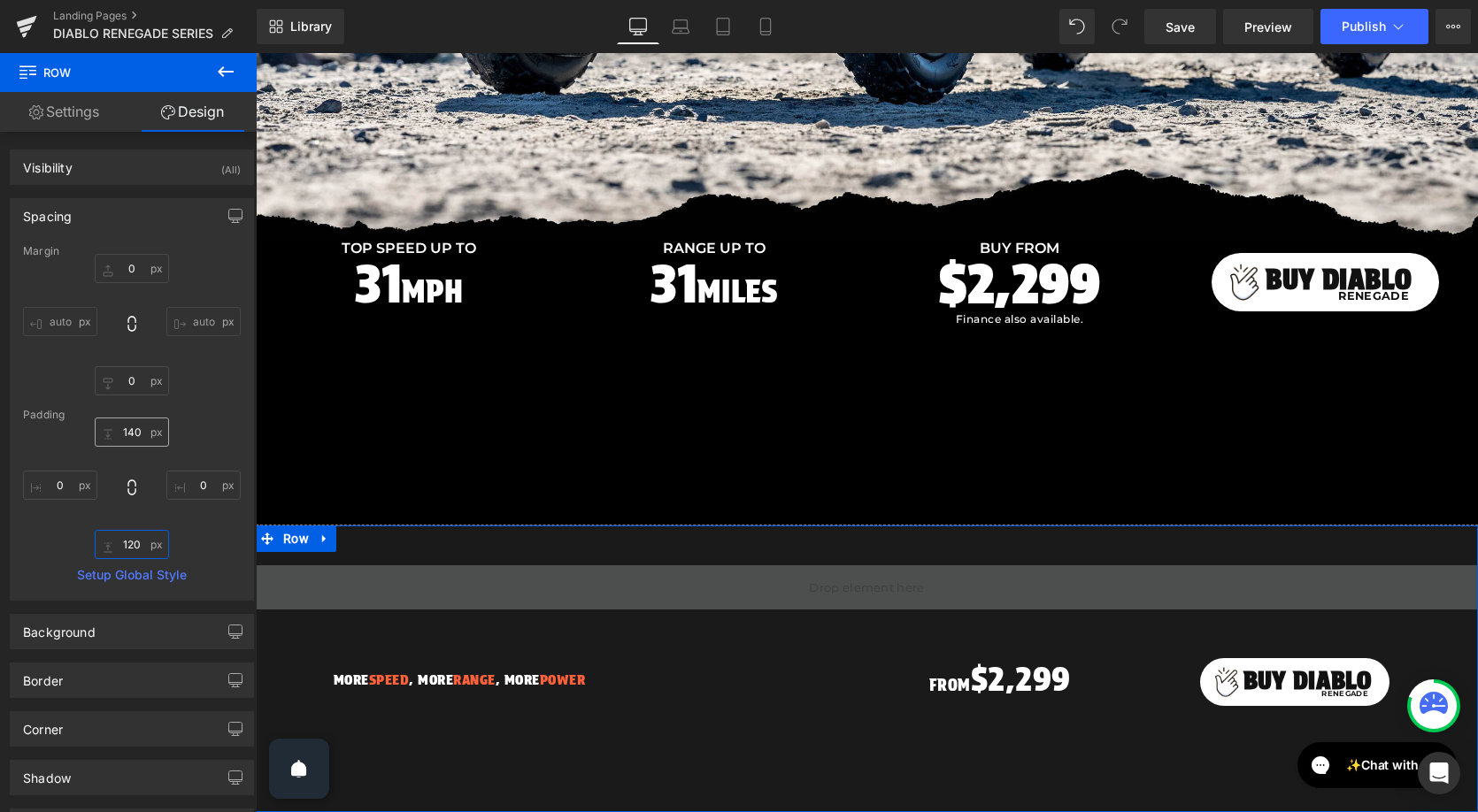 type on "130" 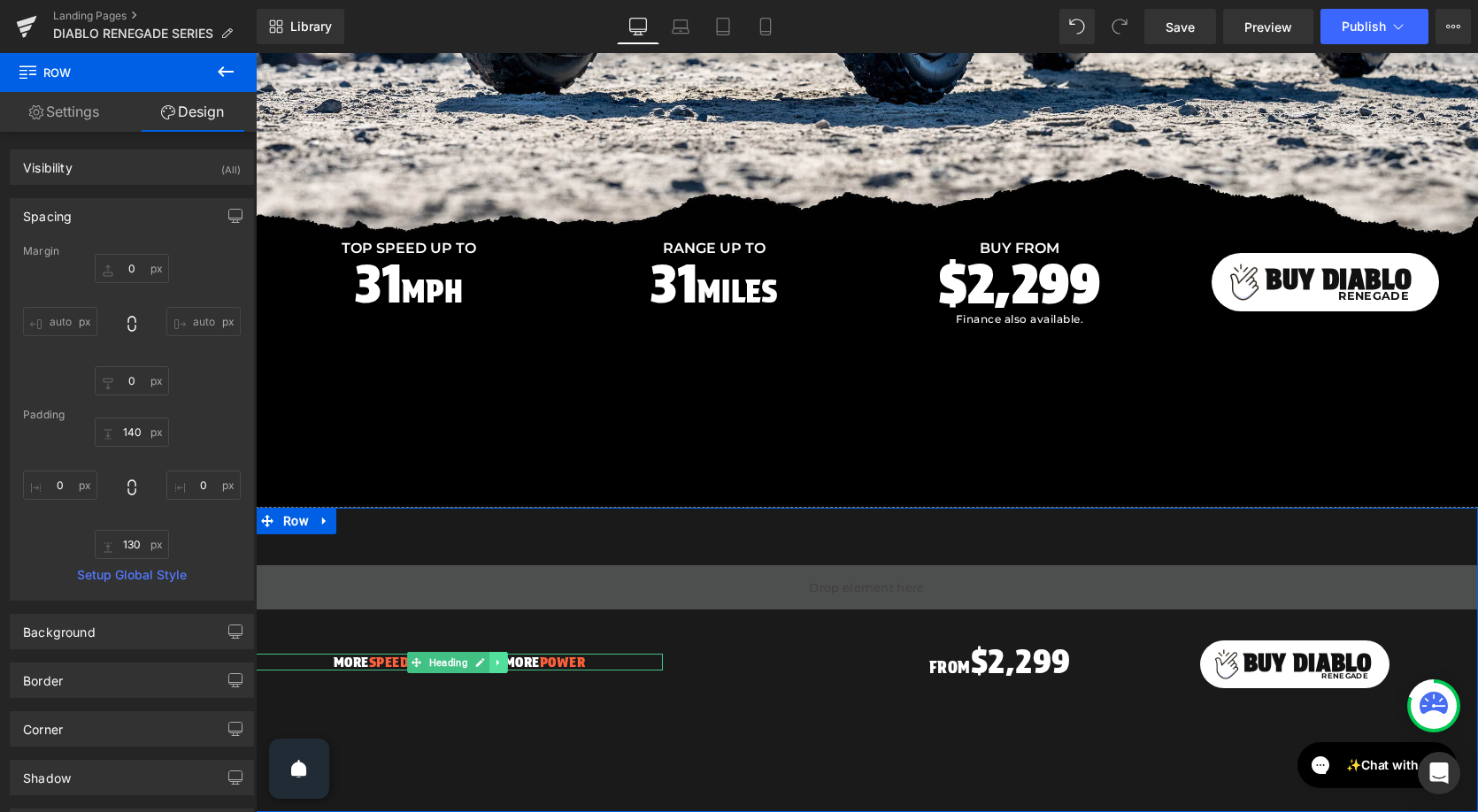click 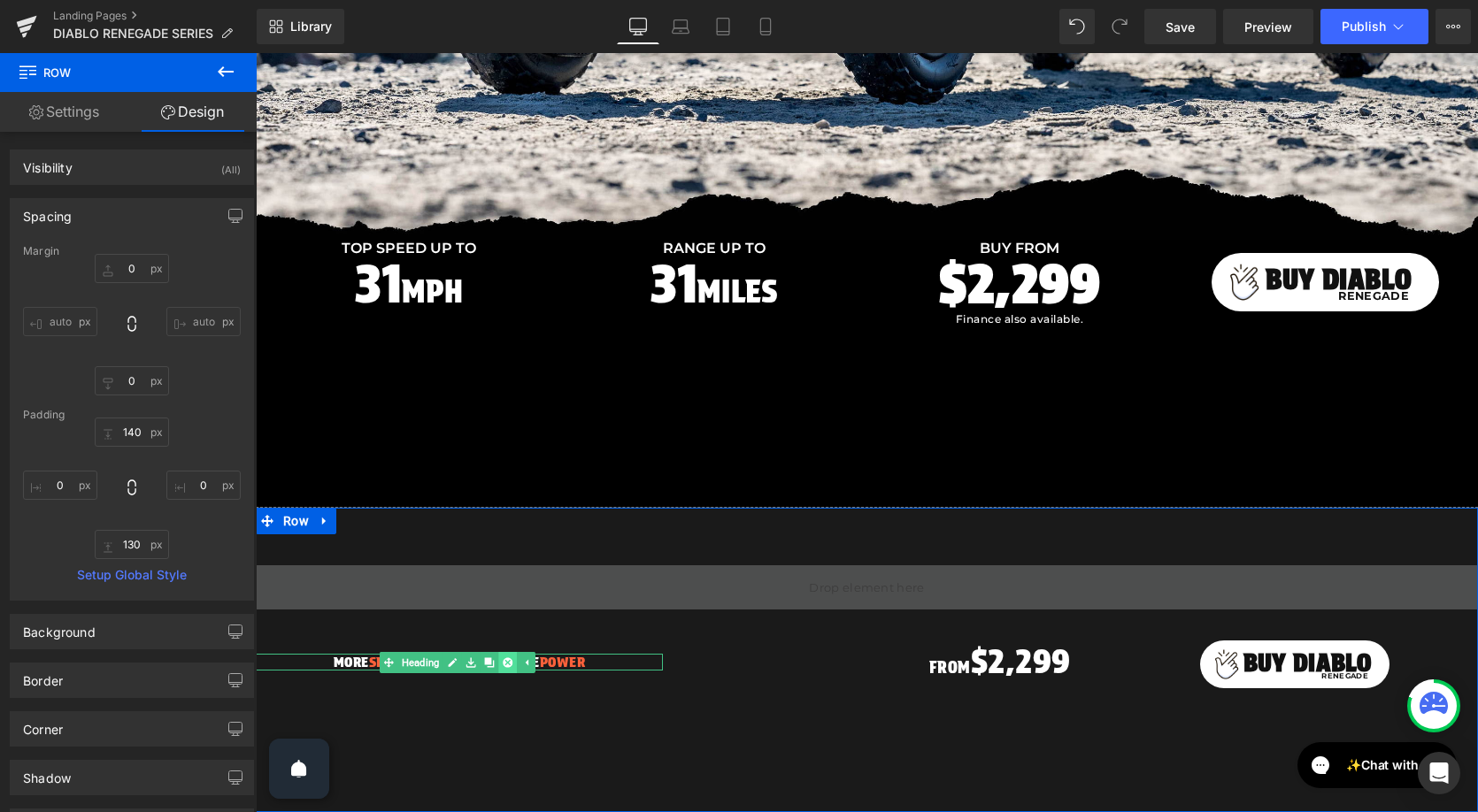 click 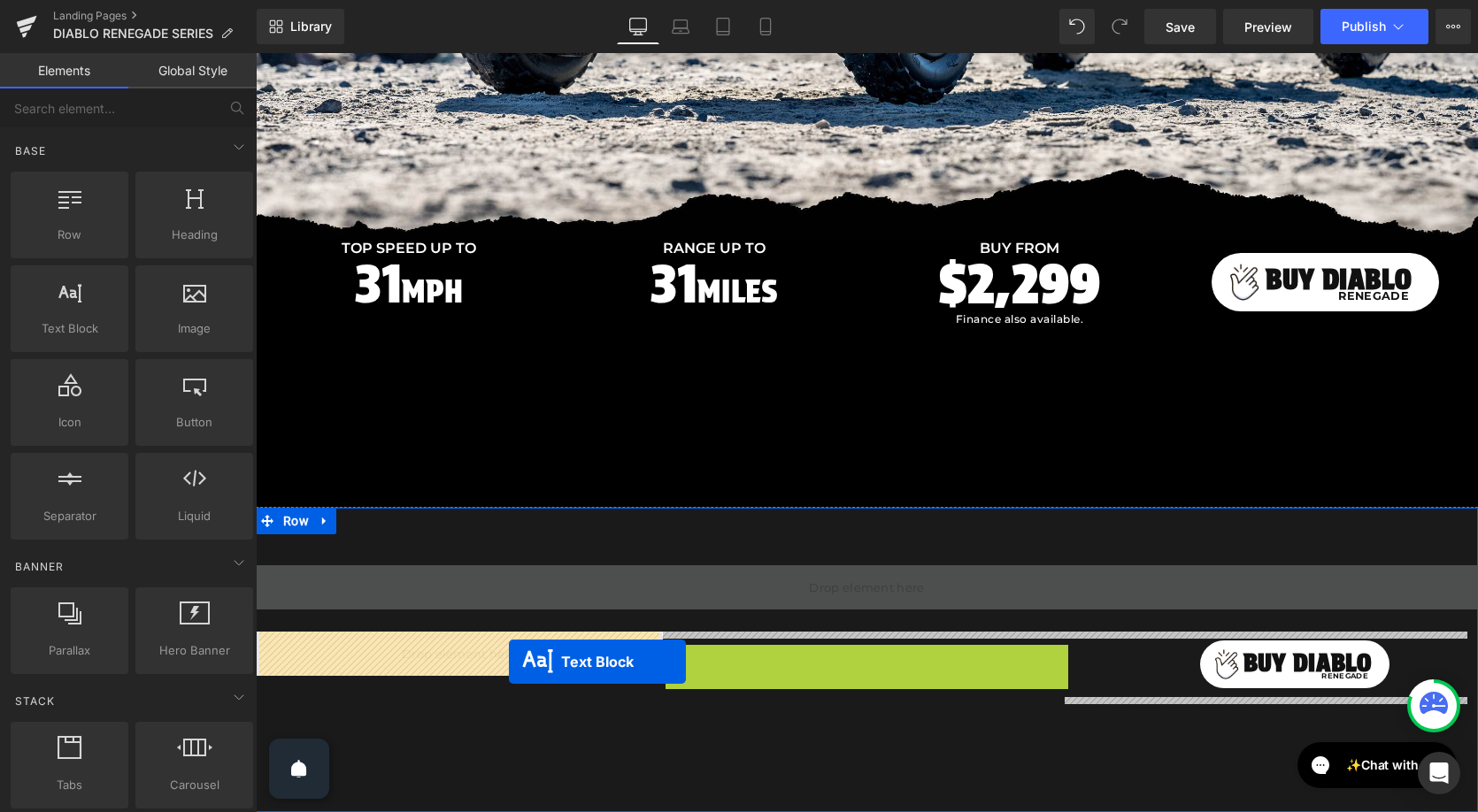 drag, startPoint x: 820, startPoint y: 662, endPoint x: 509, endPoint y: 662, distance: 311 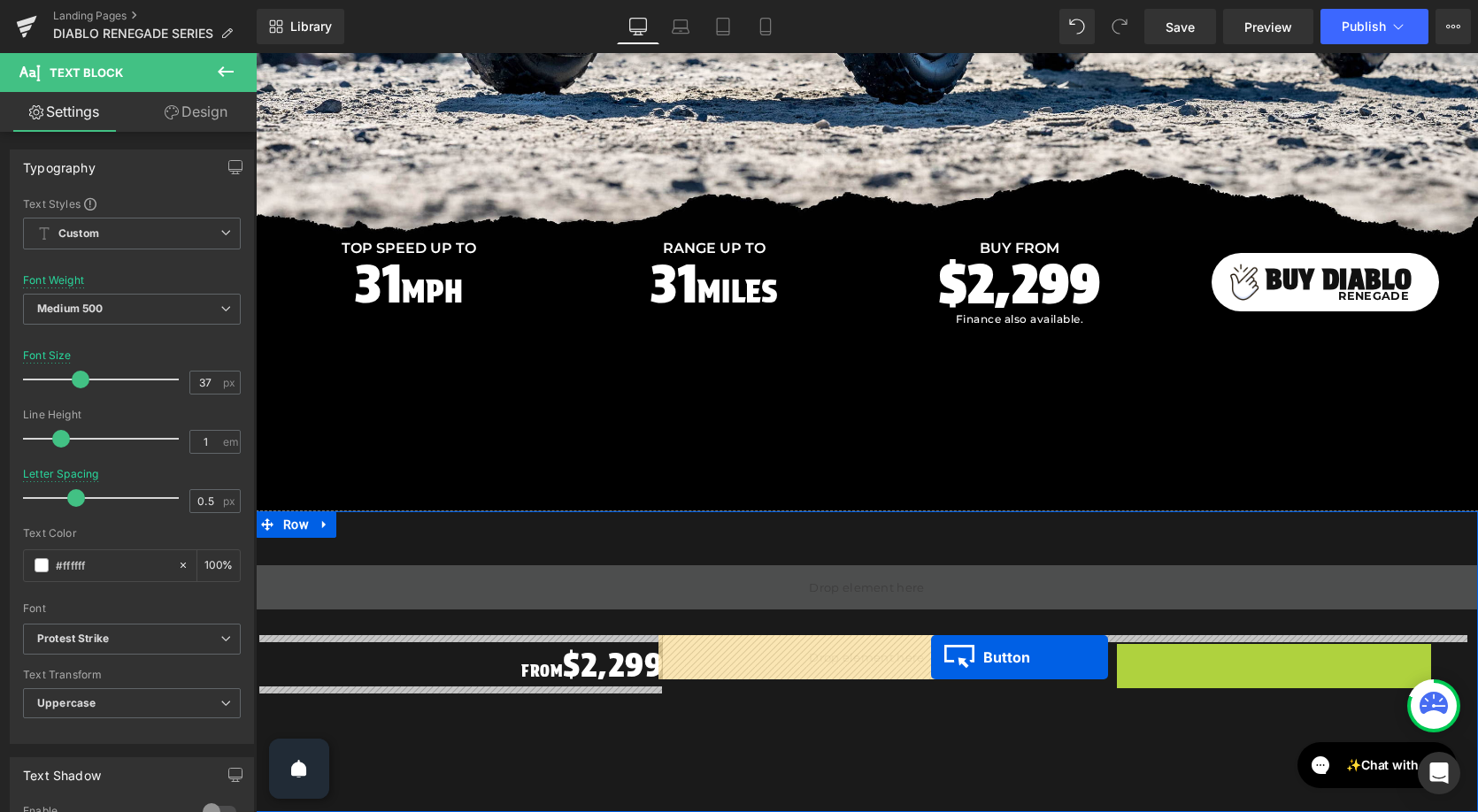 drag, startPoint x: 1249, startPoint y: 662, endPoint x: 931, endPoint y: 657, distance: 318.03931 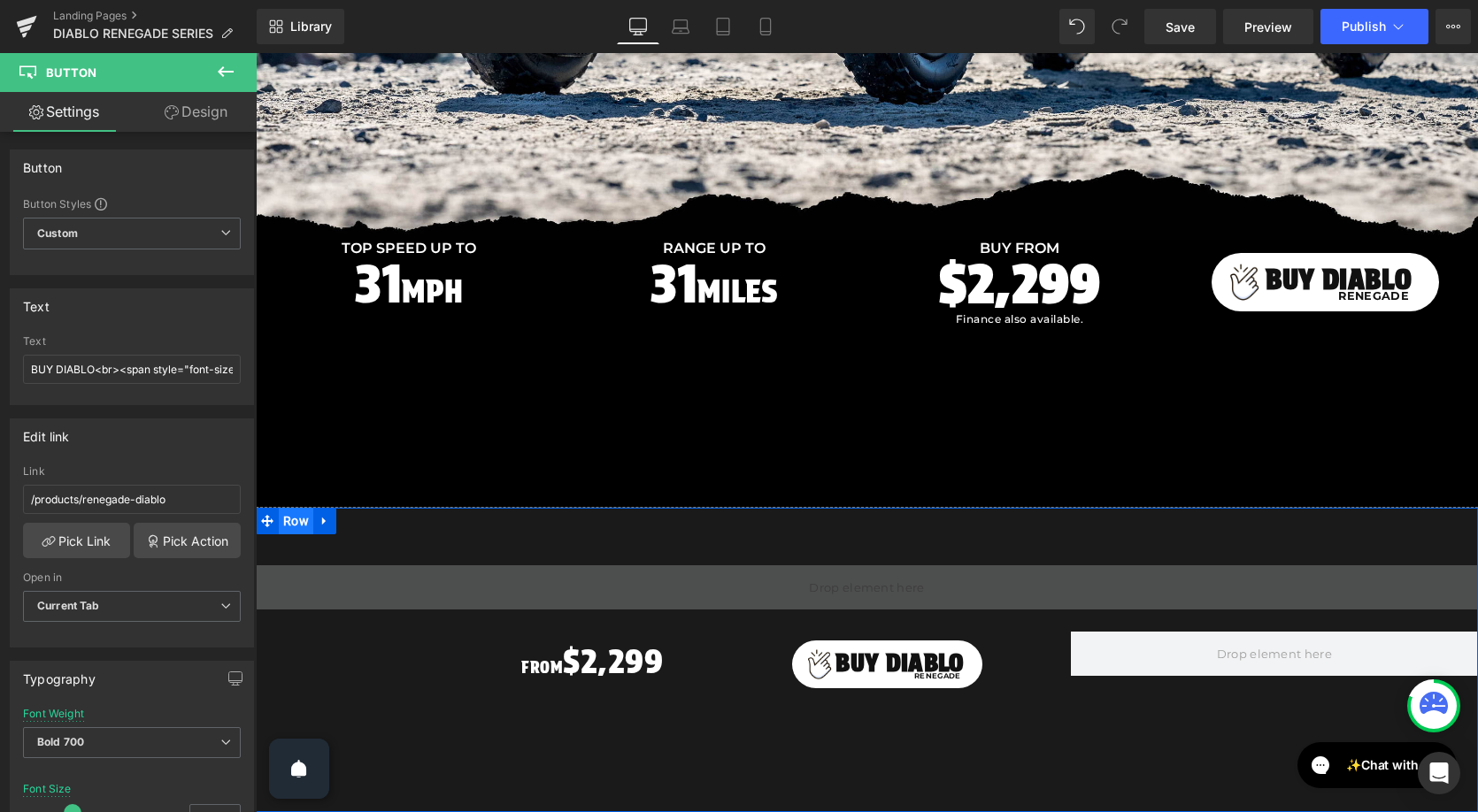 click on "Row" at bounding box center (296, 521) 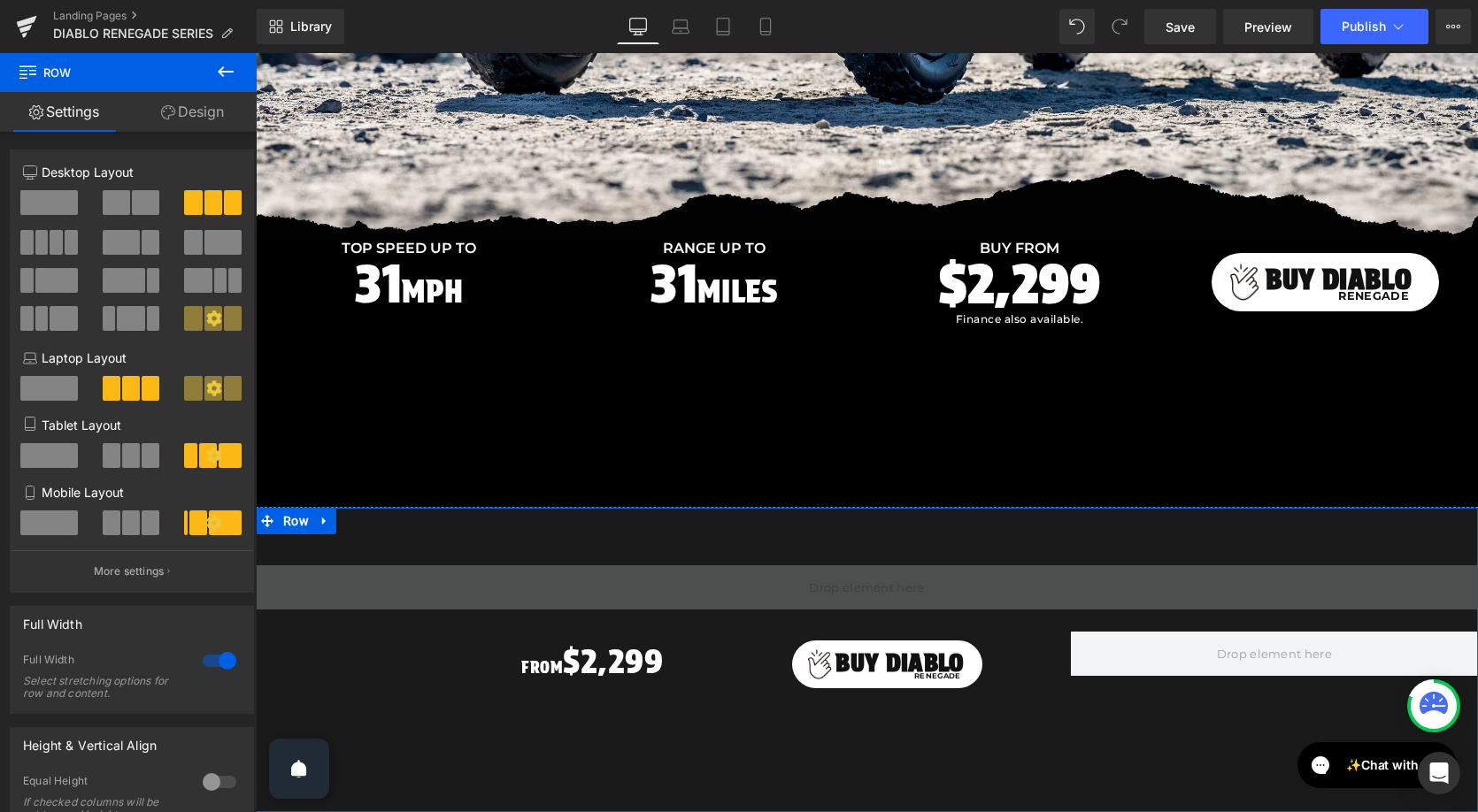 click at bounding box center (116, 203) 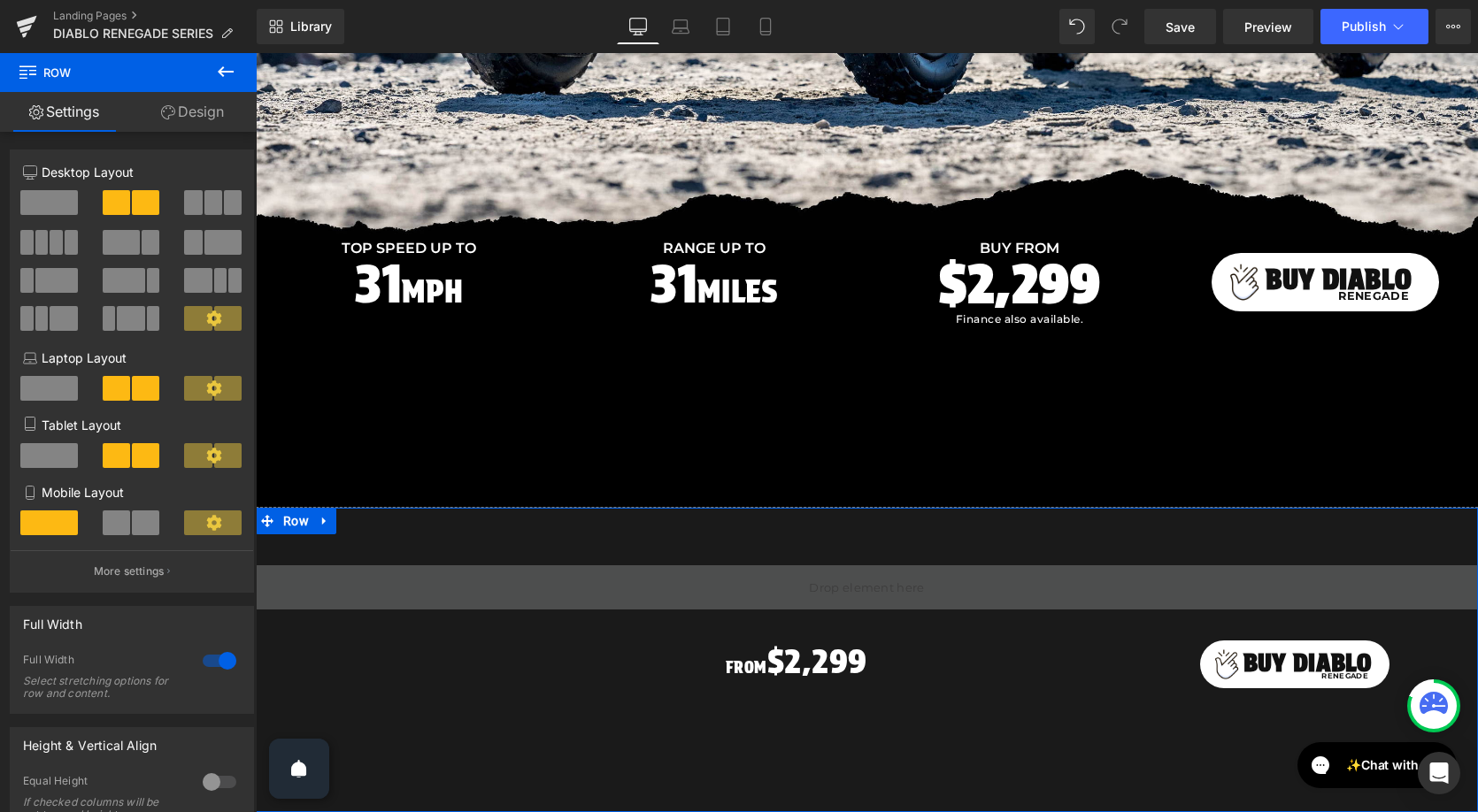 click 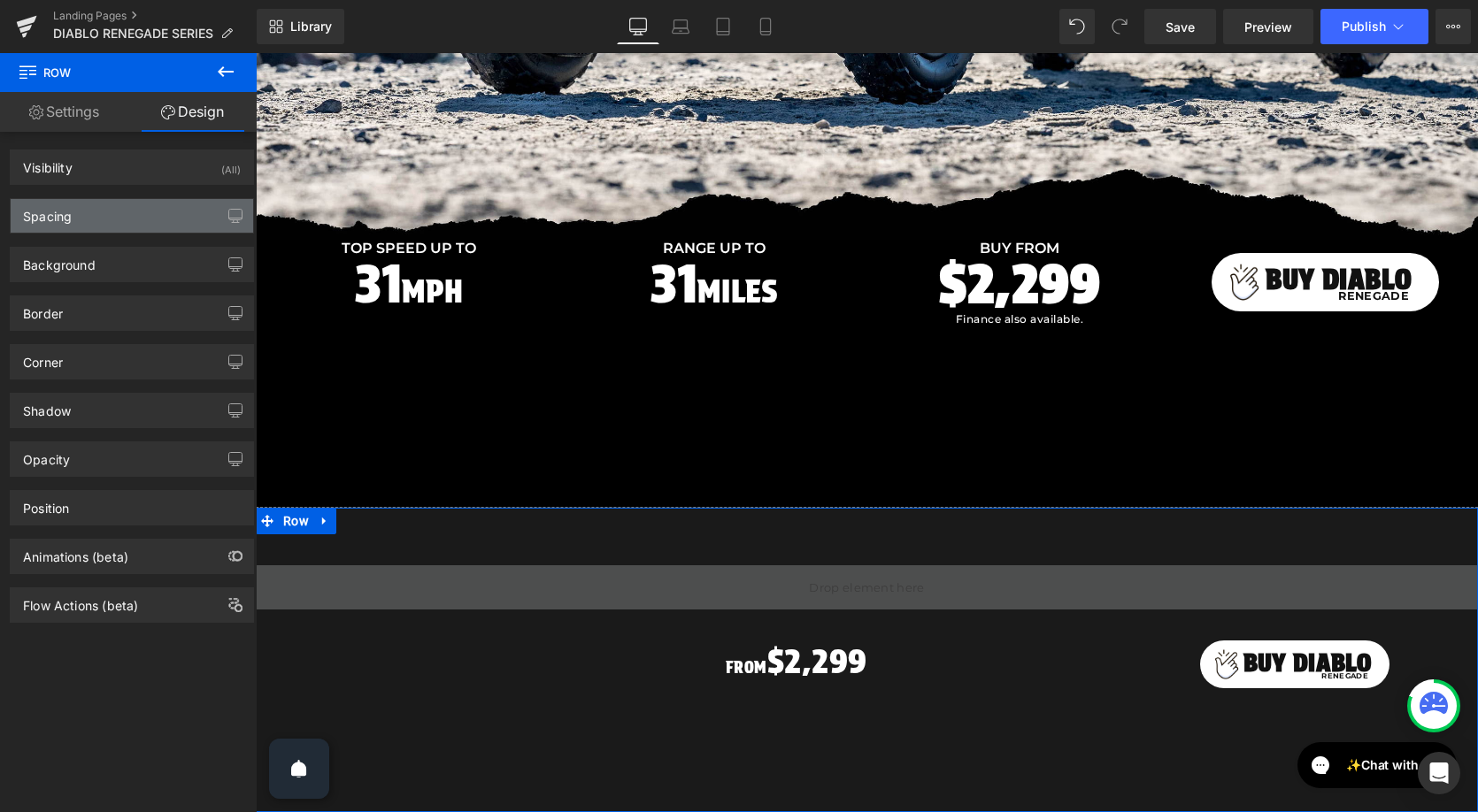 click on "Spacing" at bounding box center (132, 216) 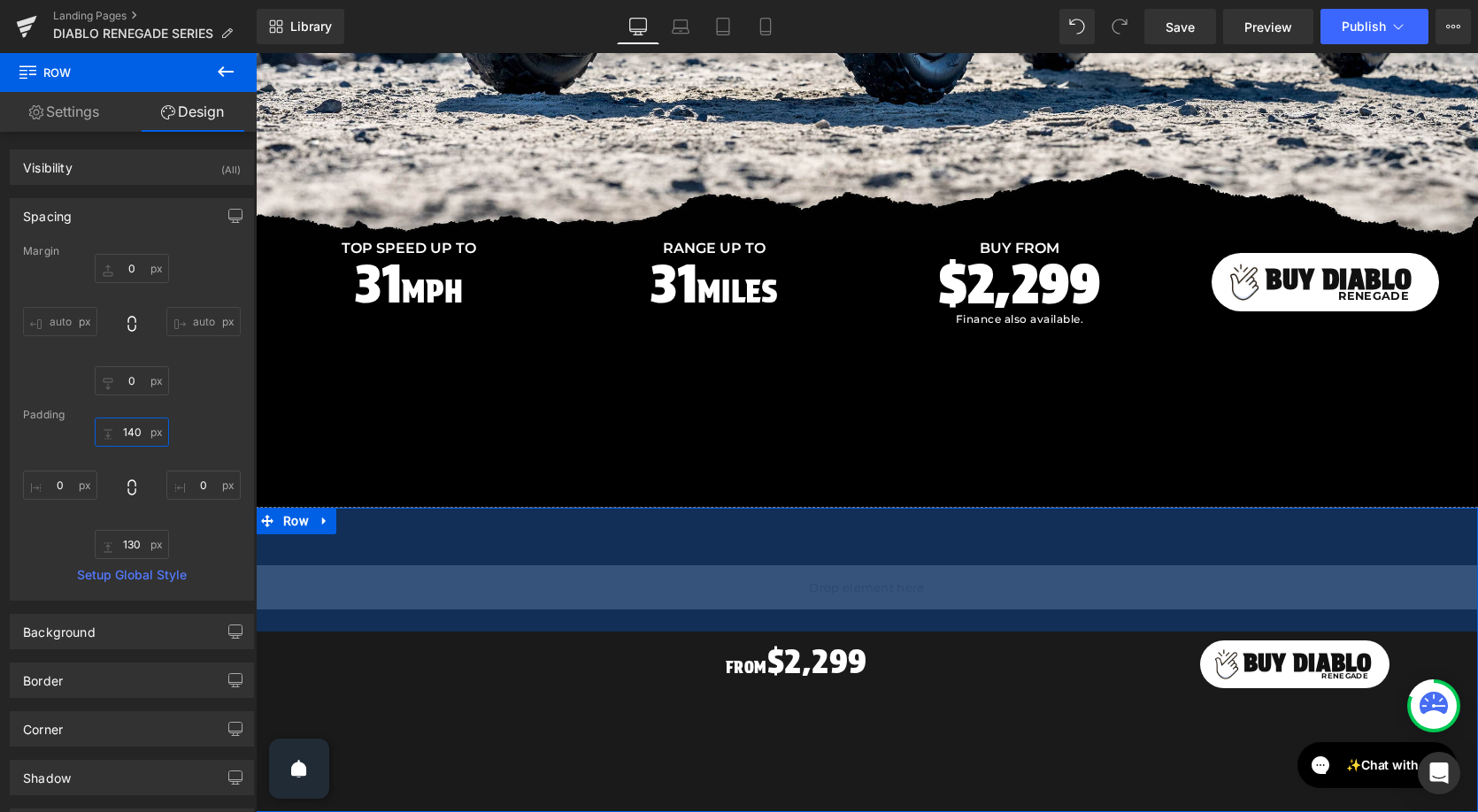 drag, startPoint x: 127, startPoint y: 432, endPoint x: 92, endPoint y: 432, distance: 35 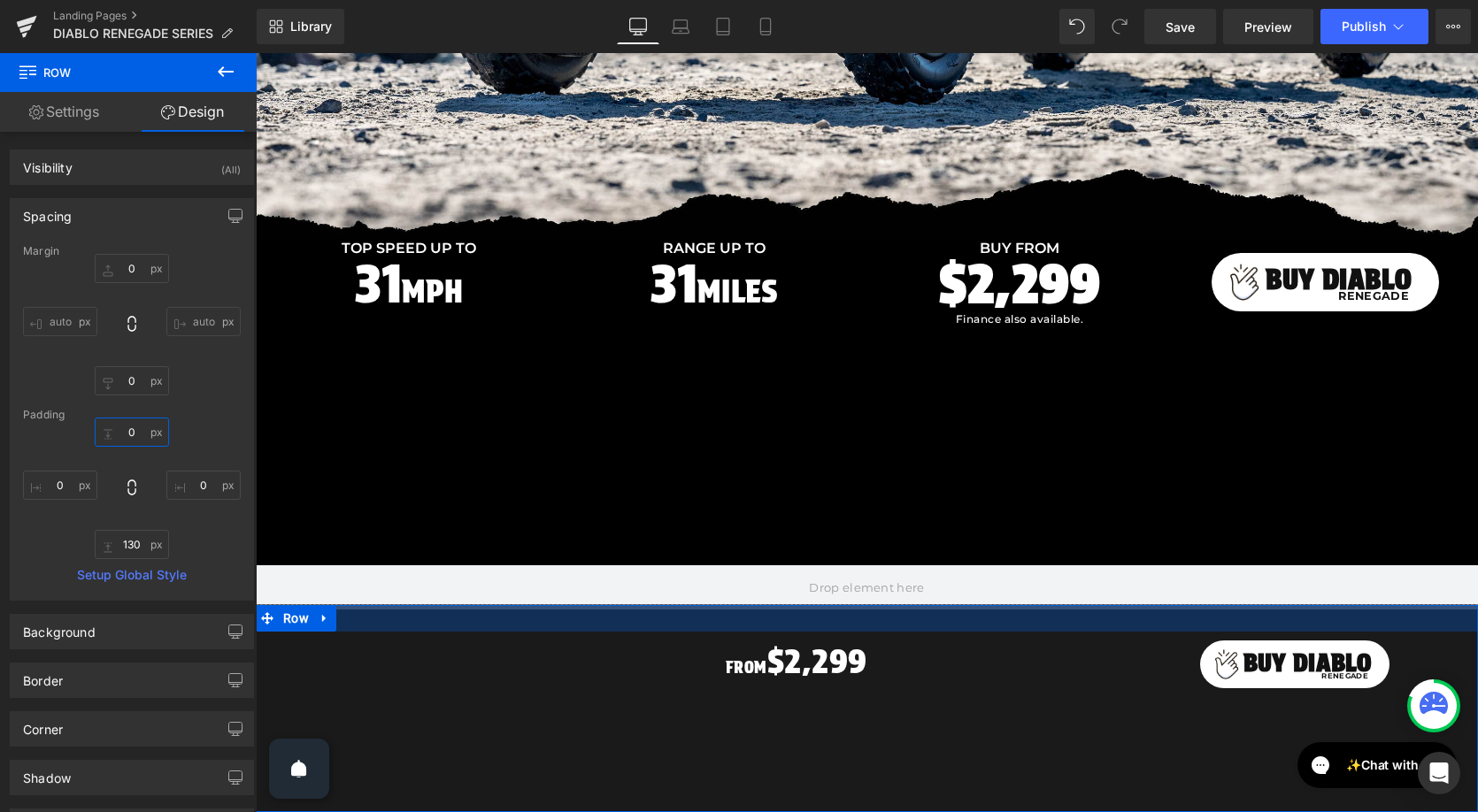 type 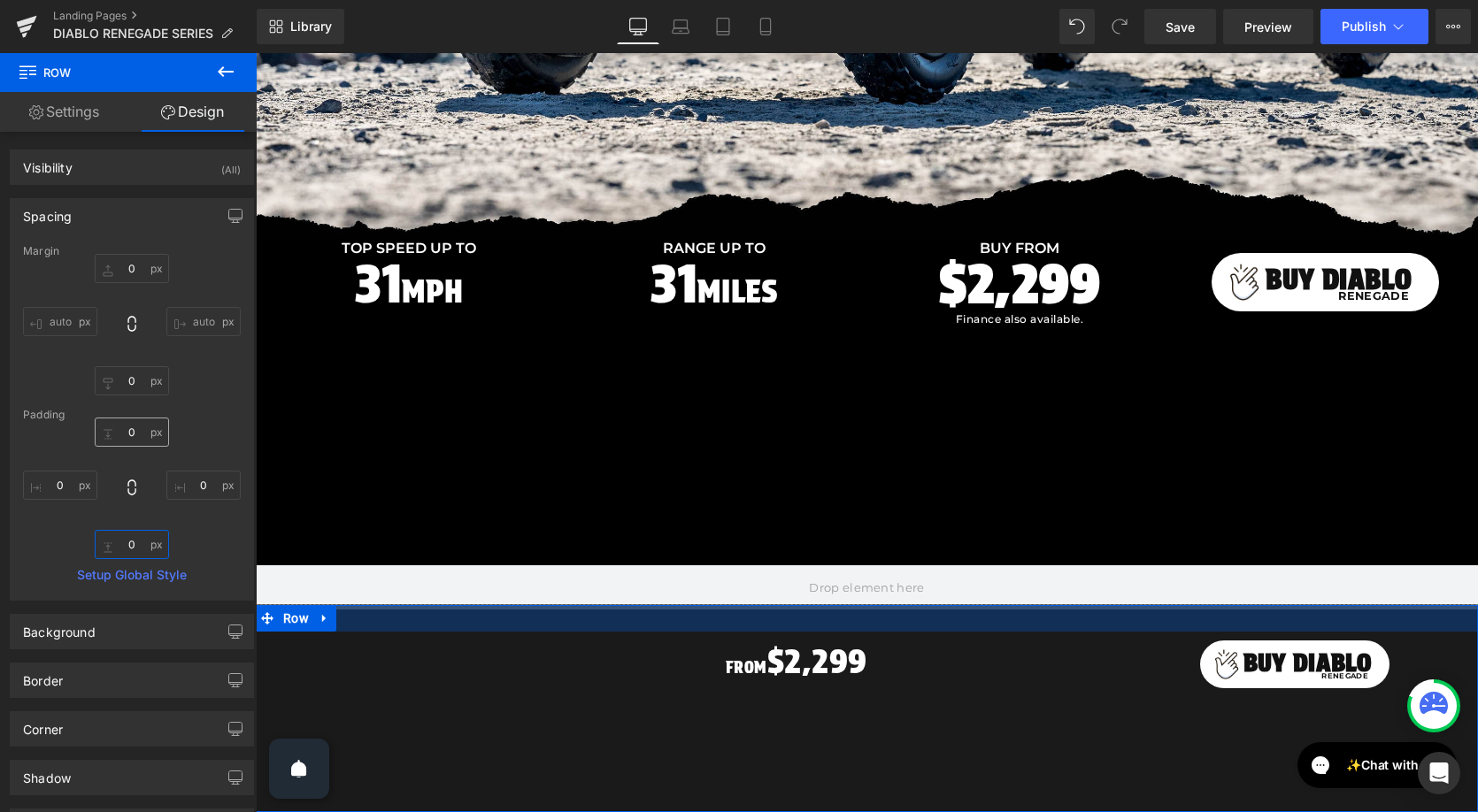 type 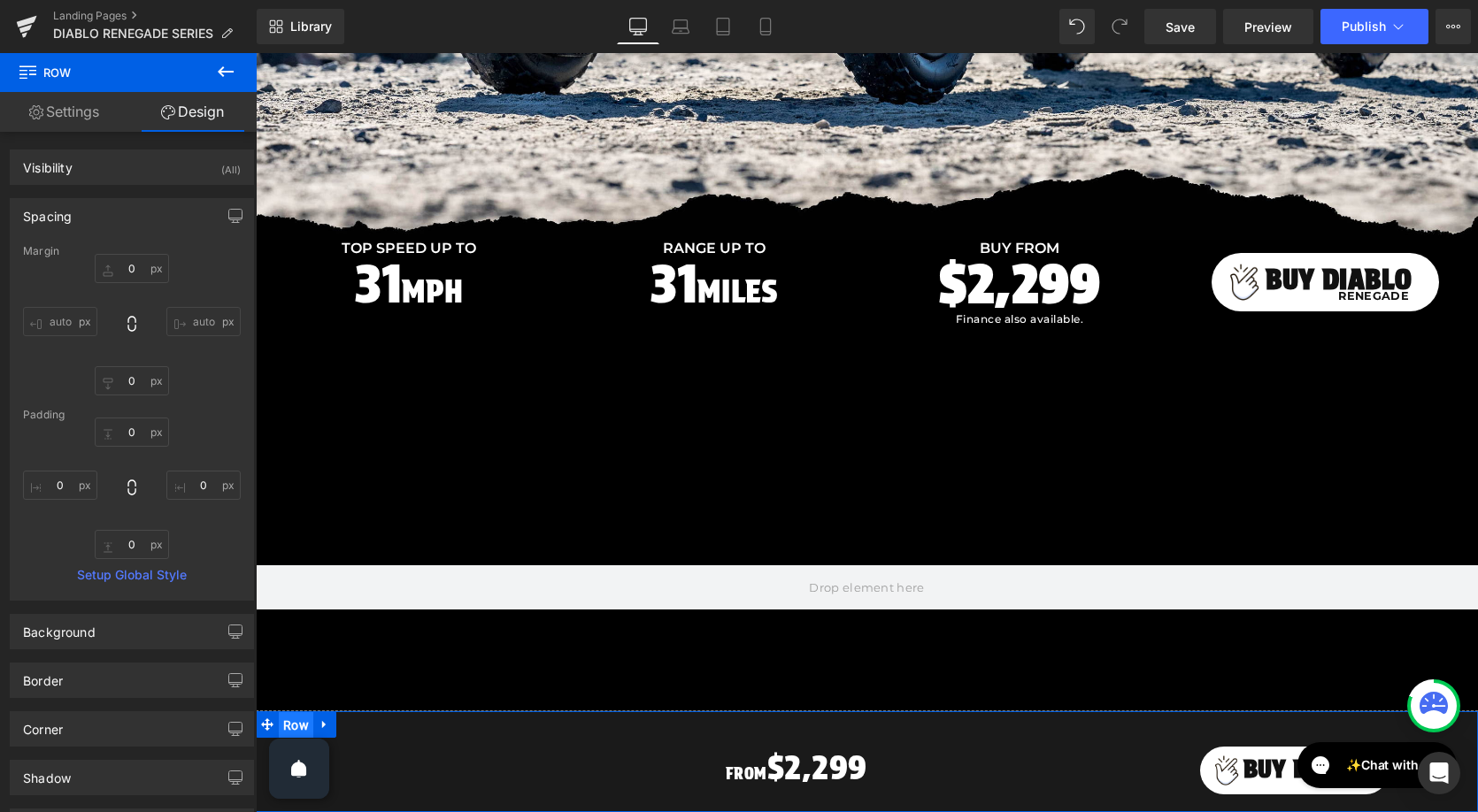 click on "Row" at bounding box center (296, 725) 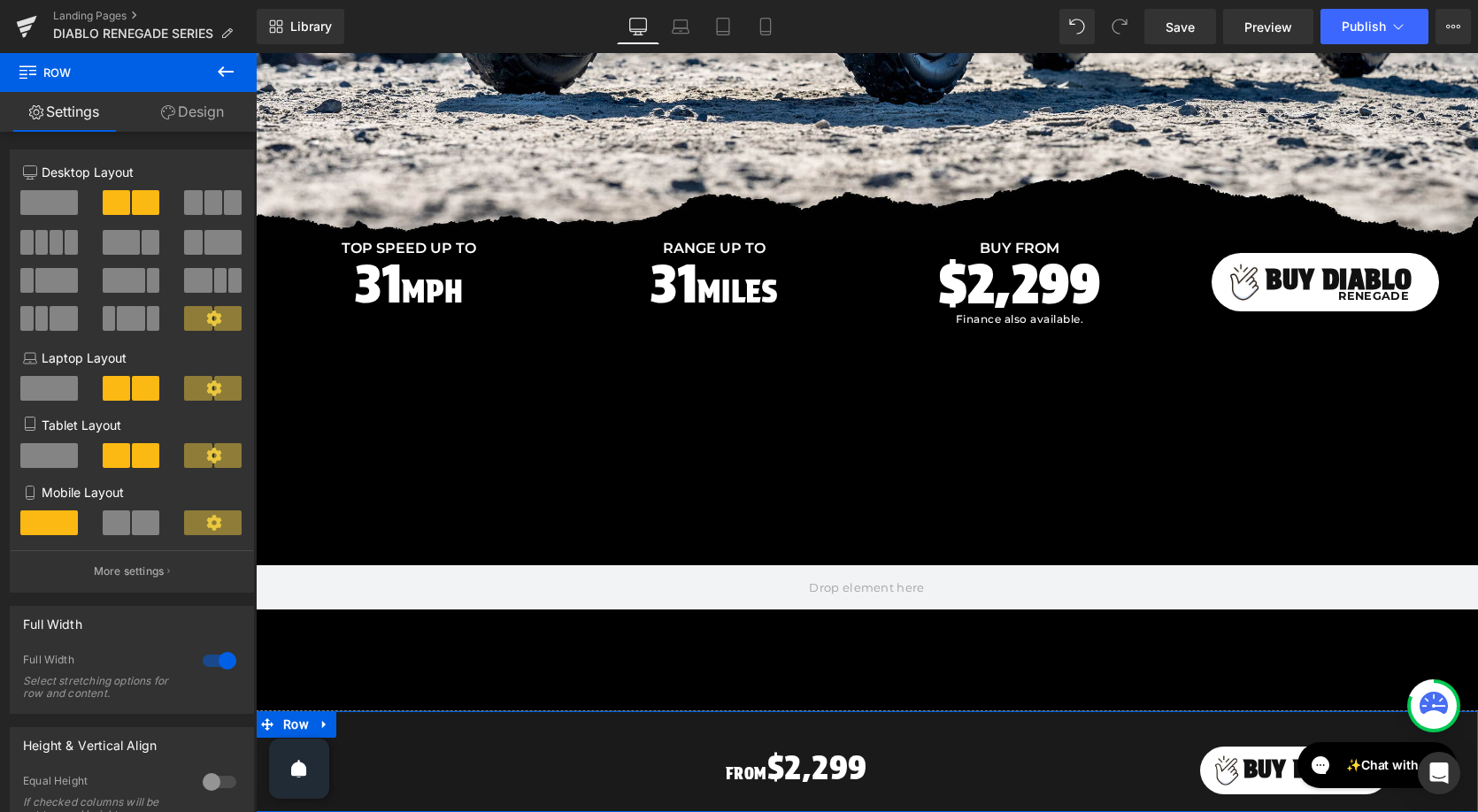click on "Design" at bounding box center [192, 111] 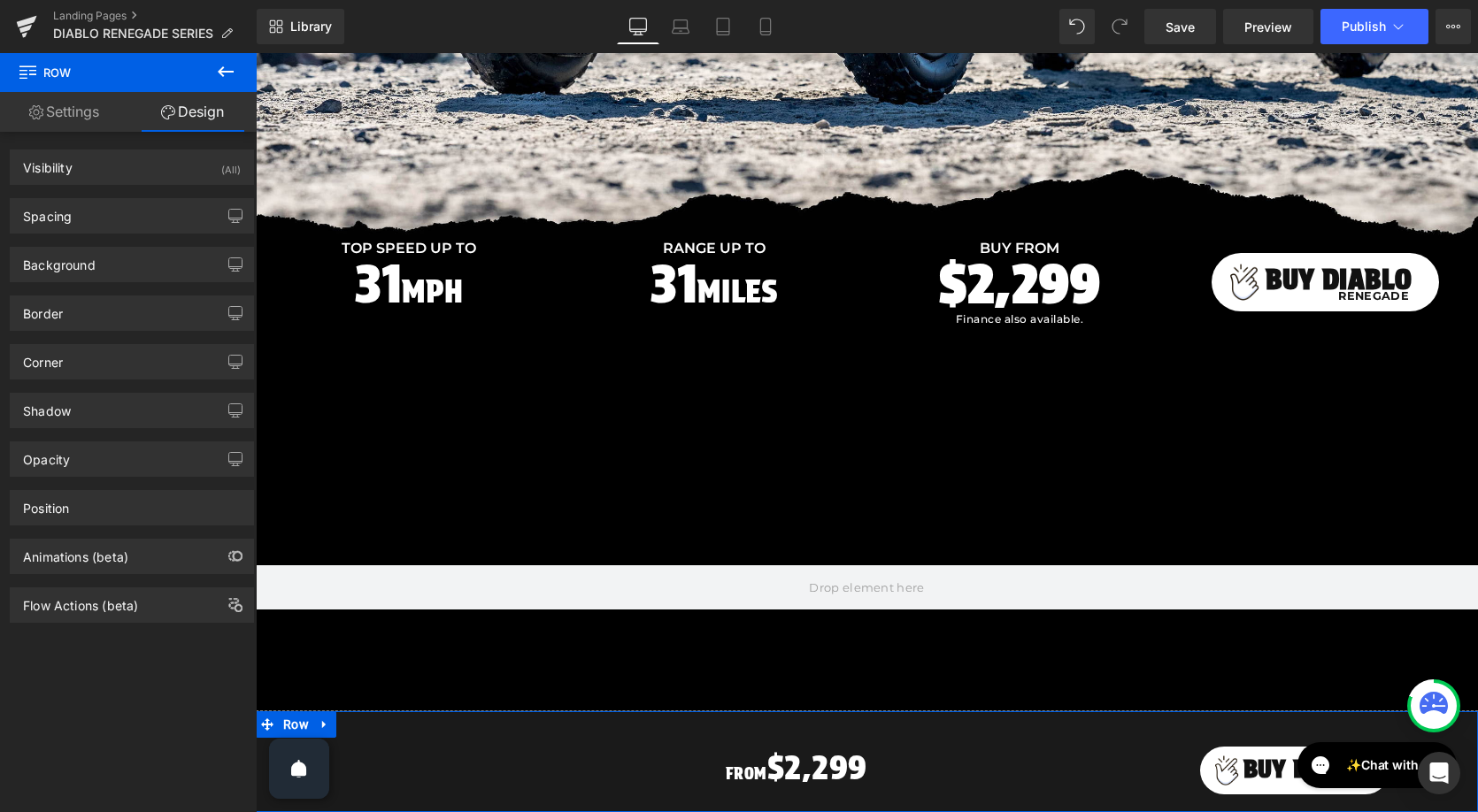 type on "0" 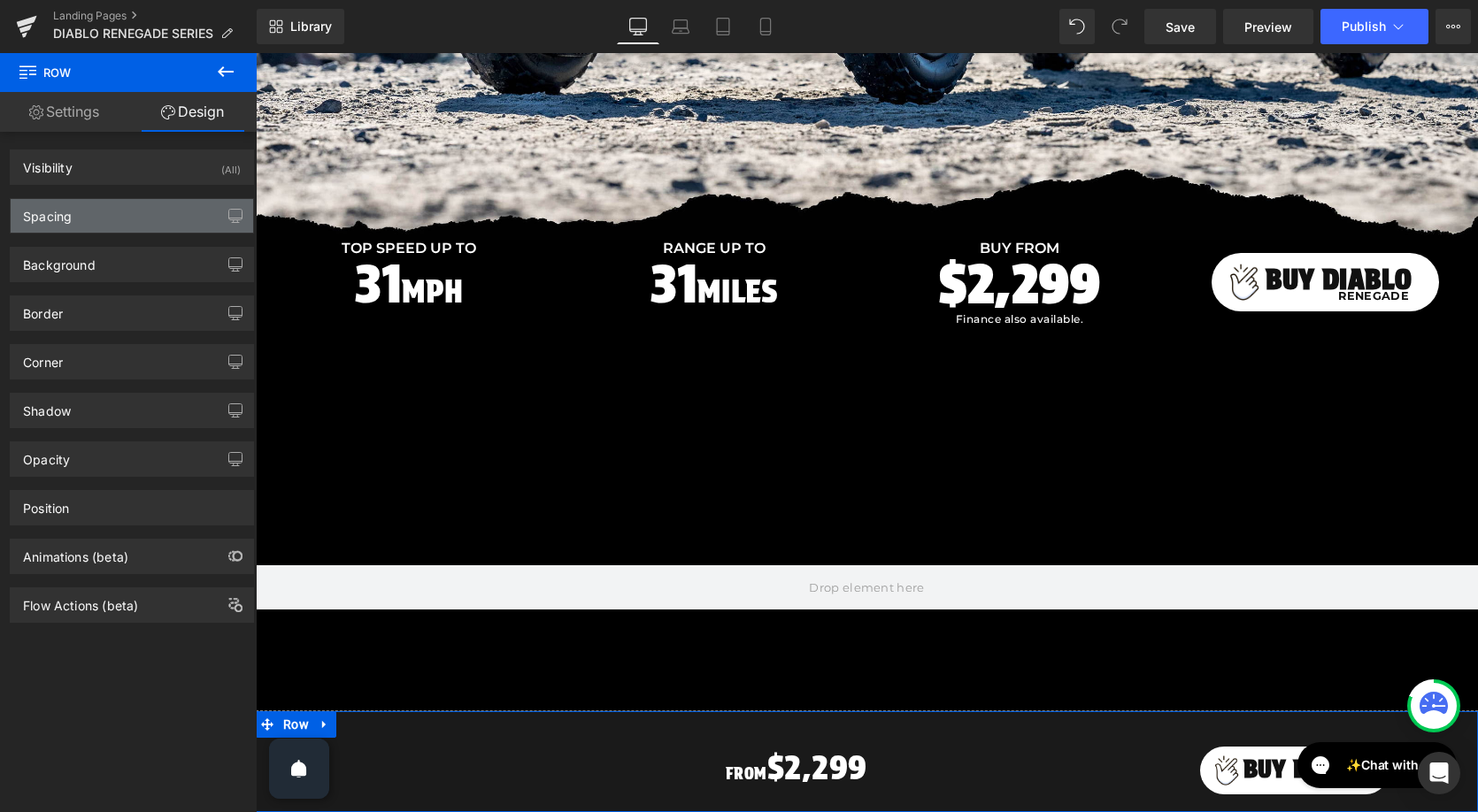 click on "Spacing" at bounding box center (132, 216) 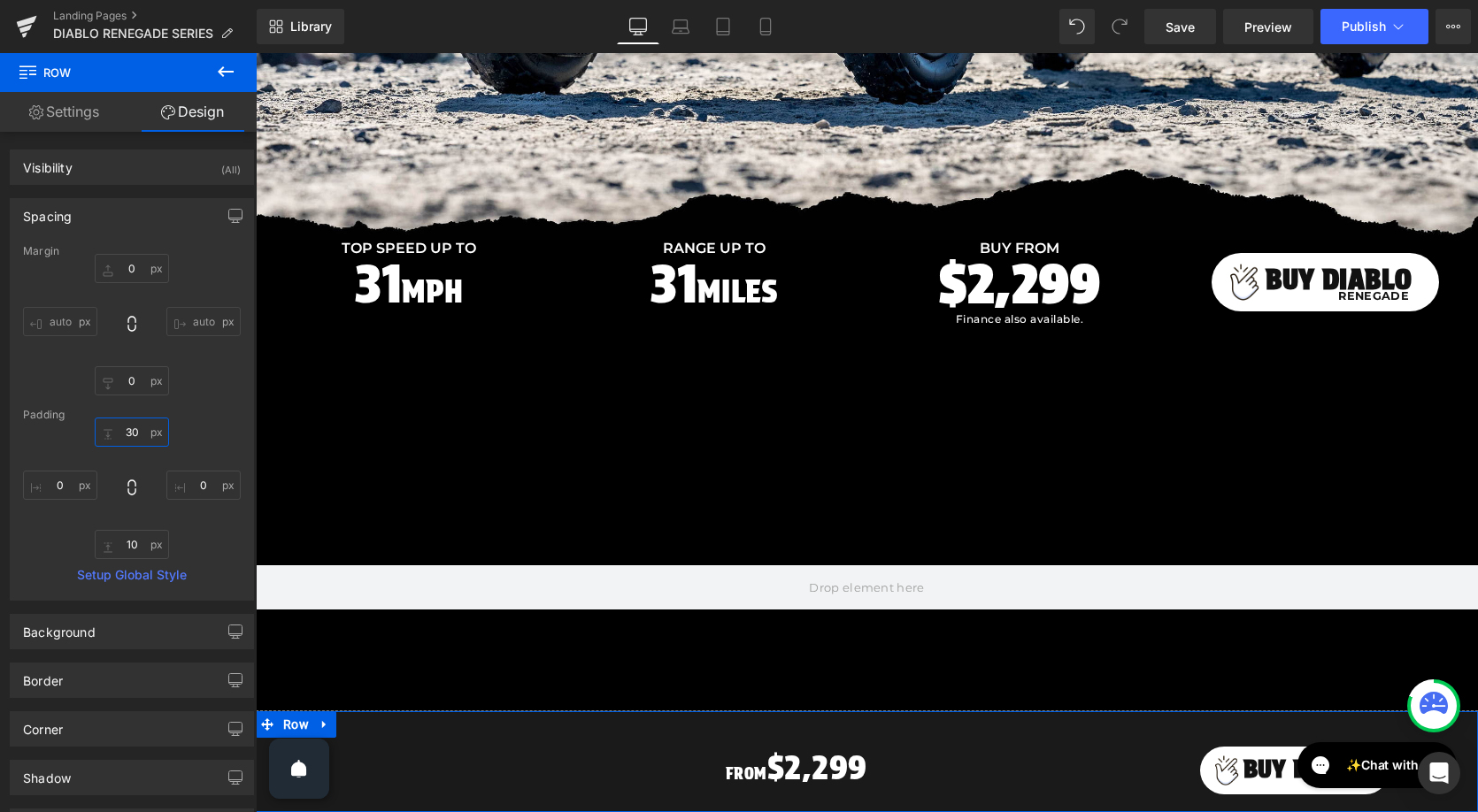 click on "30" at bounding box center [132, 432] 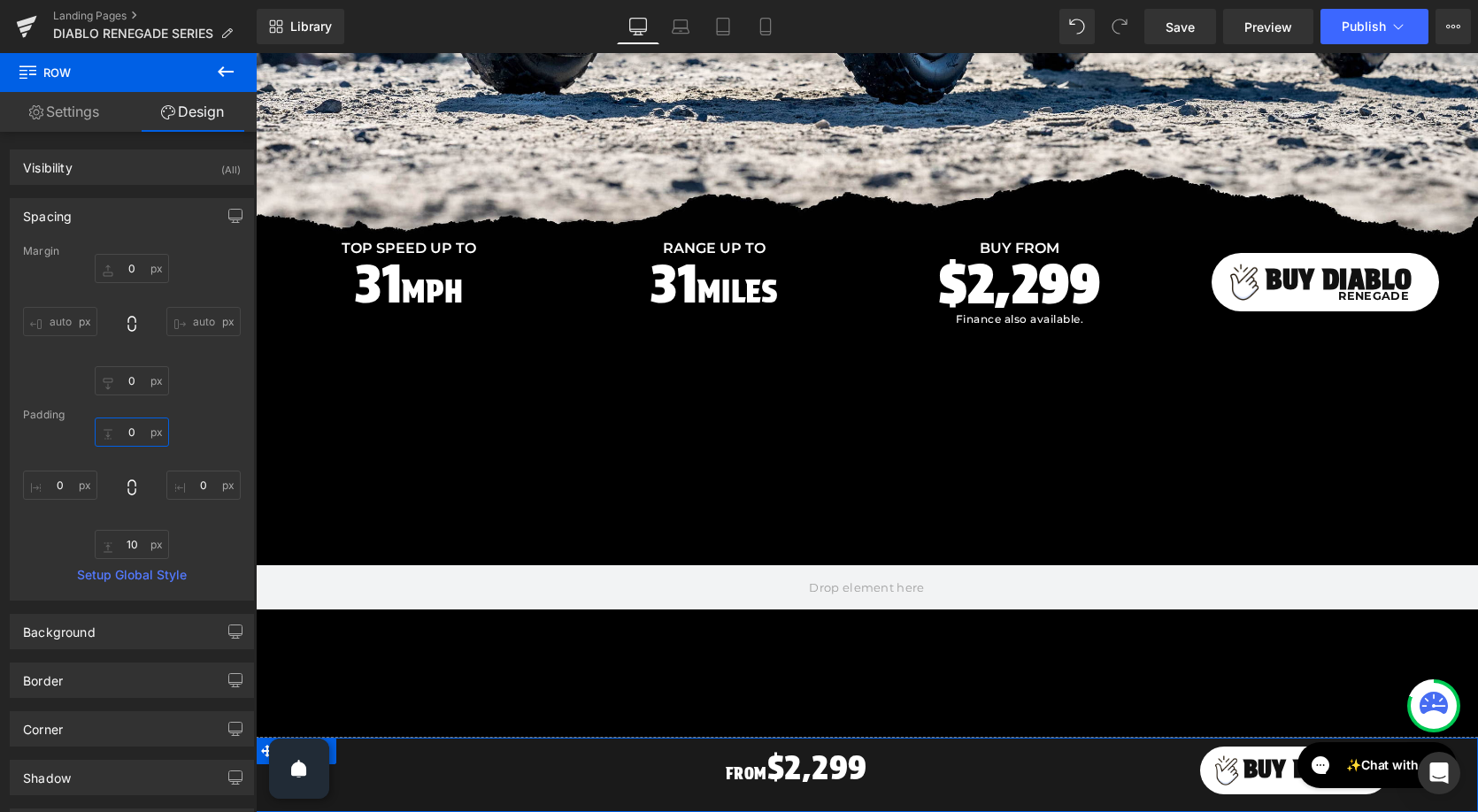 type on "0" 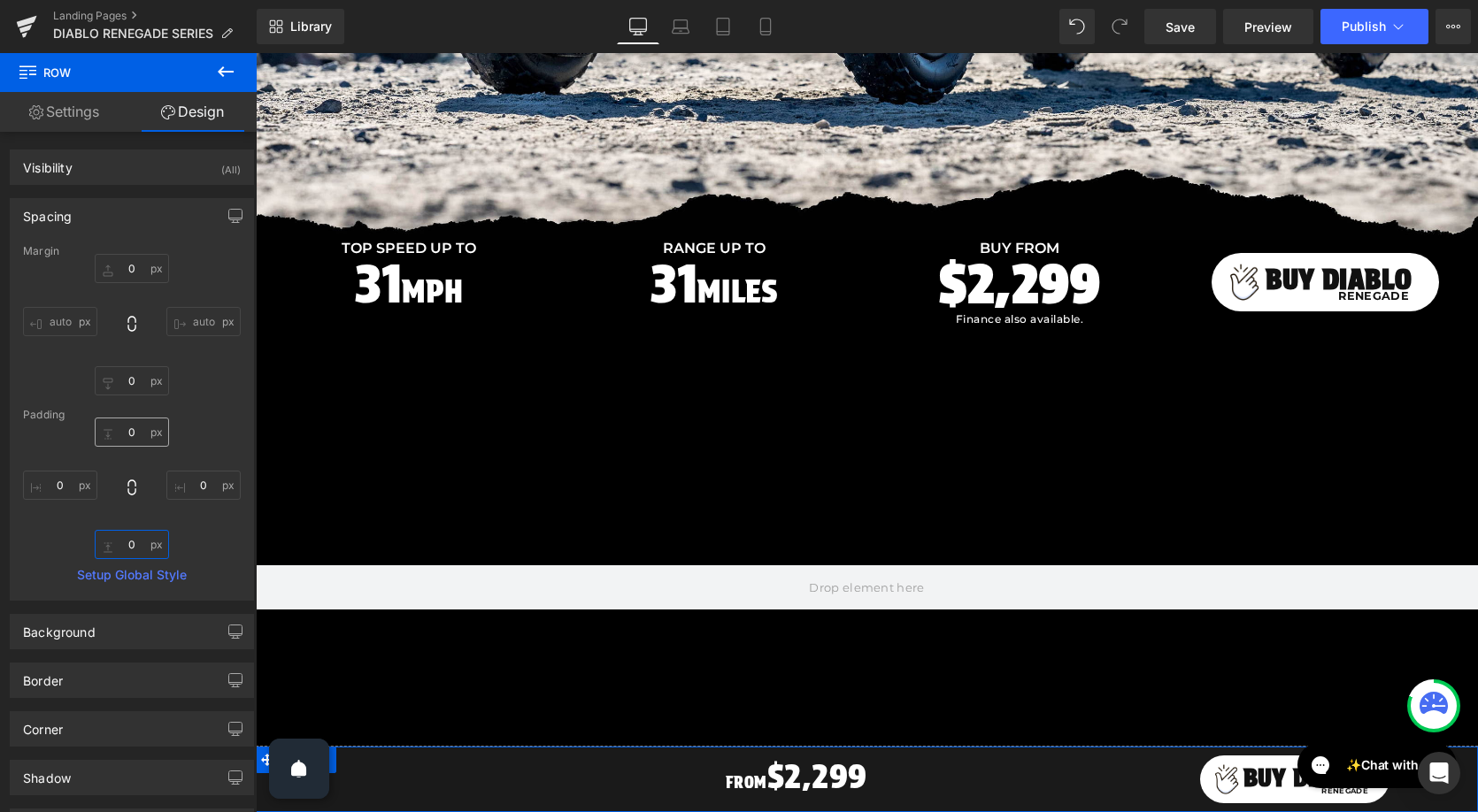 type on "0" 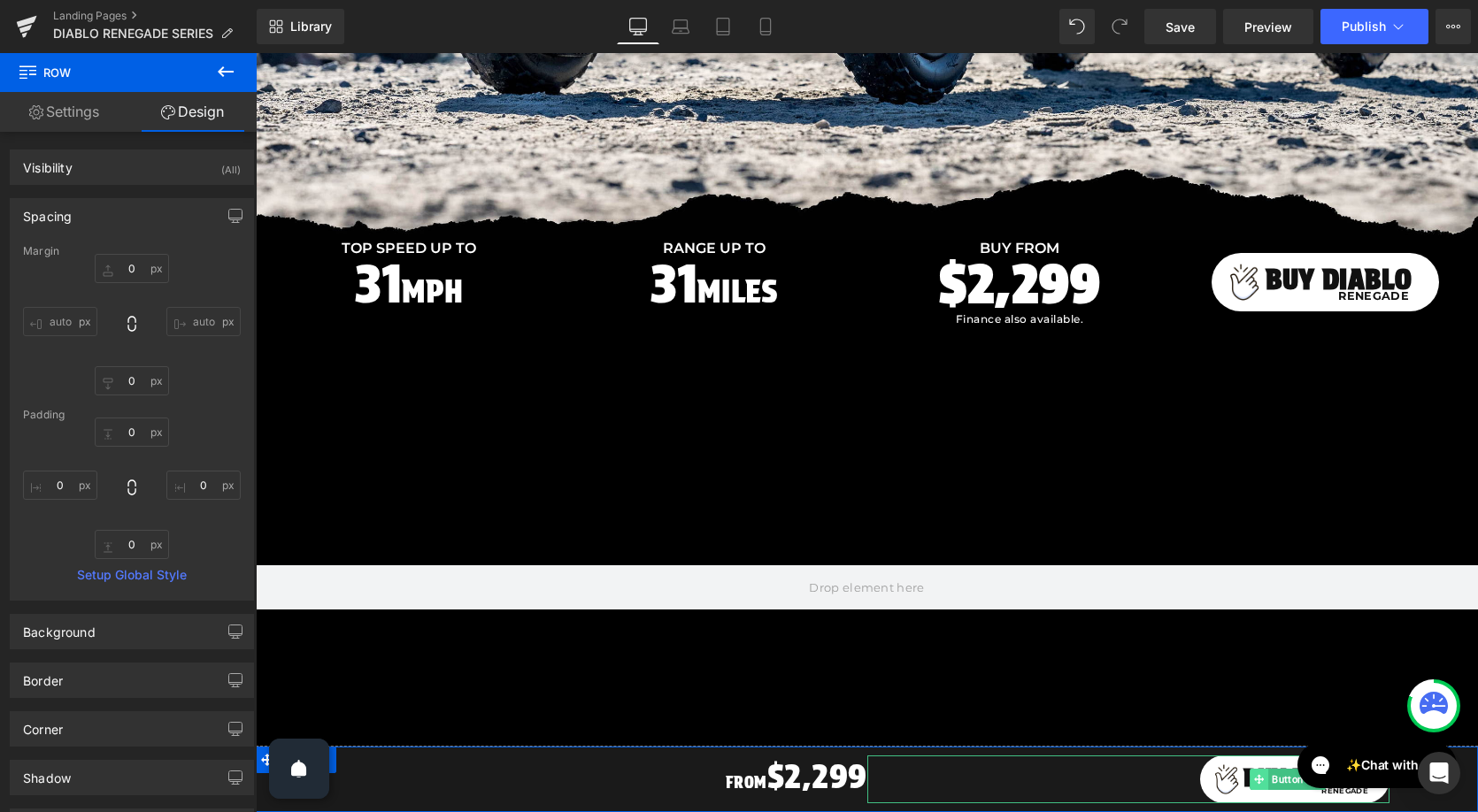 click 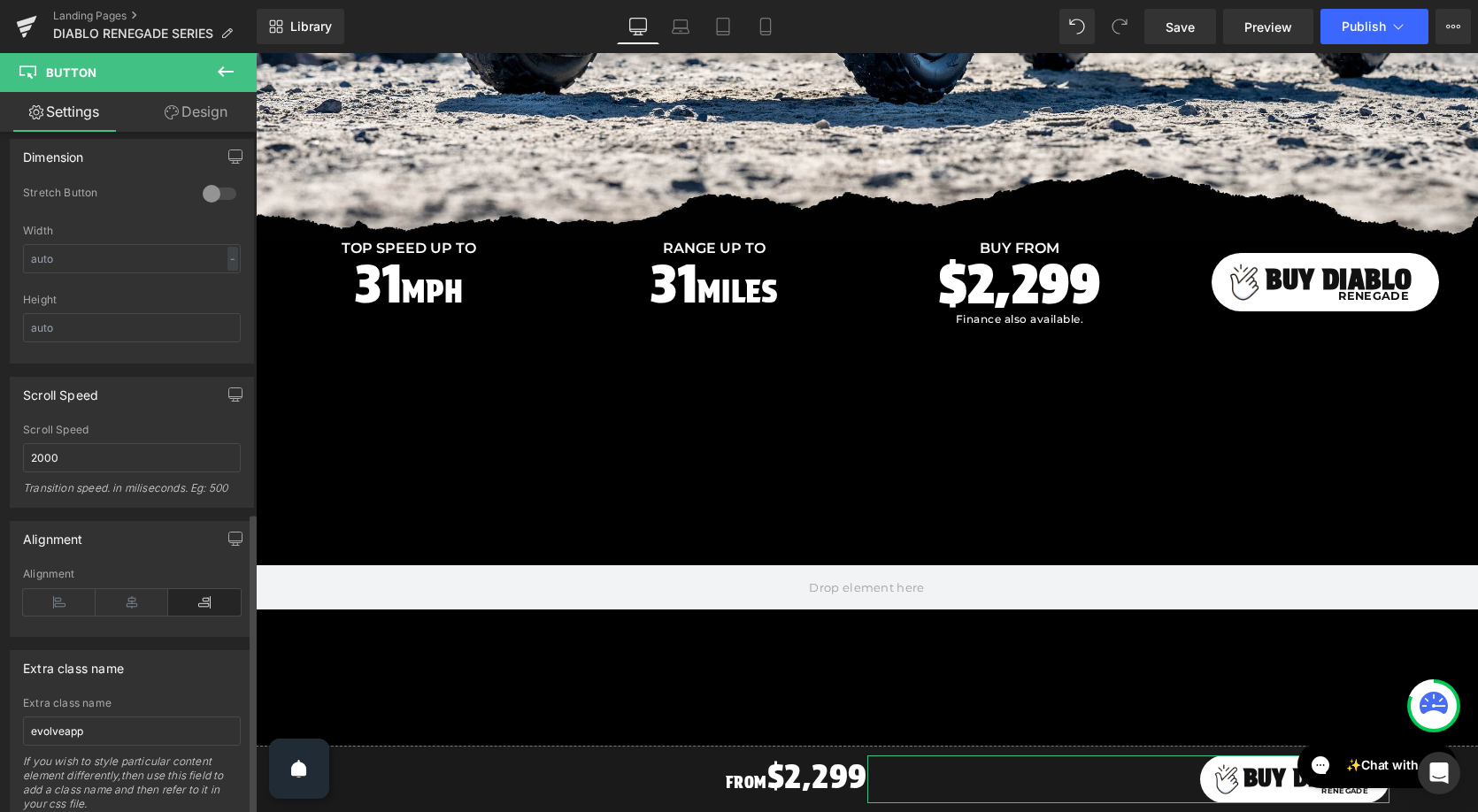 scroll, scrollTop: 1317, scrollLeft: 0, axis: vertical 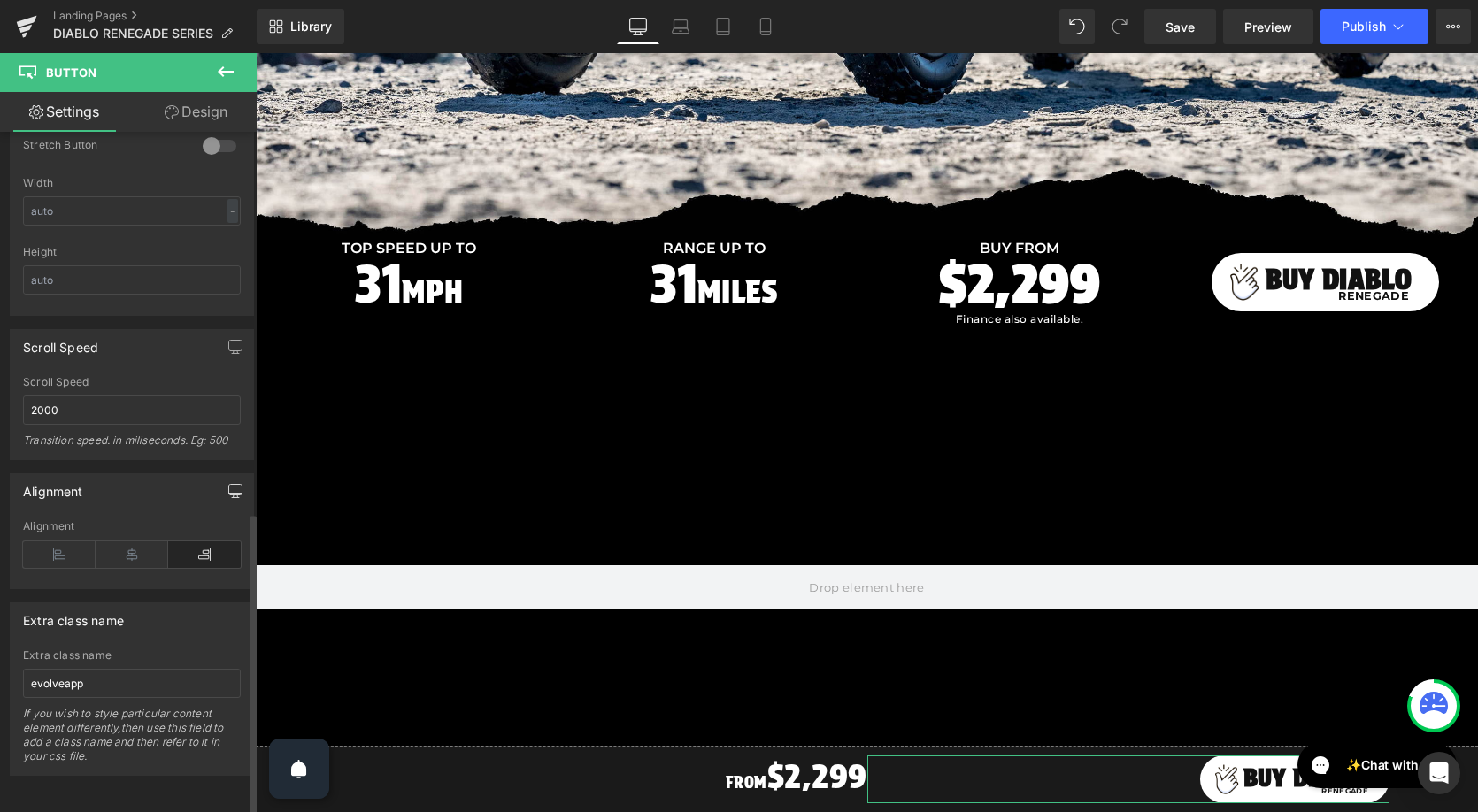 click 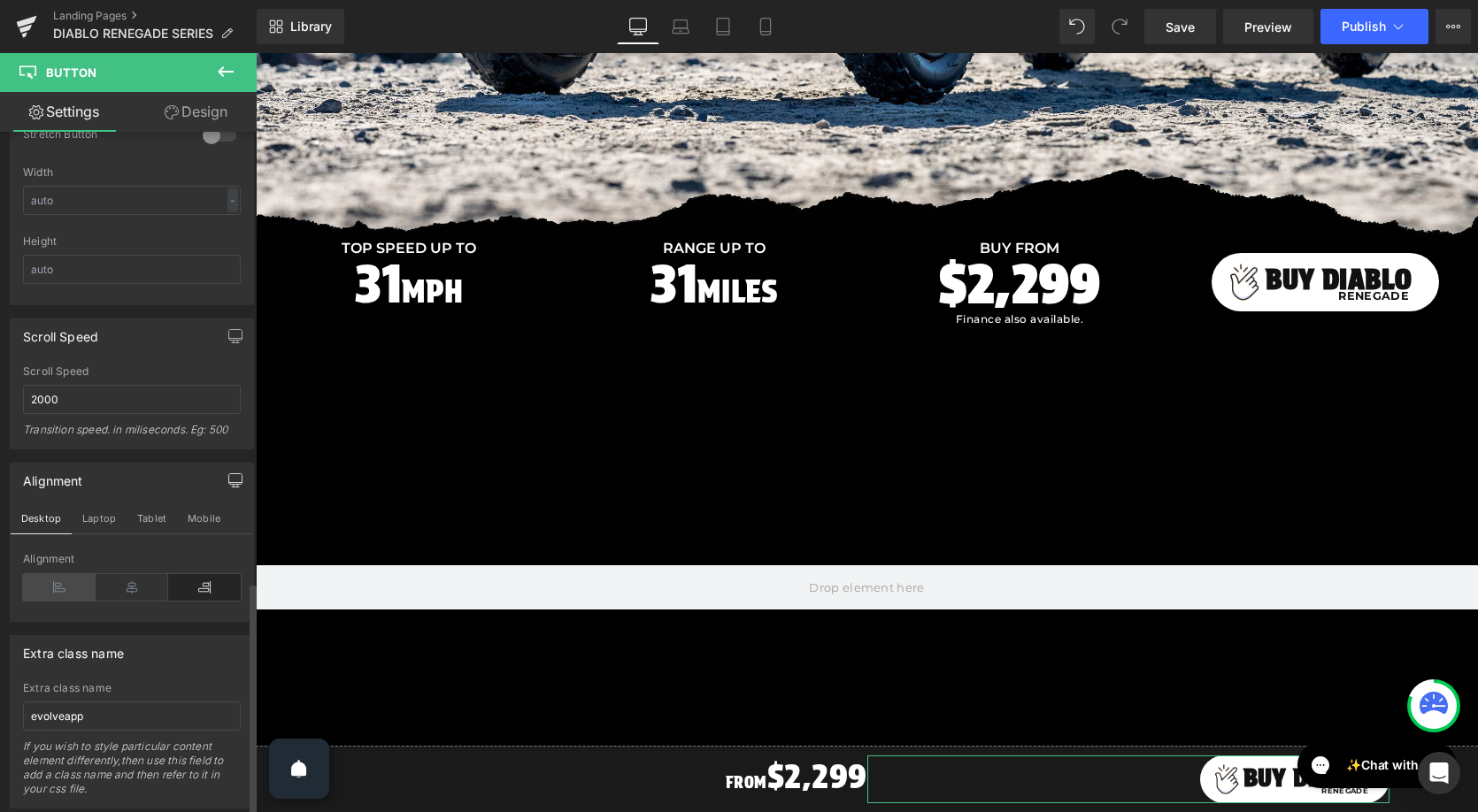 click at bounding box center [59, 587] 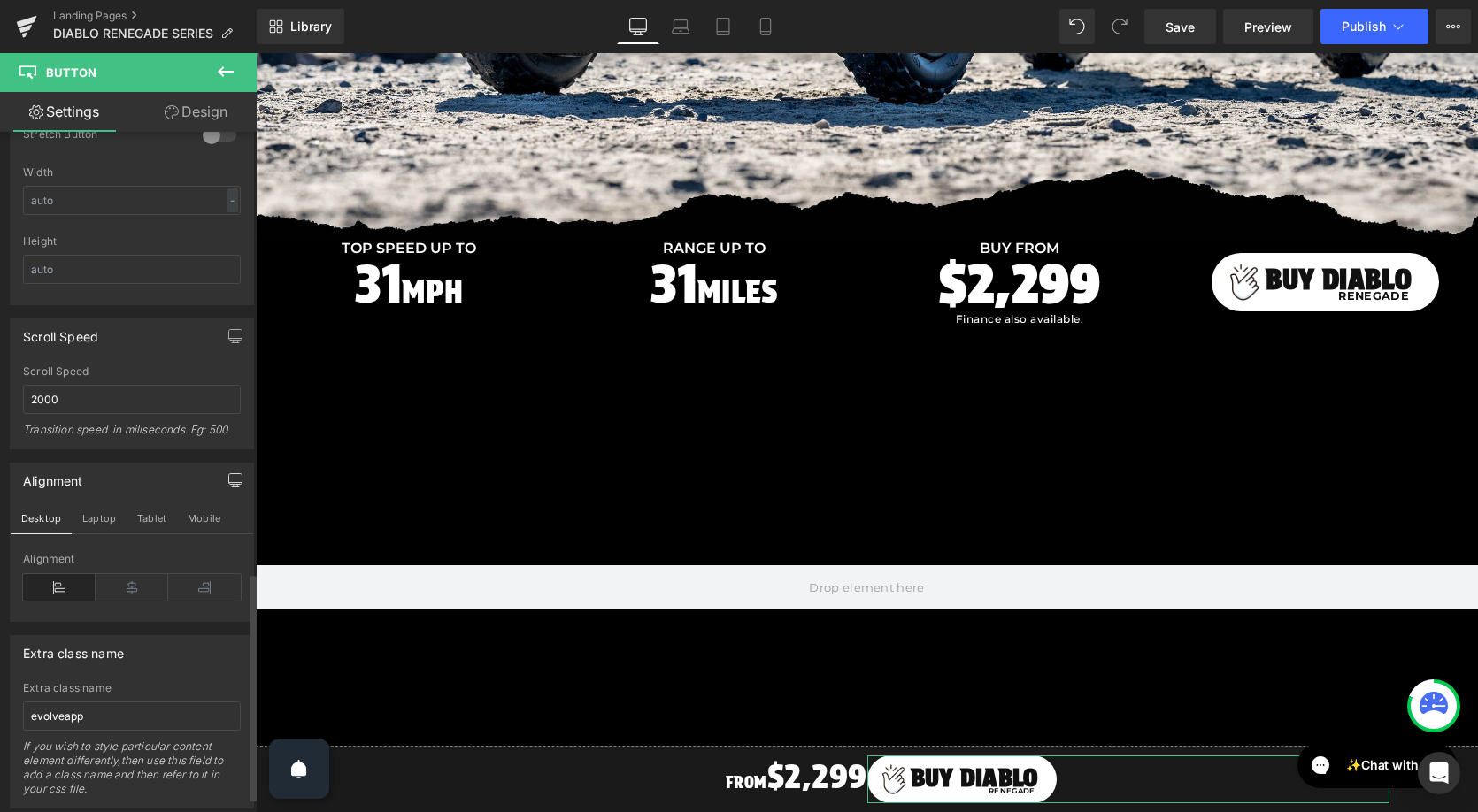 click on "Laptop" at bounding box center [99, 518] 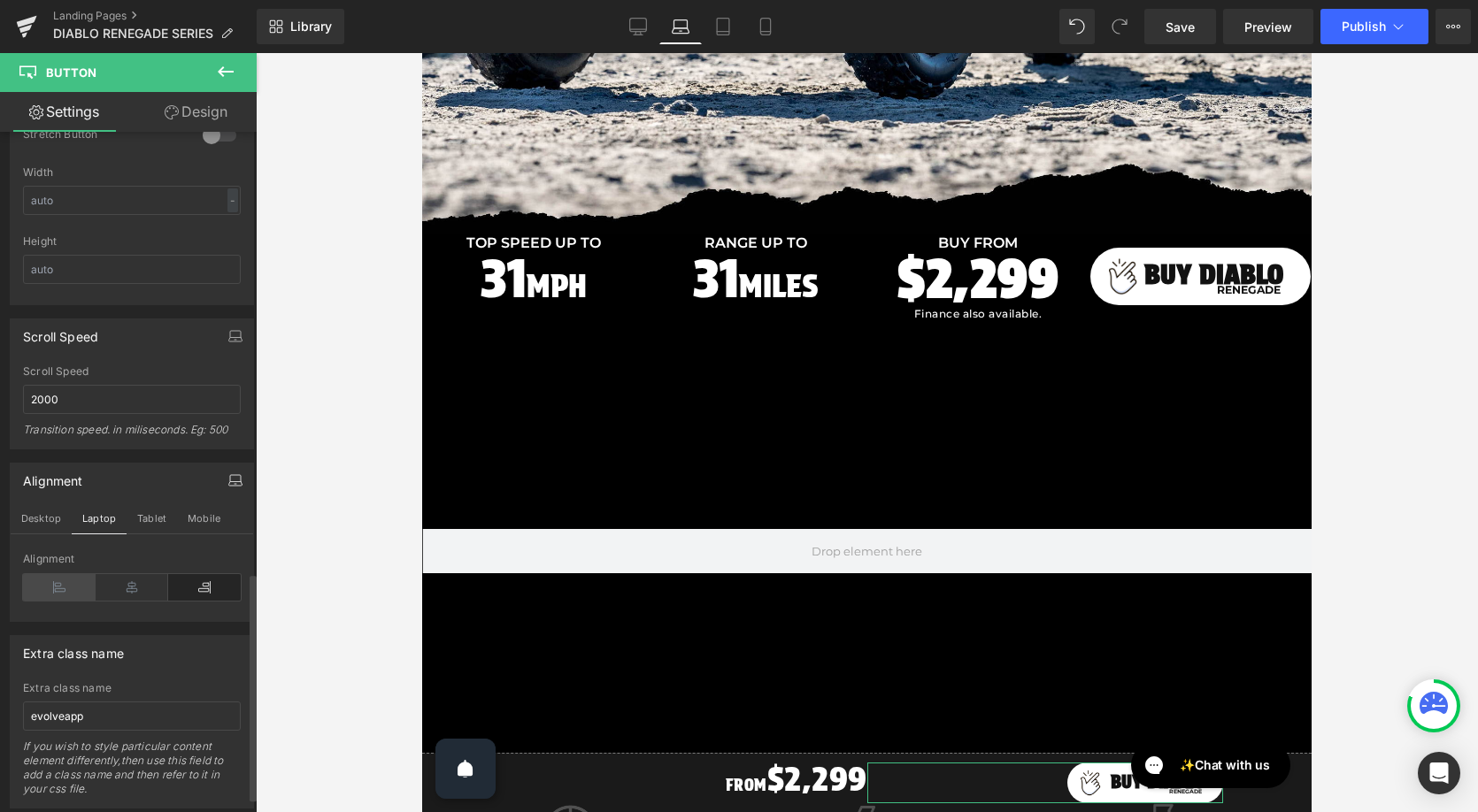 click at bounding box center (59, 587) 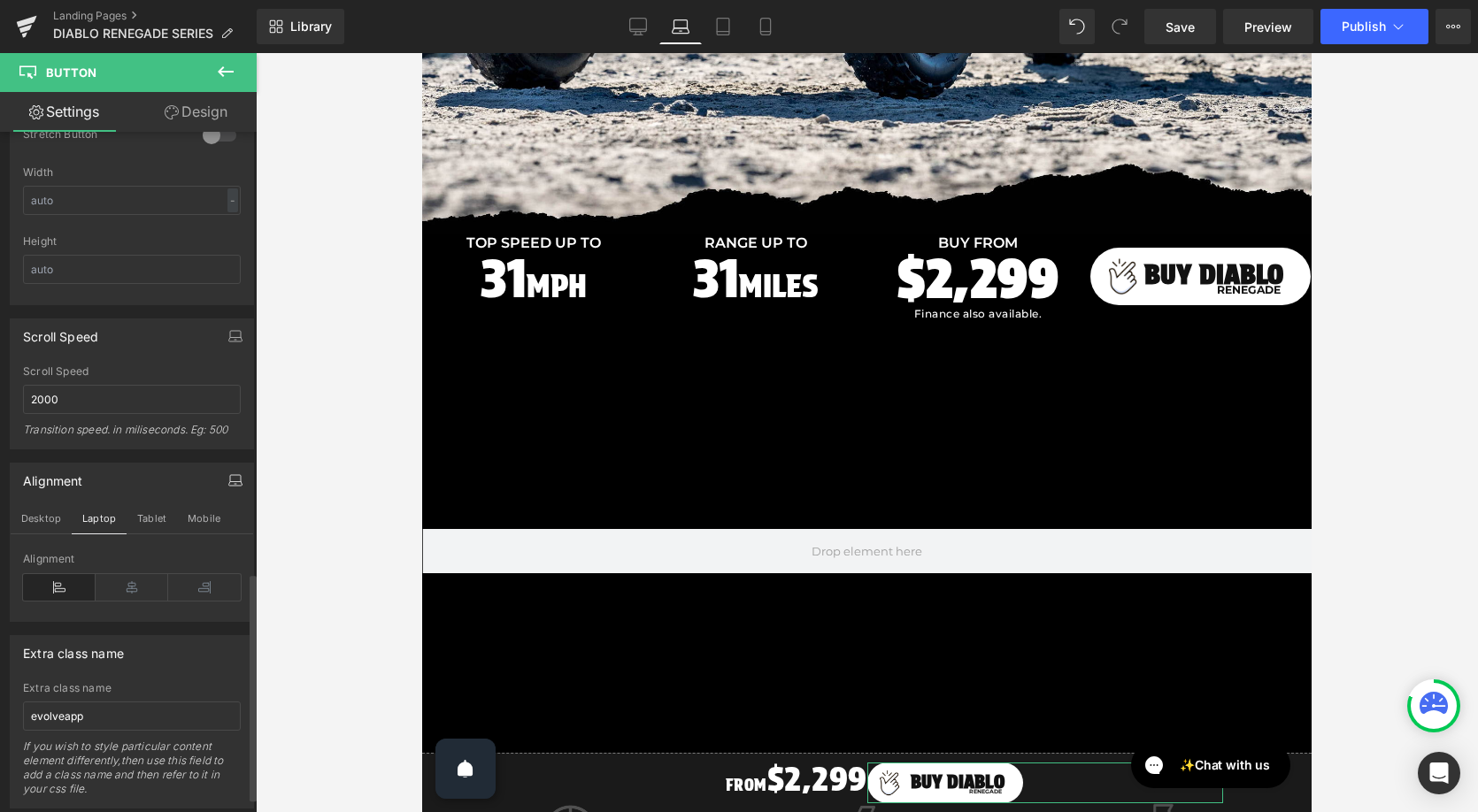 drag, startPoint x: 161, startPoint y: 515, endPoint x: 133, endPoint y: 532, distance: 32.756679 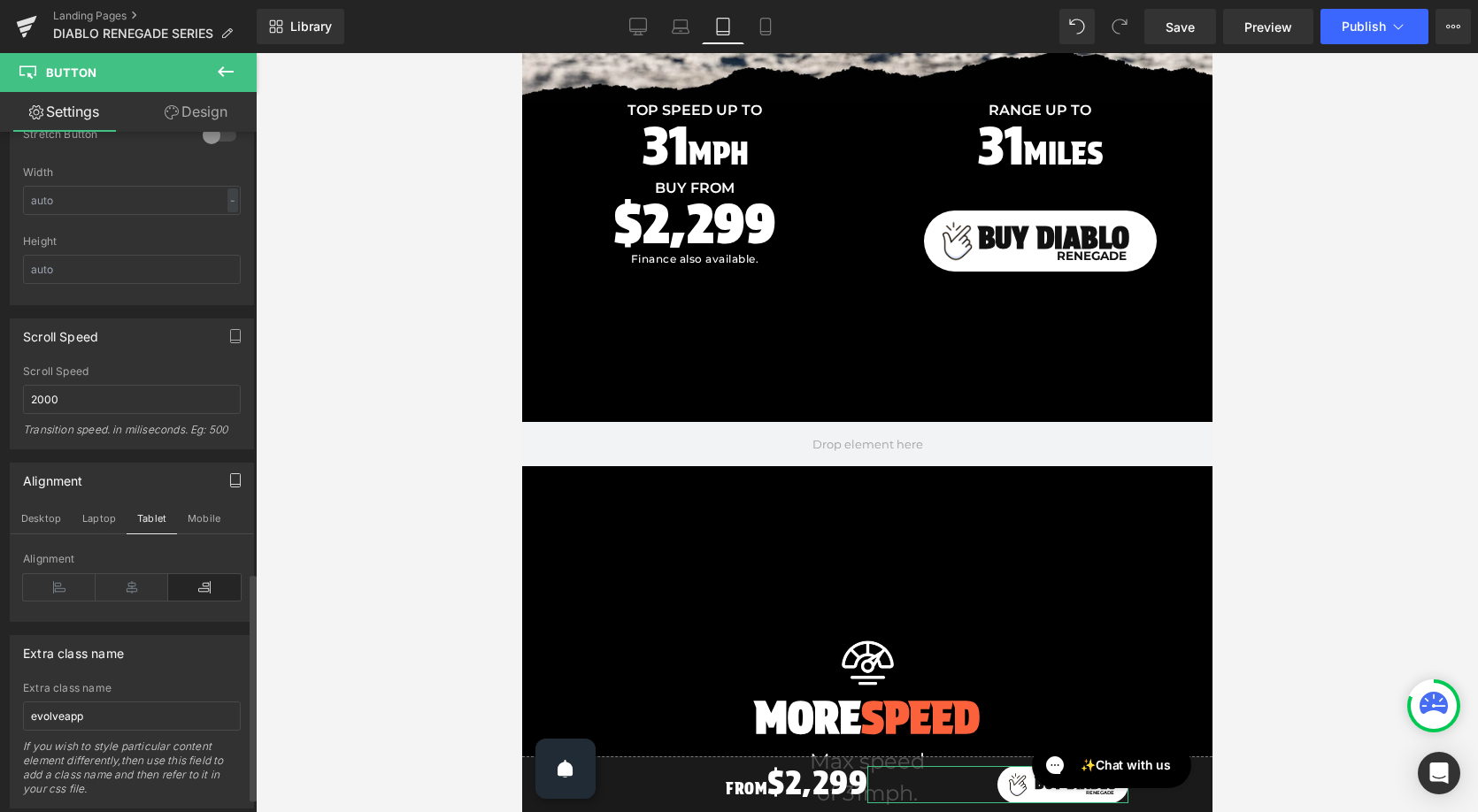 drag, startPoint x: 48, startPoint y: 586, endPoint x: 91, endPoint y: 570, distance: 45.880279 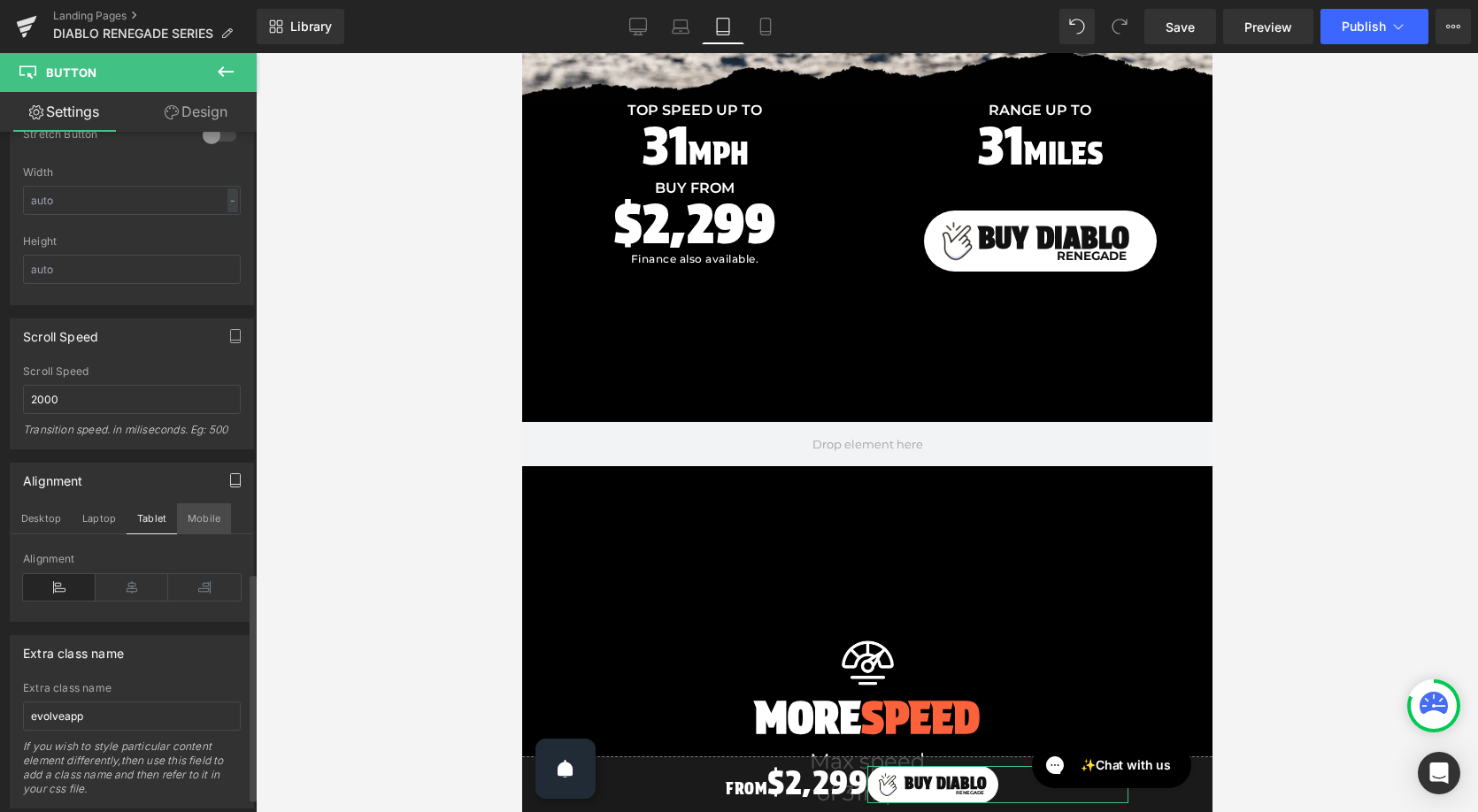 click on "Mobile" at bounding box center [204, 518] 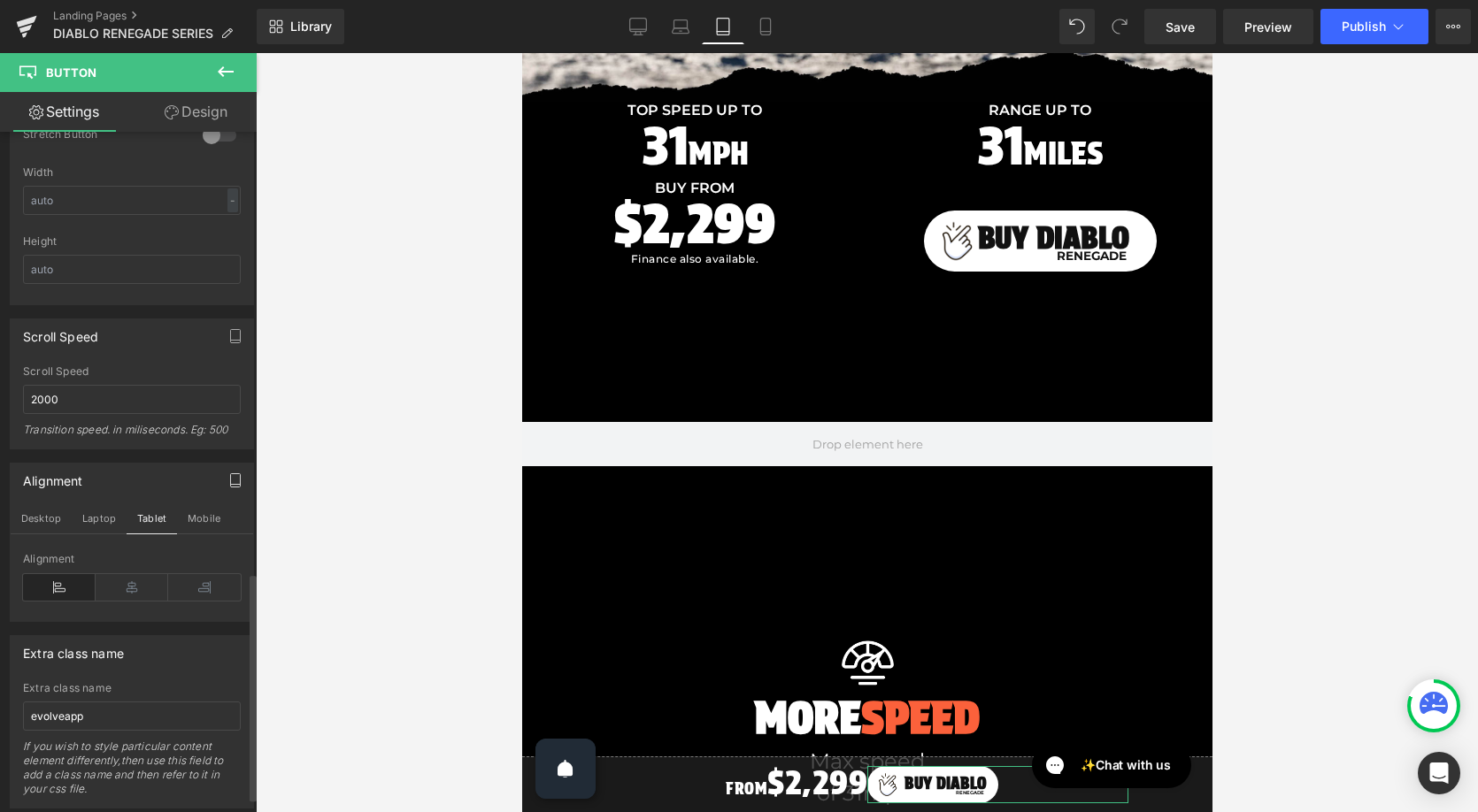 type on "16" 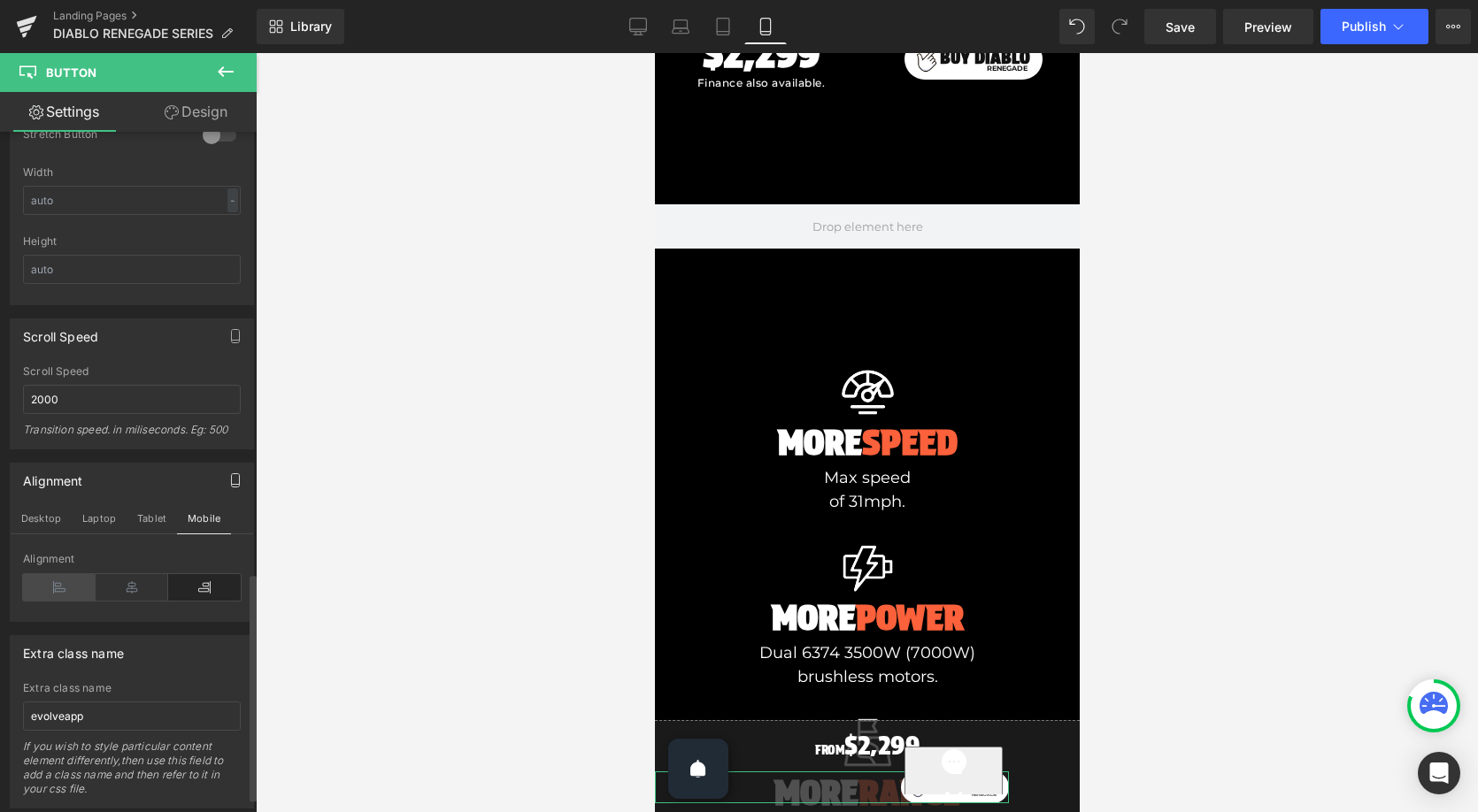 click at bounding box center (59, 587) 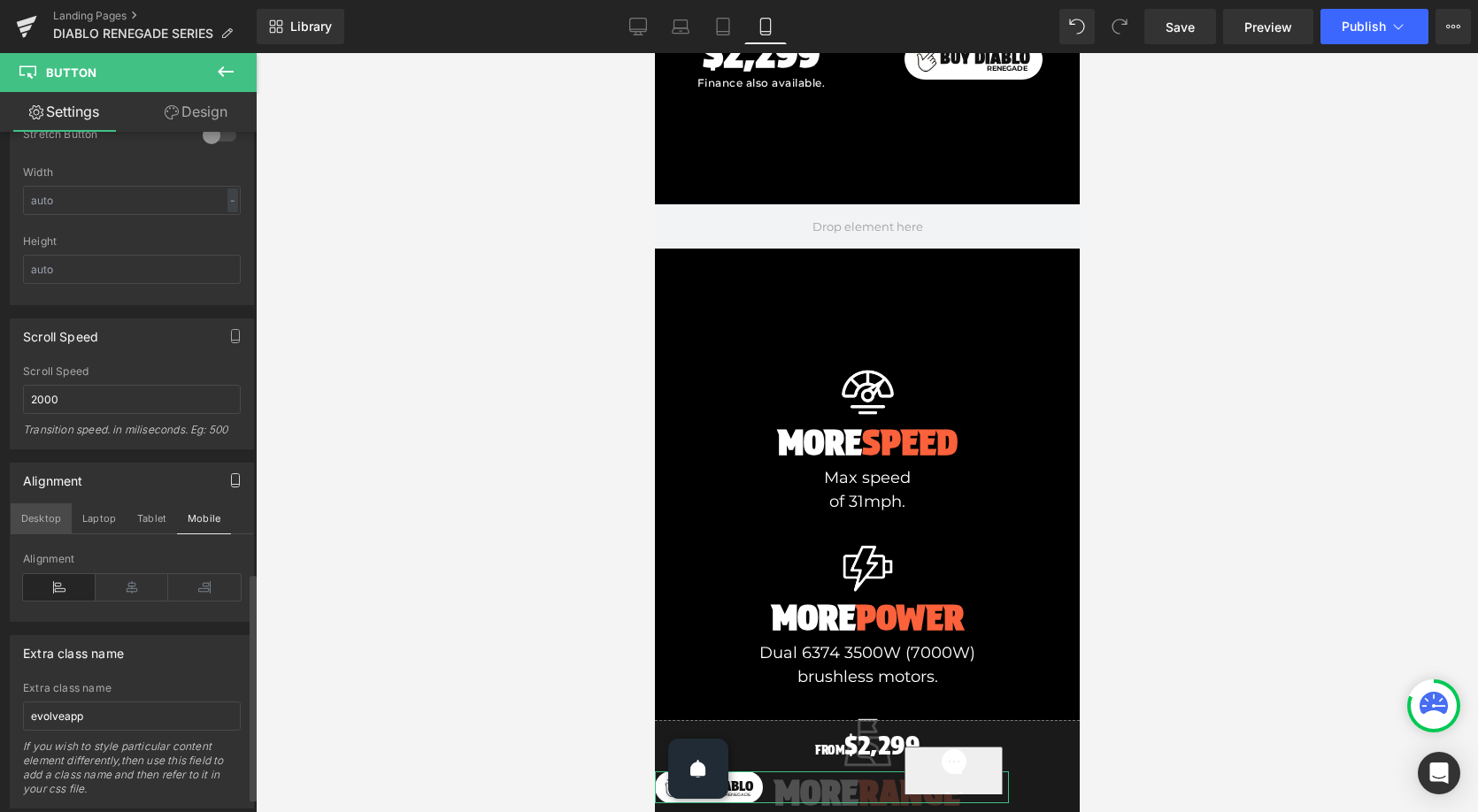 click on "Desktop" at bounding box center [41, 518] 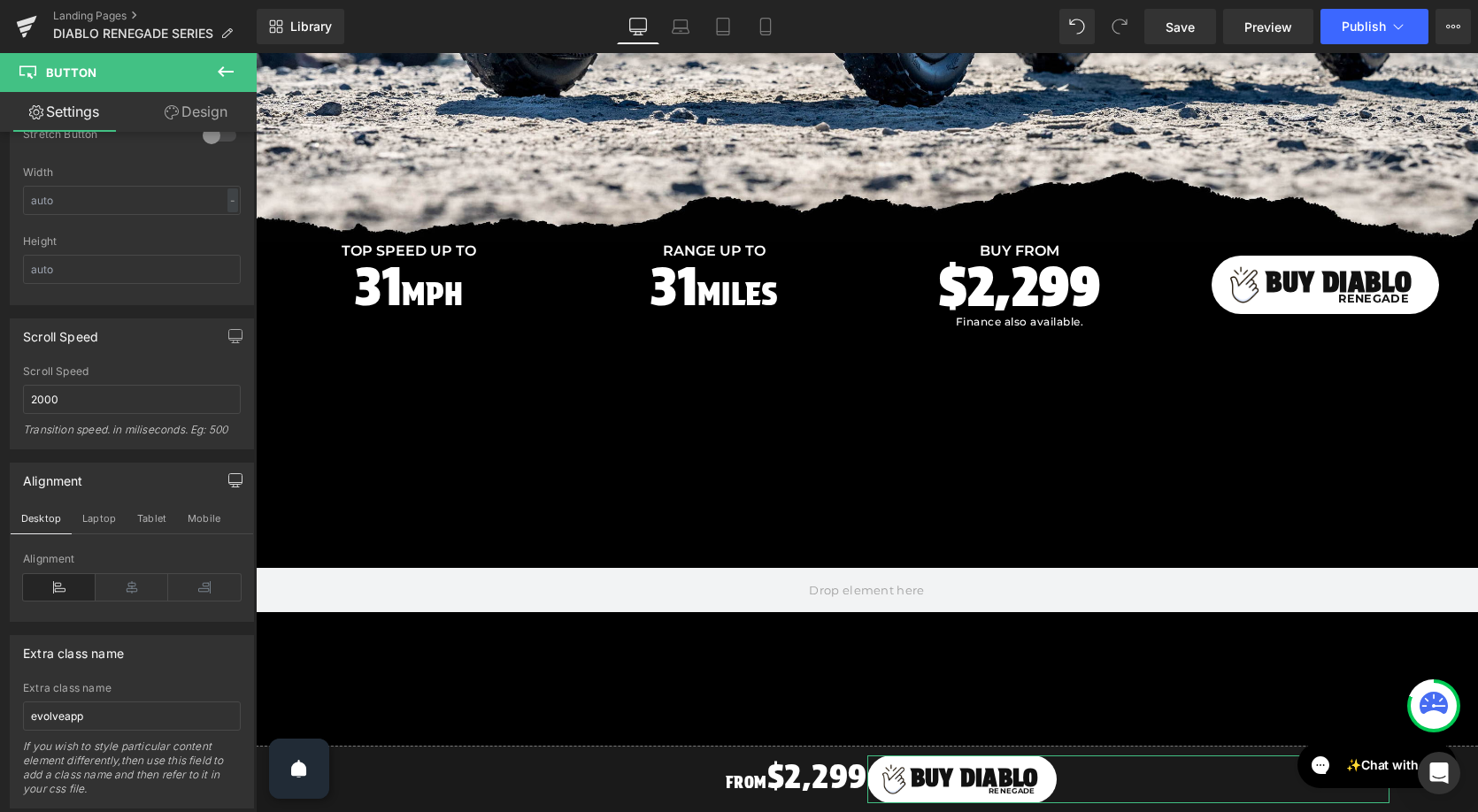 scroll, scrollTop: 441, scrollLeft: 0, axis: vertical 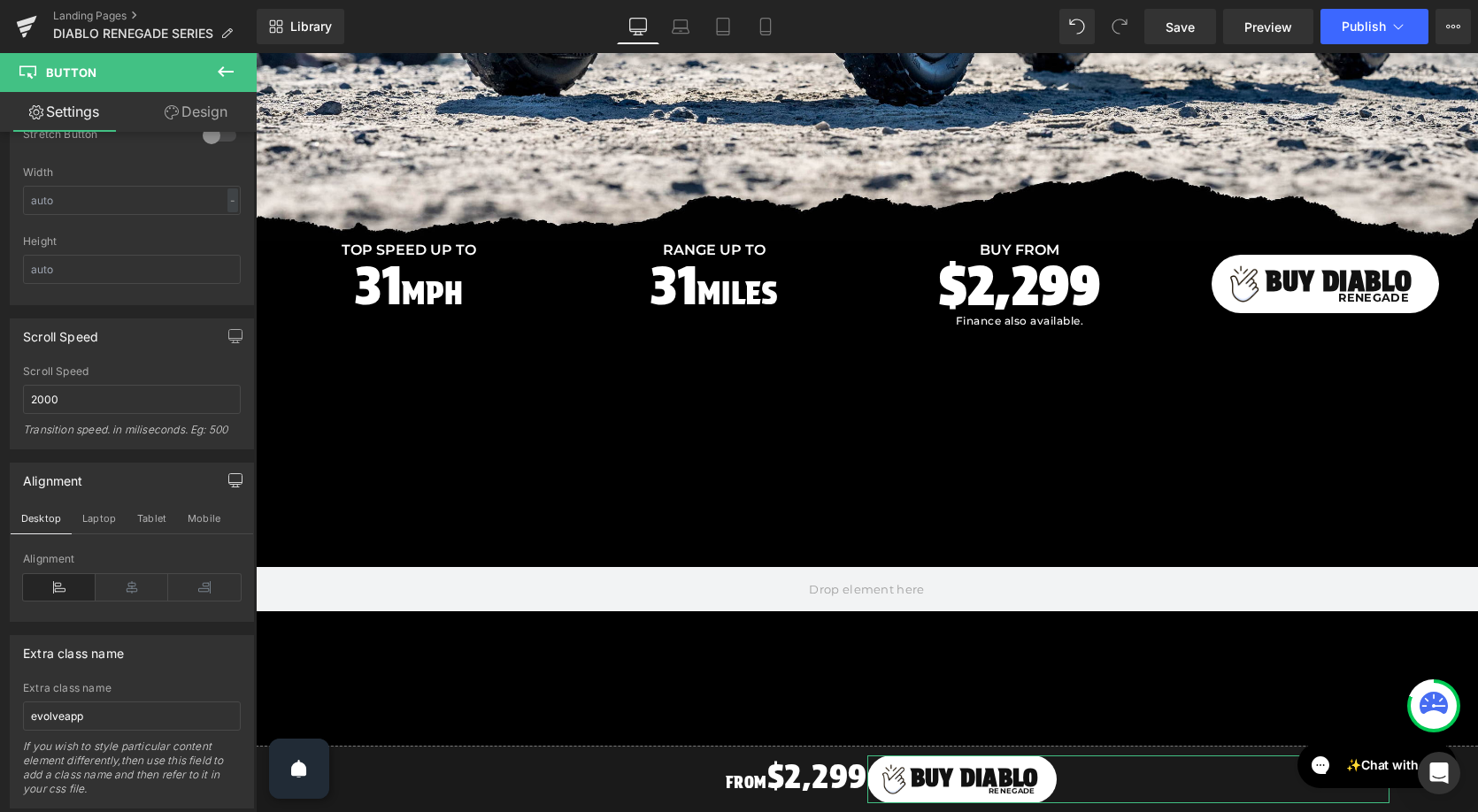 drag, startPoint x: 225, startPoint y: 106, endPoint x: 215, endPoint y: 110, distance: 10.7703296 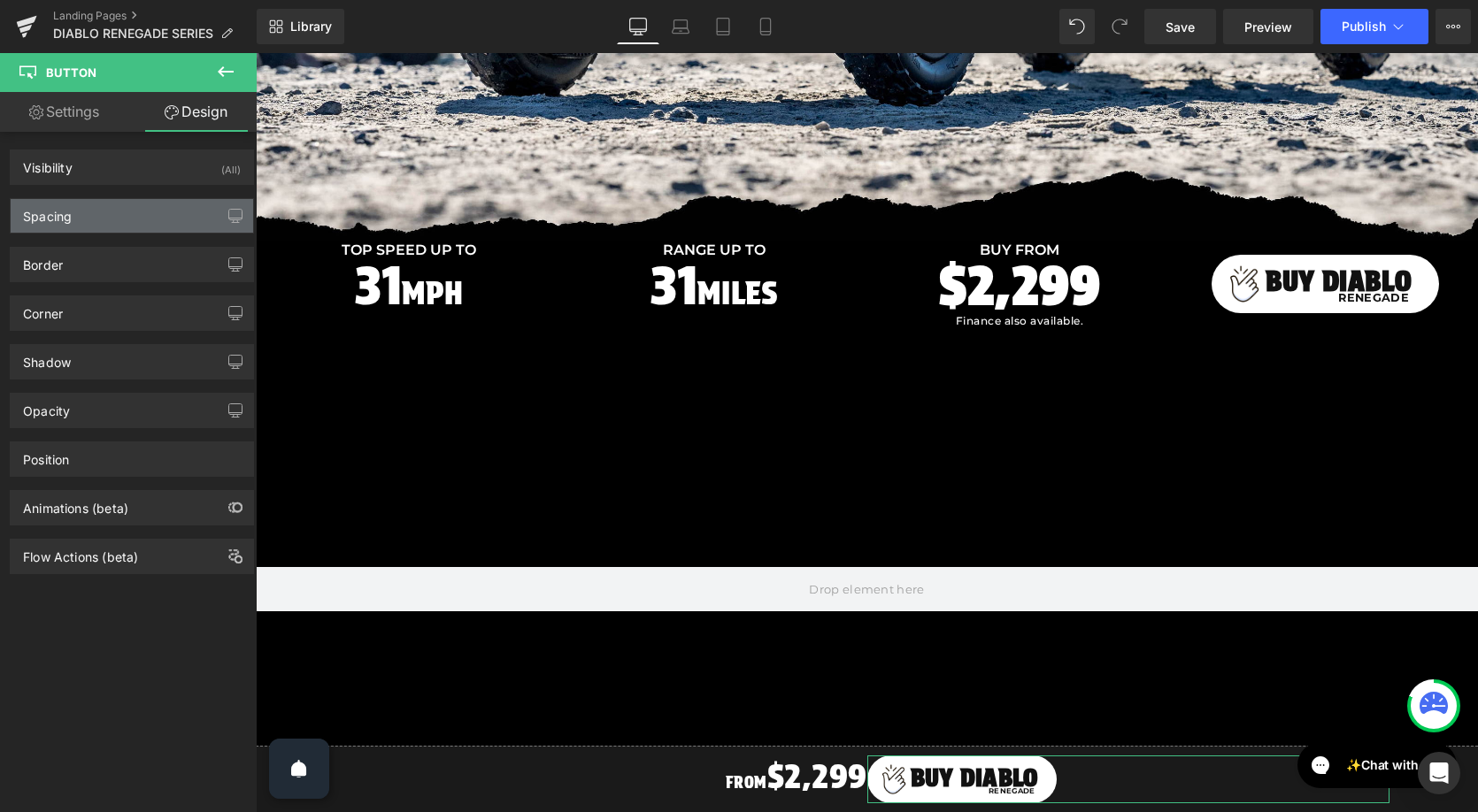 click on "Spacing" at bounding box center (132, 216) 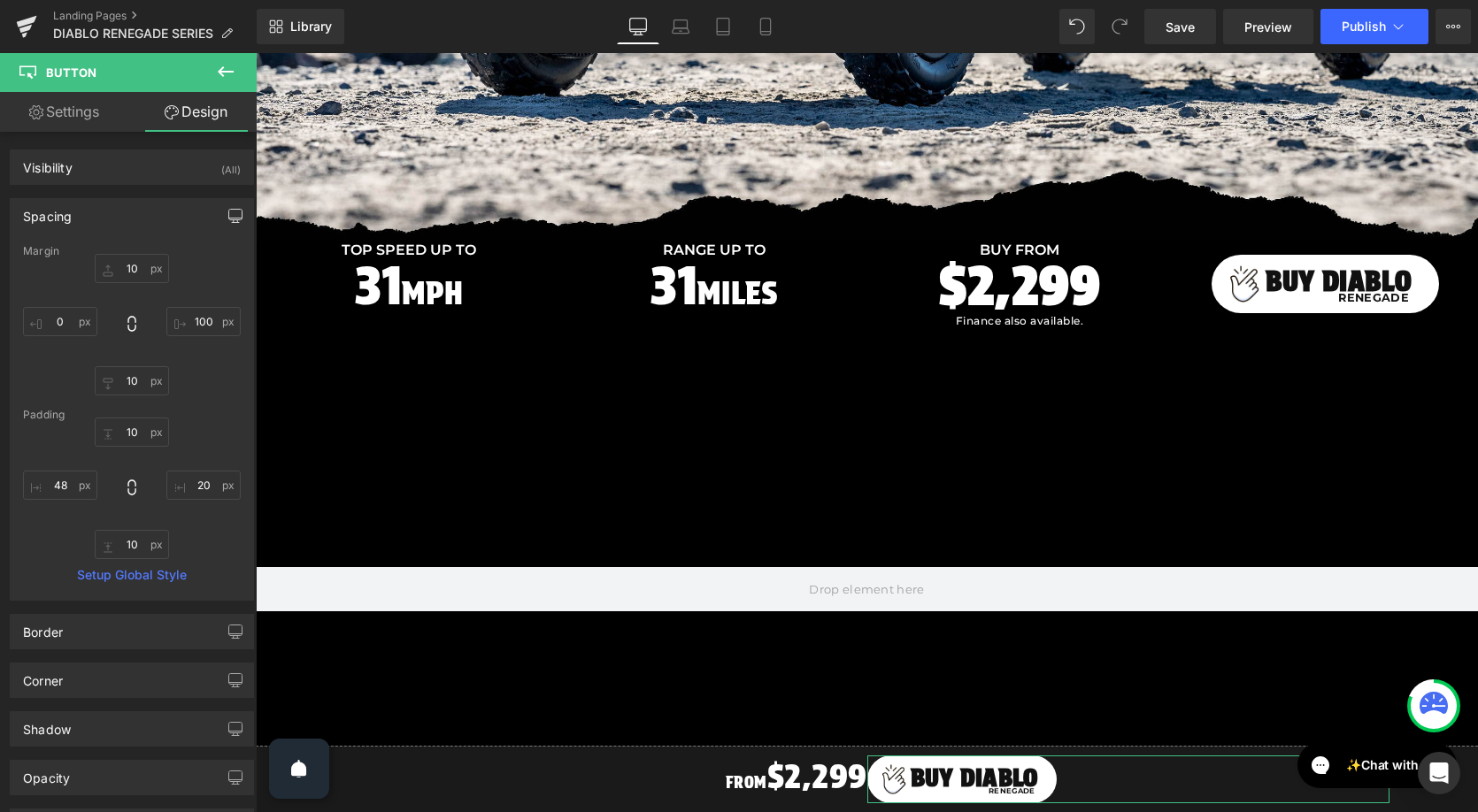 click 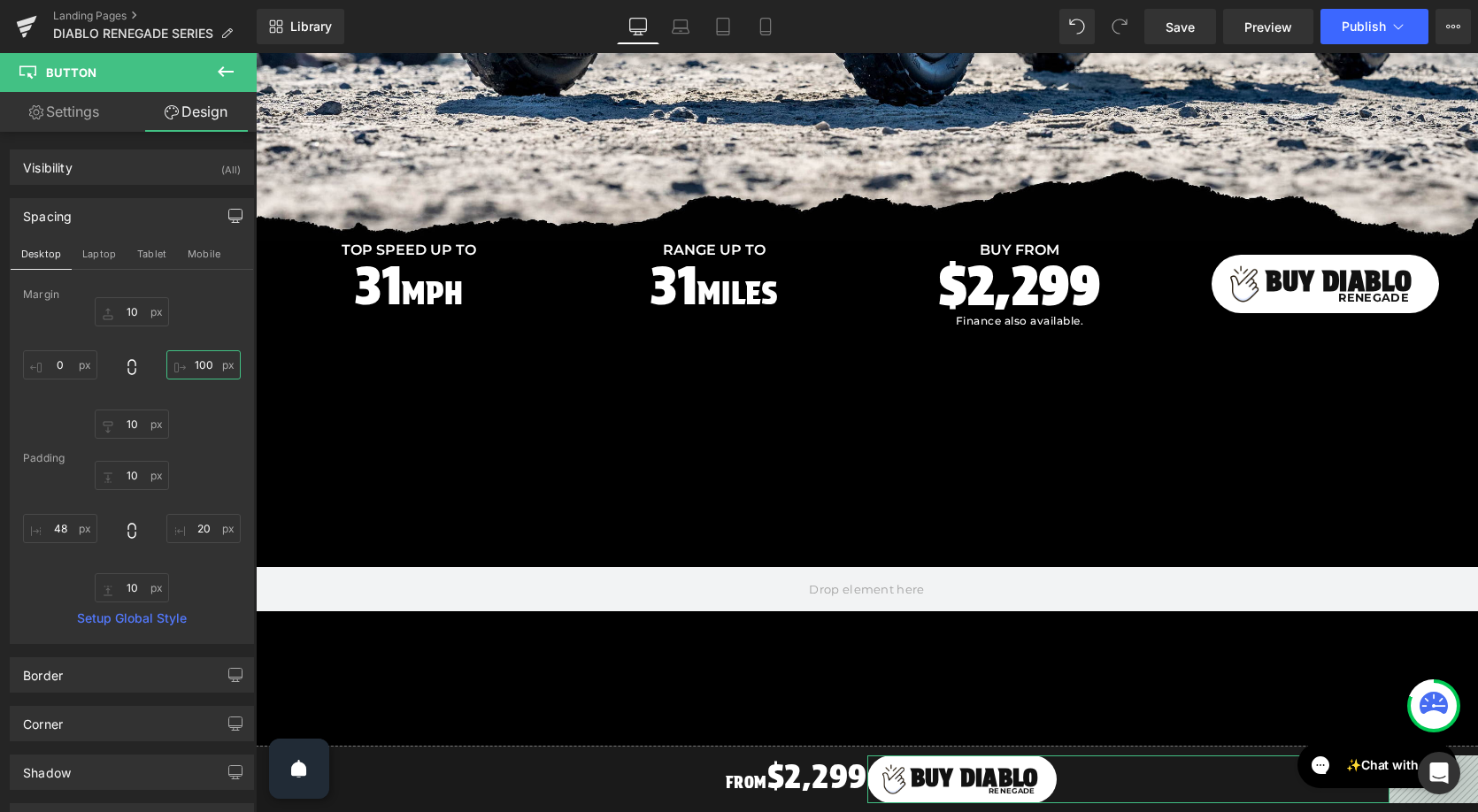 click on "100" at bounding box center [204, 364] 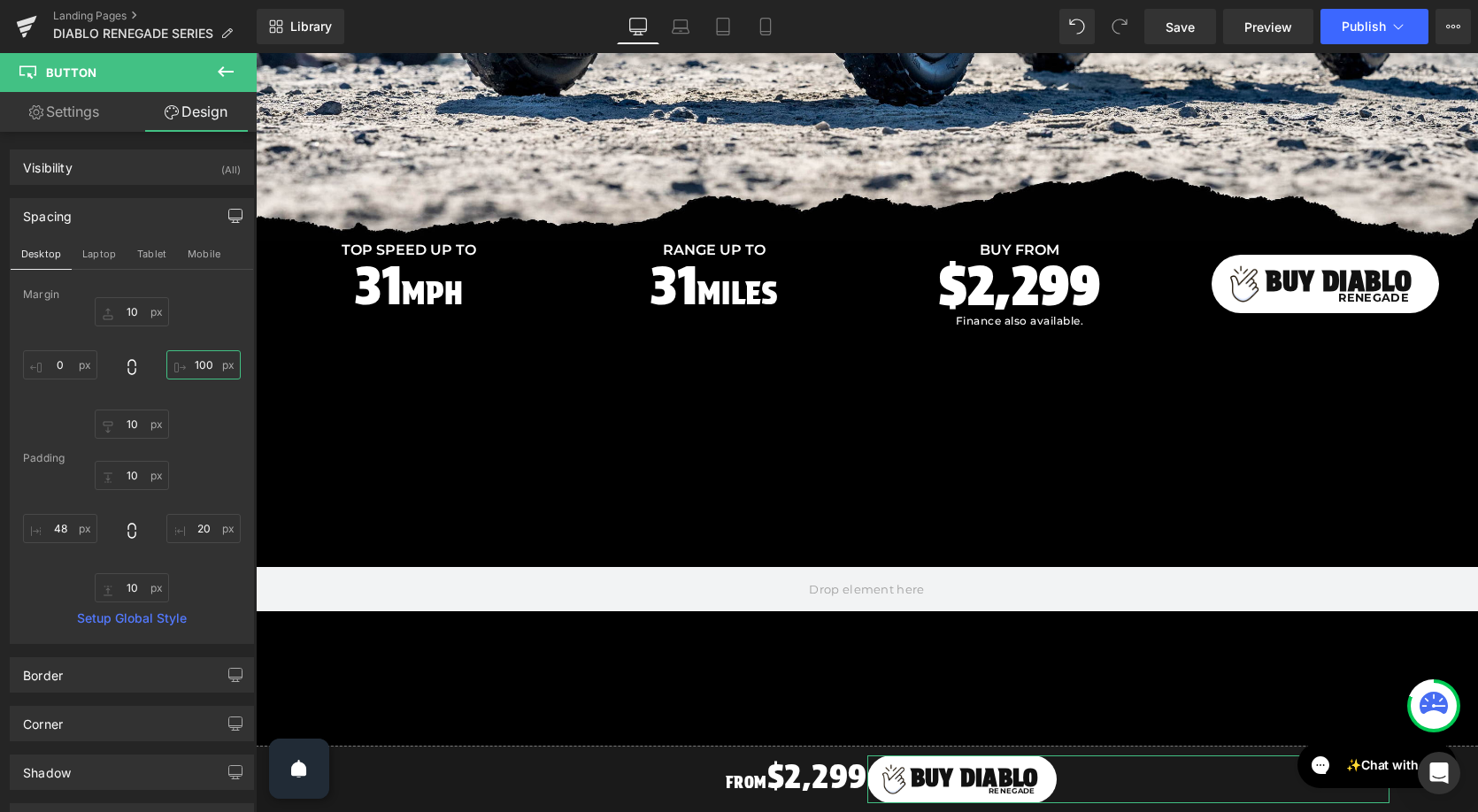 click on "100" at bounding box center [204, 364] 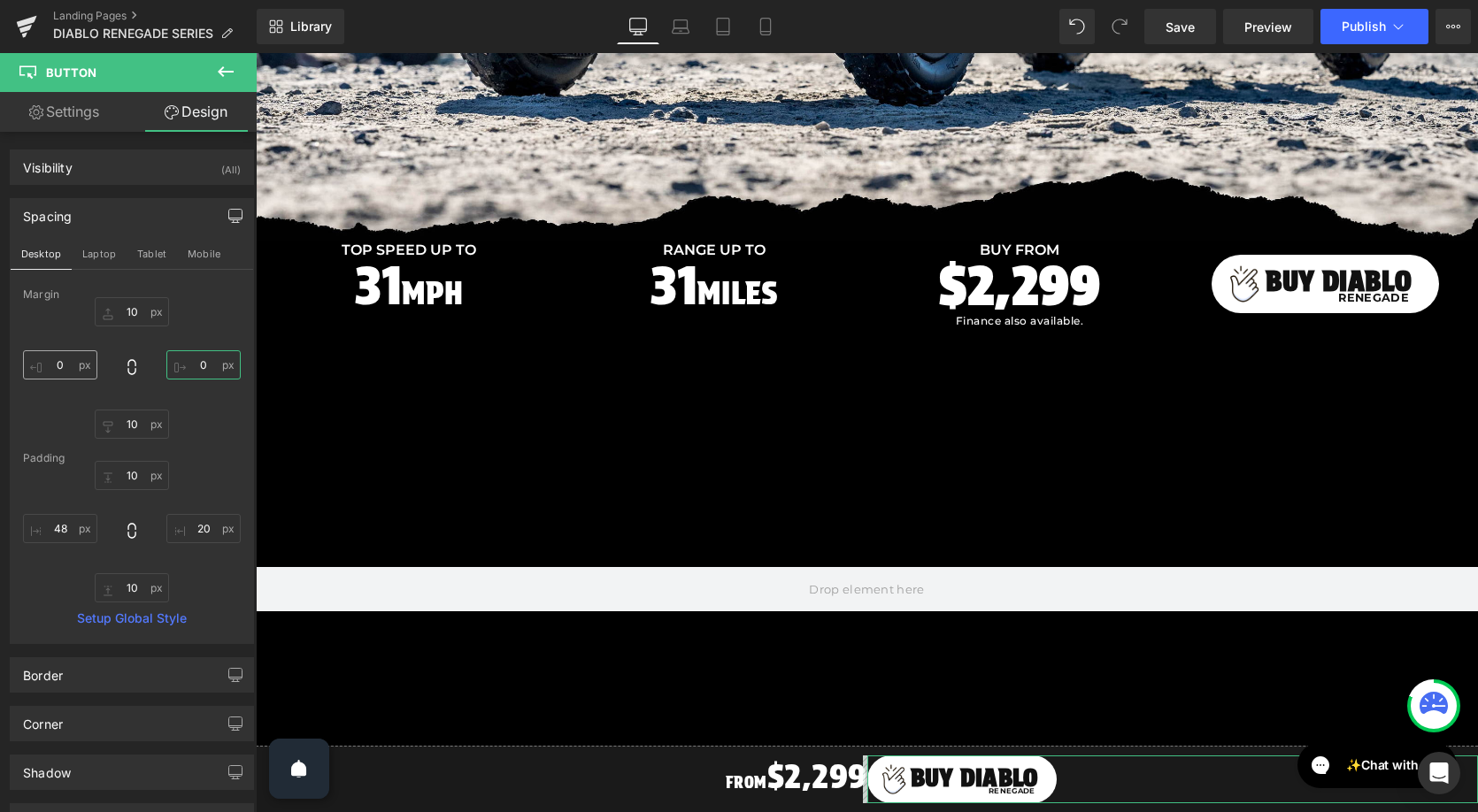 type 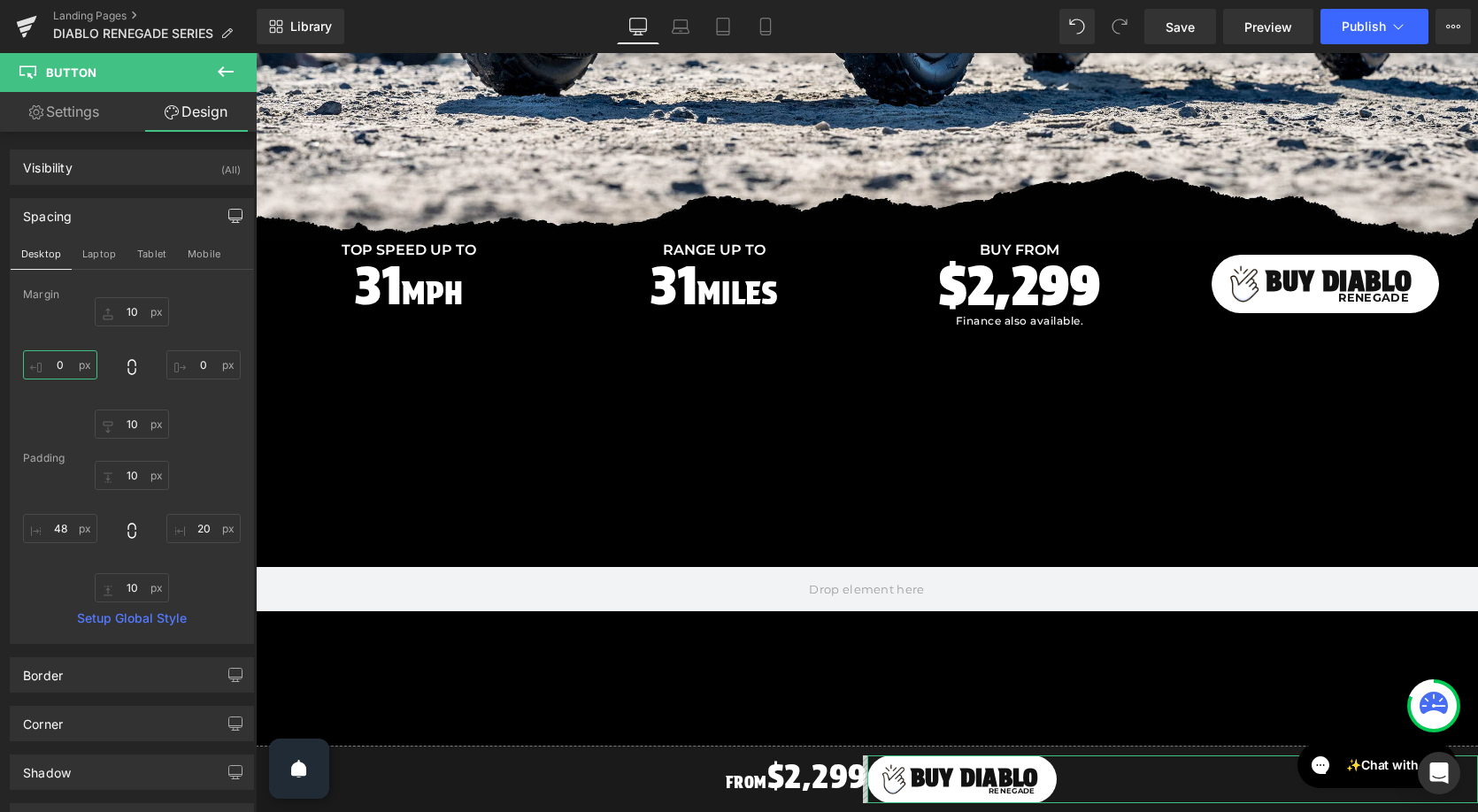 click on "0" at bounding box center (60, 364) 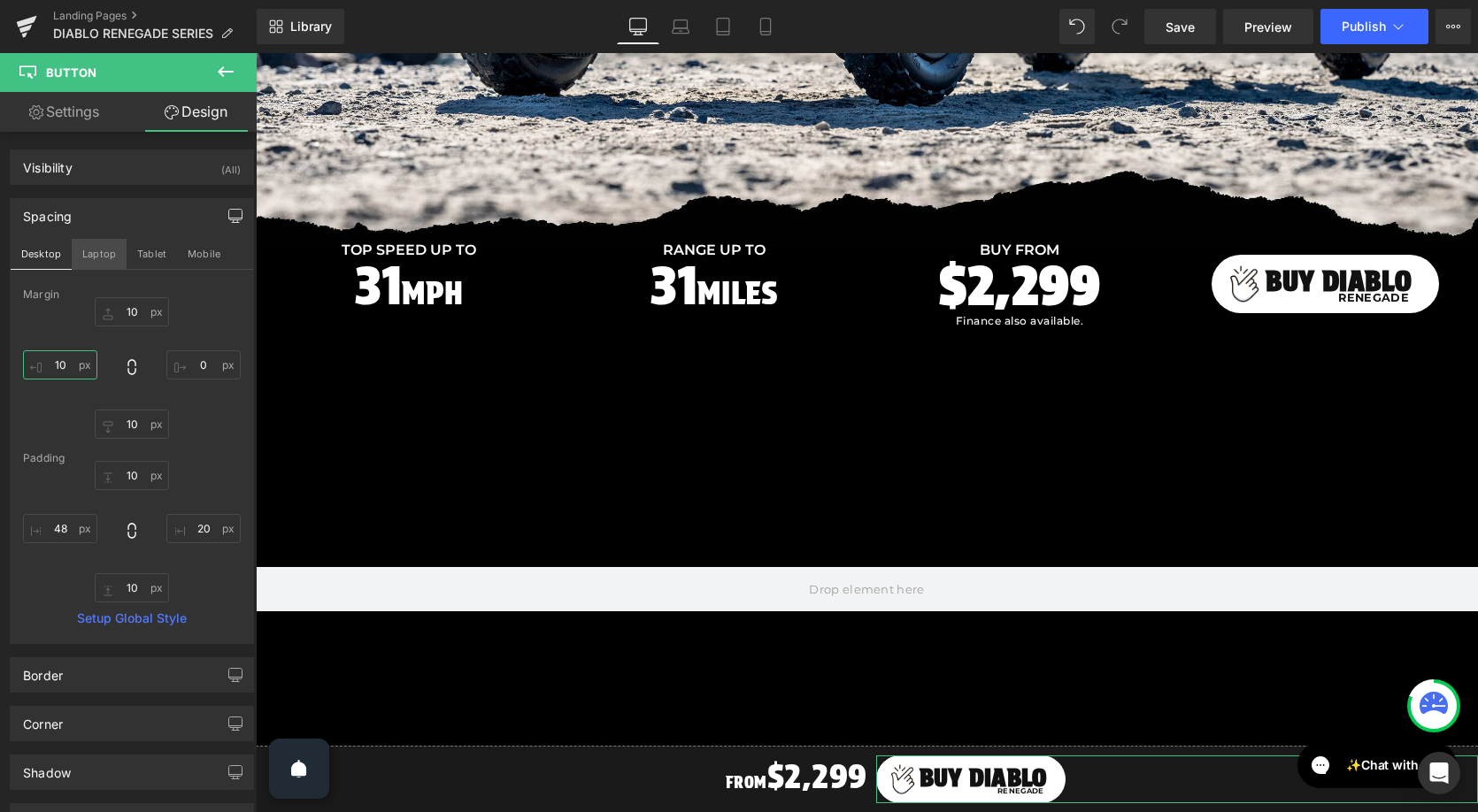 type on "10" 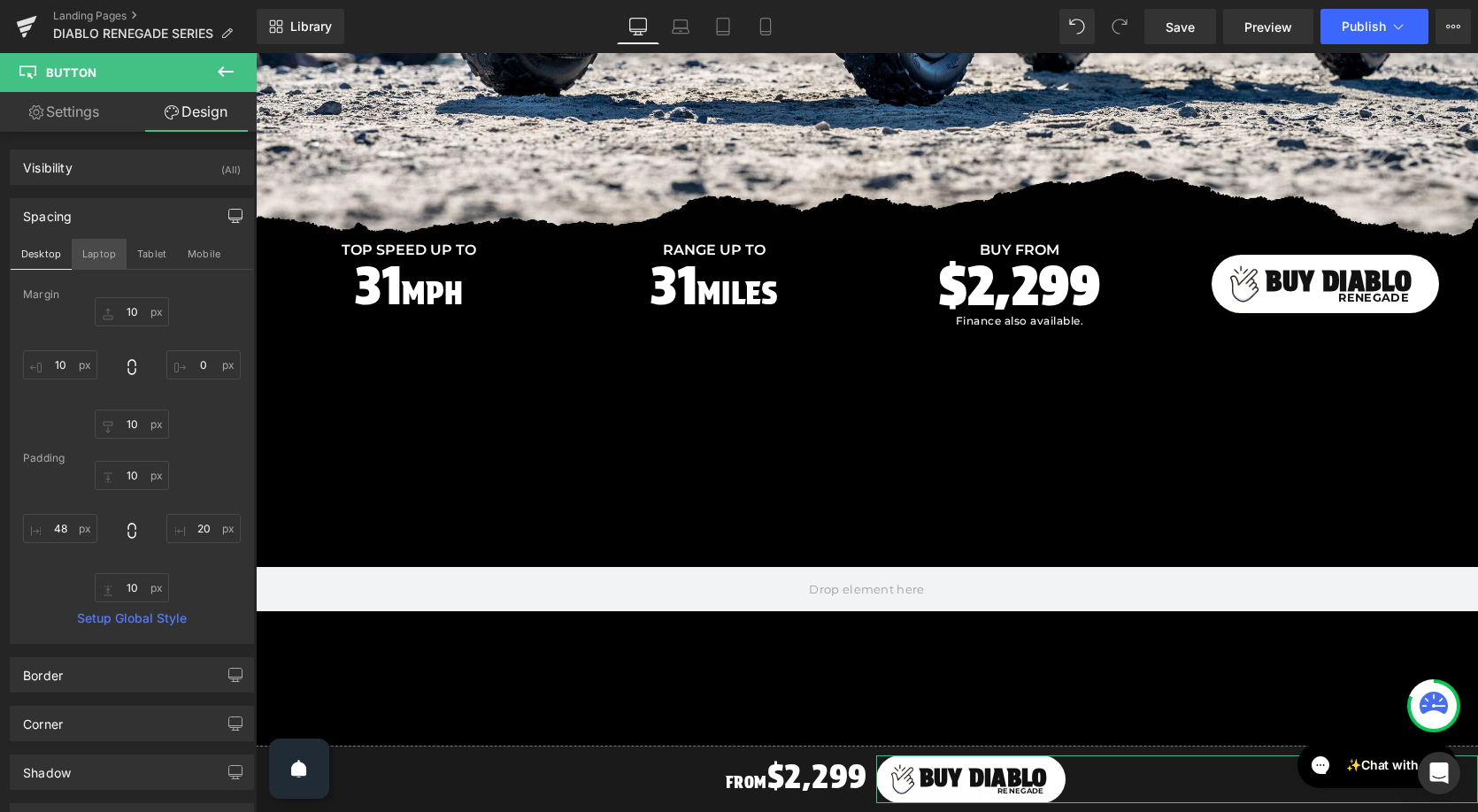 click on "Laptop" at bounding box center (99, 254) 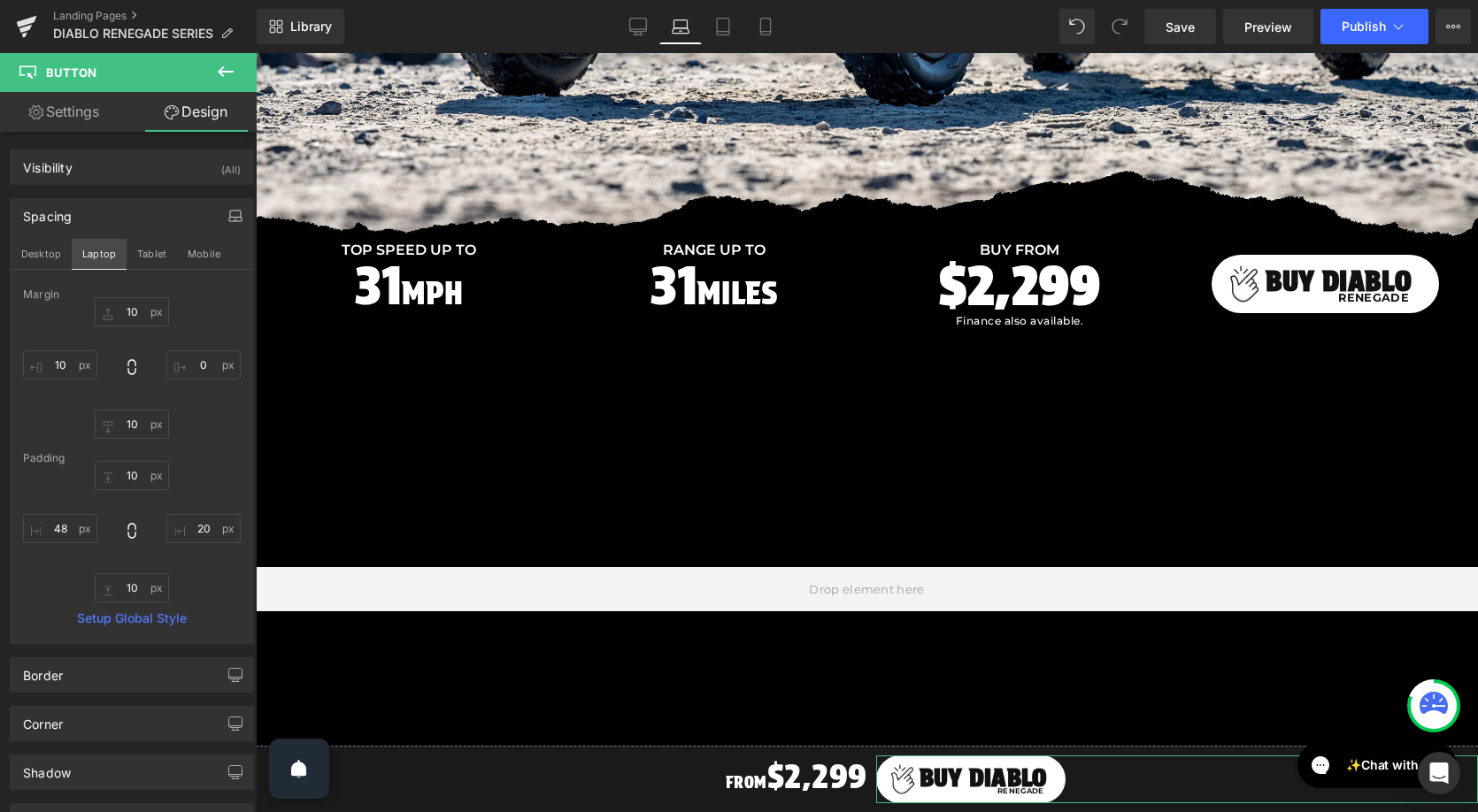 type on "10" 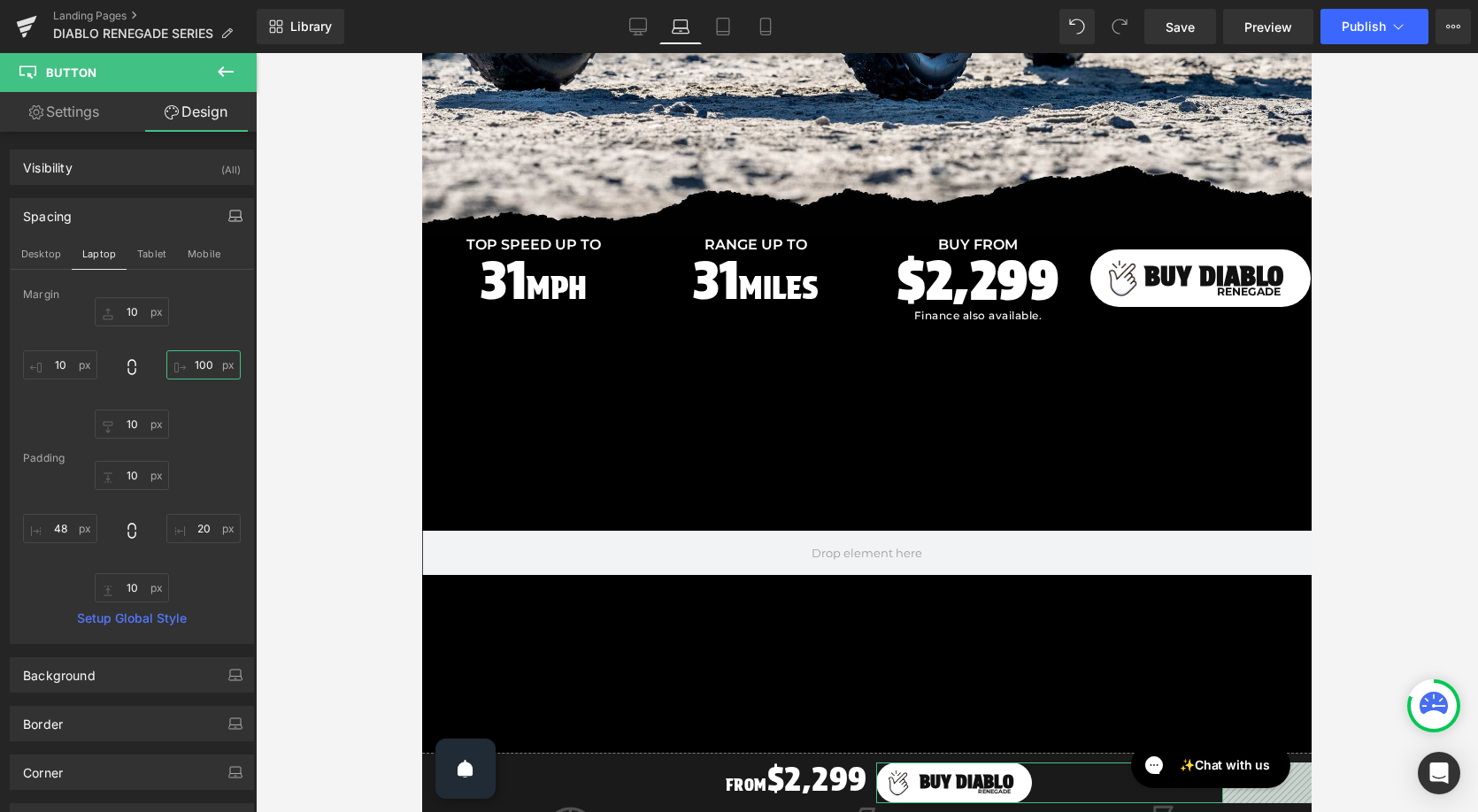 click on "100" at bounding box center (204, 364) 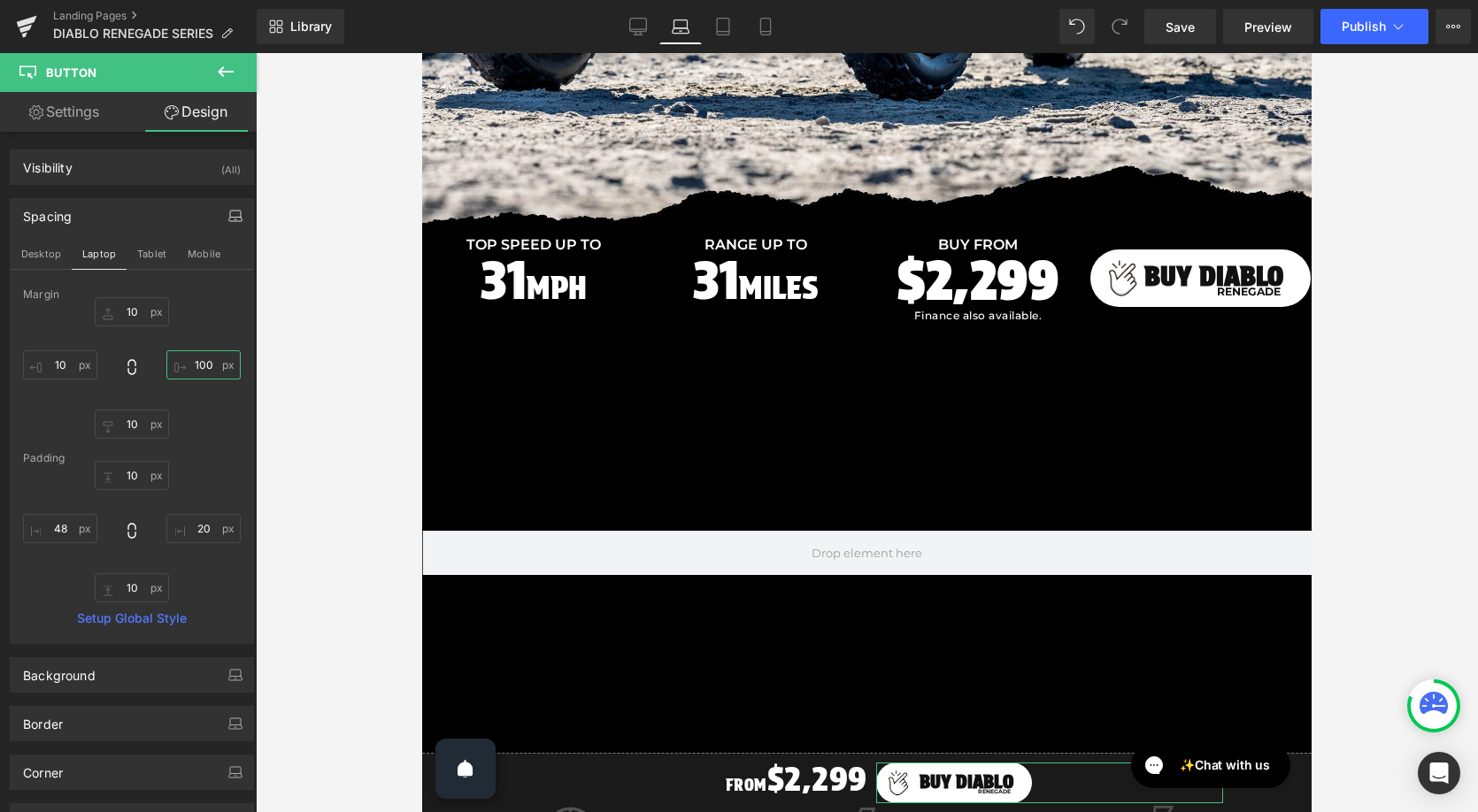 click on "100" at bounding box center [204, 364] 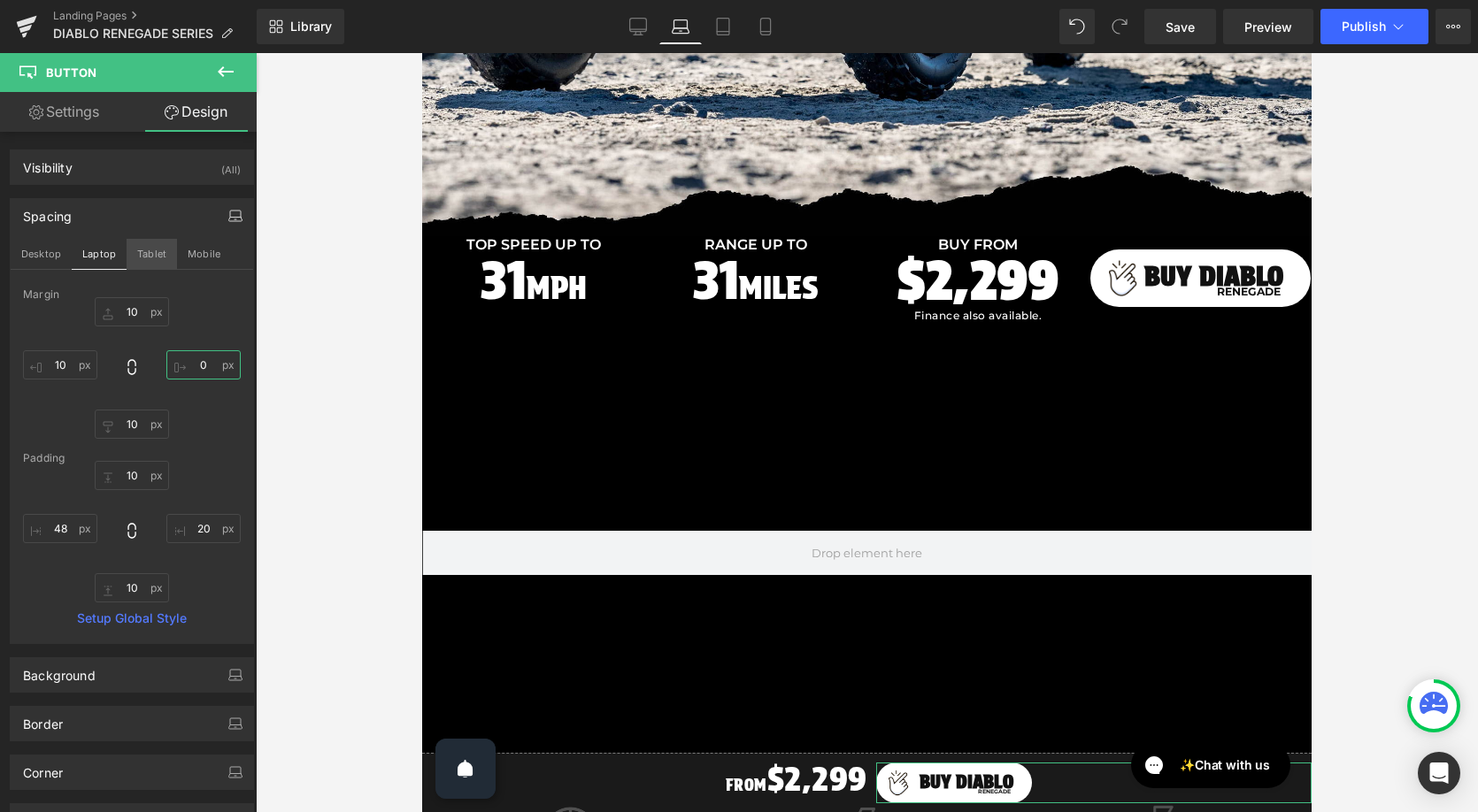 type 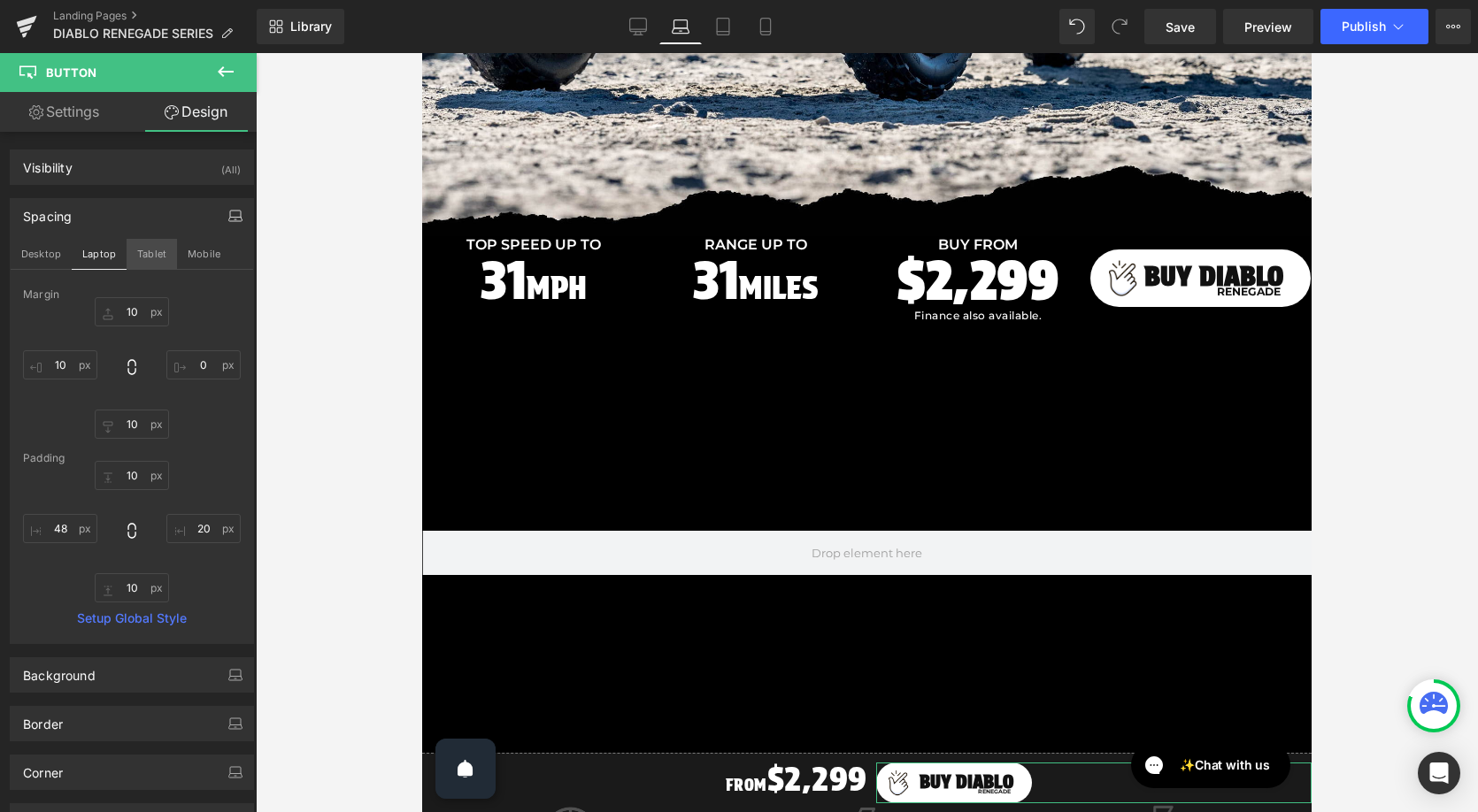 click on "Tablet" at bounding box center [151, 254] 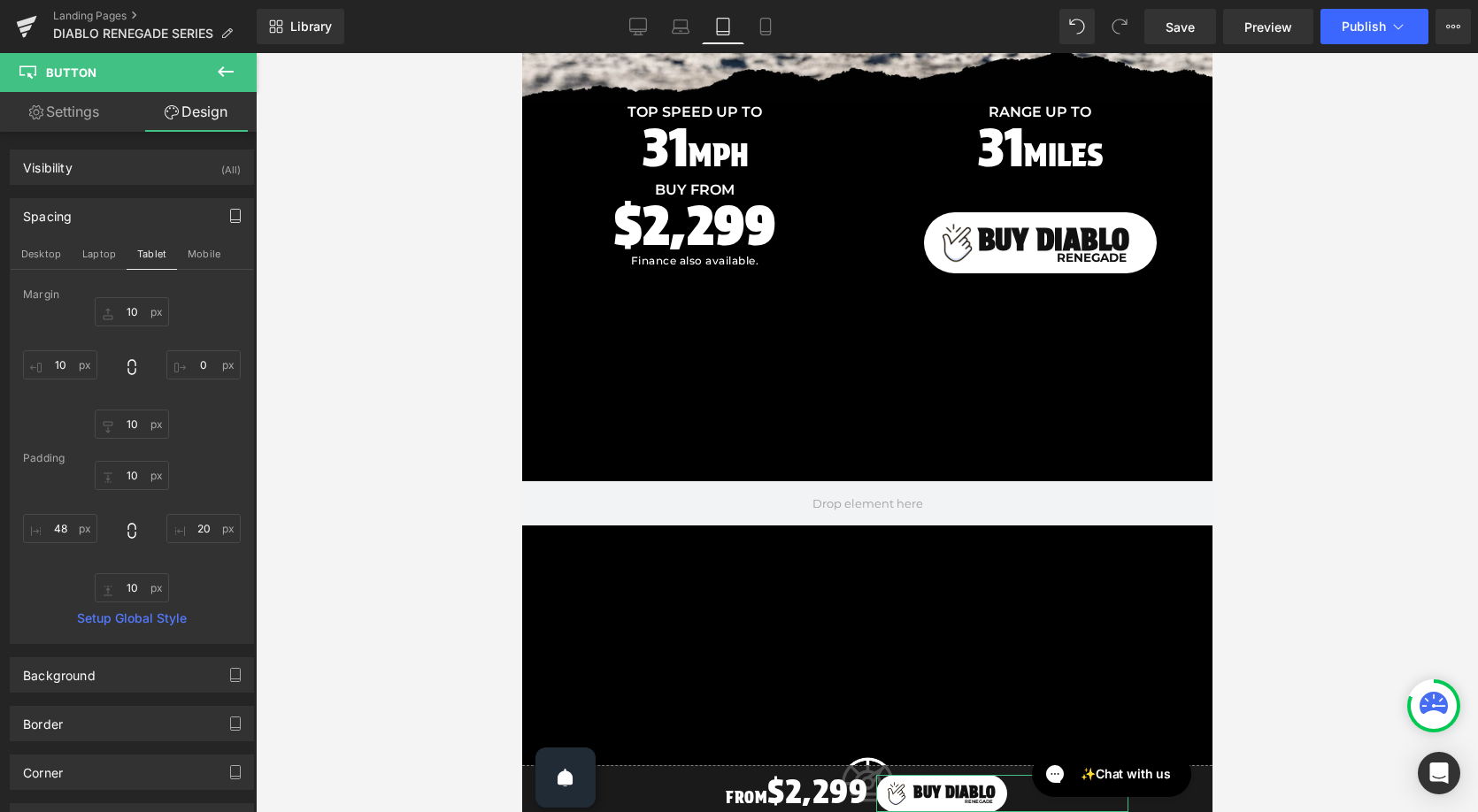type on "10" 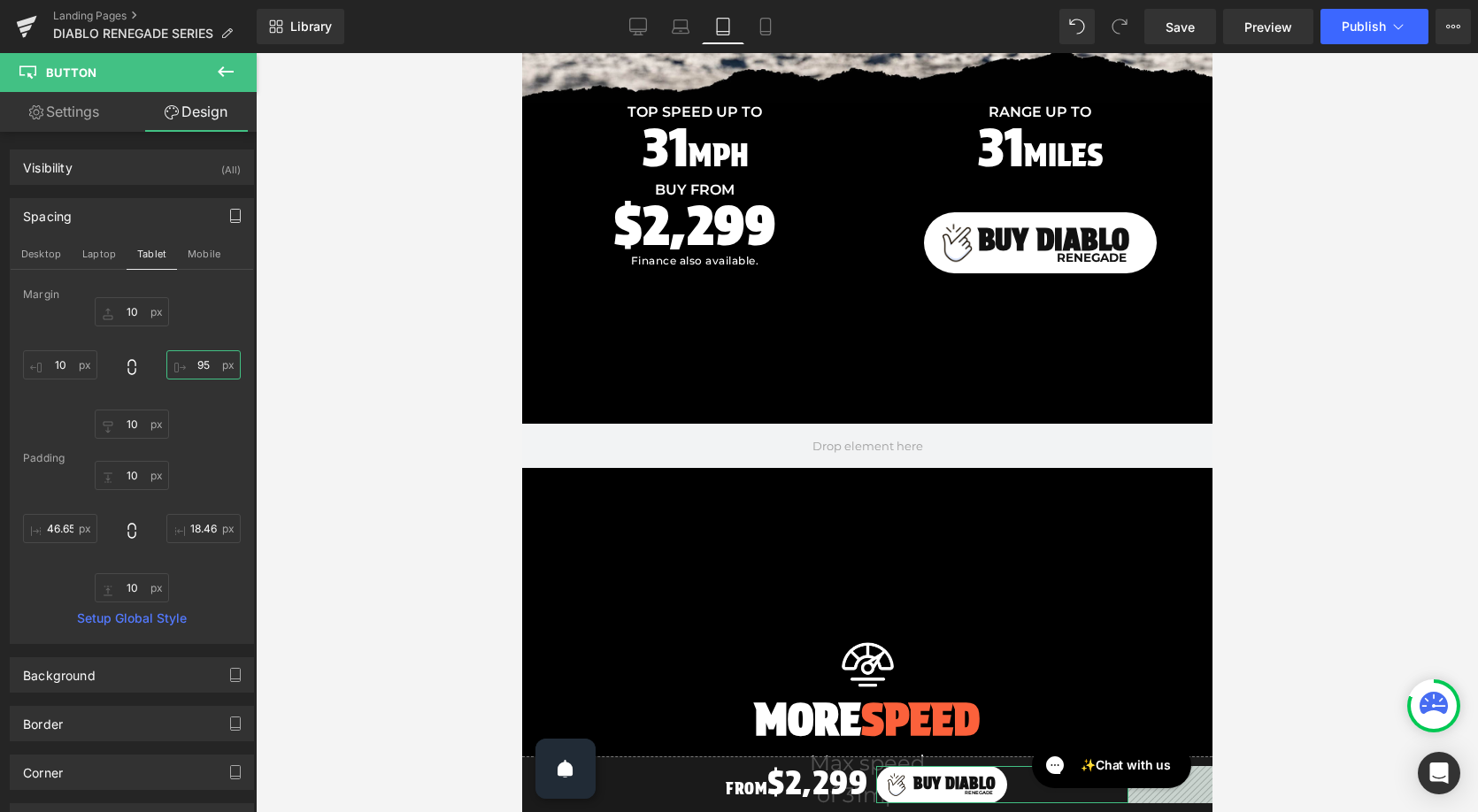 click on "95" at bounding box center [204, 364] 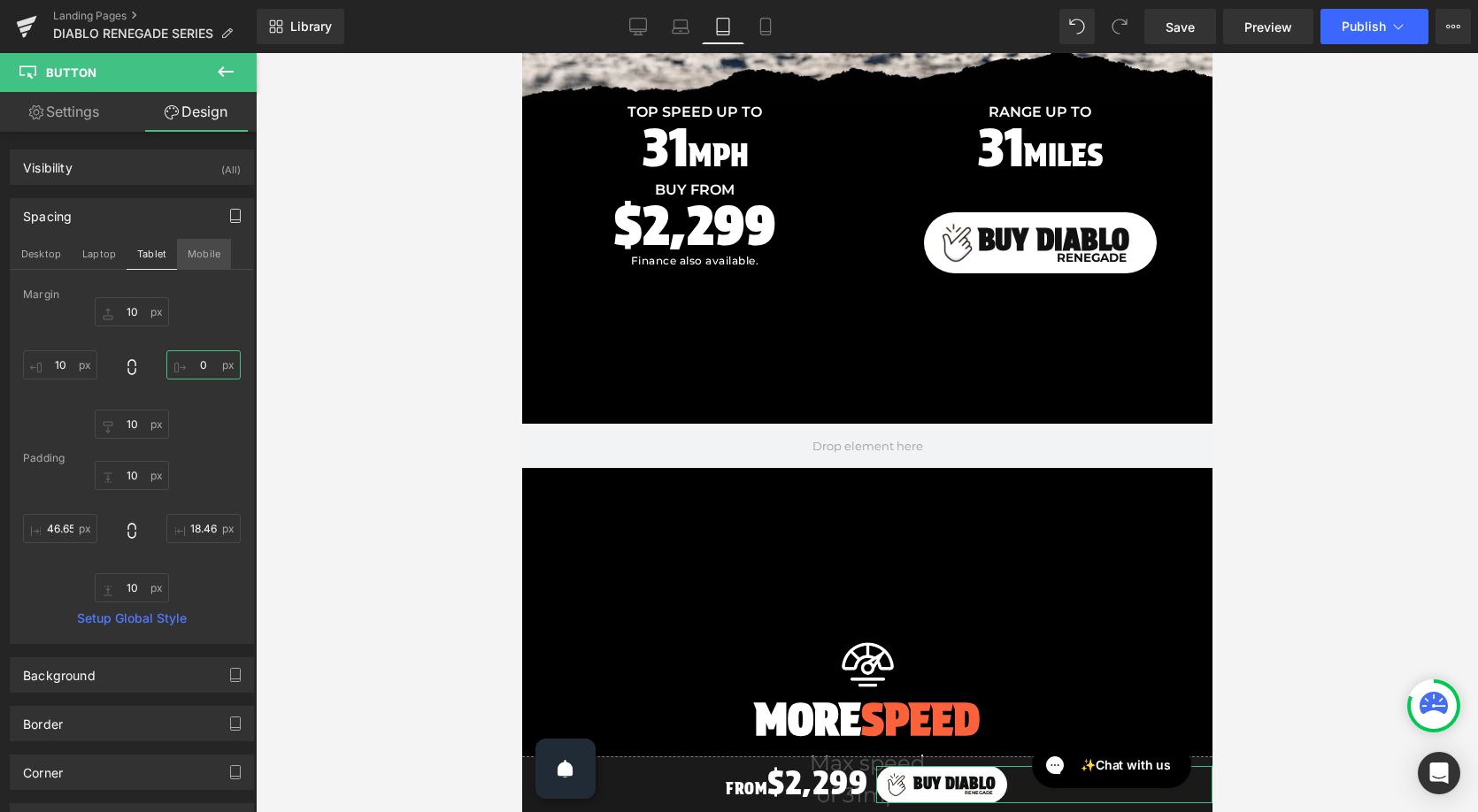 type 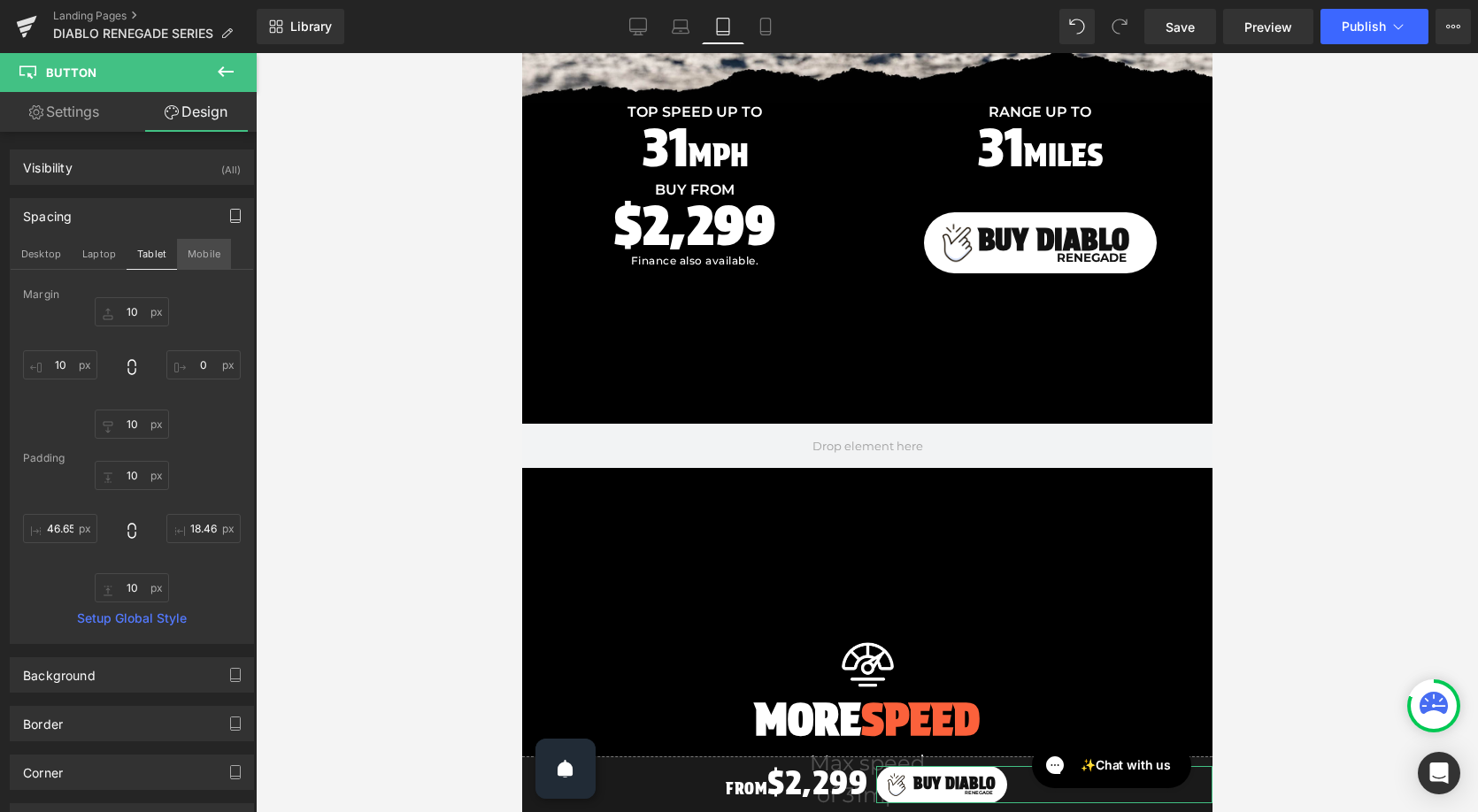 click on "Mobile" at bounding box center [204, 254] 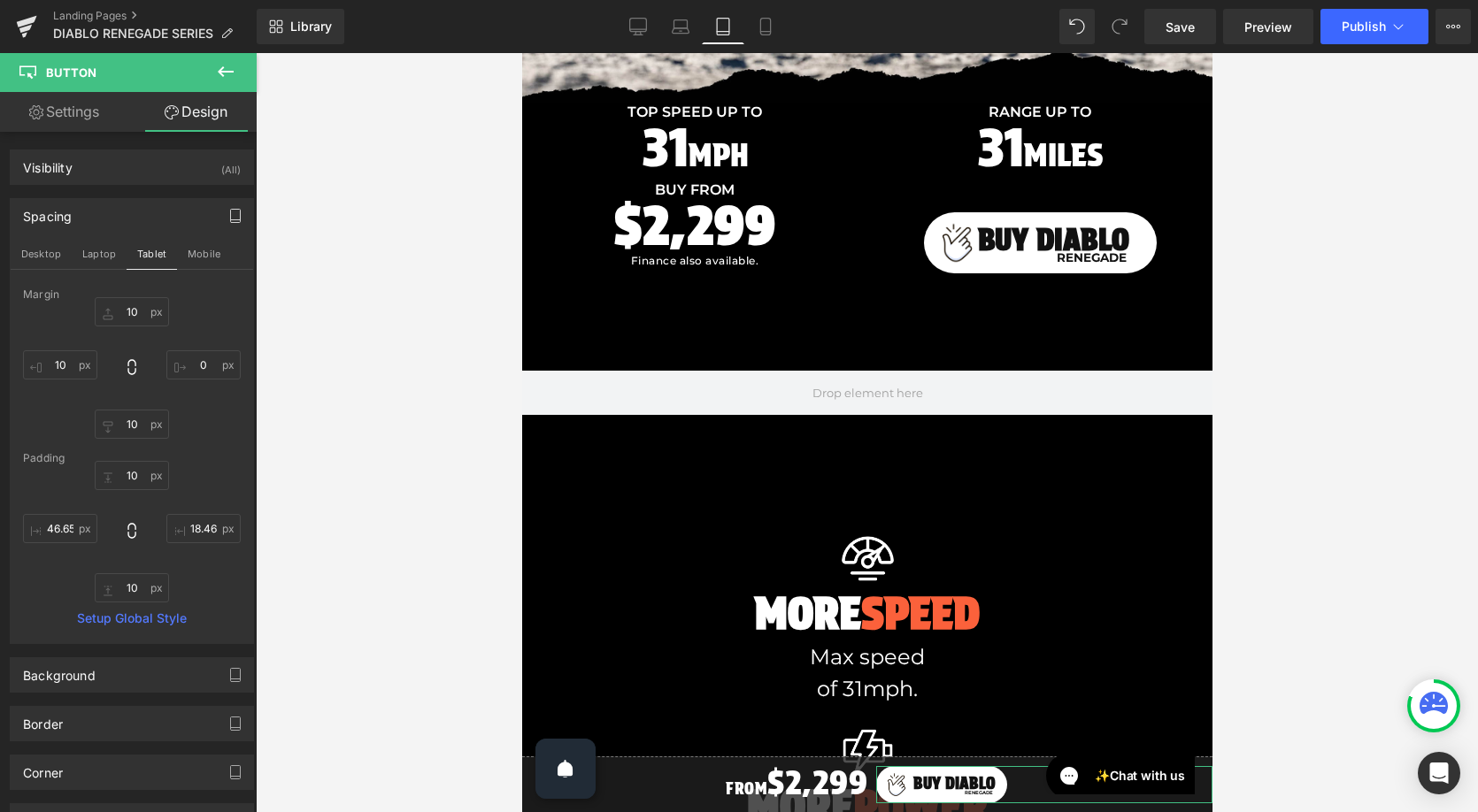 type on "10" 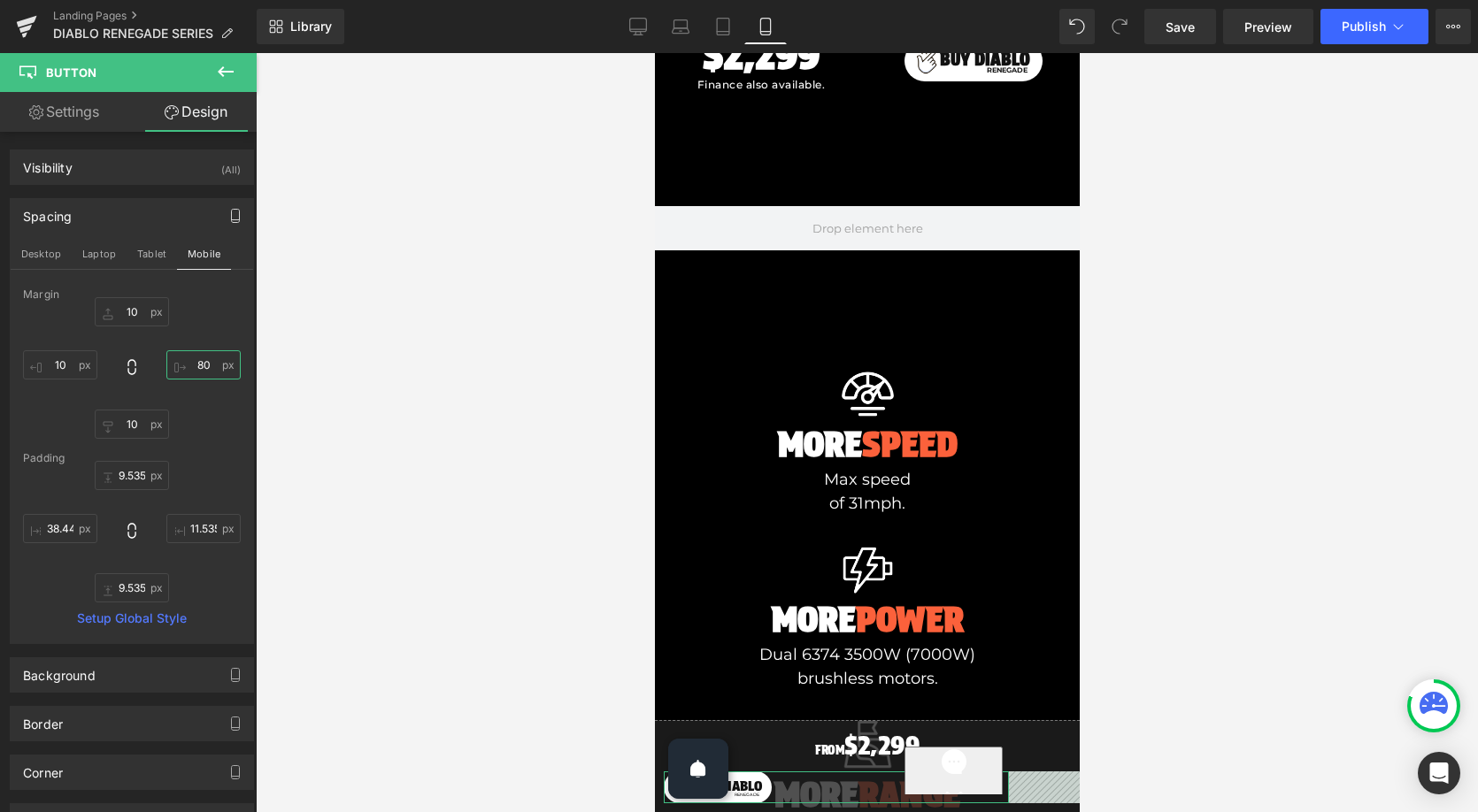 click on "80" at bounding box center (204, 364) 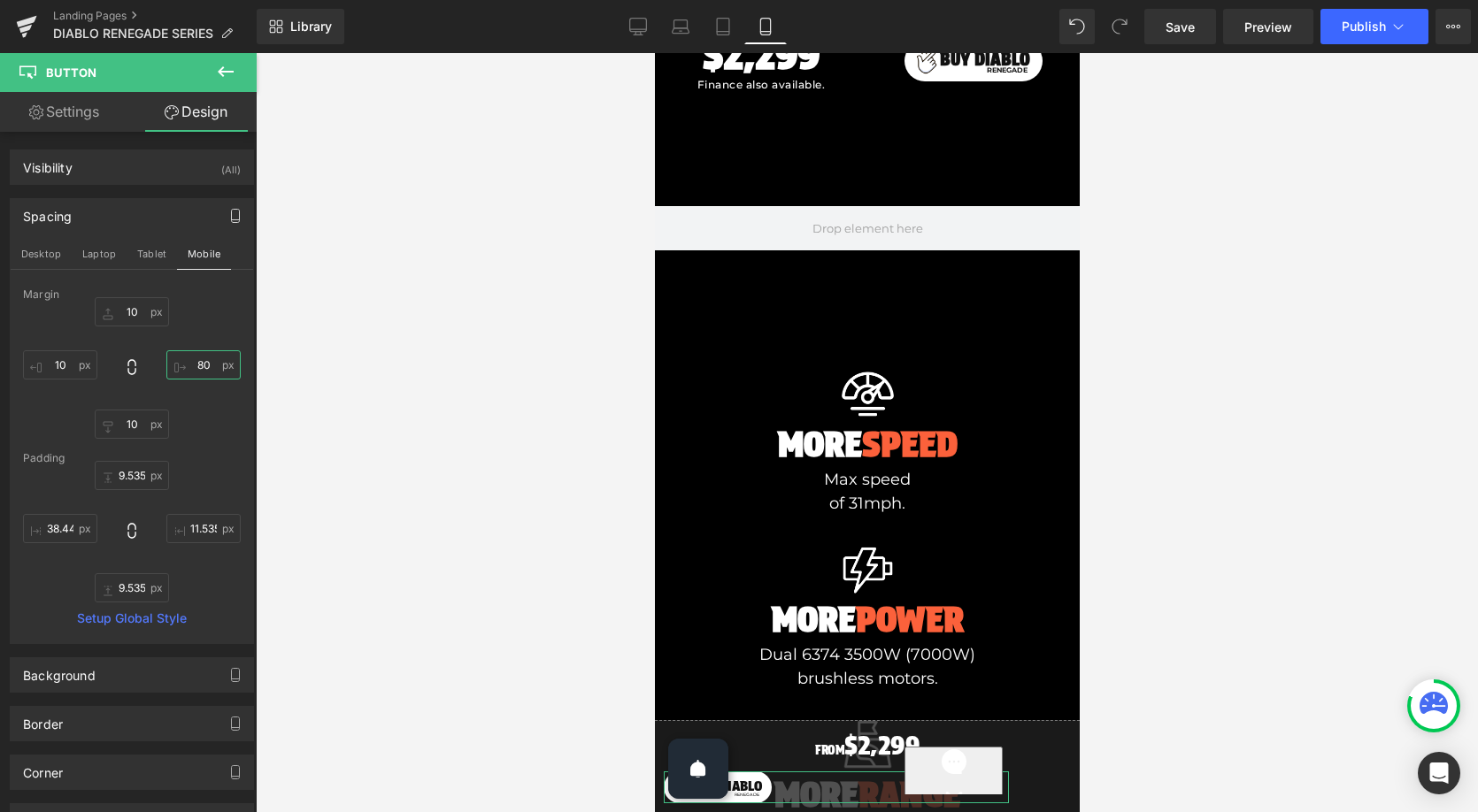 click on "80" at bounding box center [204, 364] 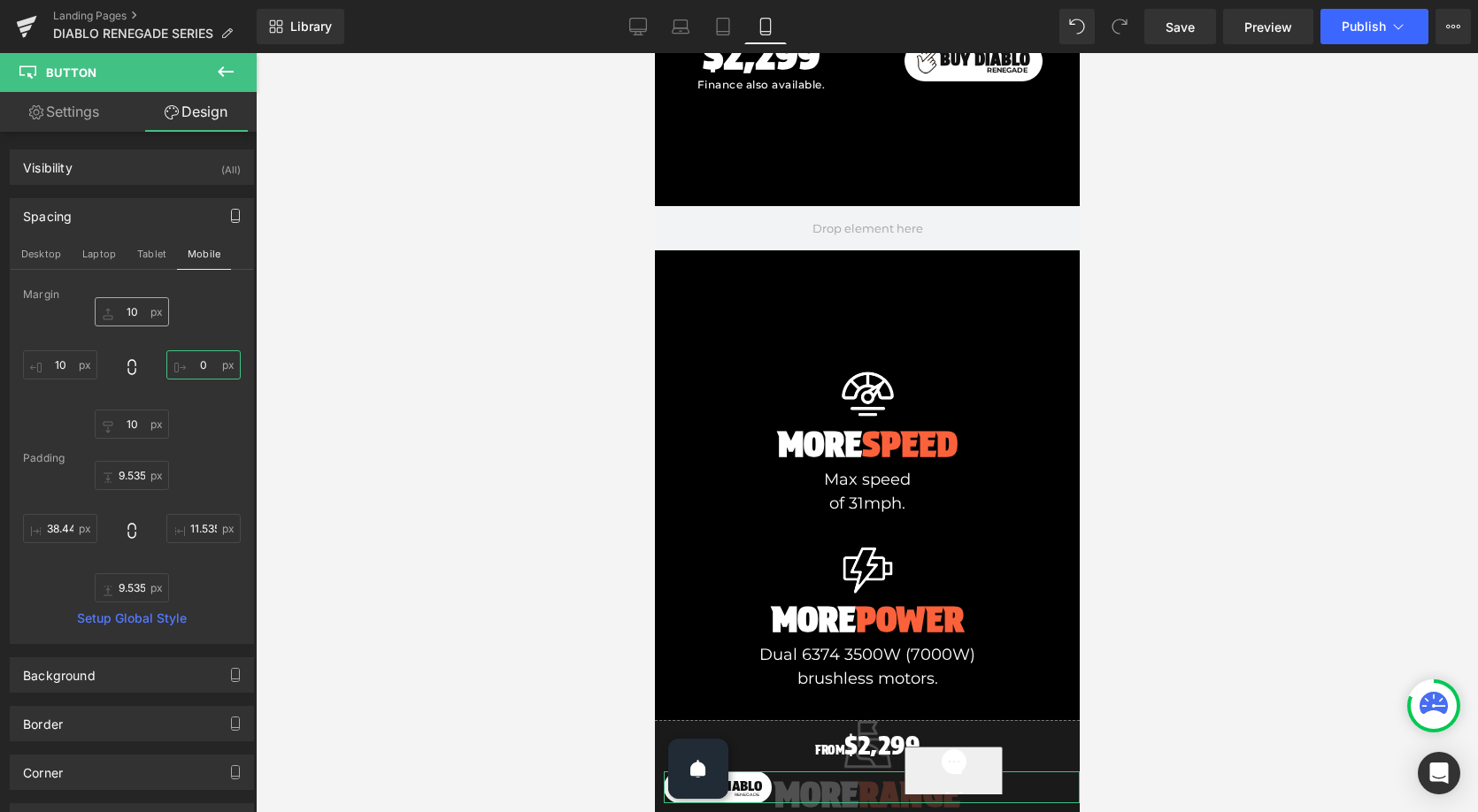 type 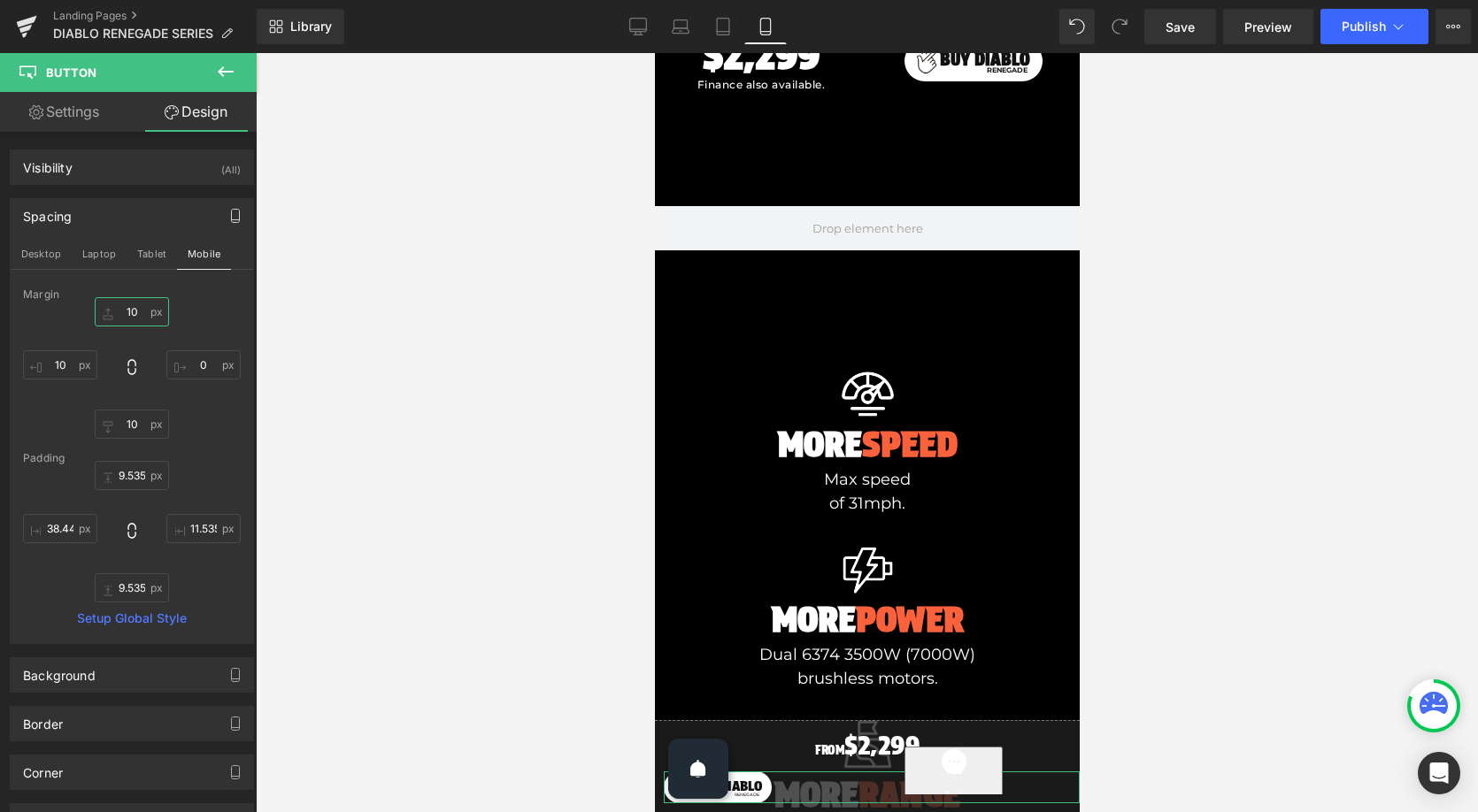 click on "10" at bounding box center [132, 311] 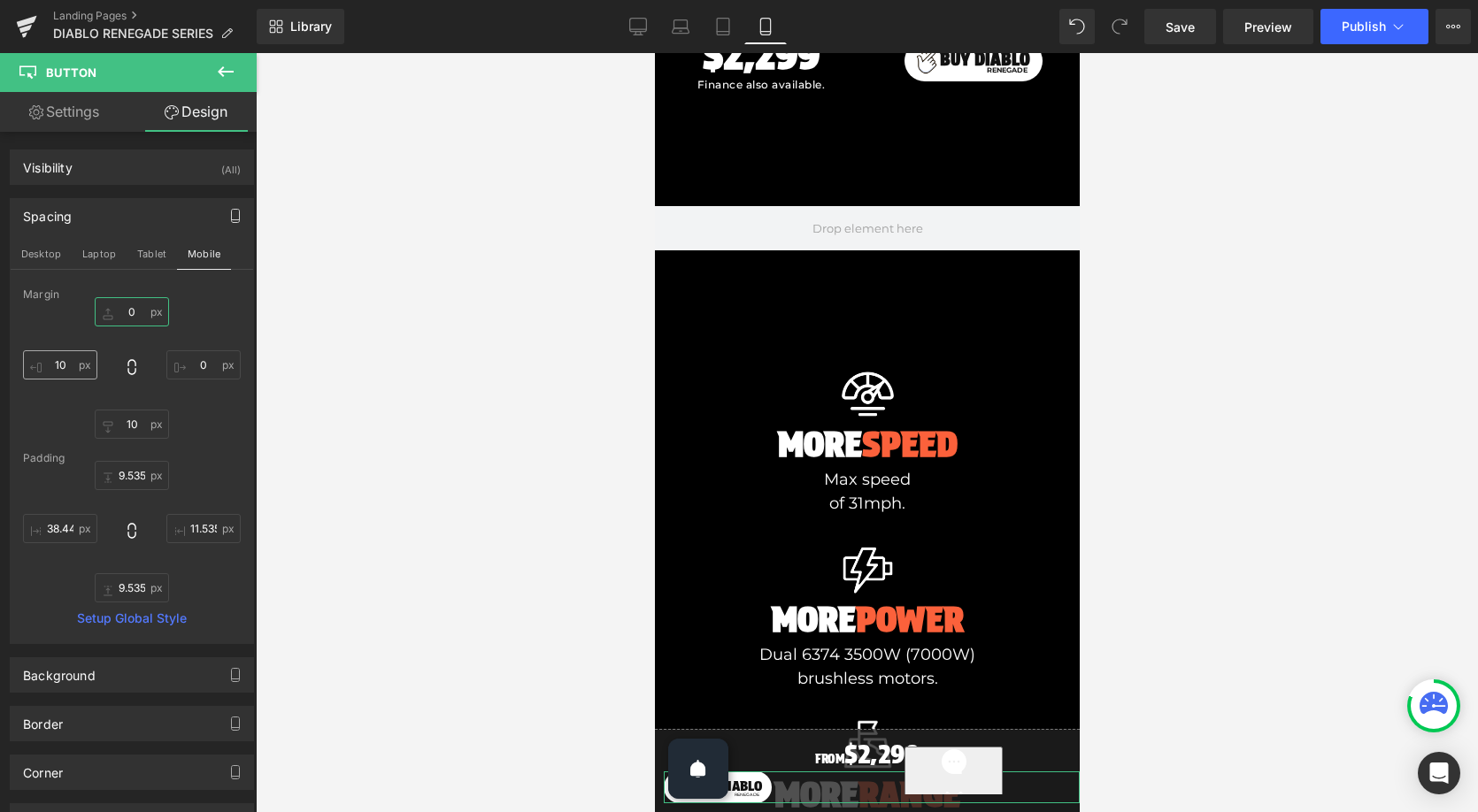 type 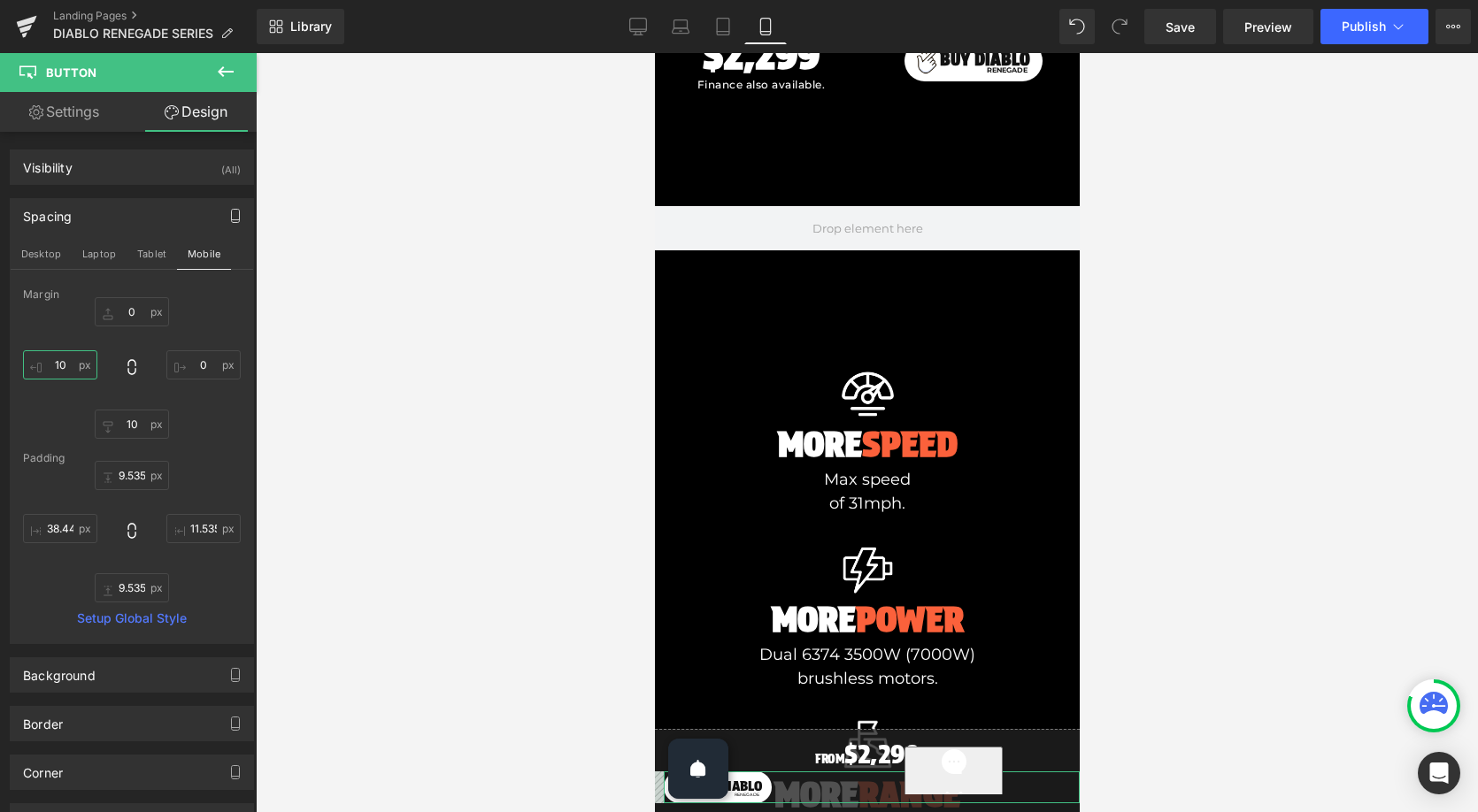 click on "10" at bounding box center [60, 364] 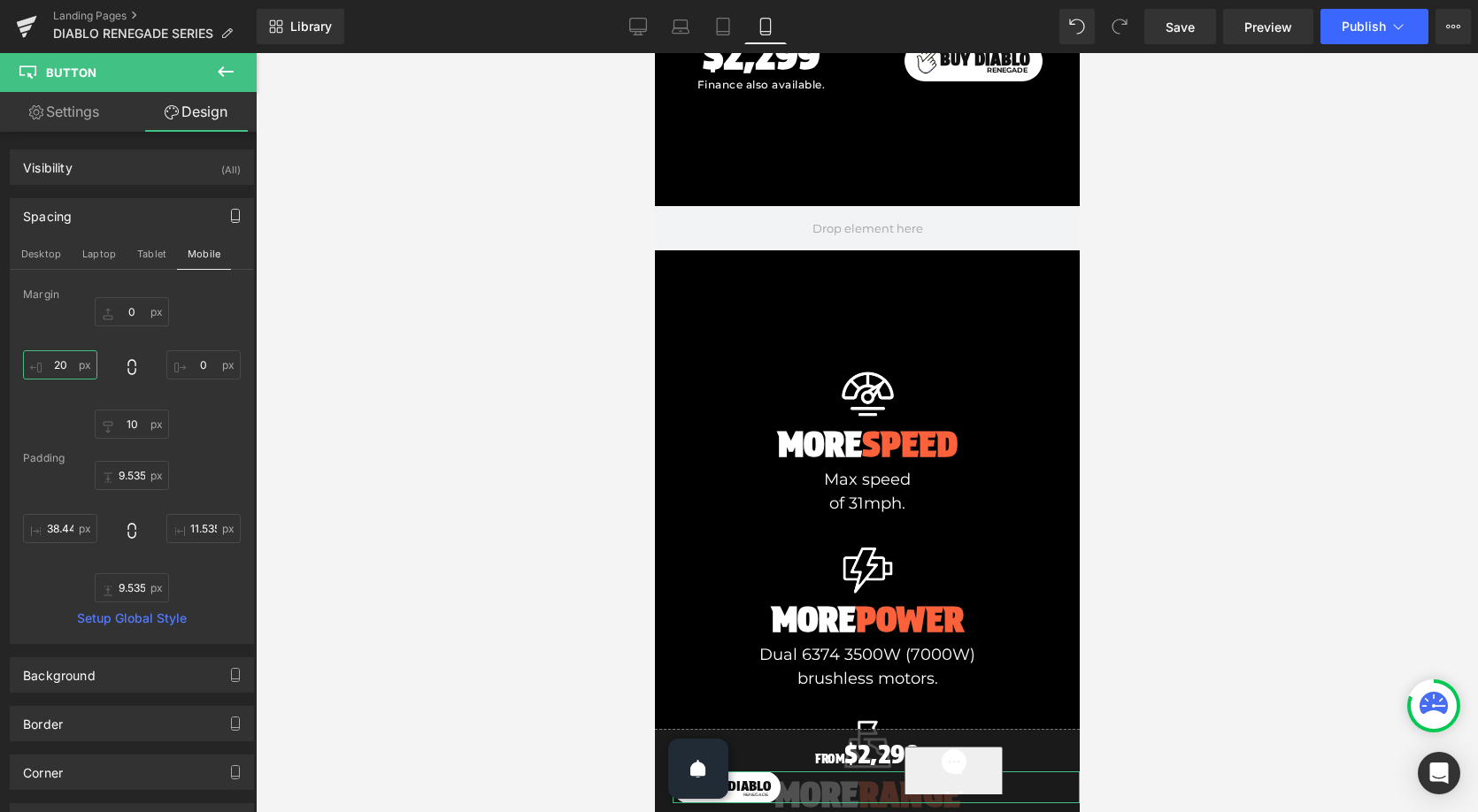 type on "20" 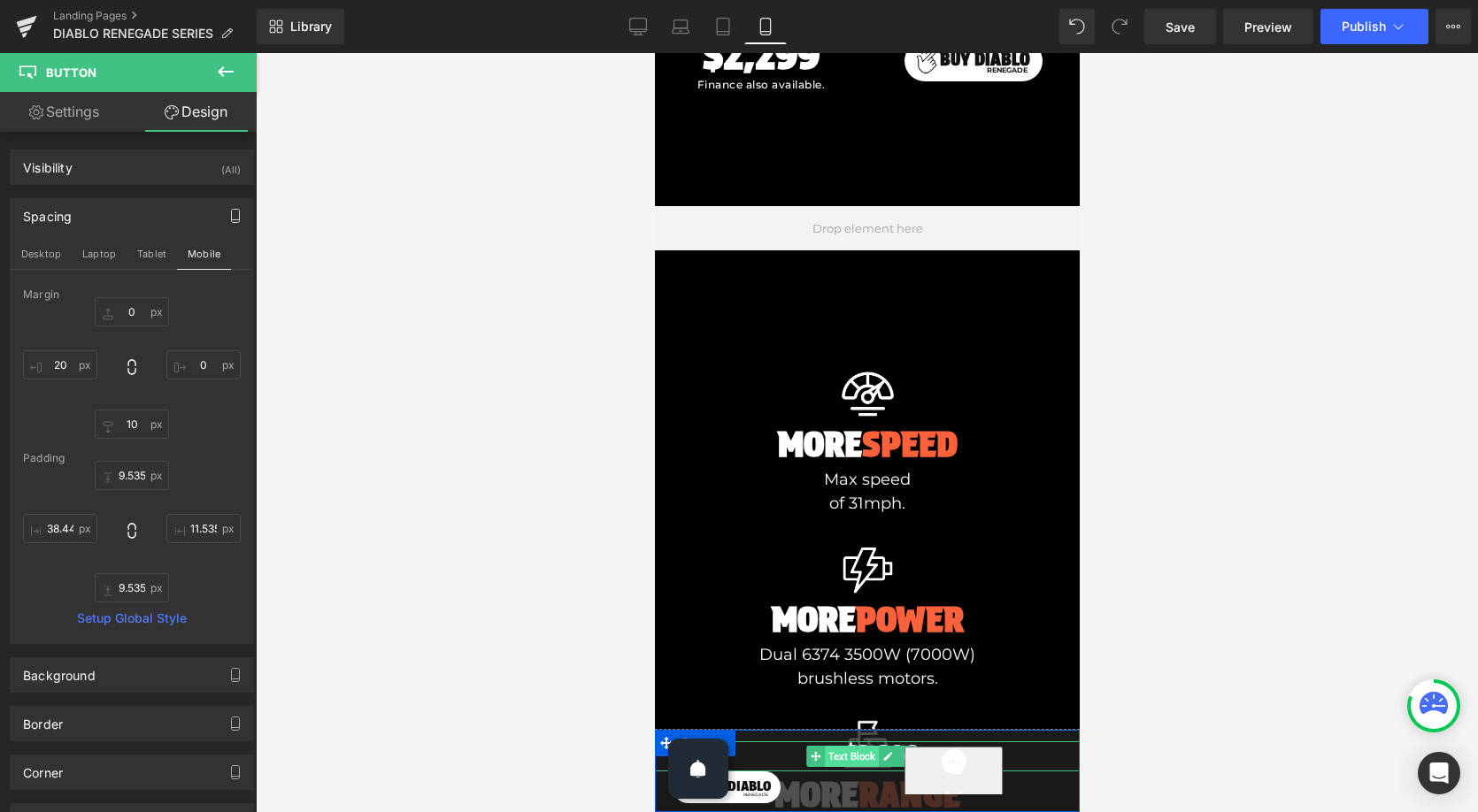 click on "Text Block" at bounding box center [851, 756] 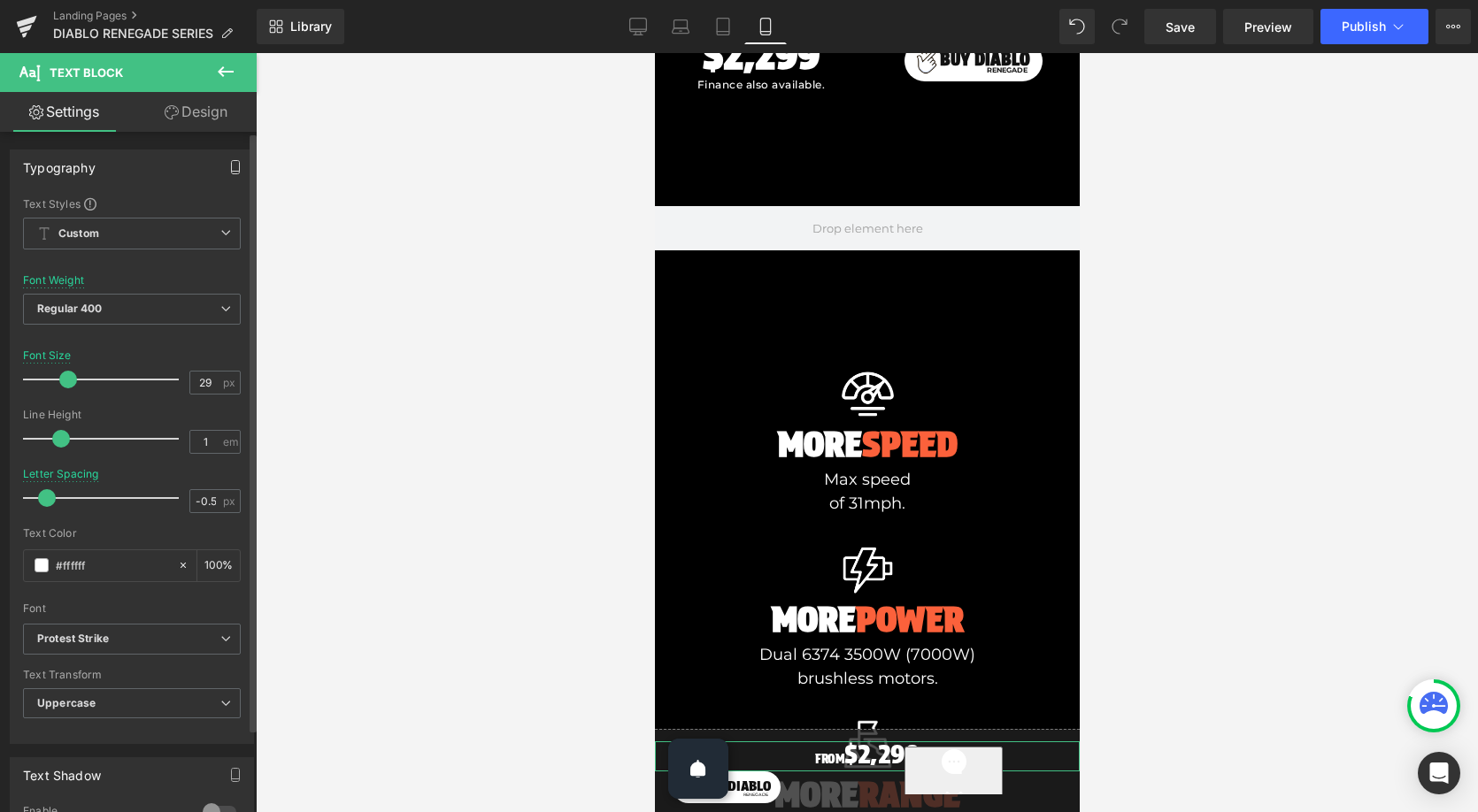 click 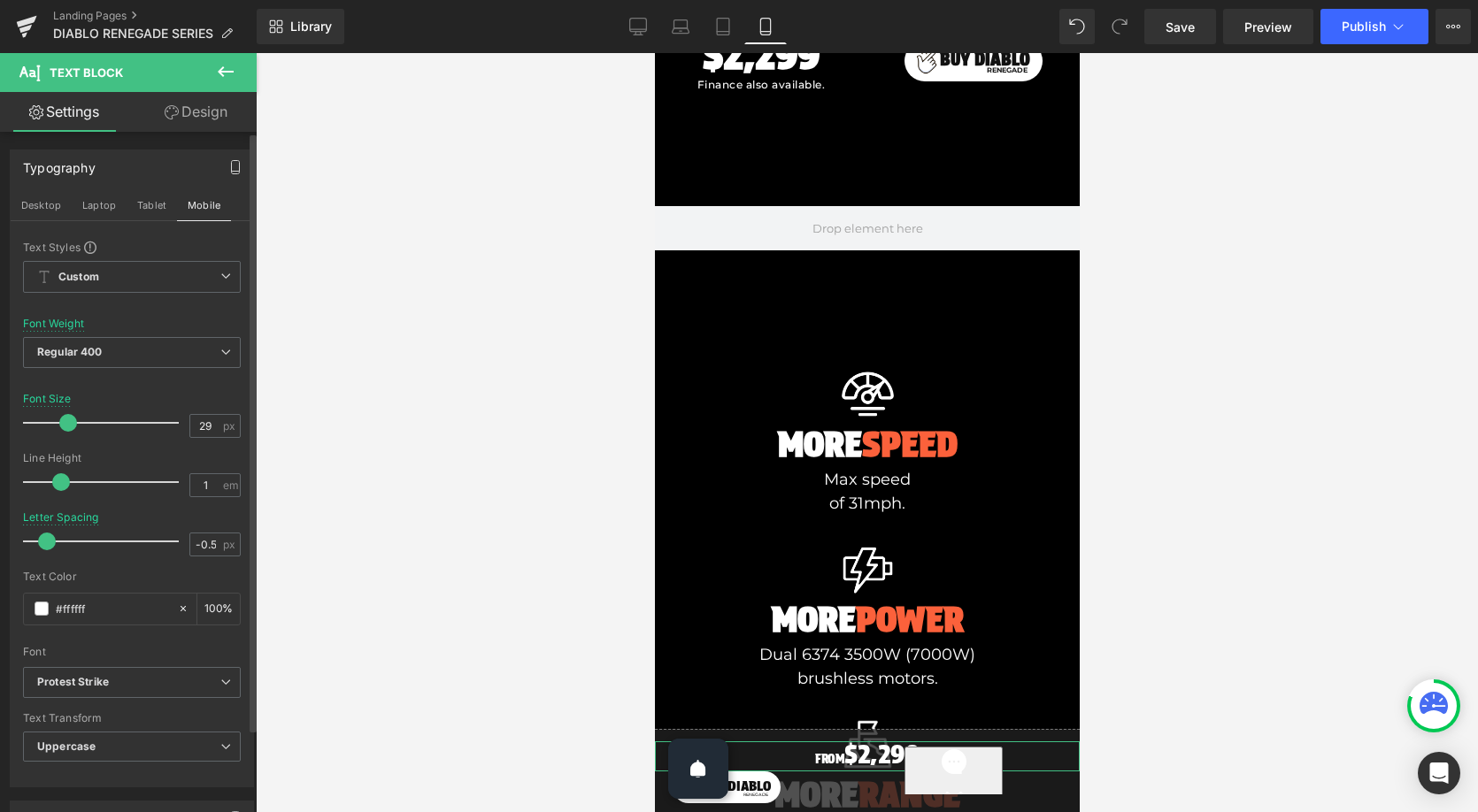 click 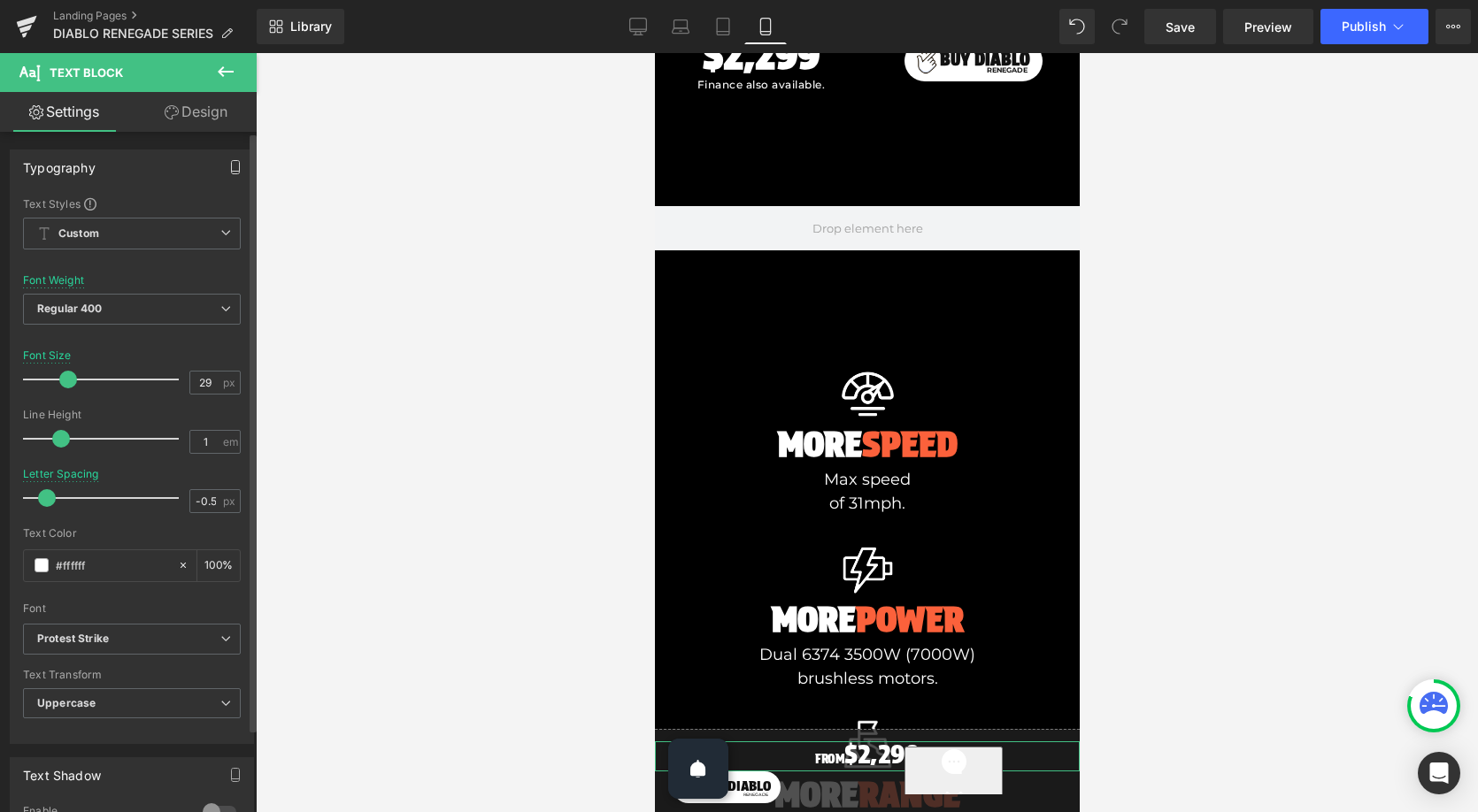 click on "Design" at bounding box center (196, 111) 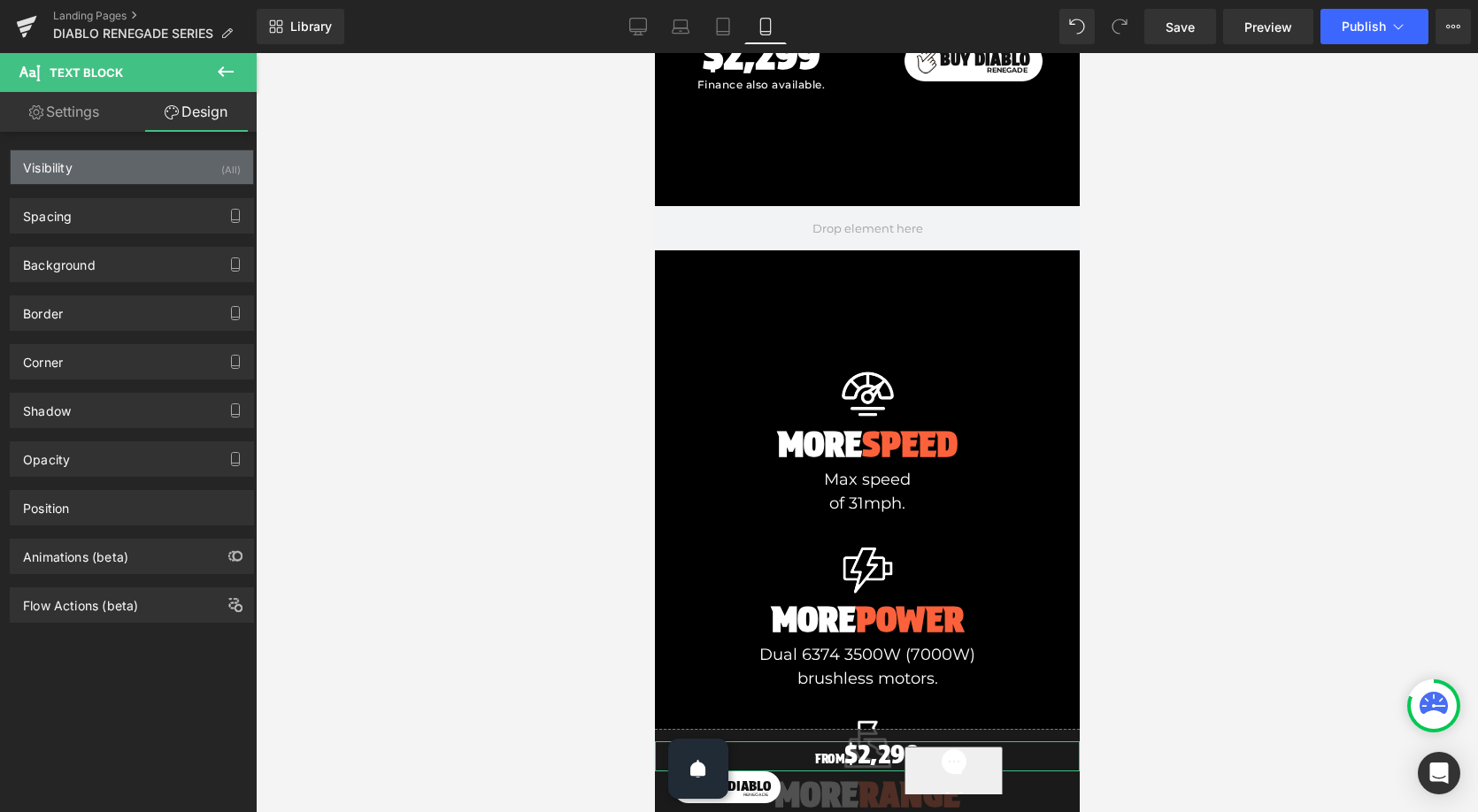 type on "13" 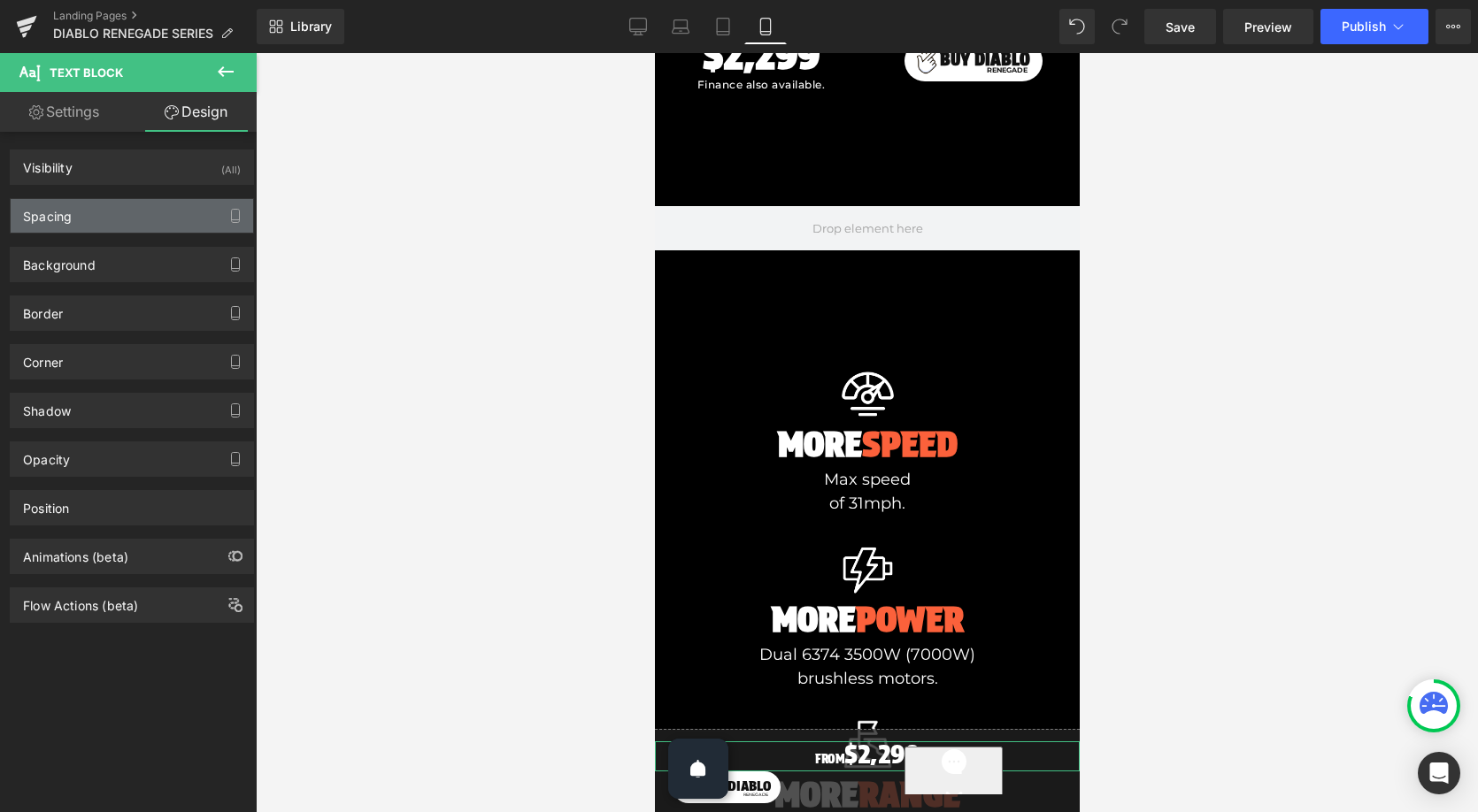 click on "Spacing" at bounding box center [132, 216] 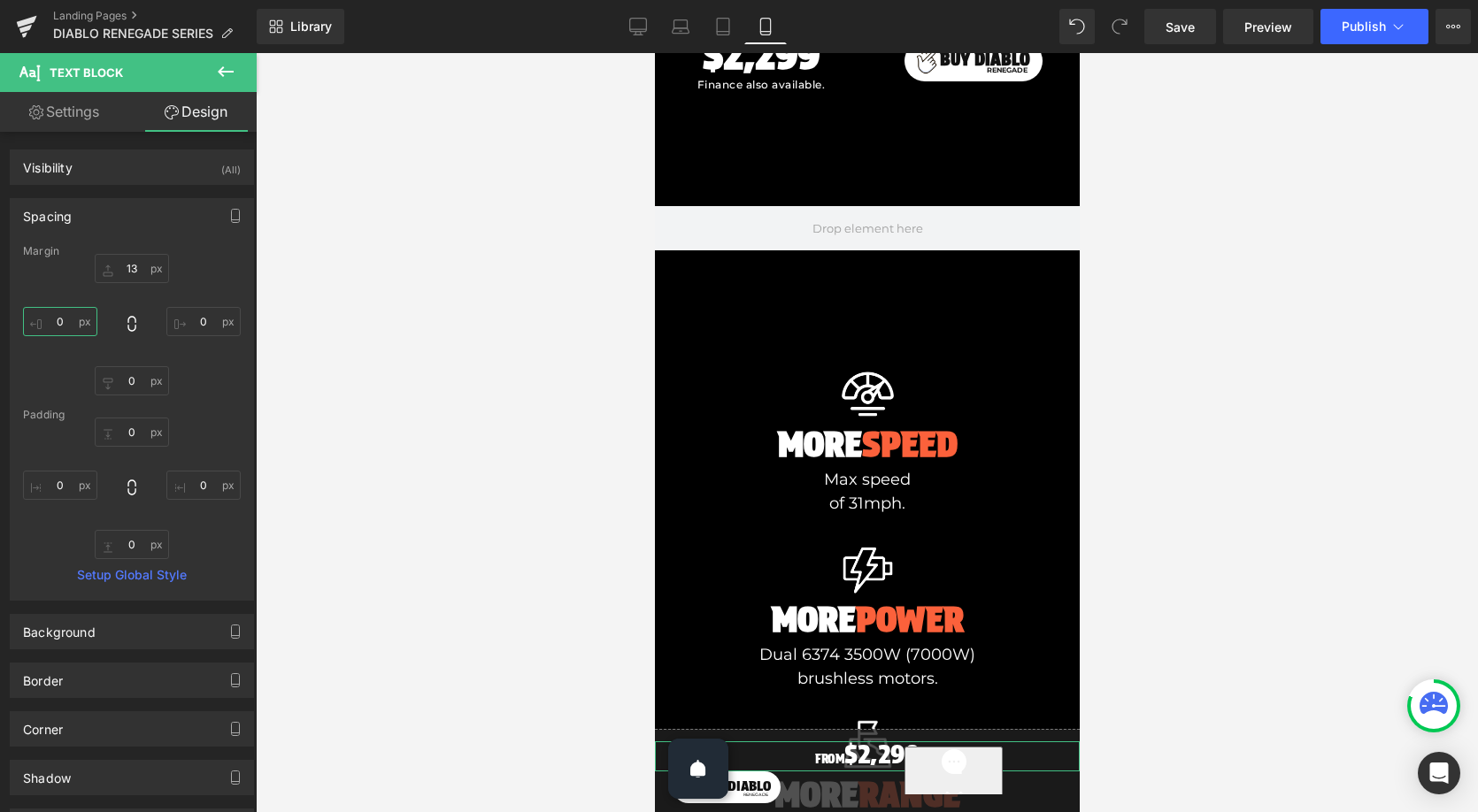 click on "0" at bounding box center (60, 321) 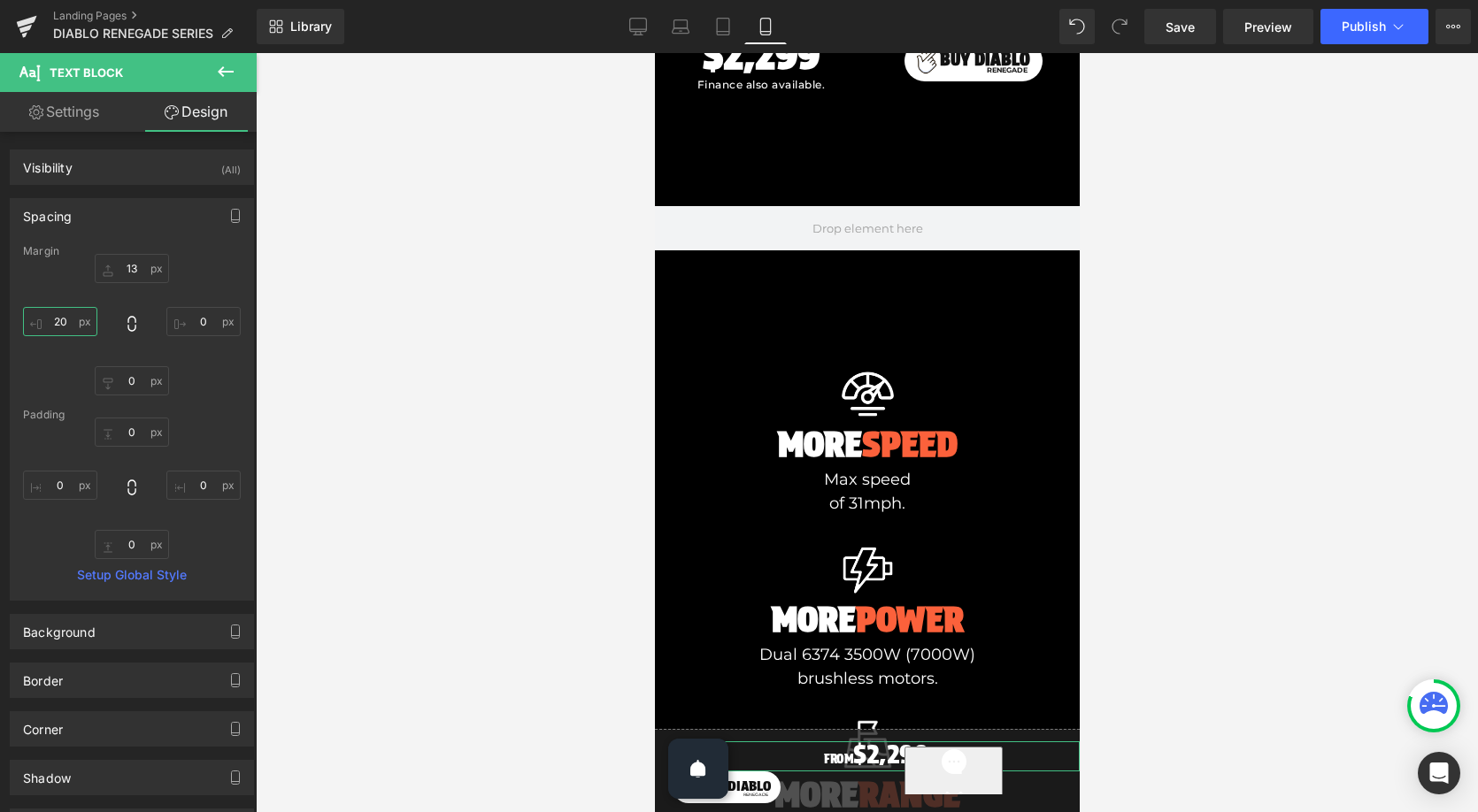 type on "20" 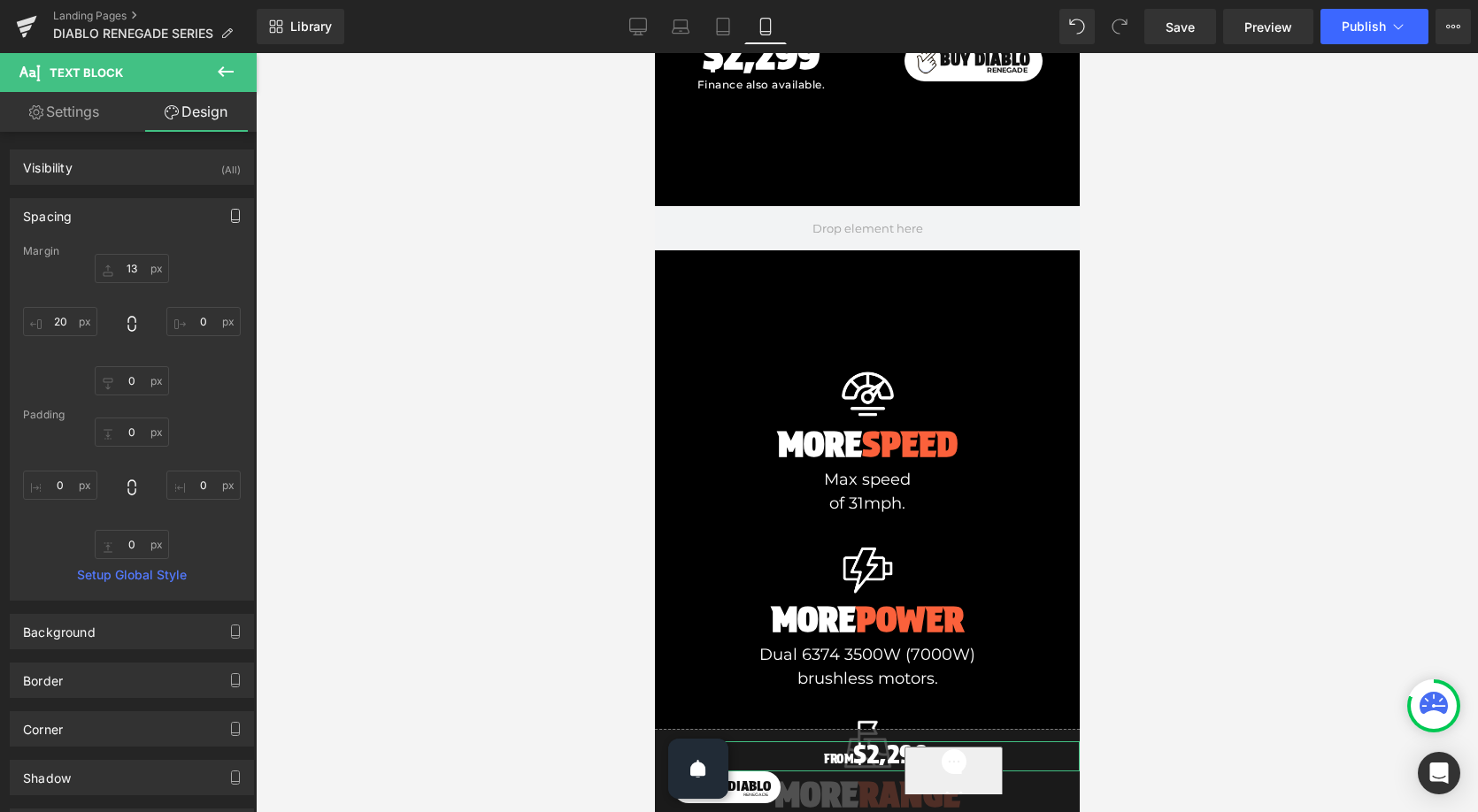 click 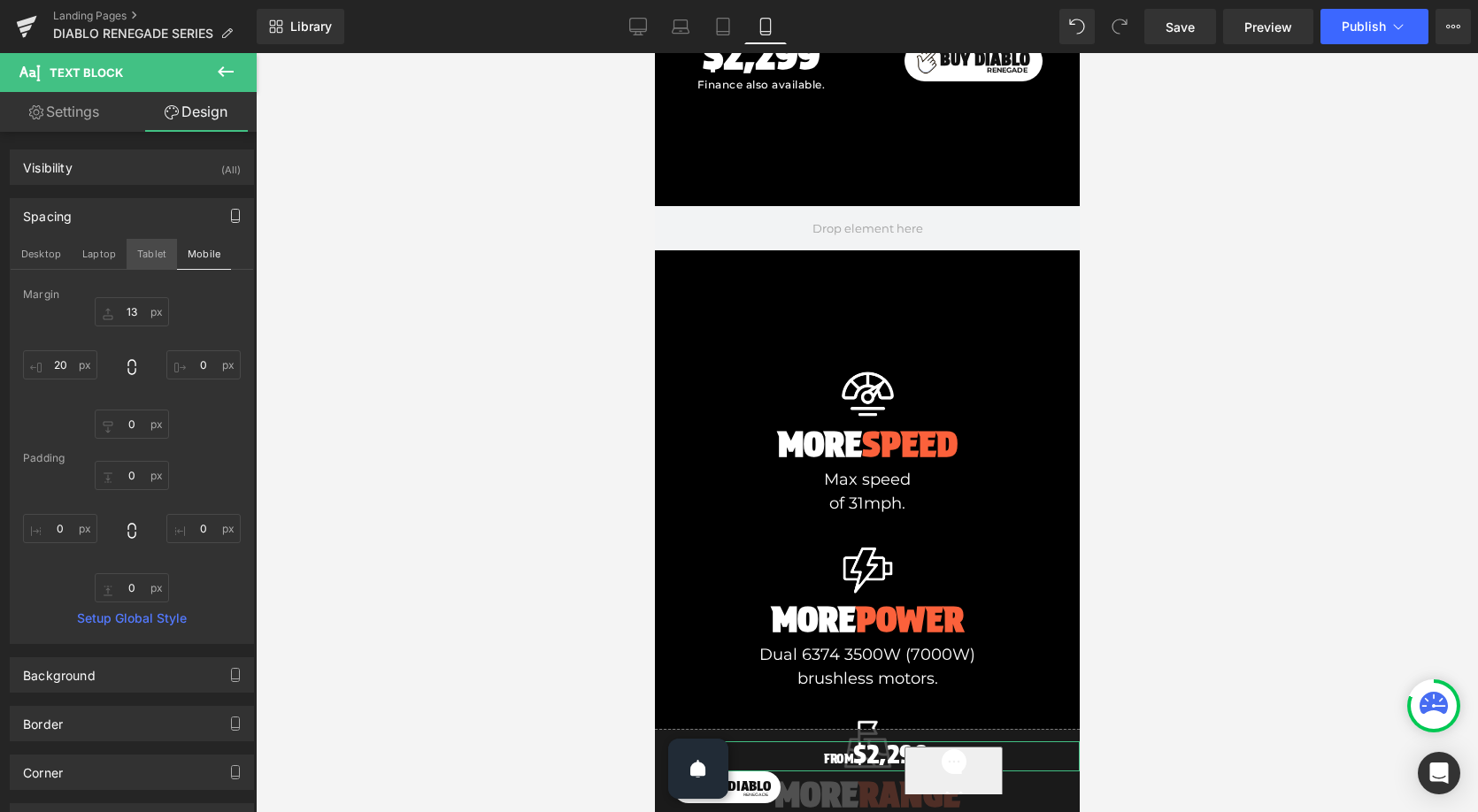 click on "Tablet" at bounding box center (151, 254) 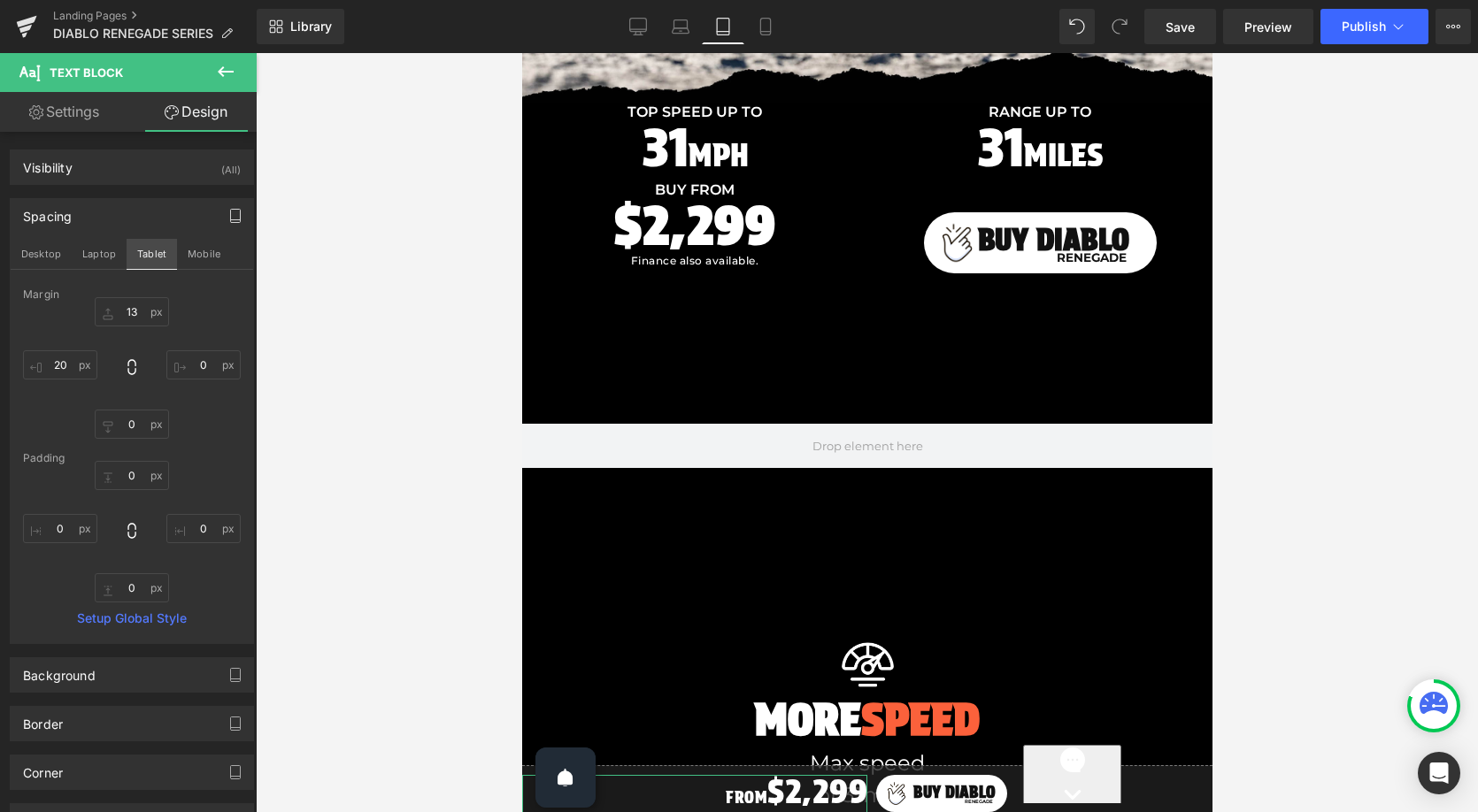type on "10" 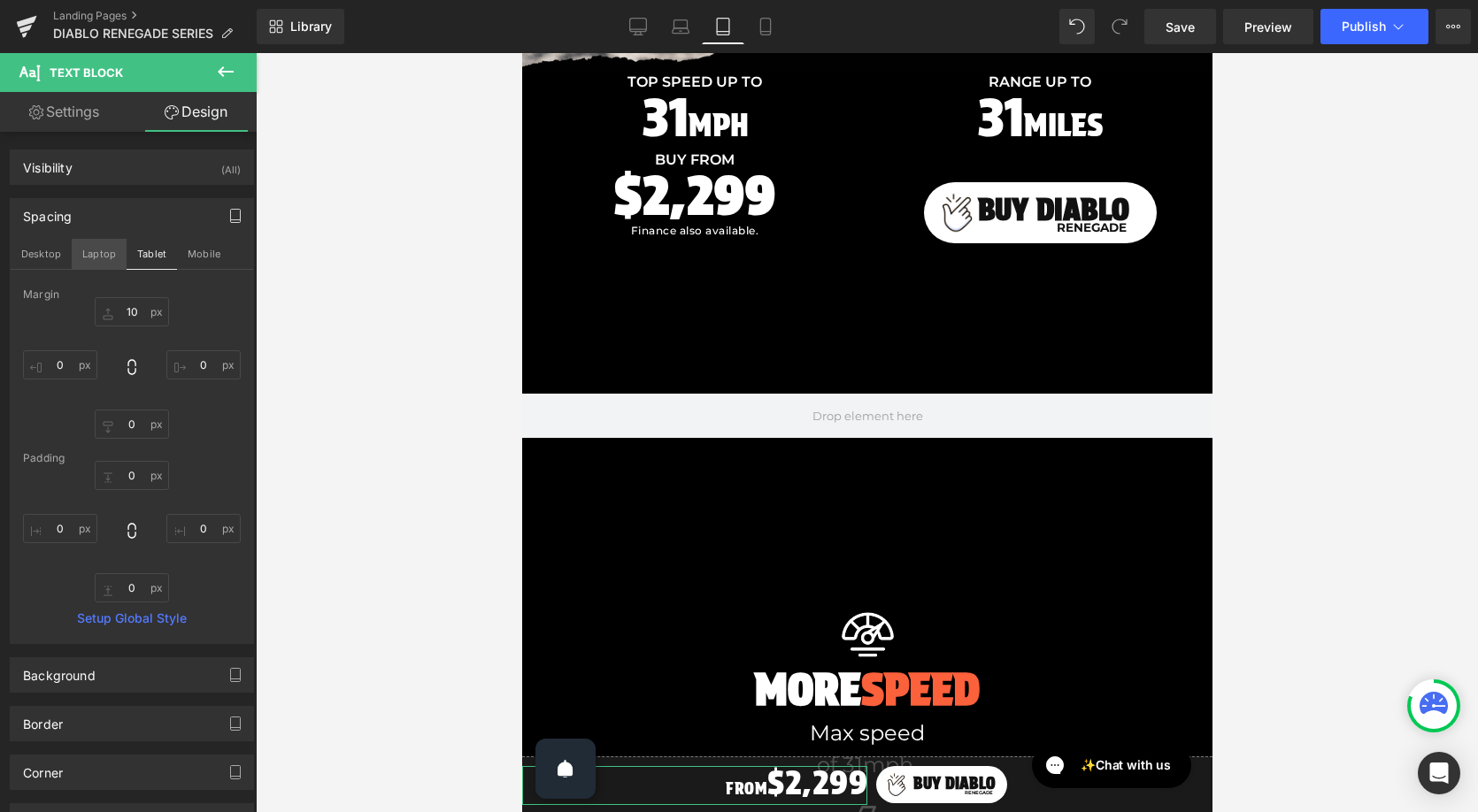 scroll, scrollTop: 472, scrollLeft: 0, axis: vertical 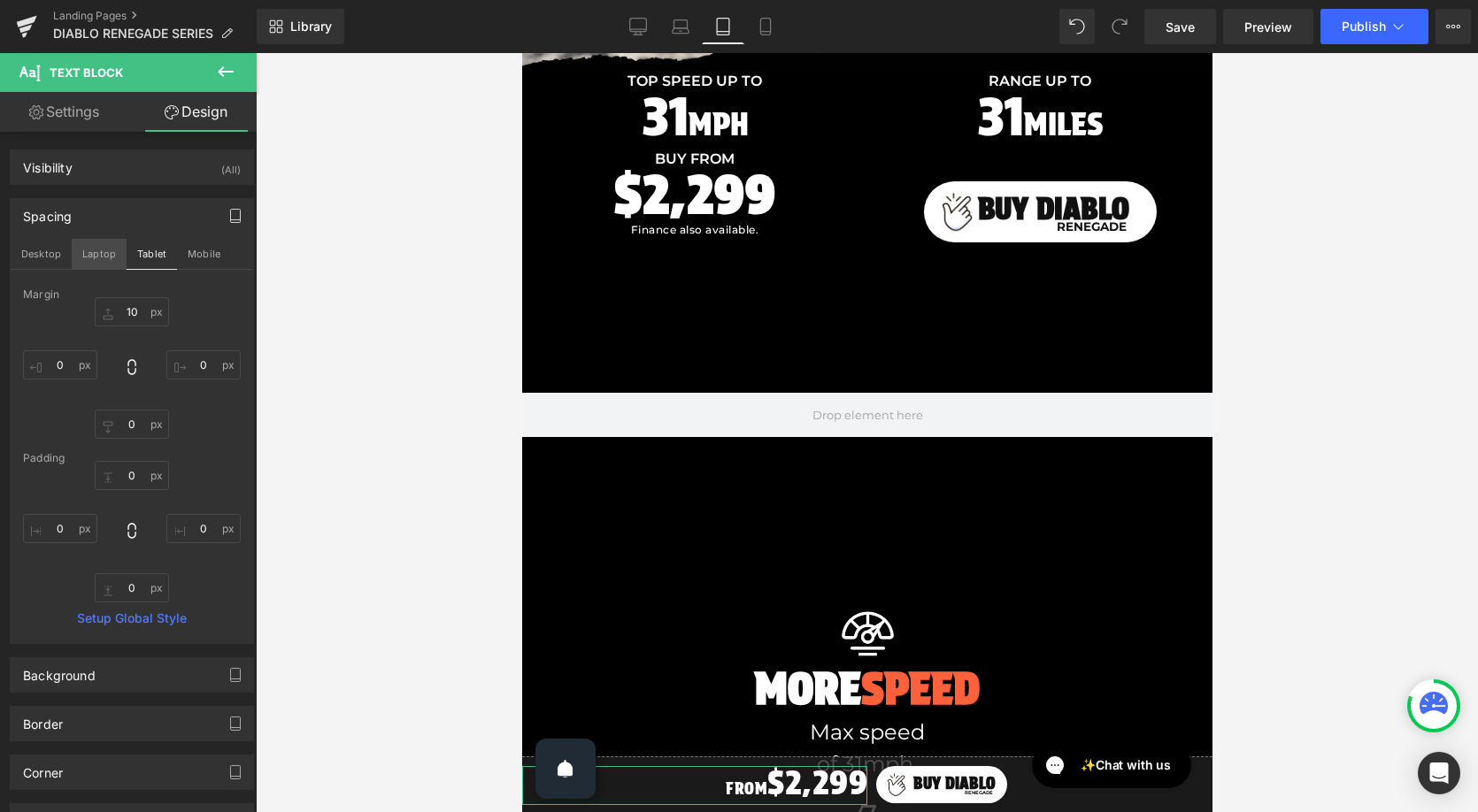 click on "Laptop" at bounding box center [99, 254] 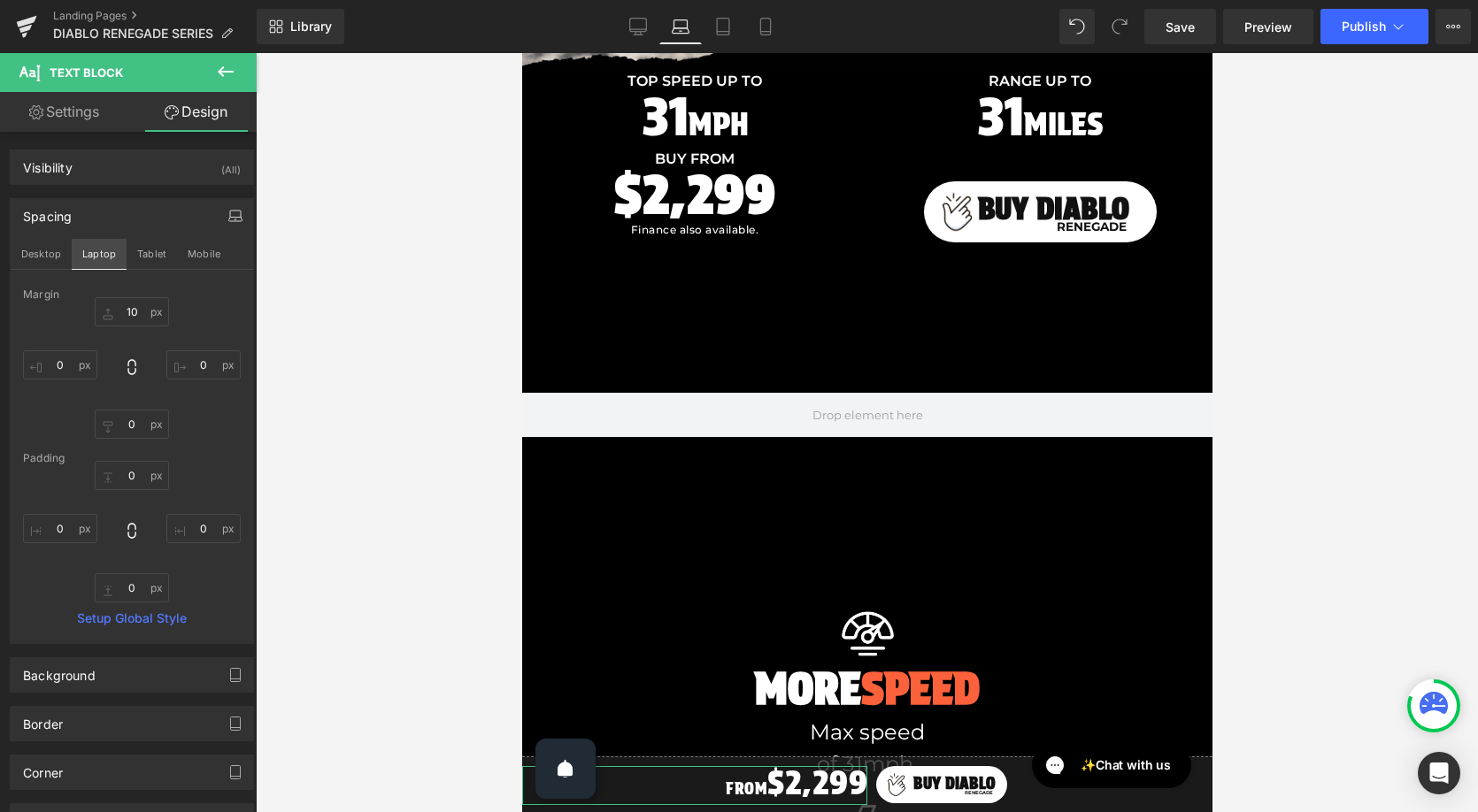 type on "10" 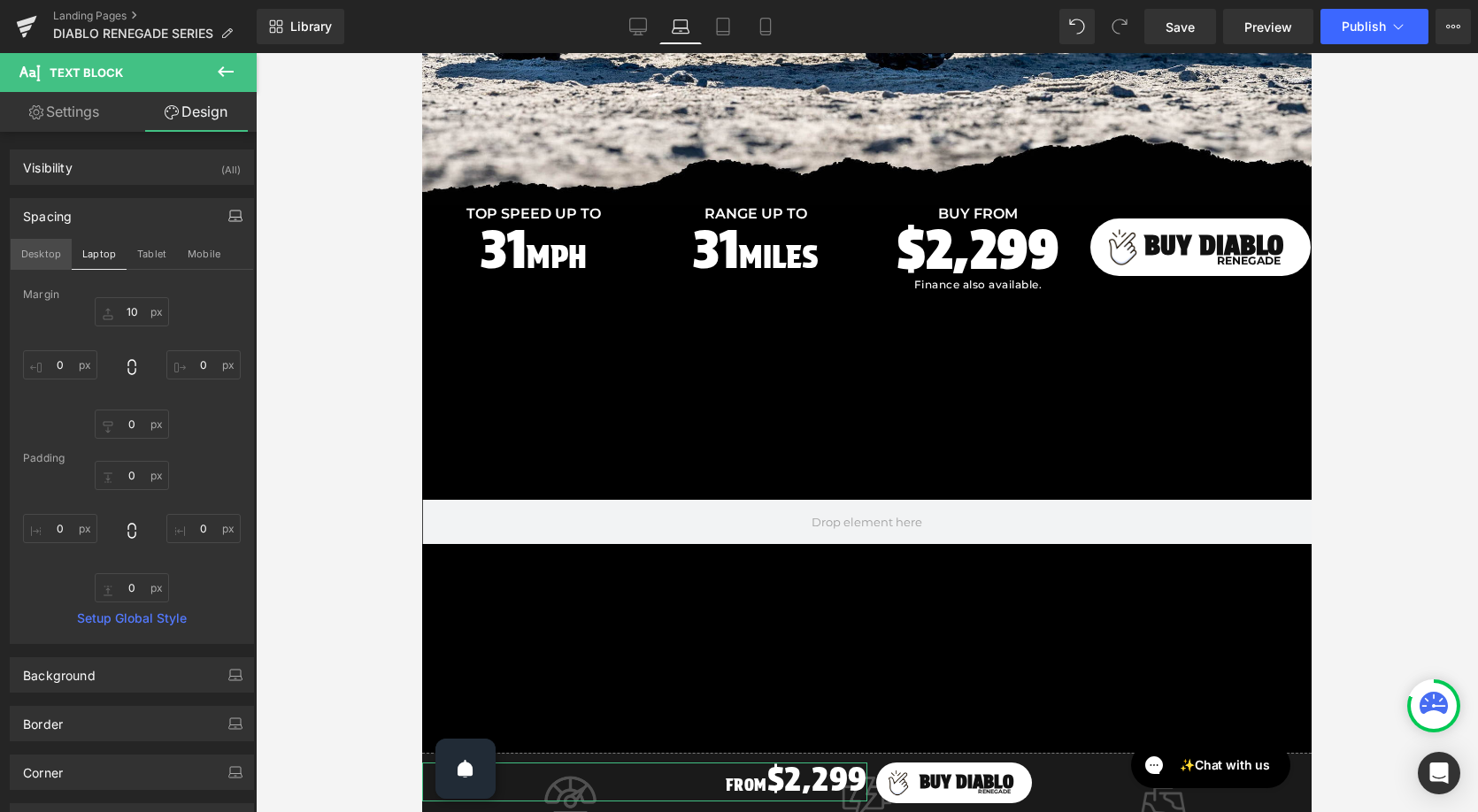 click on "Desktop" at bounding box center (41, 254) 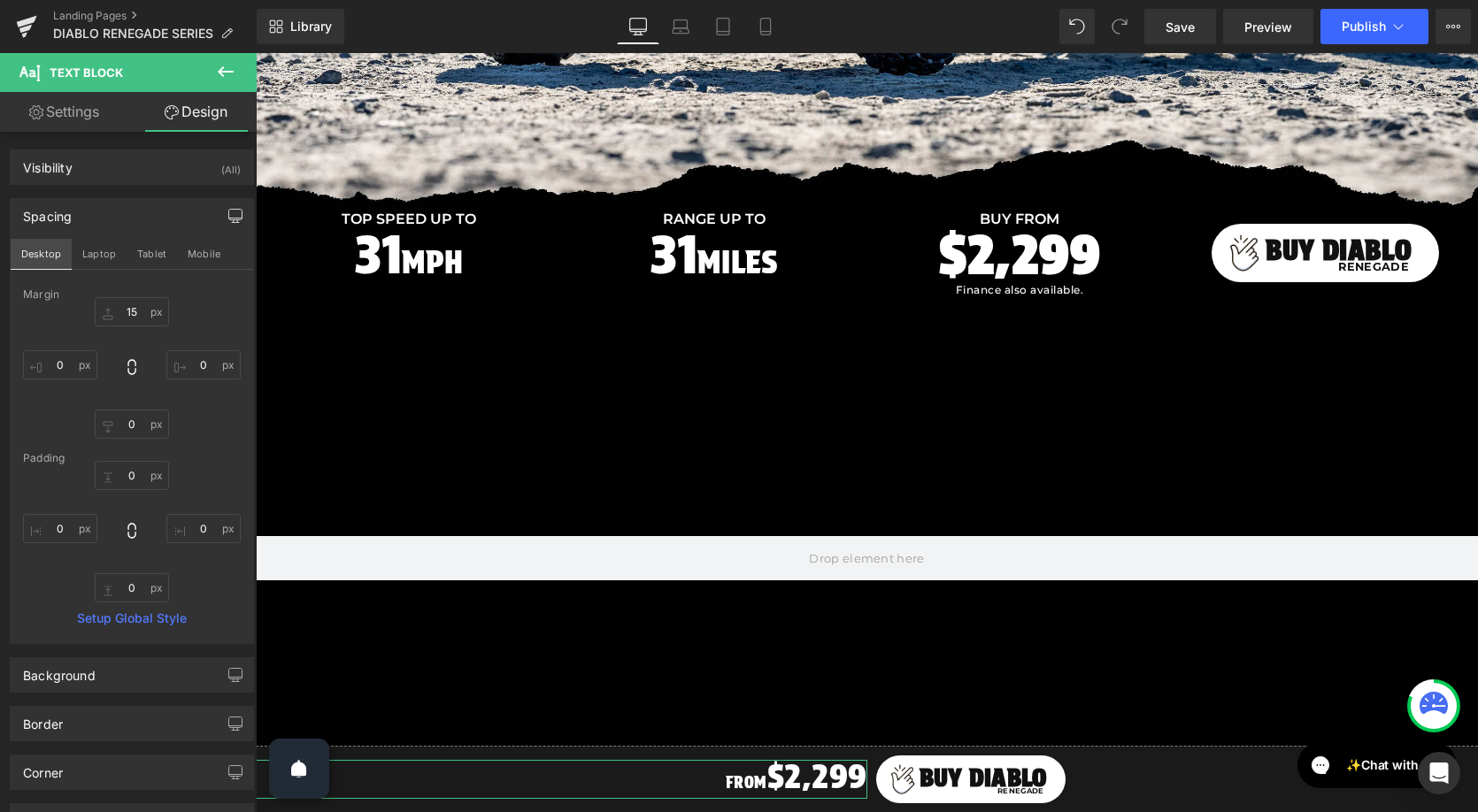 scroll, scrollTop: 477, scrollLeft: 0, axis: vertical 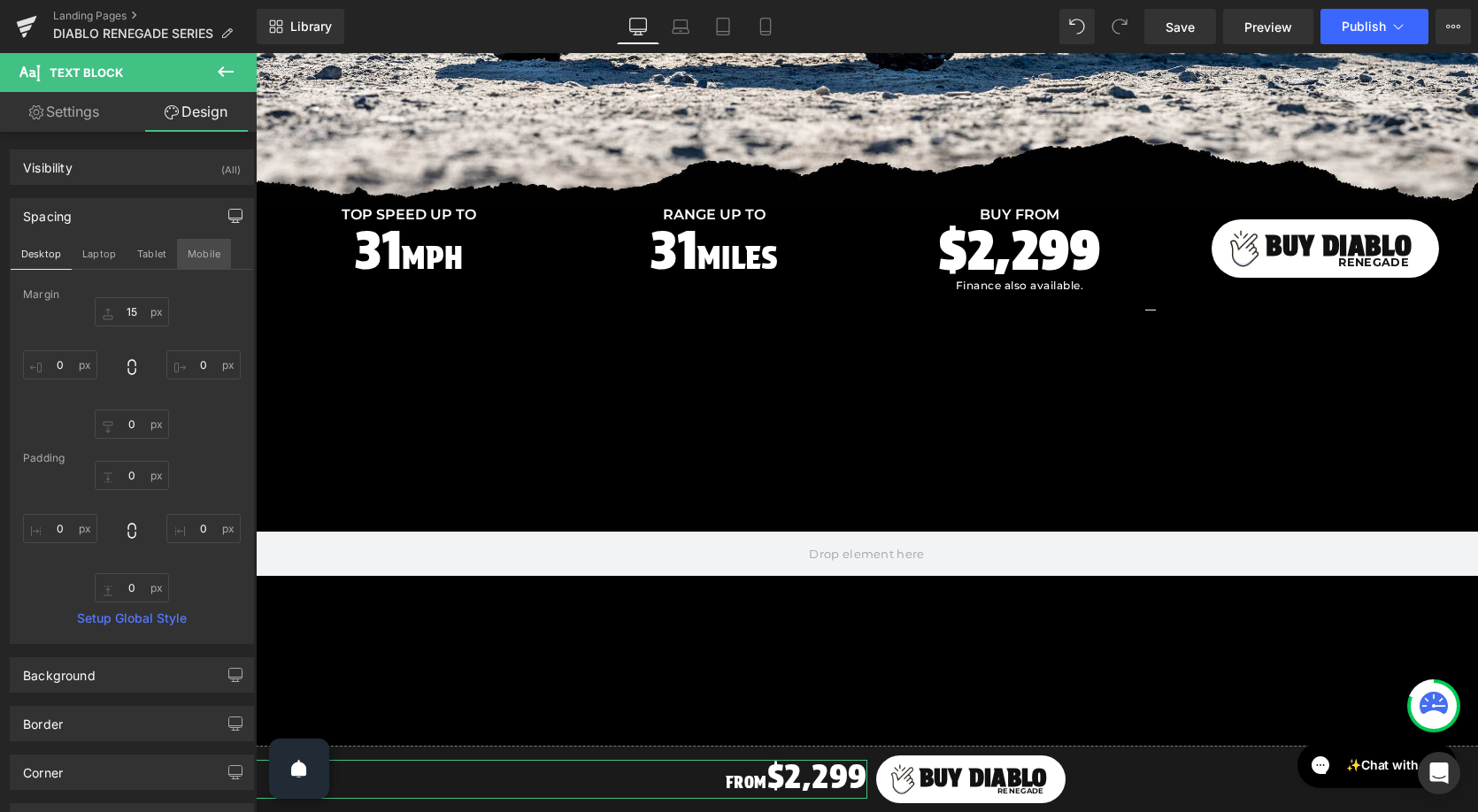 click on "Mobile" at bounding box center (204, 254) 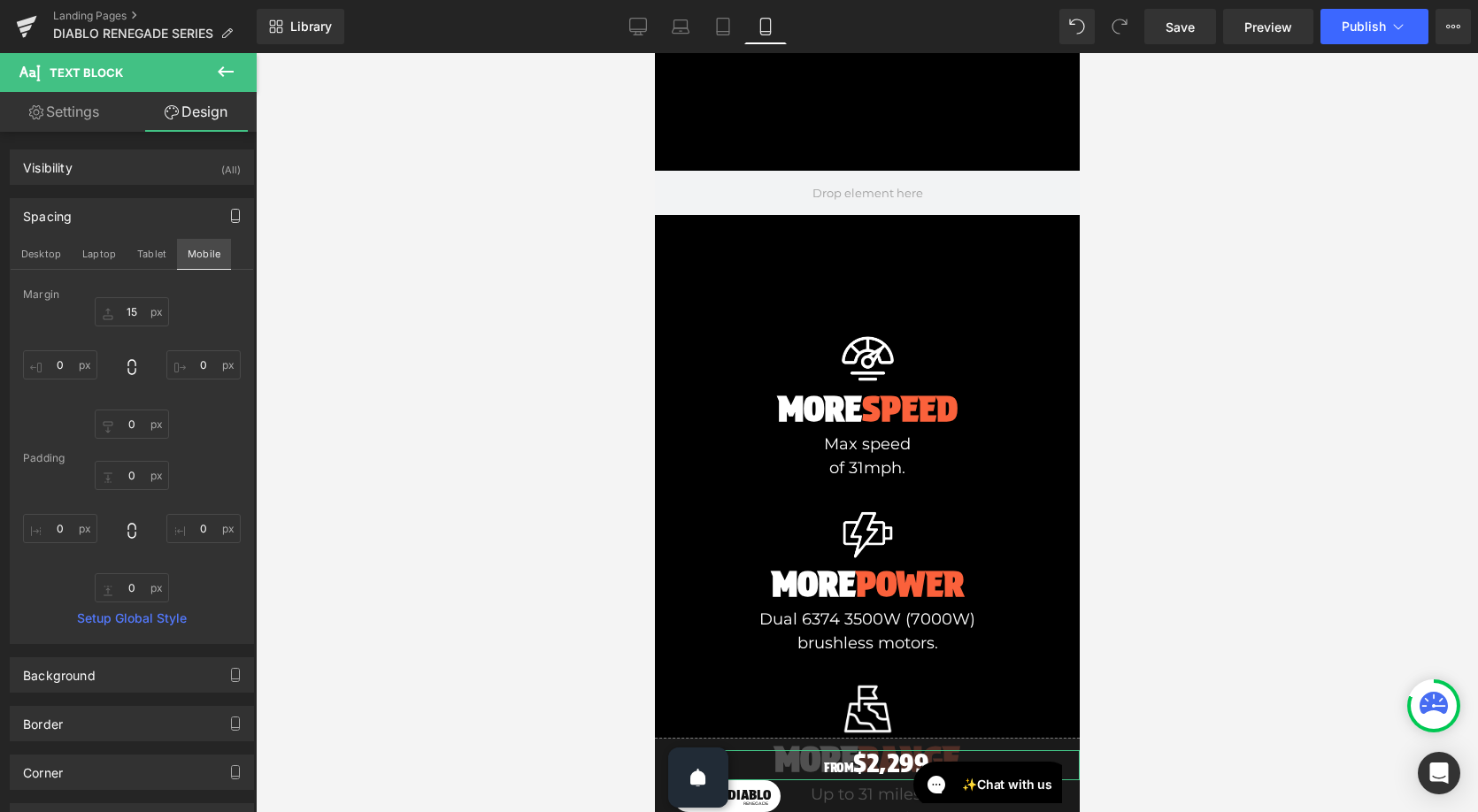 type on "13" 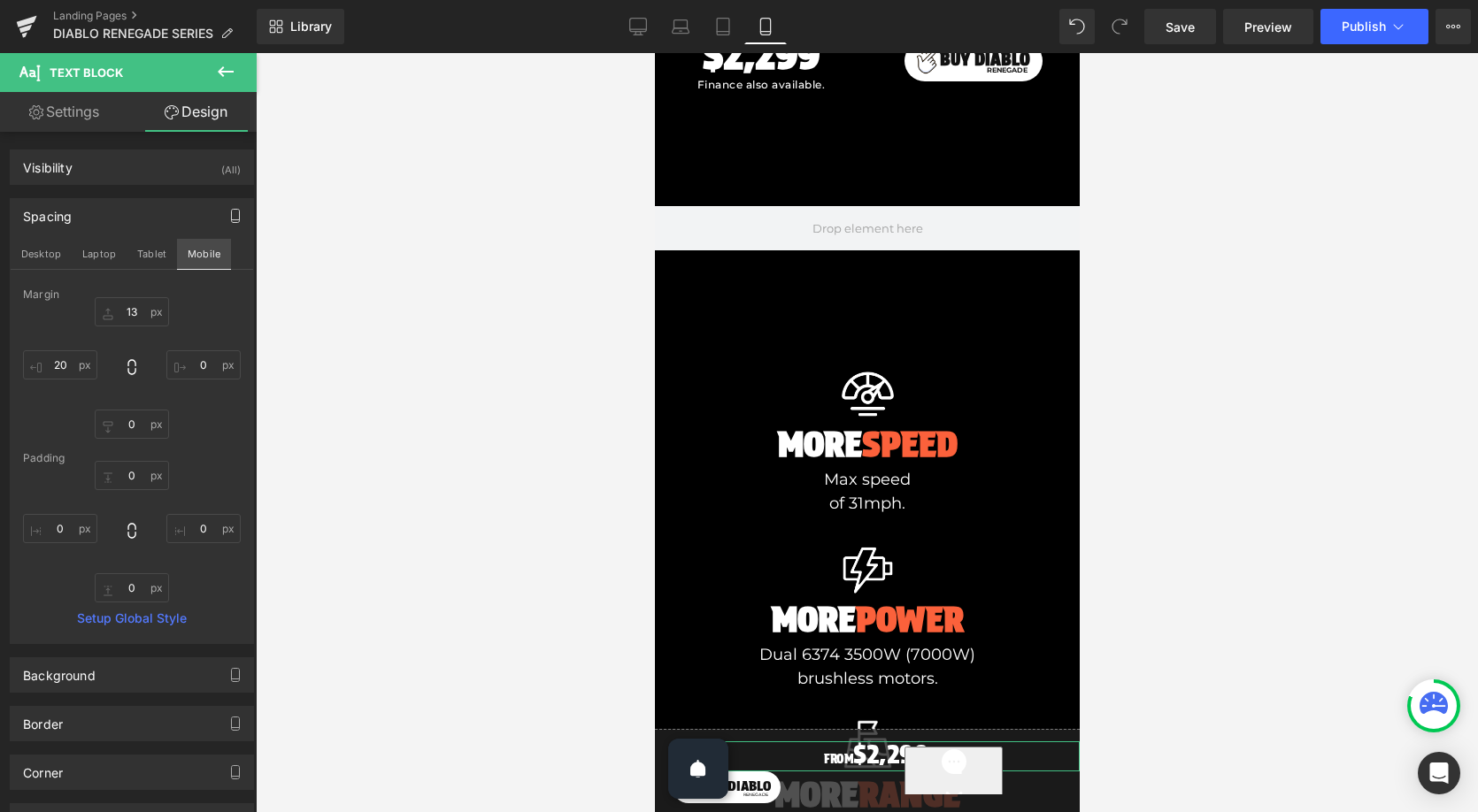 scroll, scrollTop: 442, scrollLeft: 0, axis: vertical 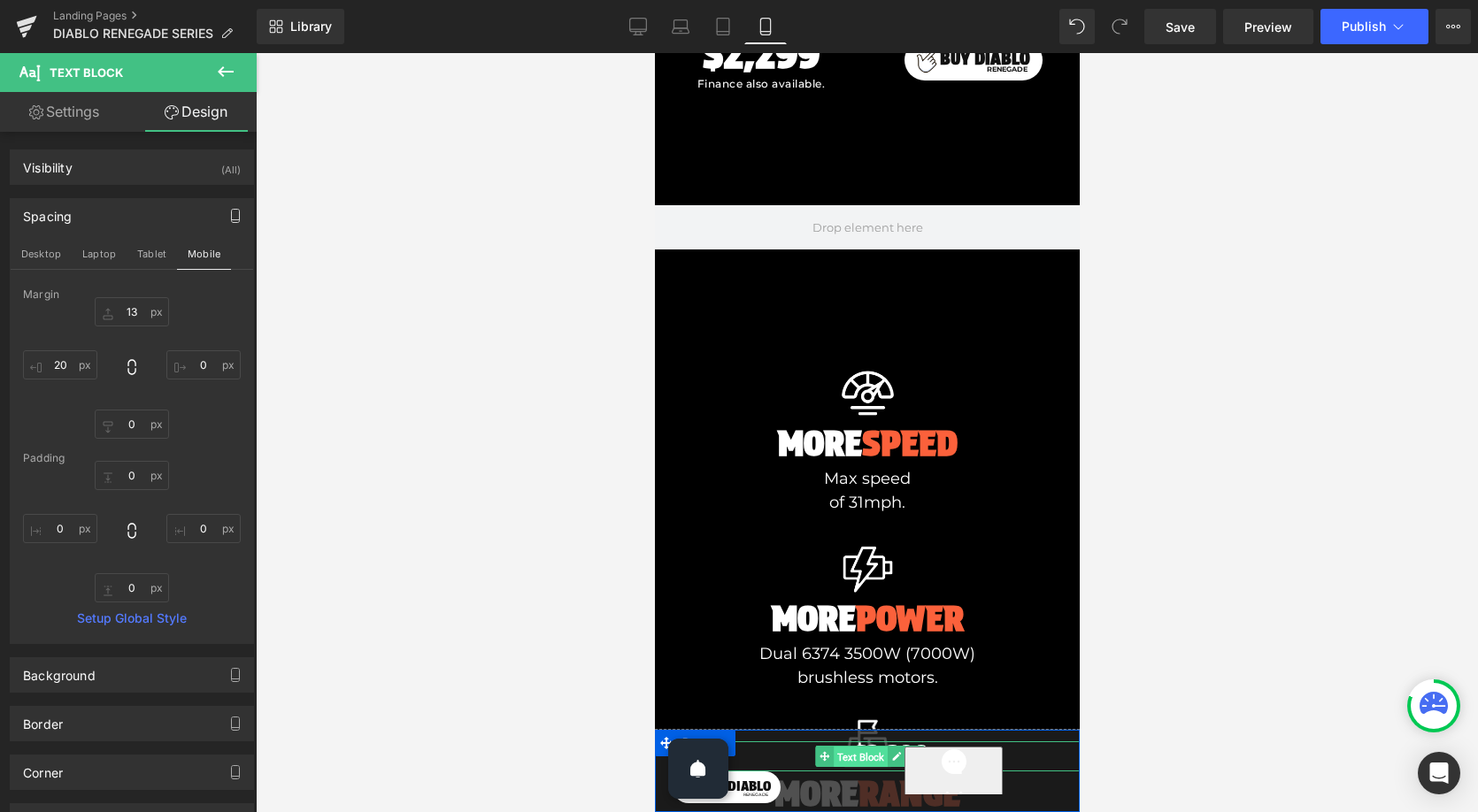 click on "Text Block" at bounding box center (859, 757) 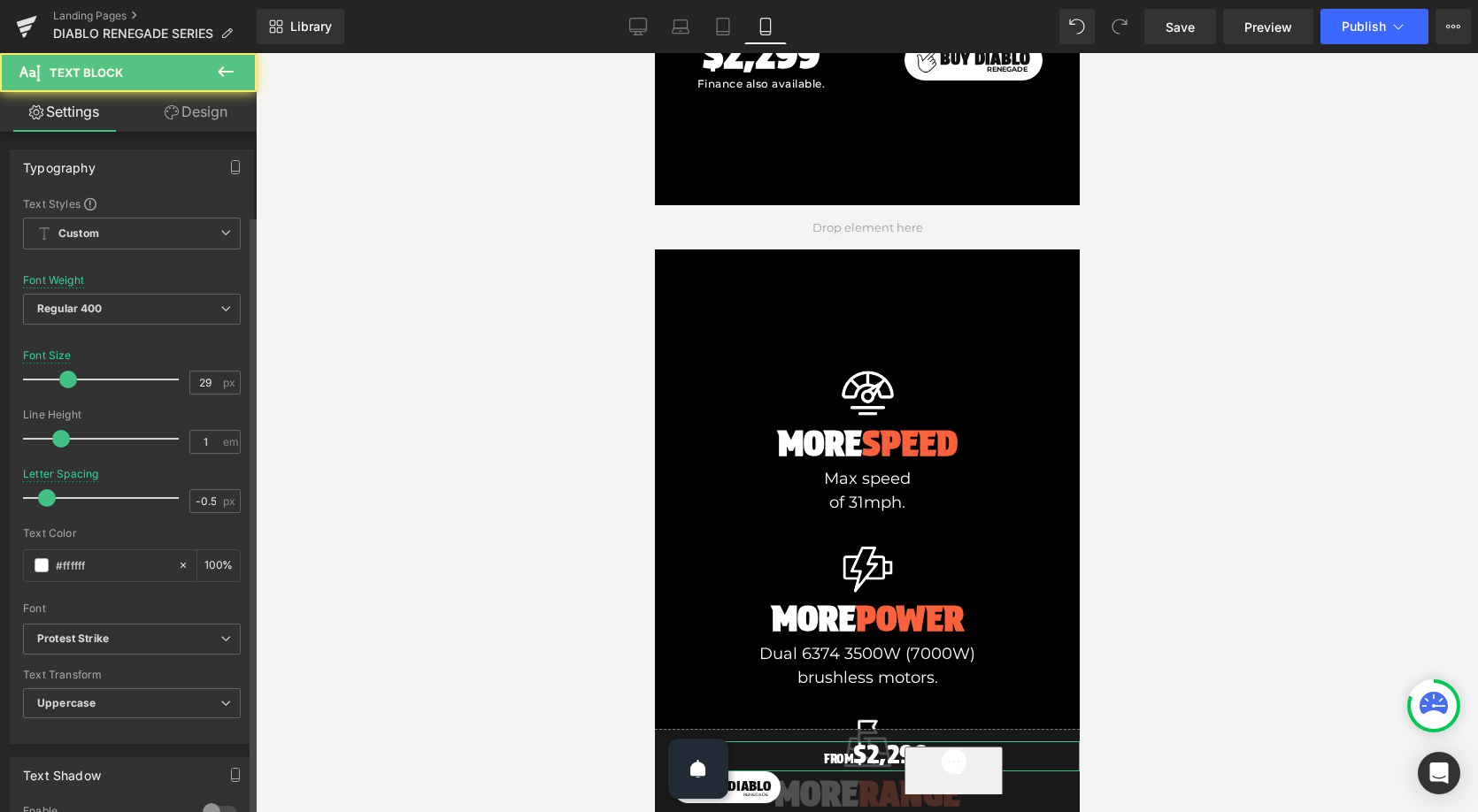 scroll, scrollTop: 439, scrollLeft: 0, axis: vertical 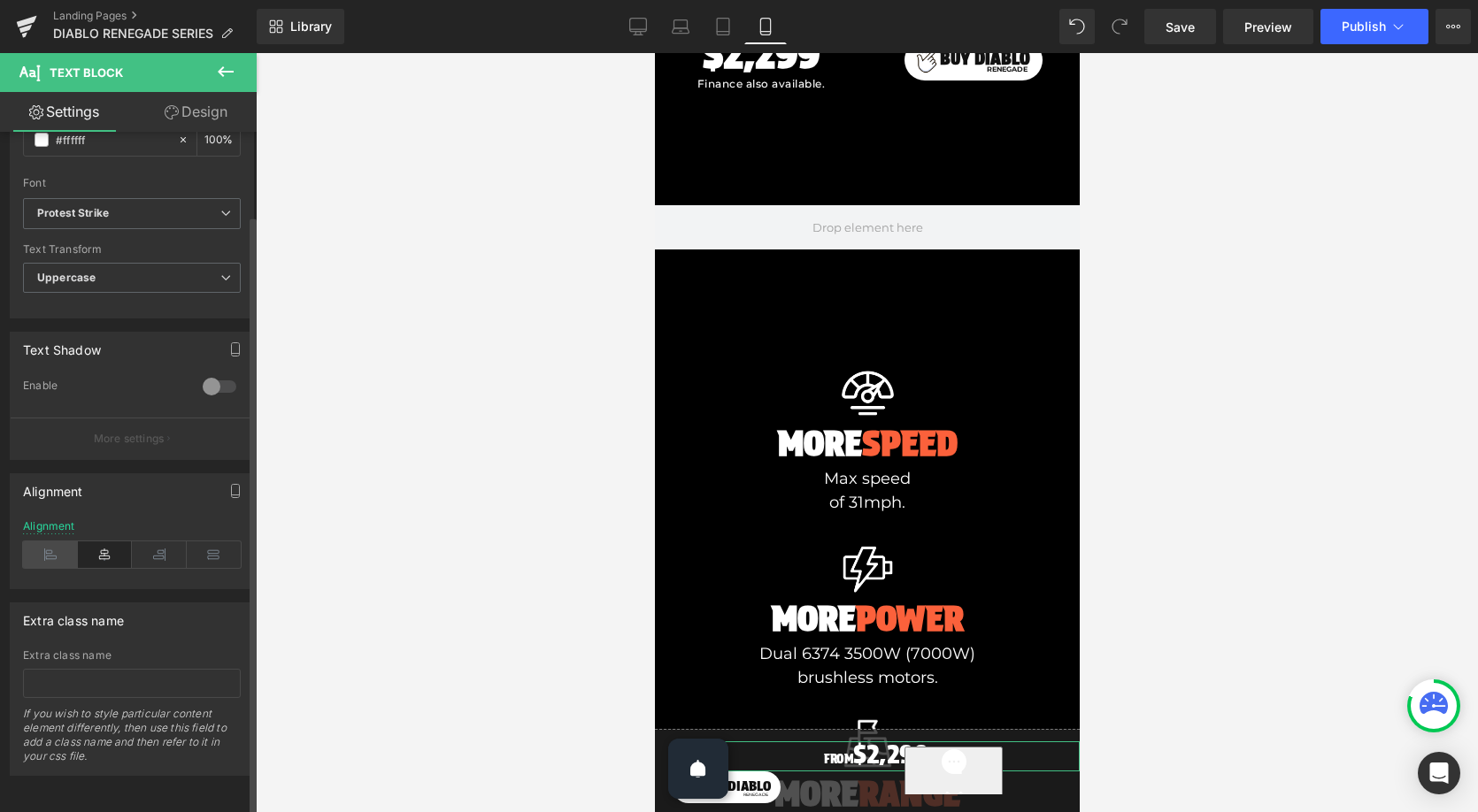 click at bounding box center (50, 555) 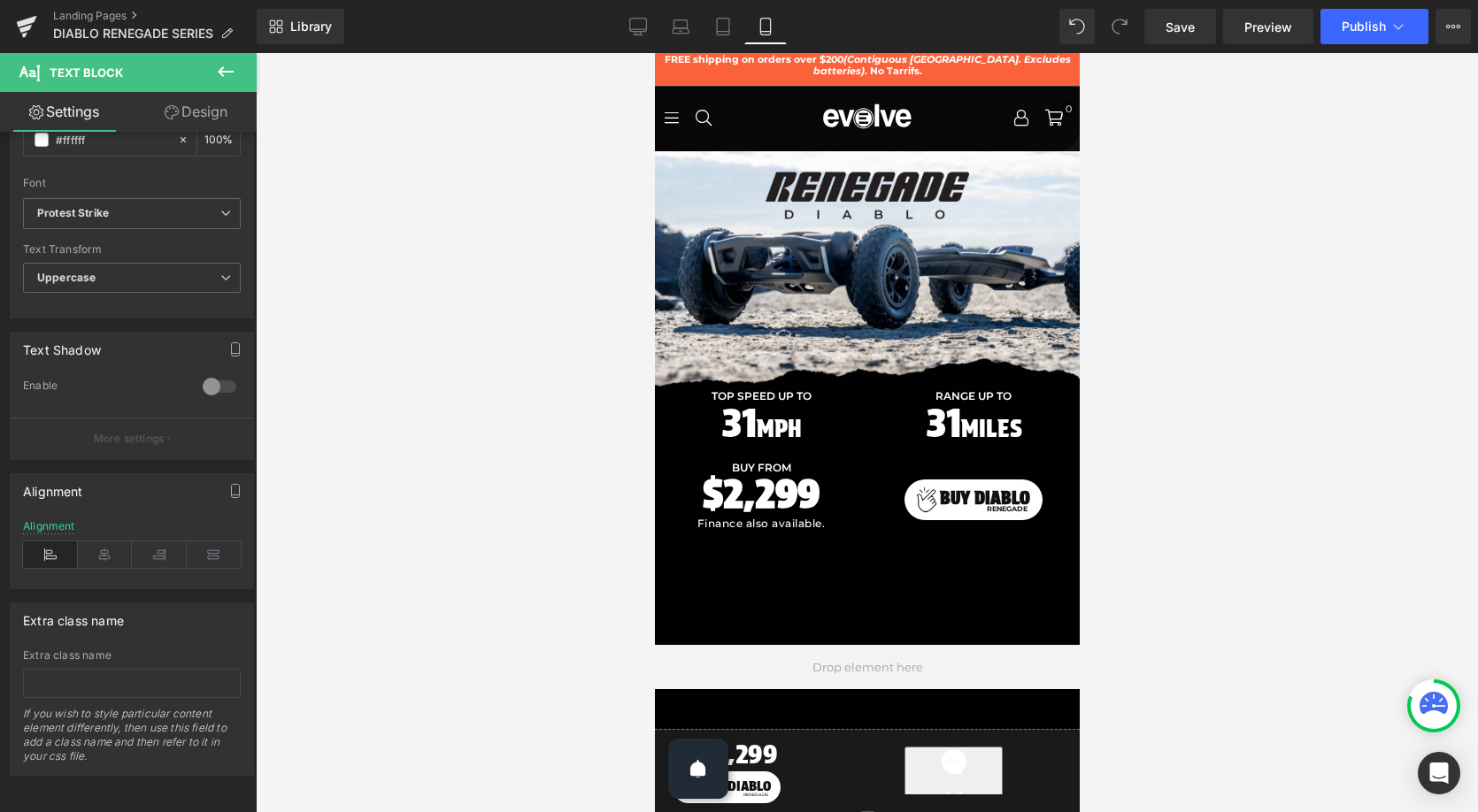scroll, scrollTop: 0, scrollLeft: 0, axis: both 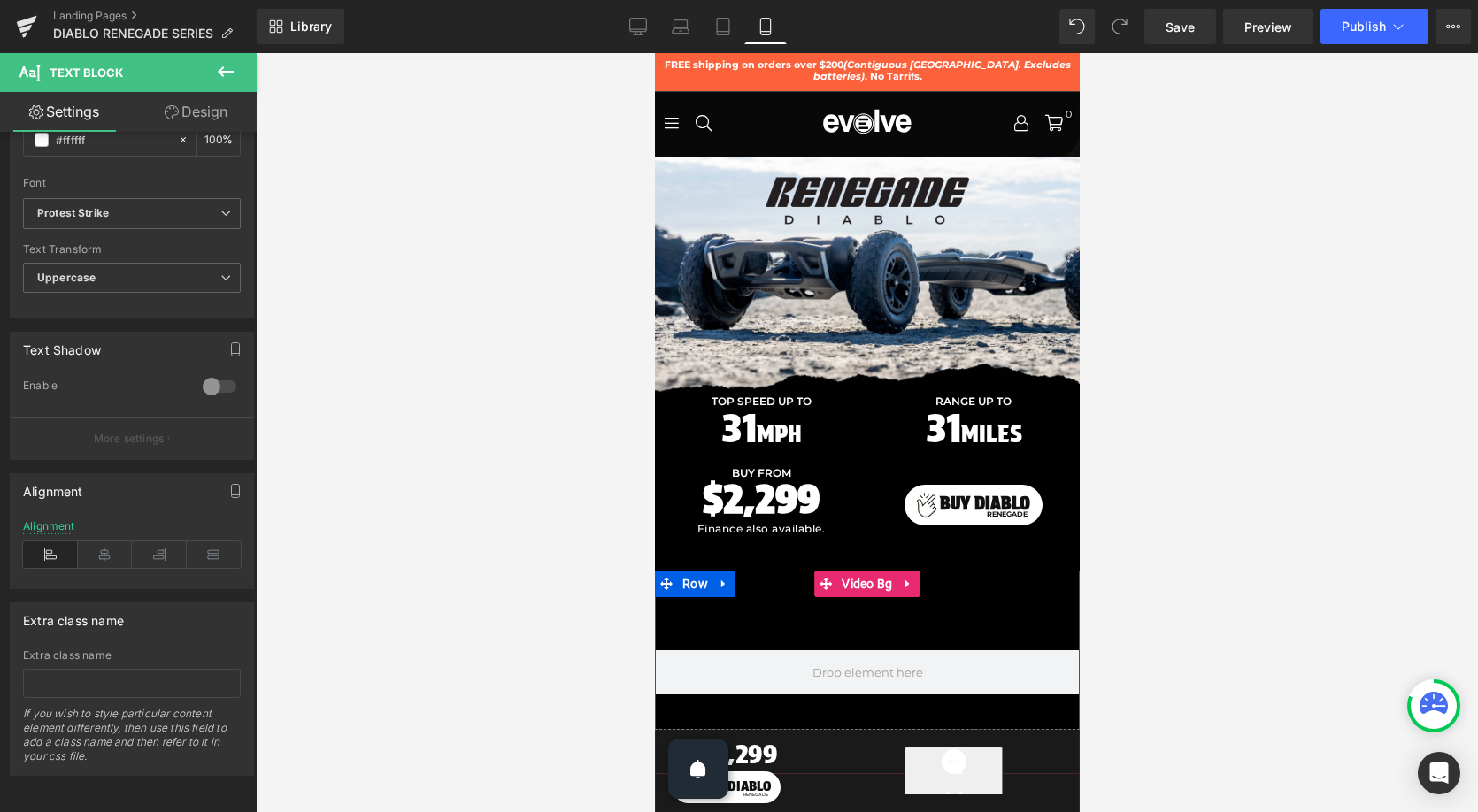 click at bounding box center [866, 672] 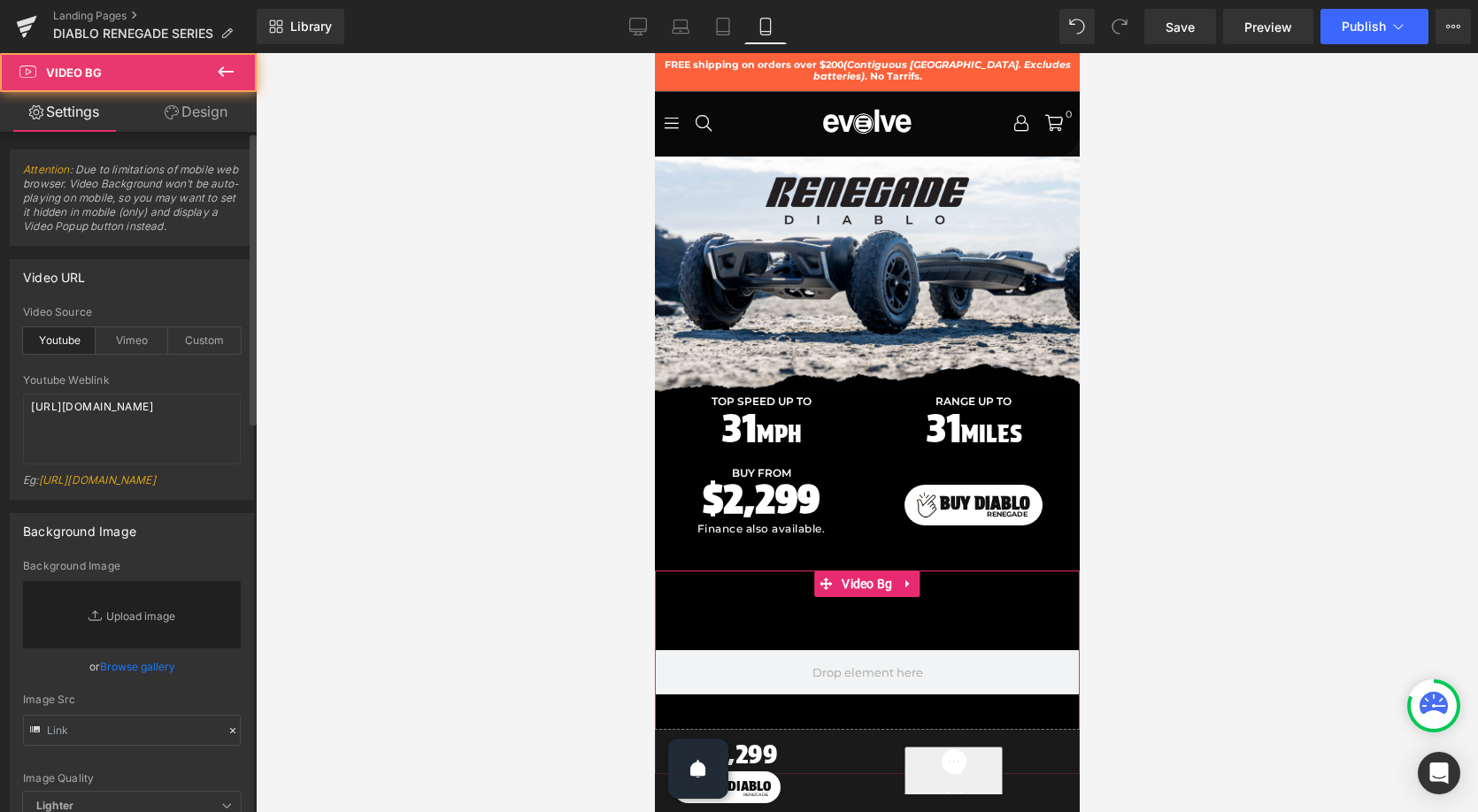 scroll, scrollTop: 907, scrollLeft: 0, axis: vertical 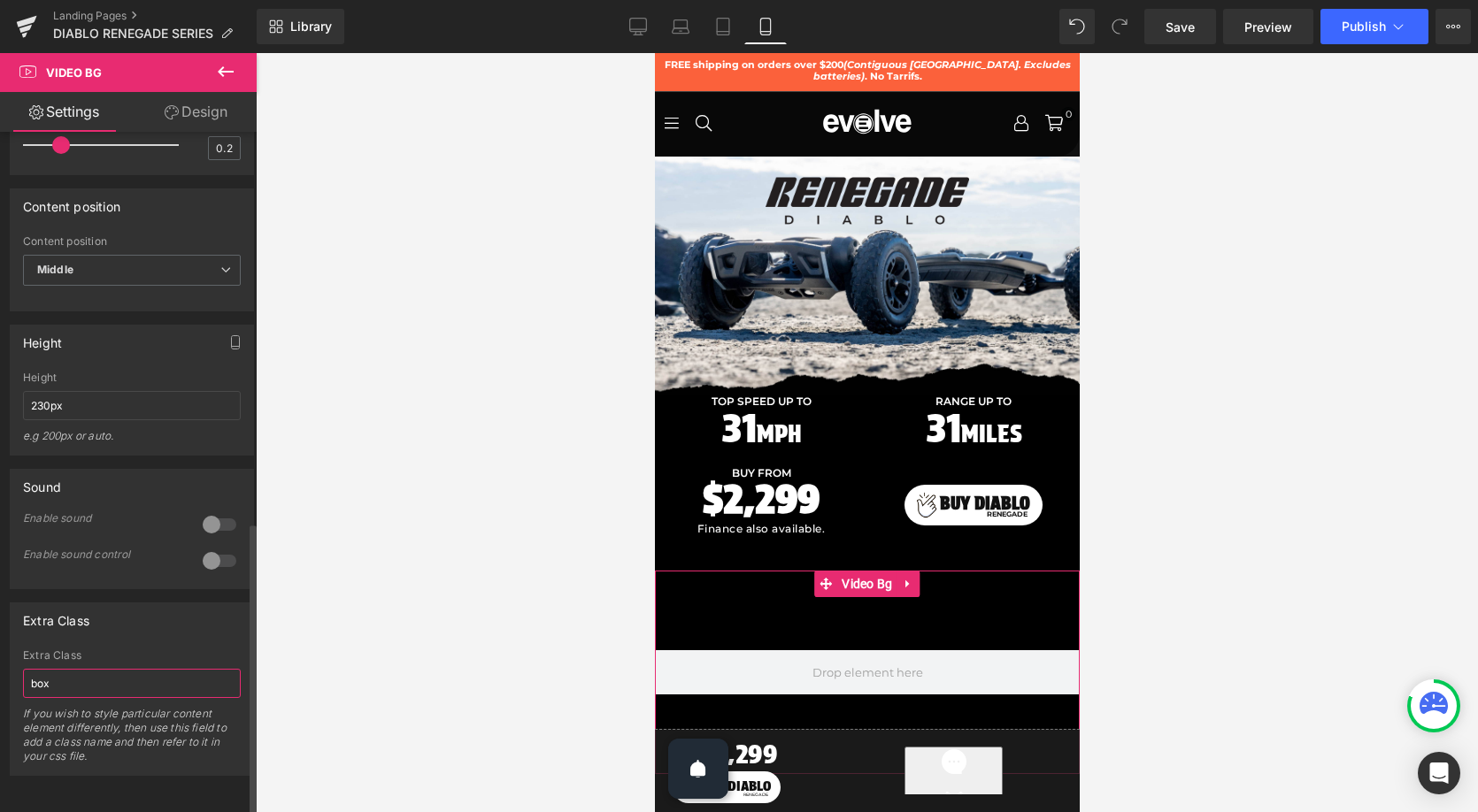 drag, startPoint x: 72, startPoint y: 675, endPoint x: 4, endPoint y: 657, distance: 70.34202 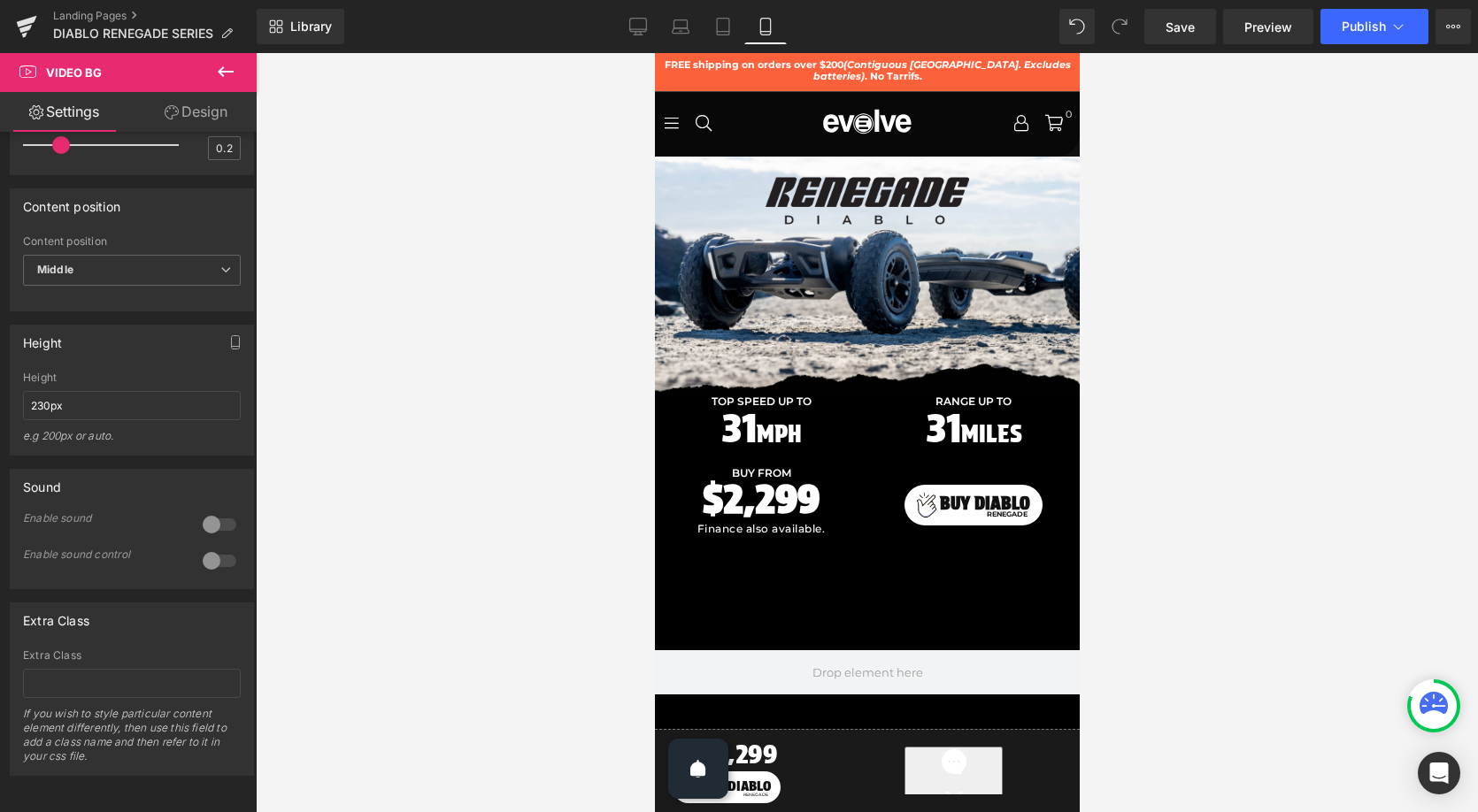 click at bounding box center [866, 433] 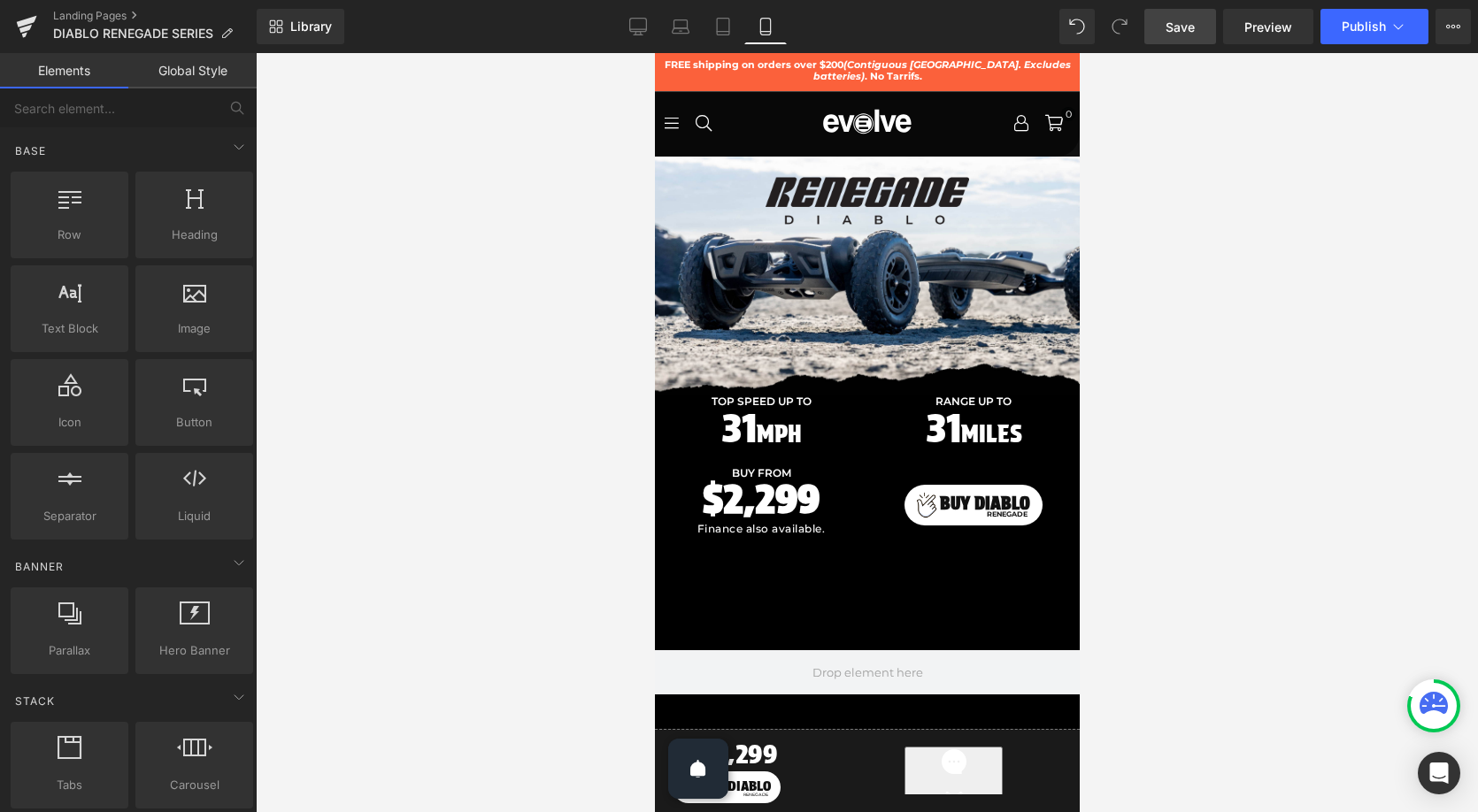 click on "Save" at bounding box center [1180, 27] 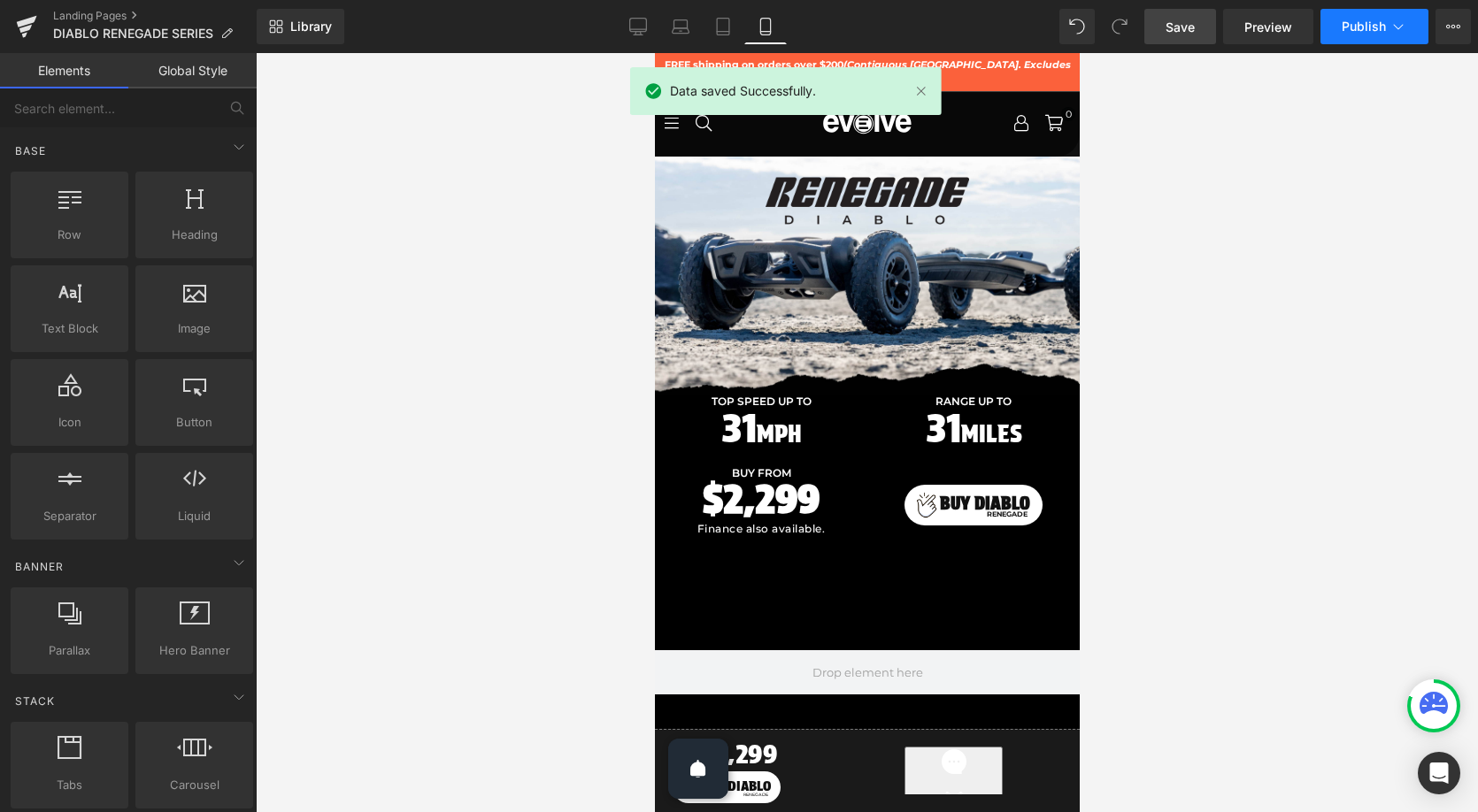 click on "Publish" at bounding box center [1374, 27] 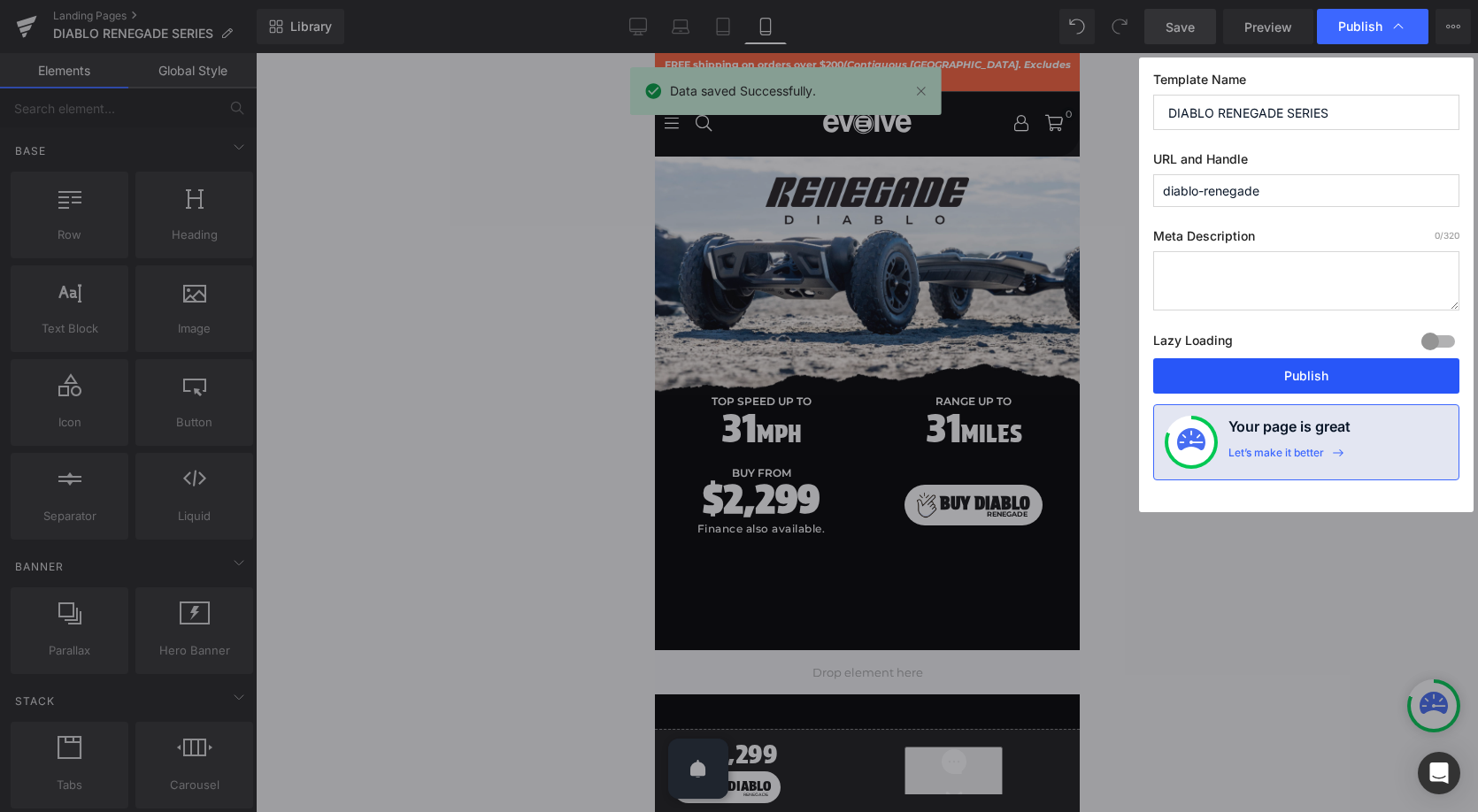 click on "Publish" at bounding box center [1306, 376] 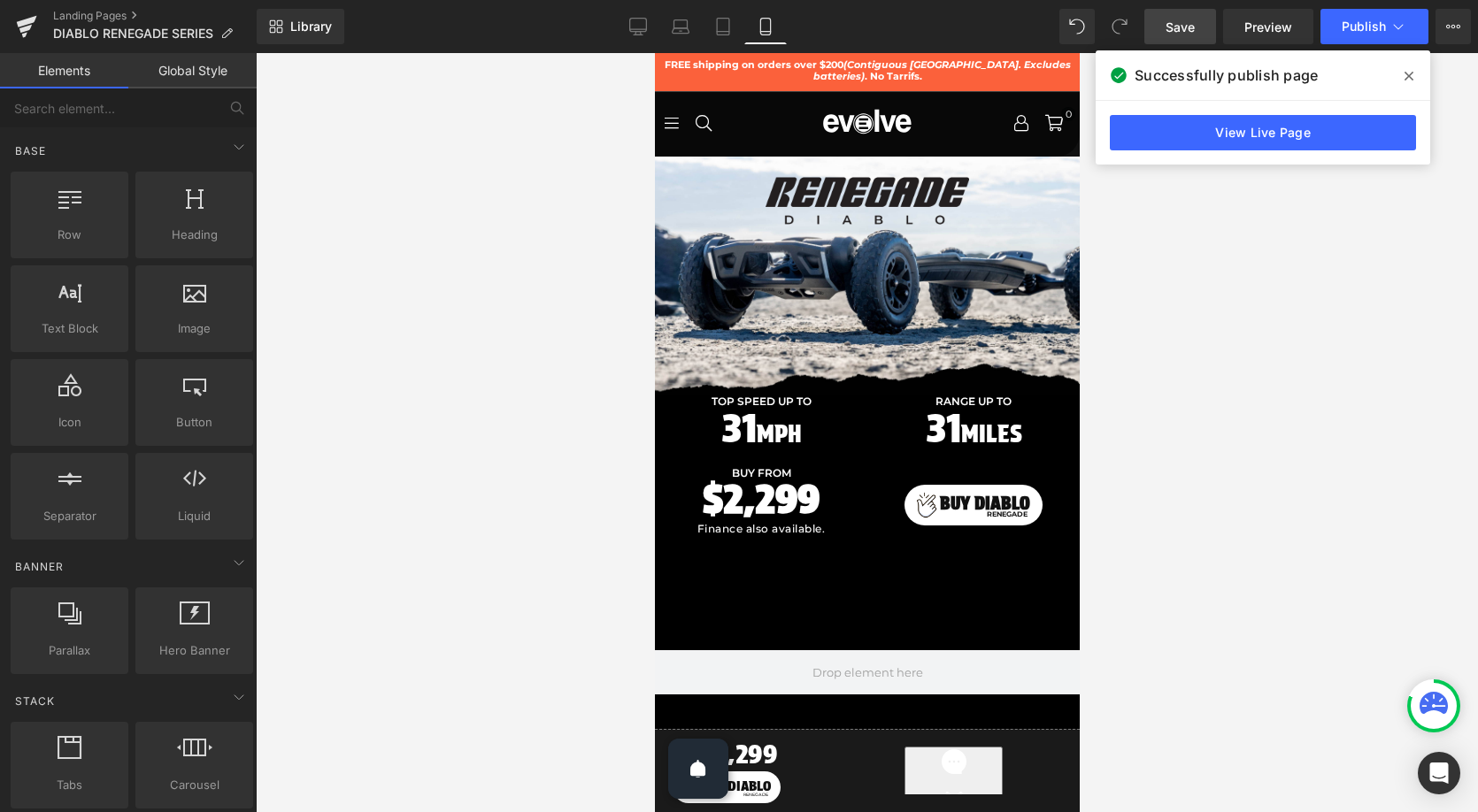 click 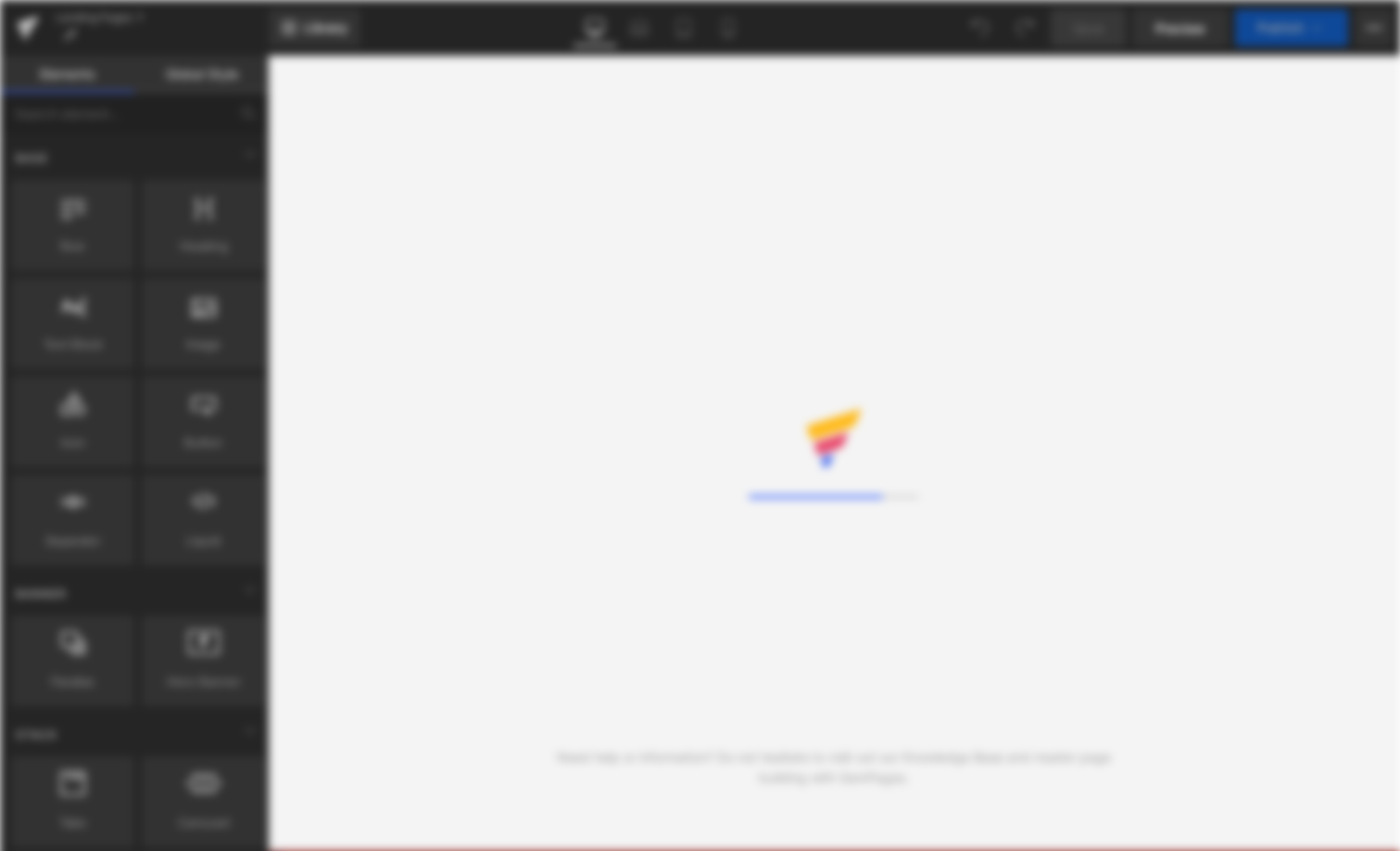 scroll, scrollTop: 0, scrollLeft: 0, axis: both 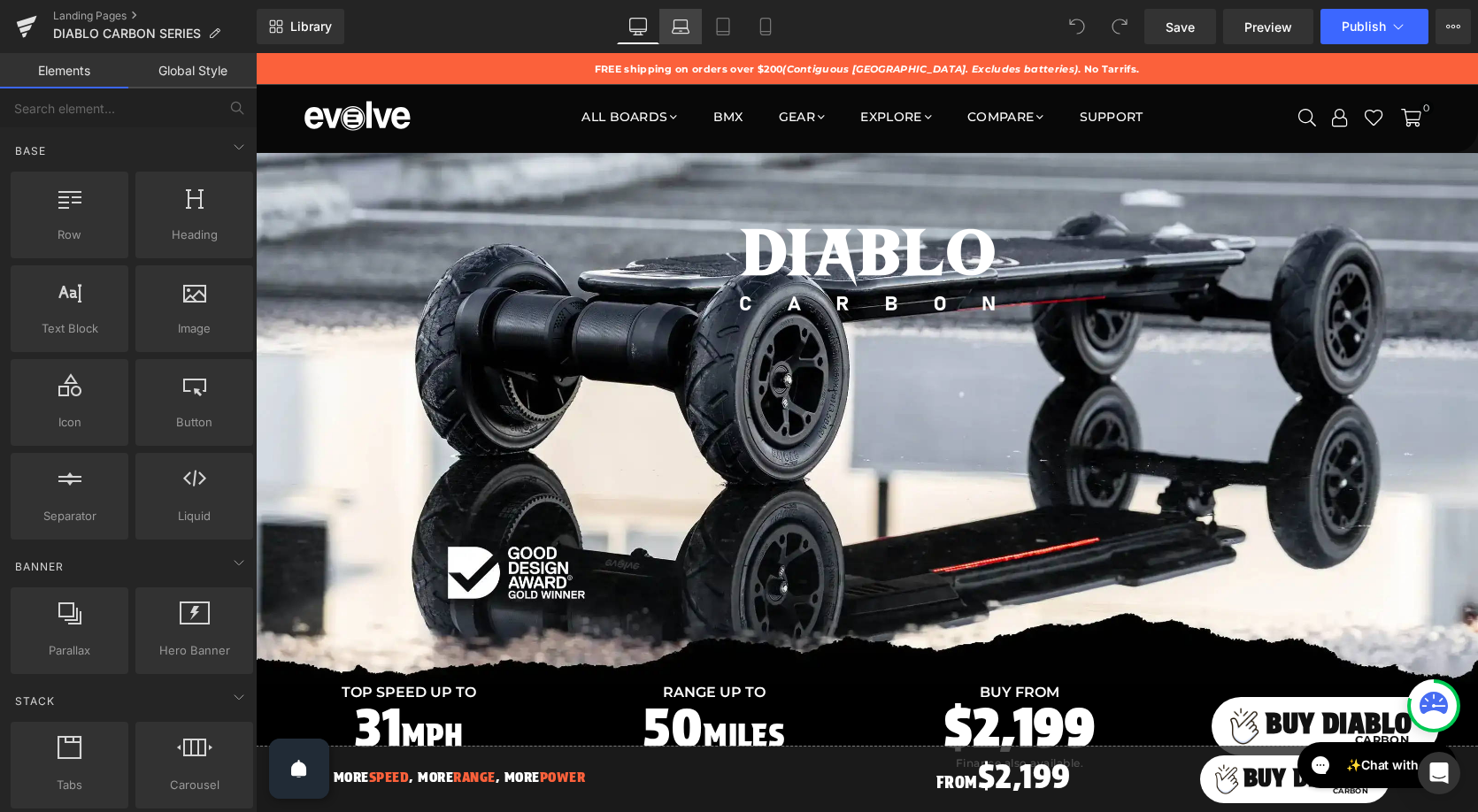 click on "Laptop" at bounding box center (681, 27) 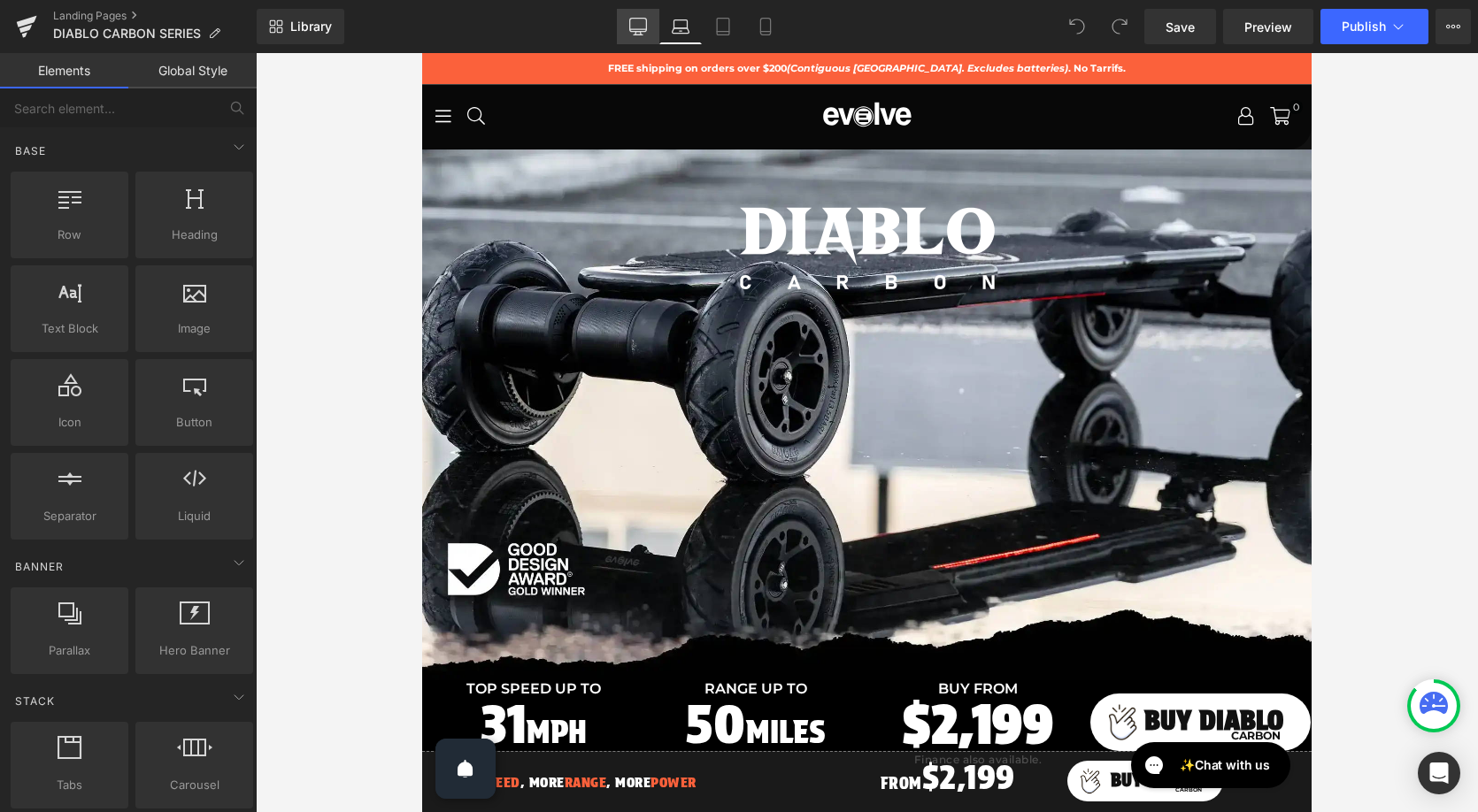 click on "Desktop" at bounding box center (638, 27) 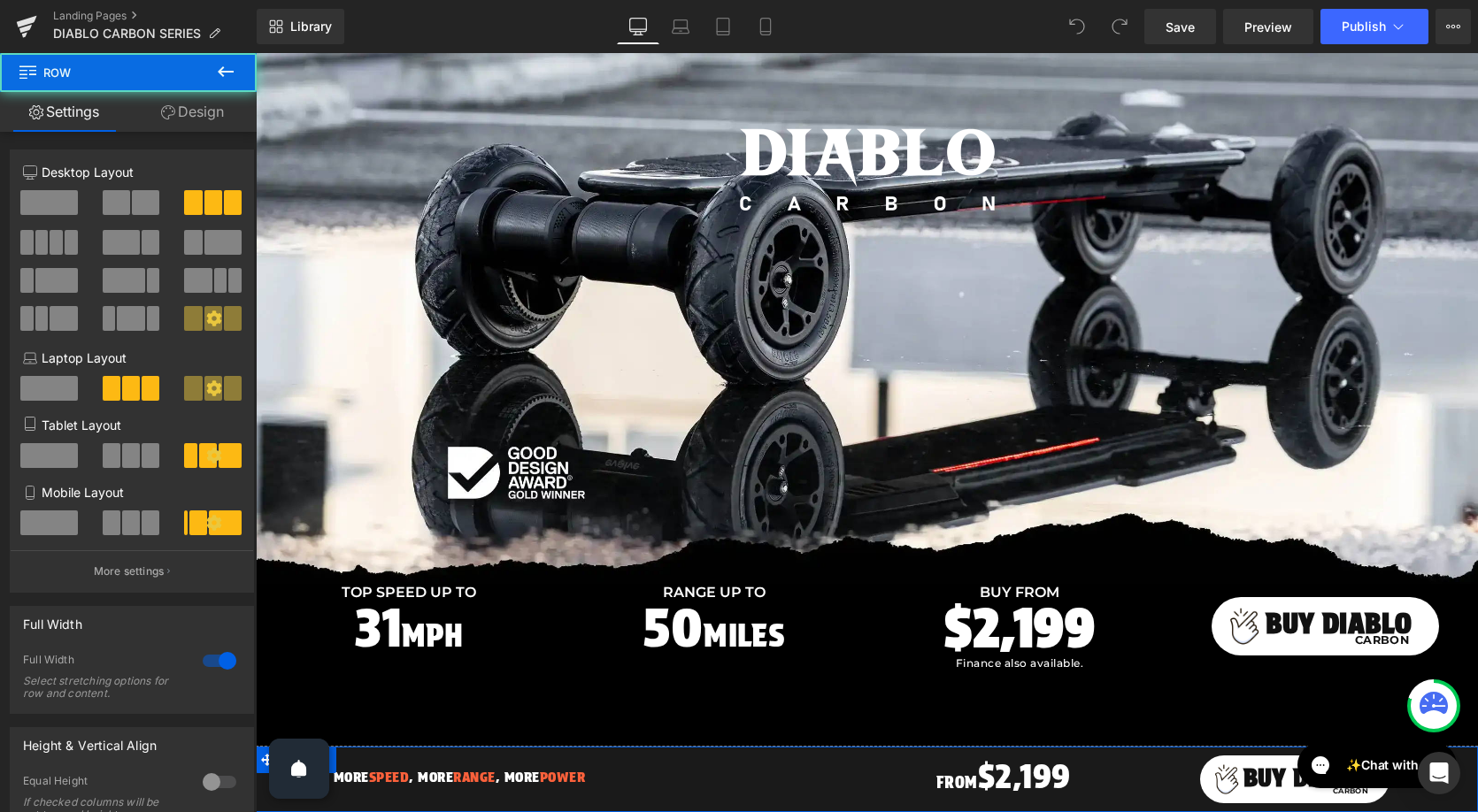click on "More  Speed , More  Range , More  Power Heading" at bounding box center [459, 777] 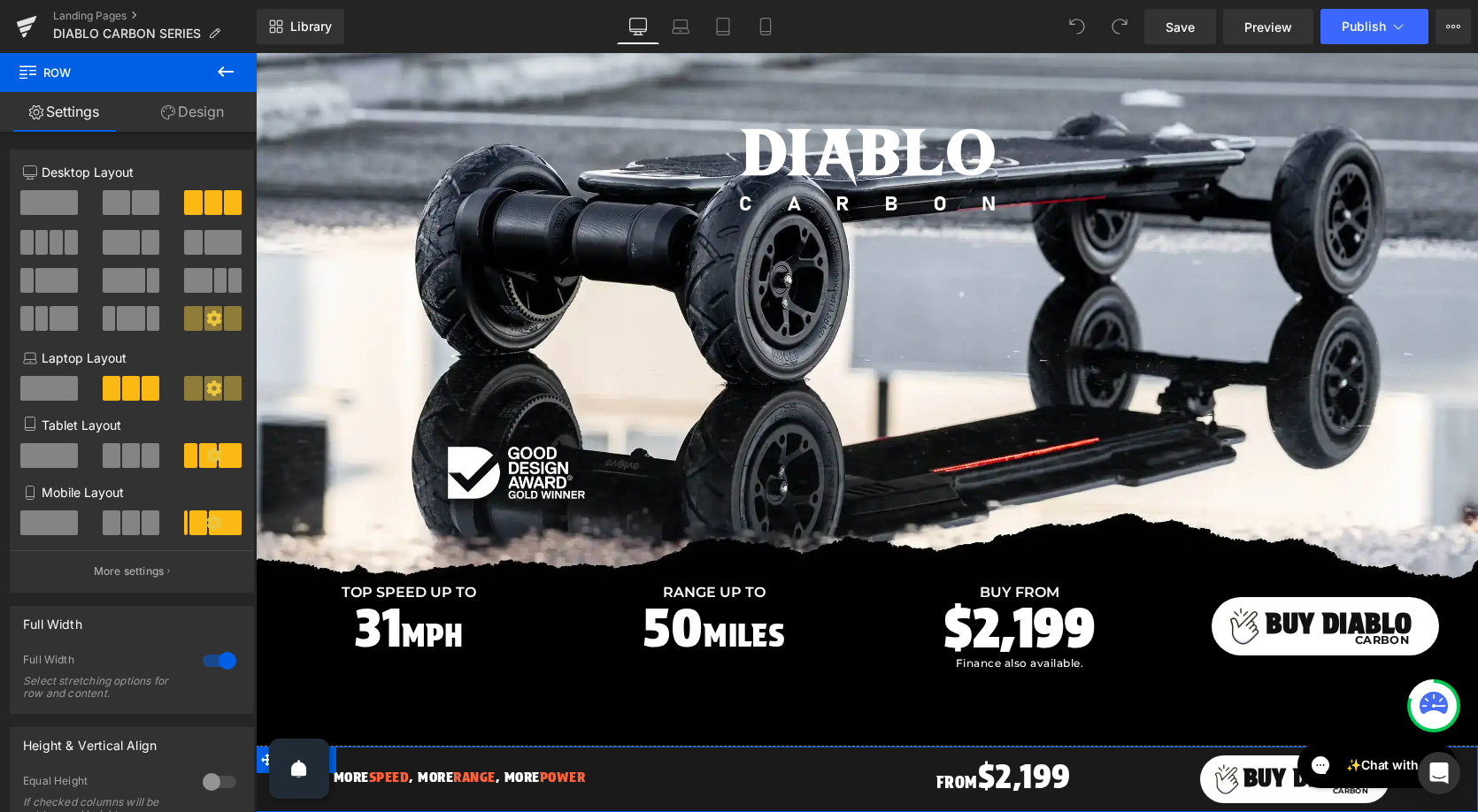 click on "Design" at bounding box center [192, 111] 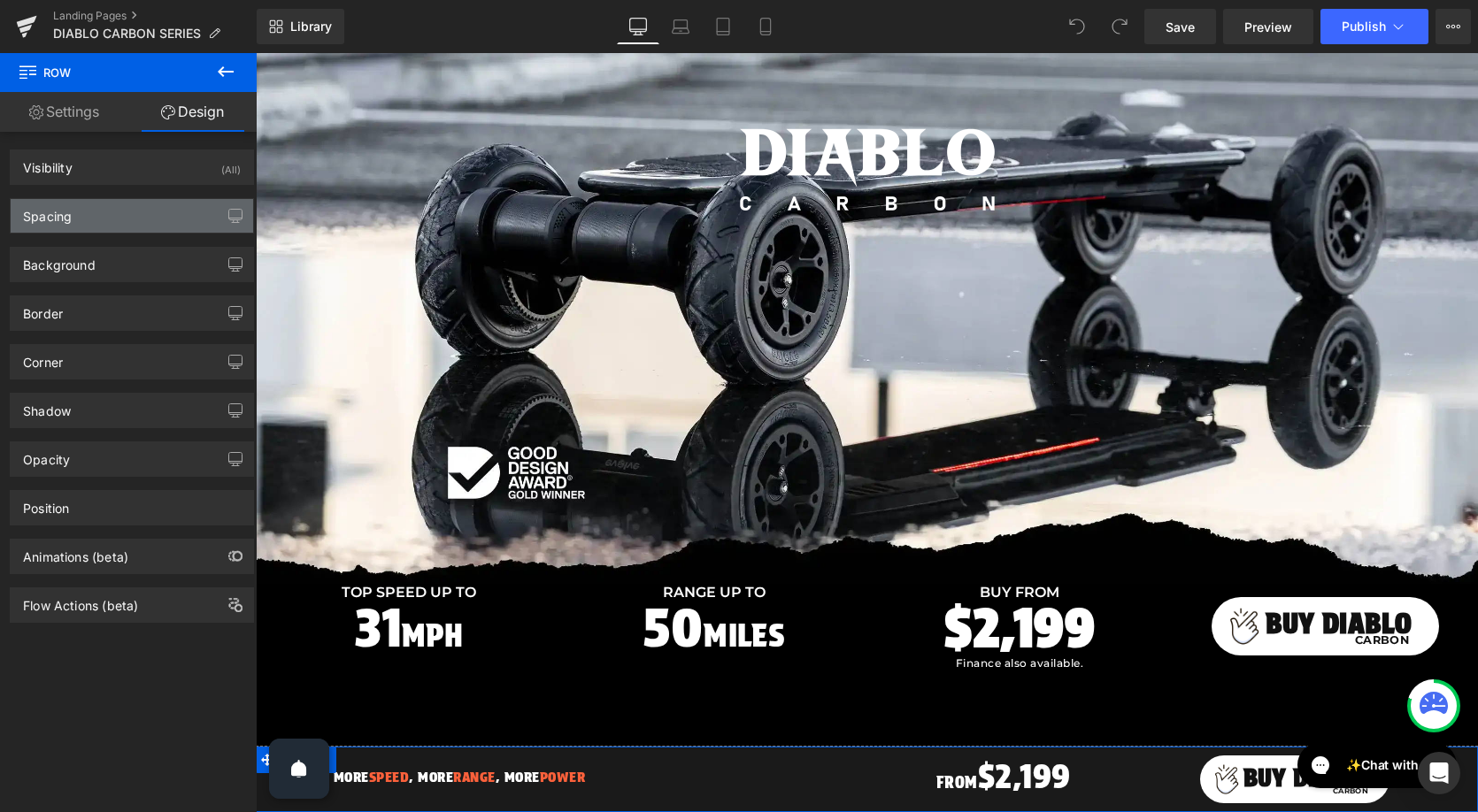 click on "Spacing" at bounding box center [132, 216] 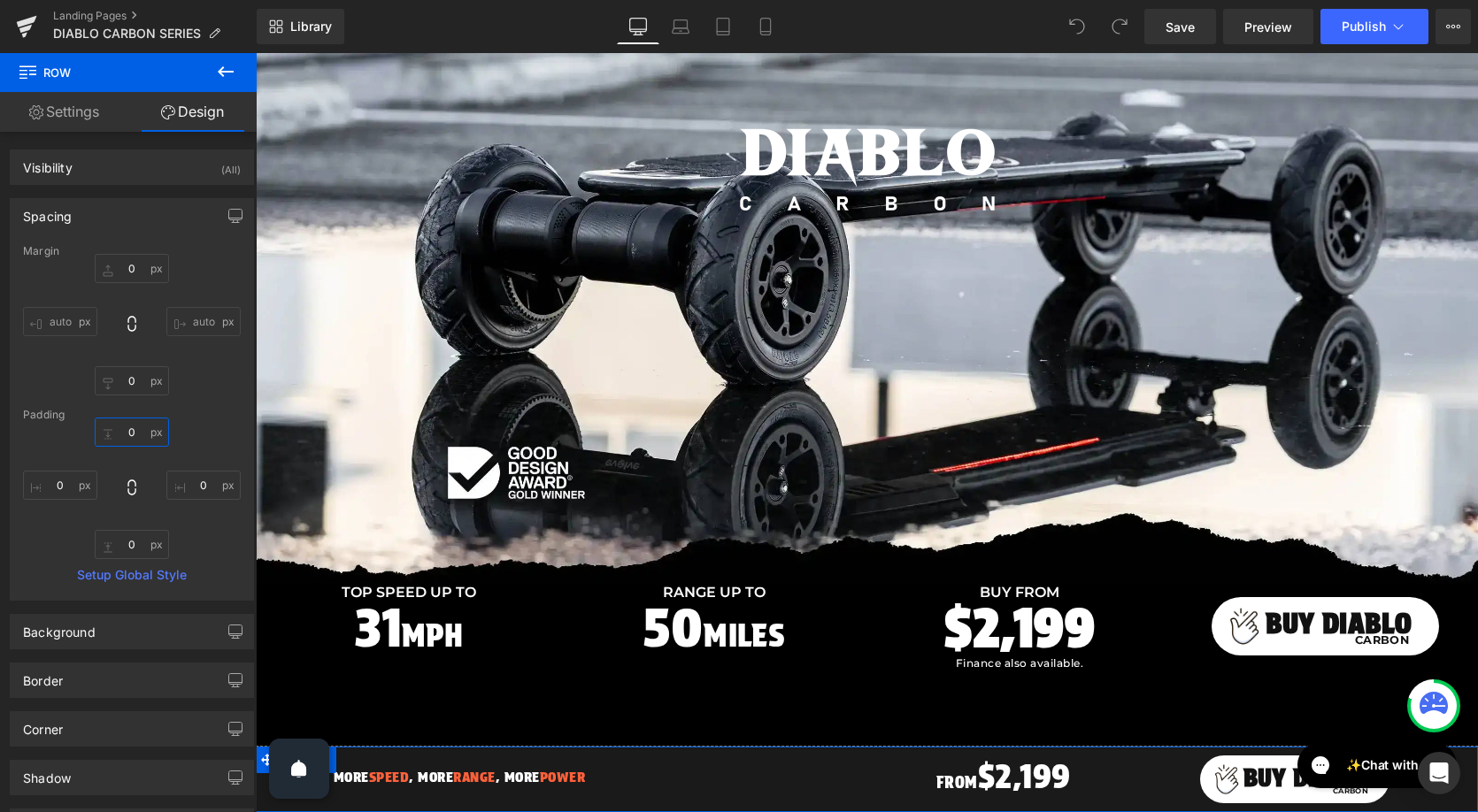click on "0" at bounding box center (132, 432) 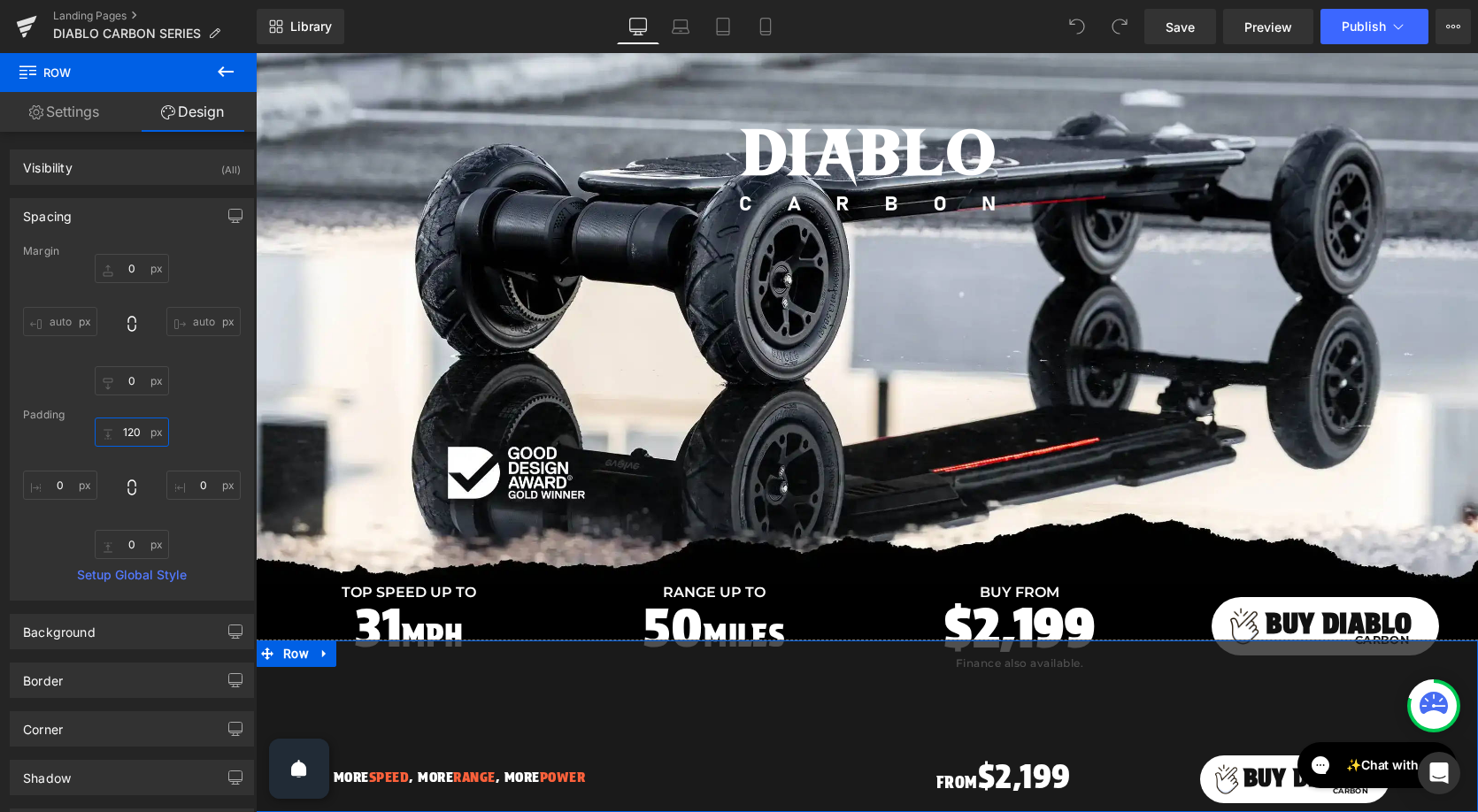 type on "130" 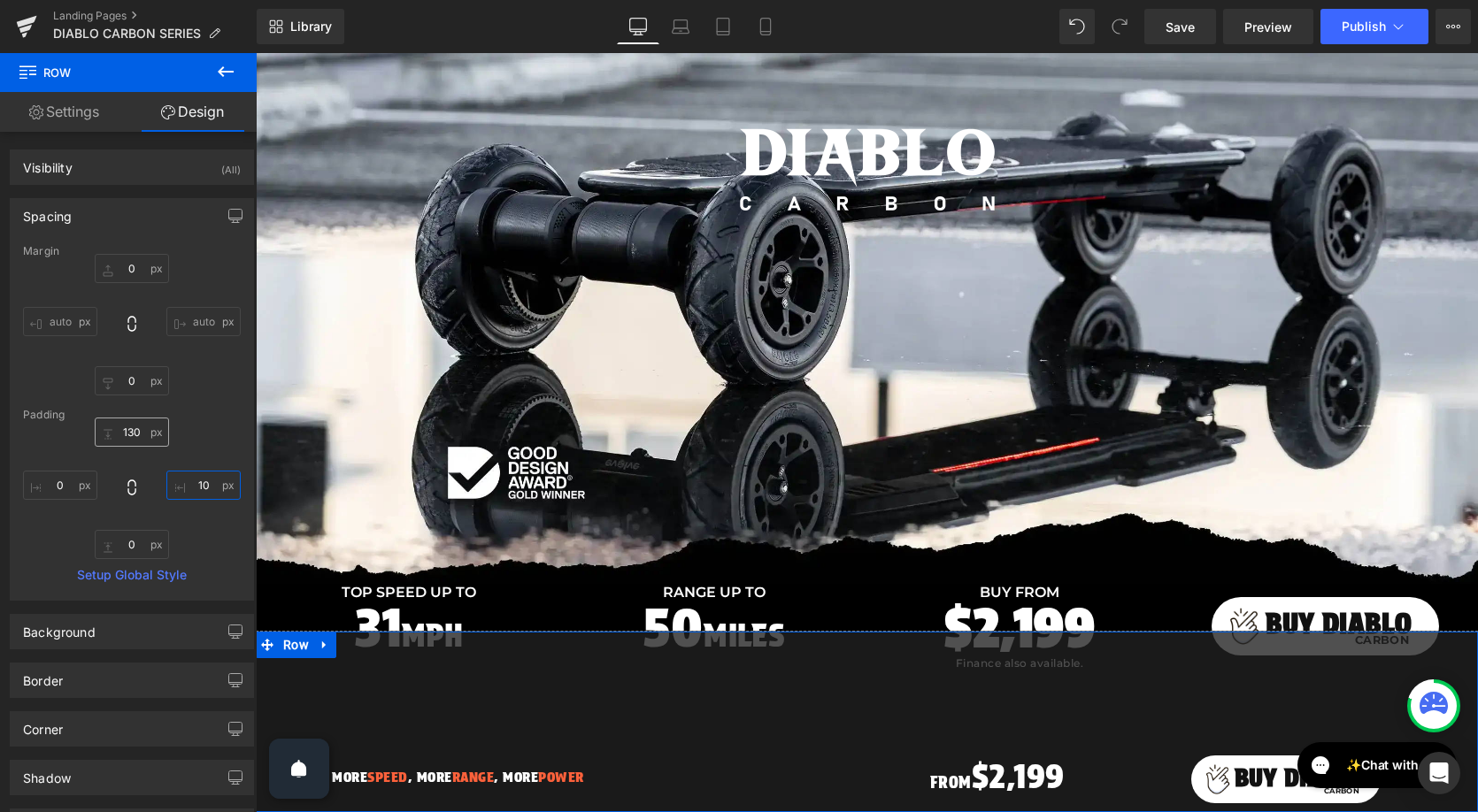 type on "0" 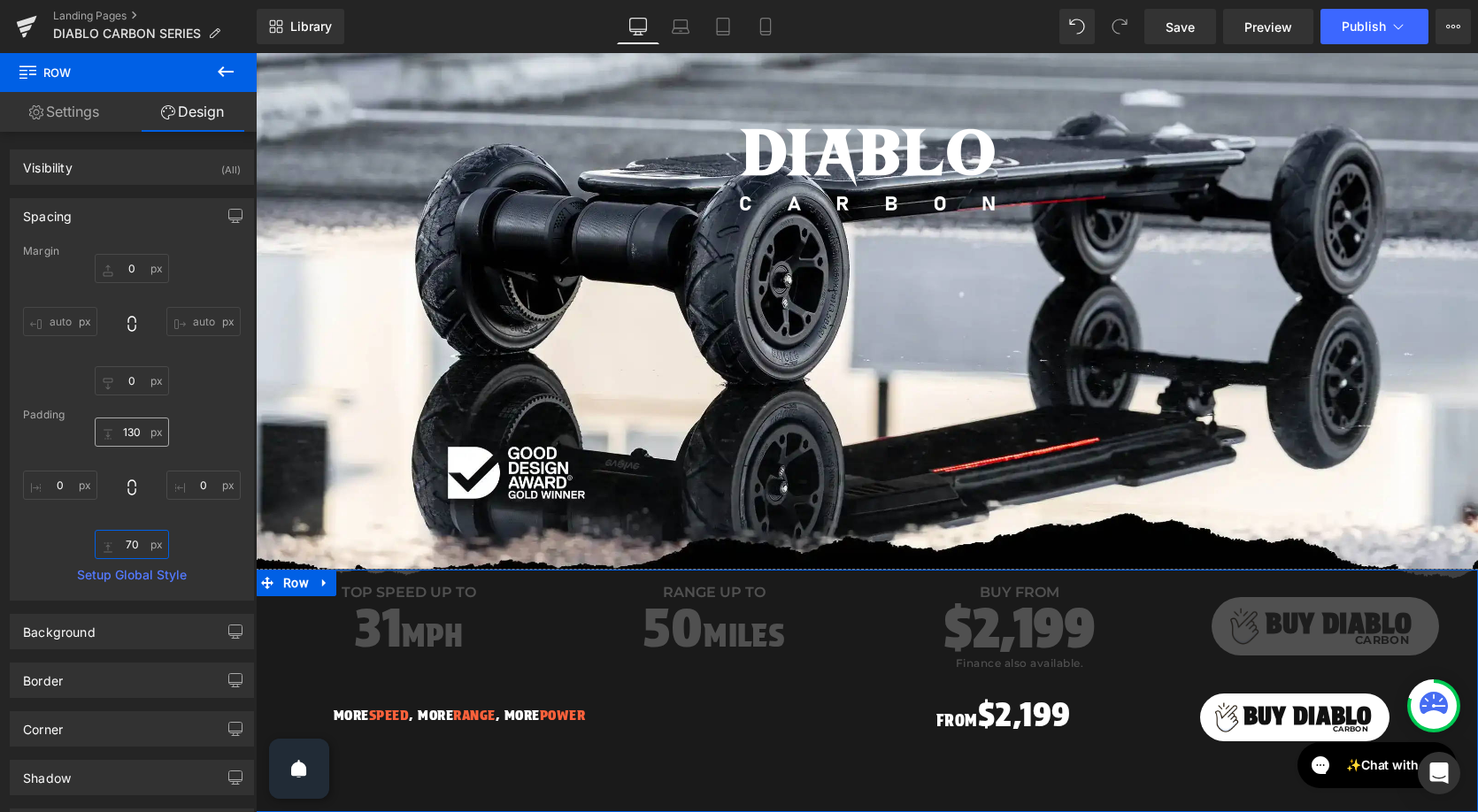 type on "80" 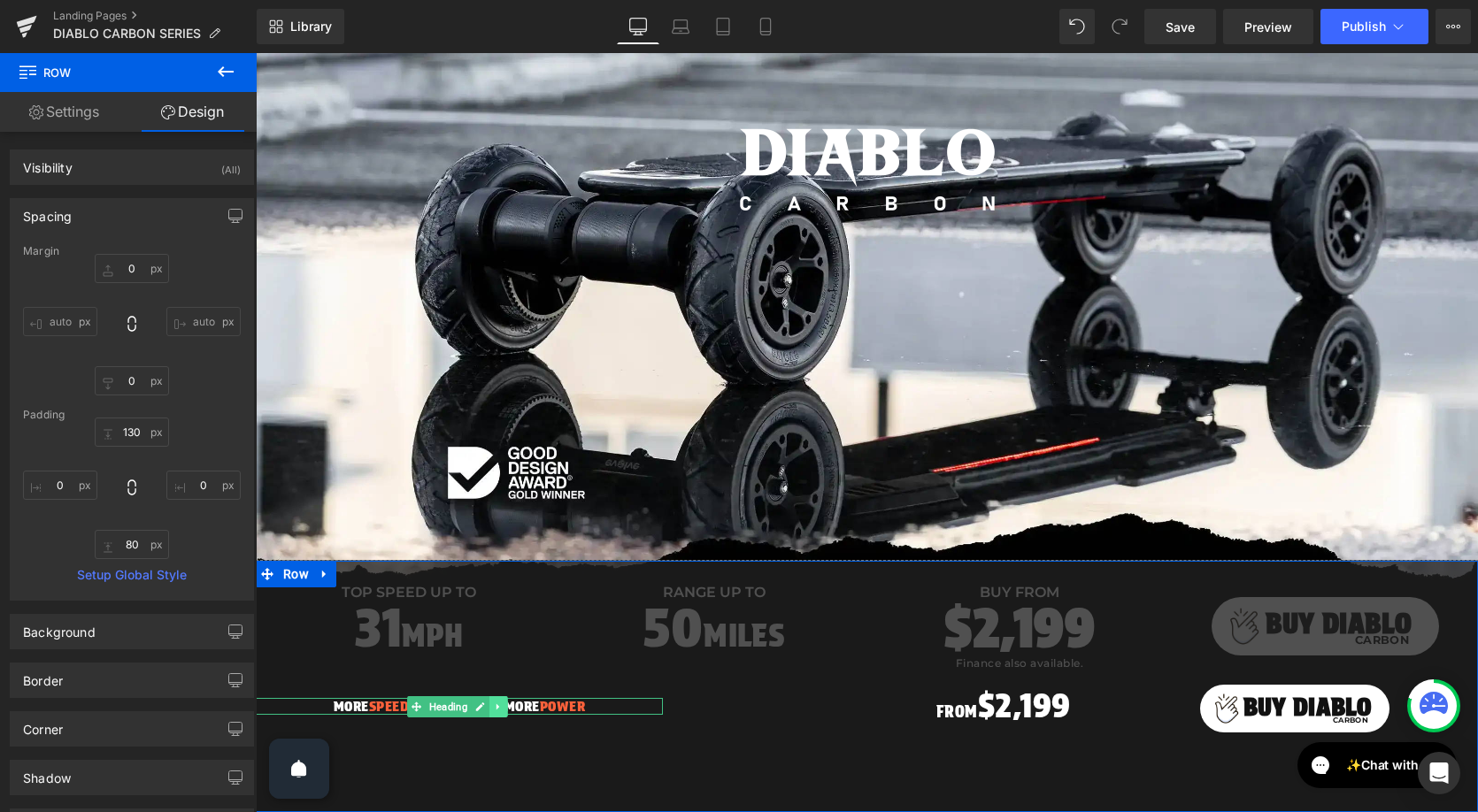 click 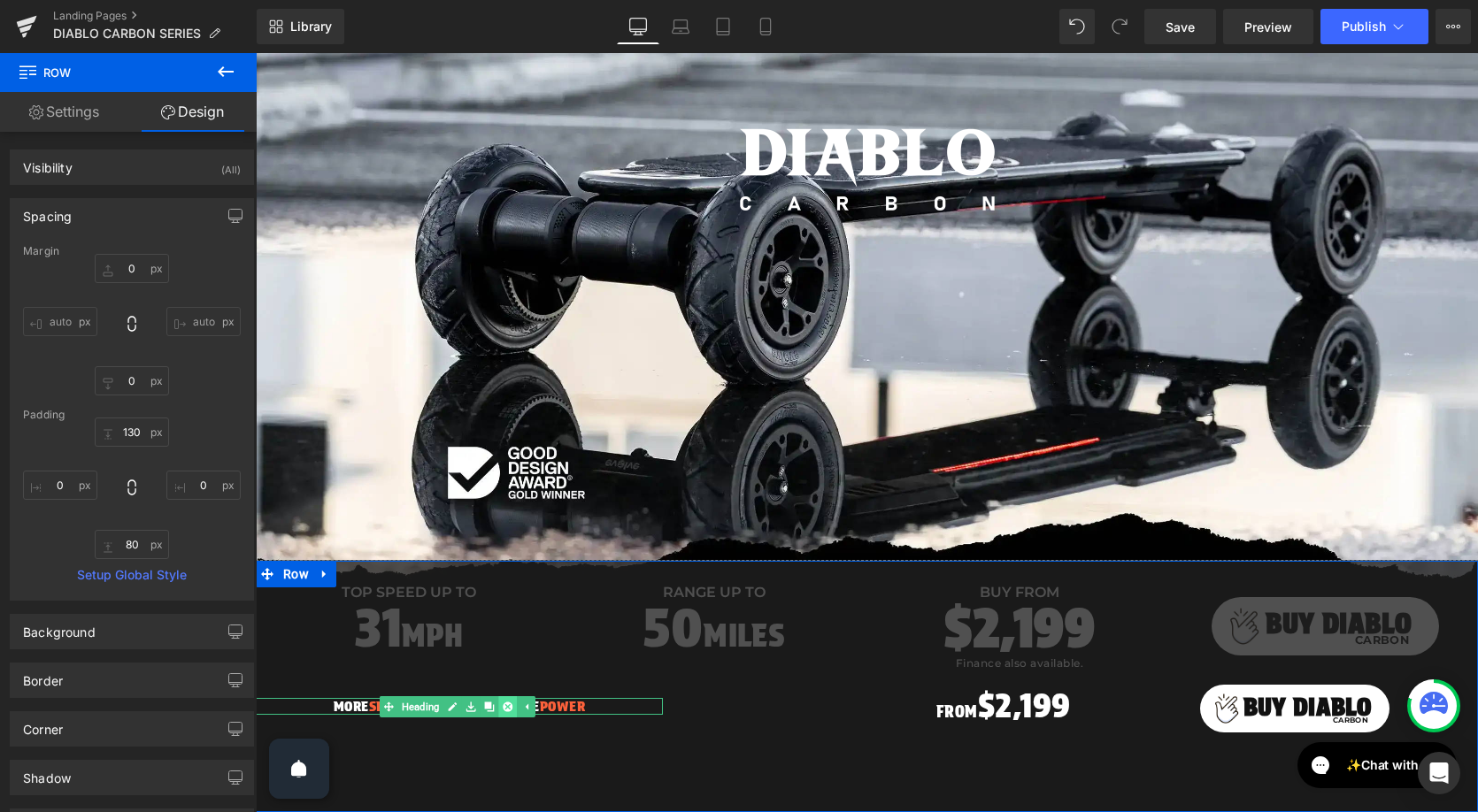 click 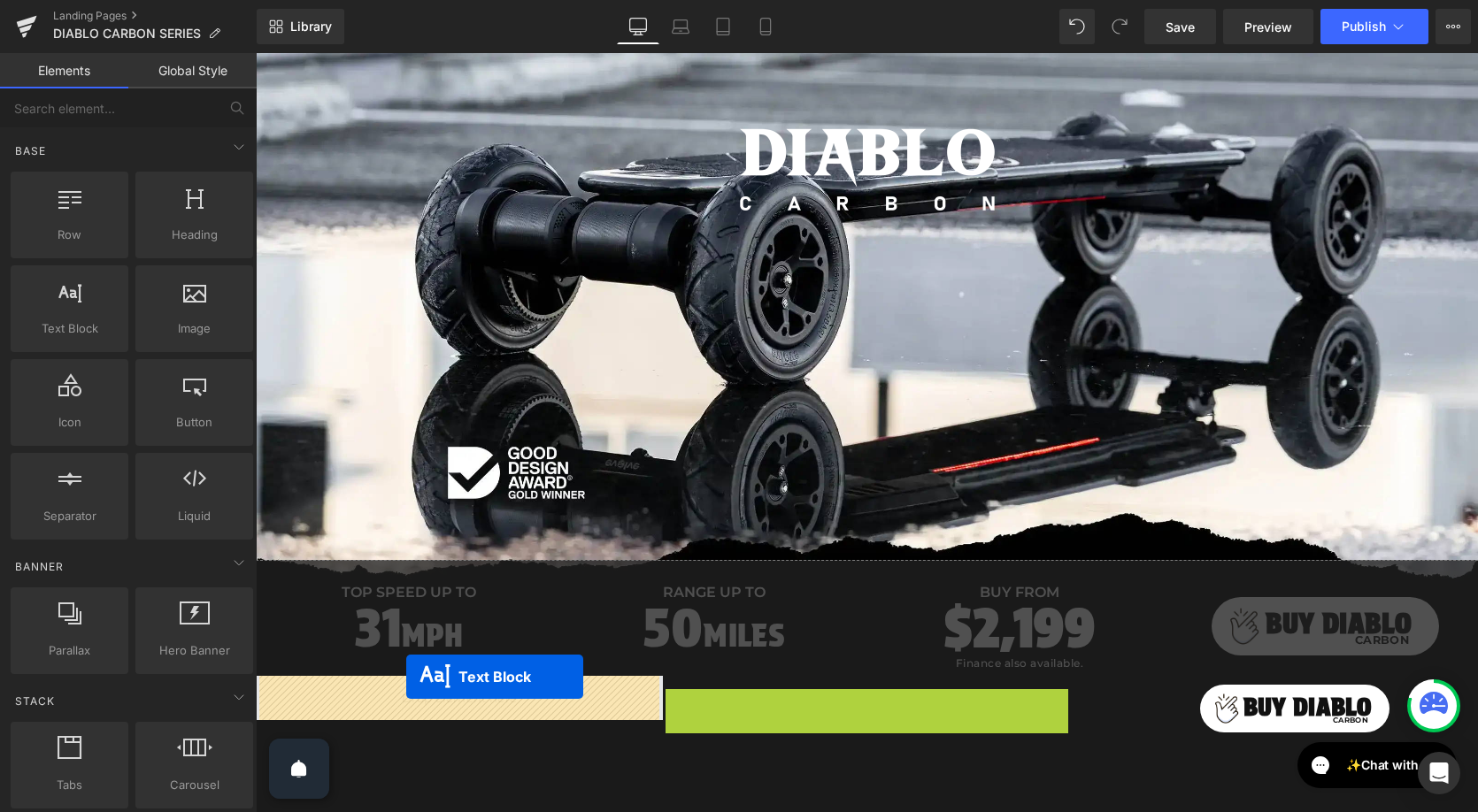 drag, startPoint x: 819, startPoint y: 706, endPoint x: 406, endPoint y: 677, distance: 414.017 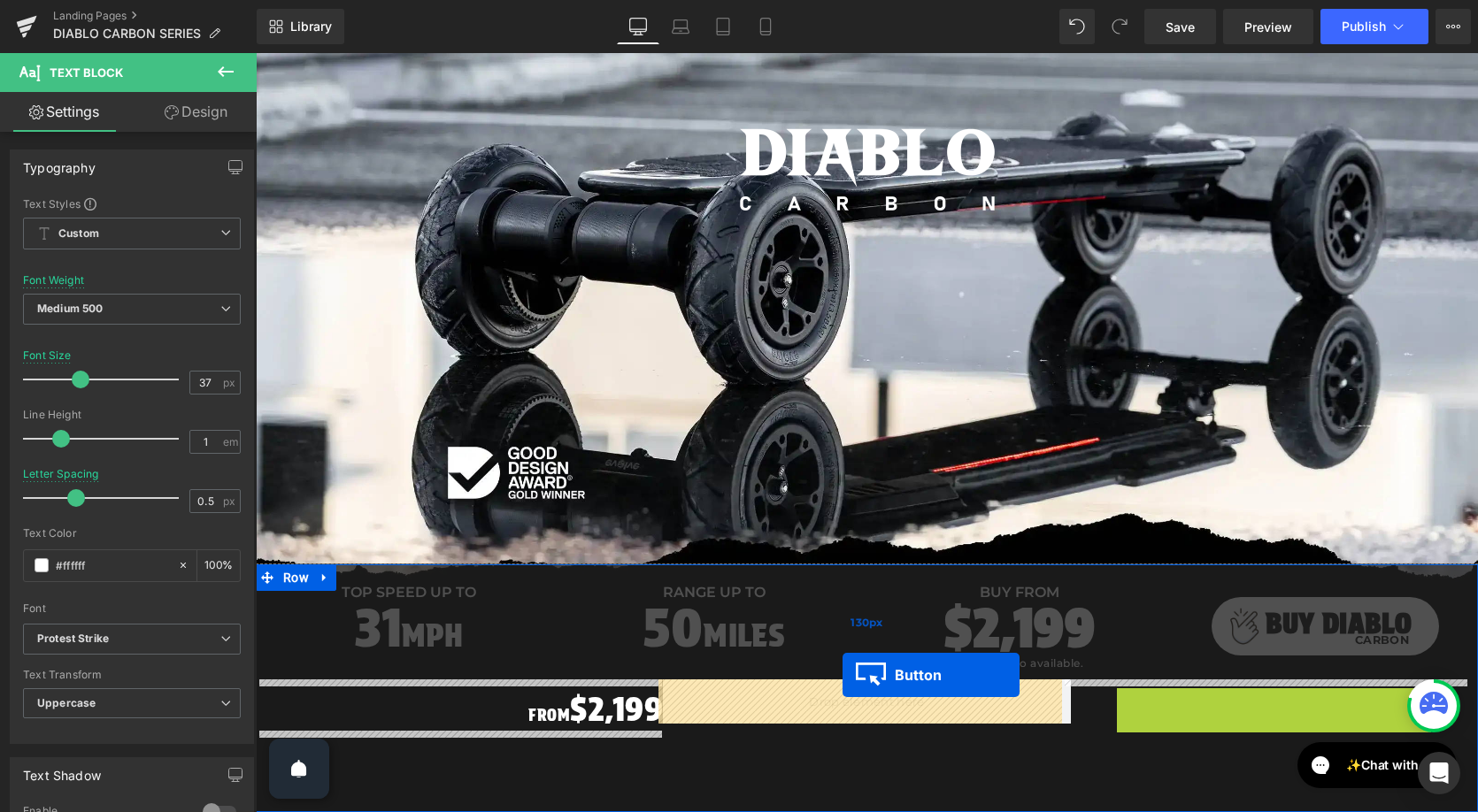 drag, startPoint x: 1252, startPoint y: 706, endPoint x: 843, endPoint y: 675, distance: 410.173 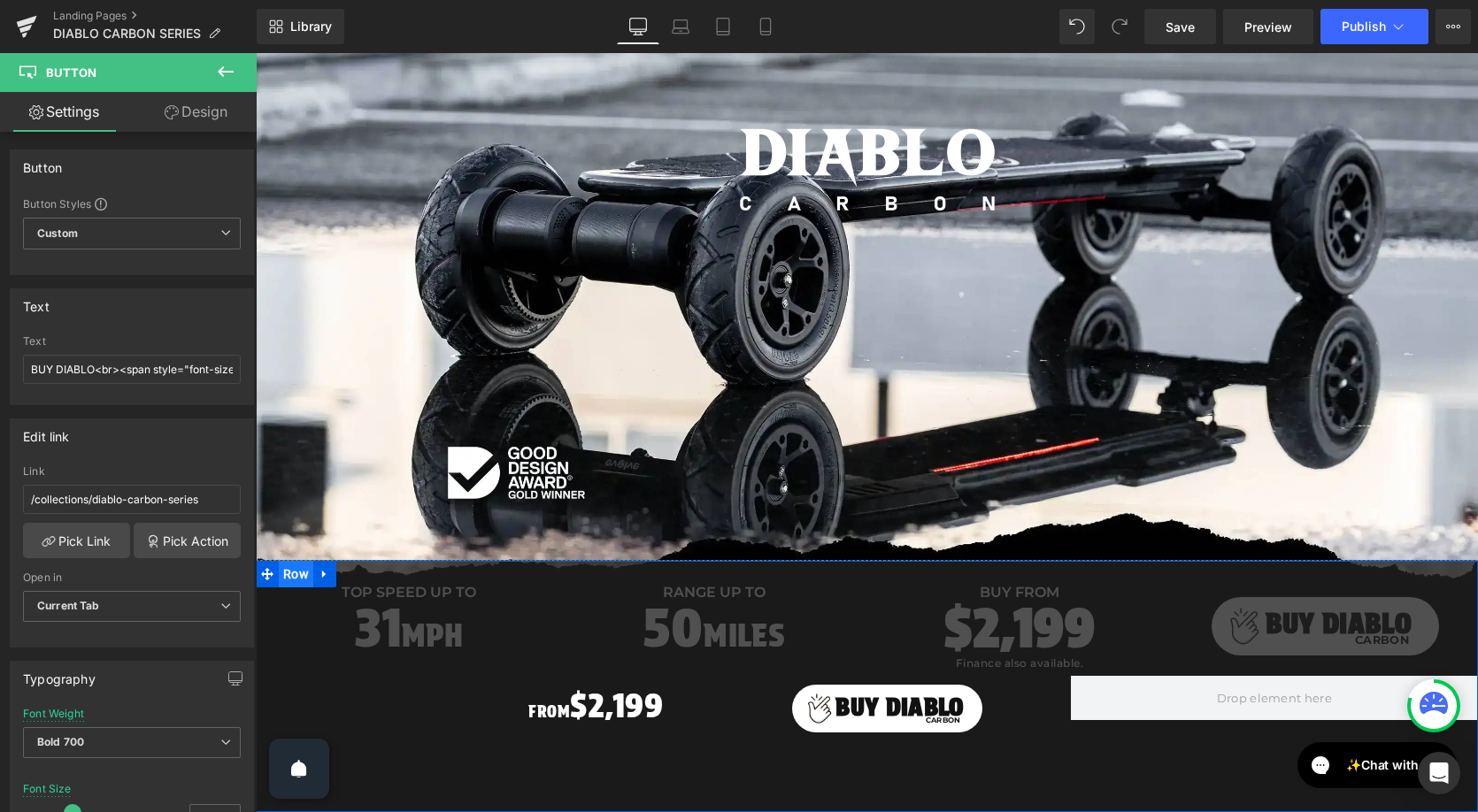 click on "Row" at bounding box center [296, 574] 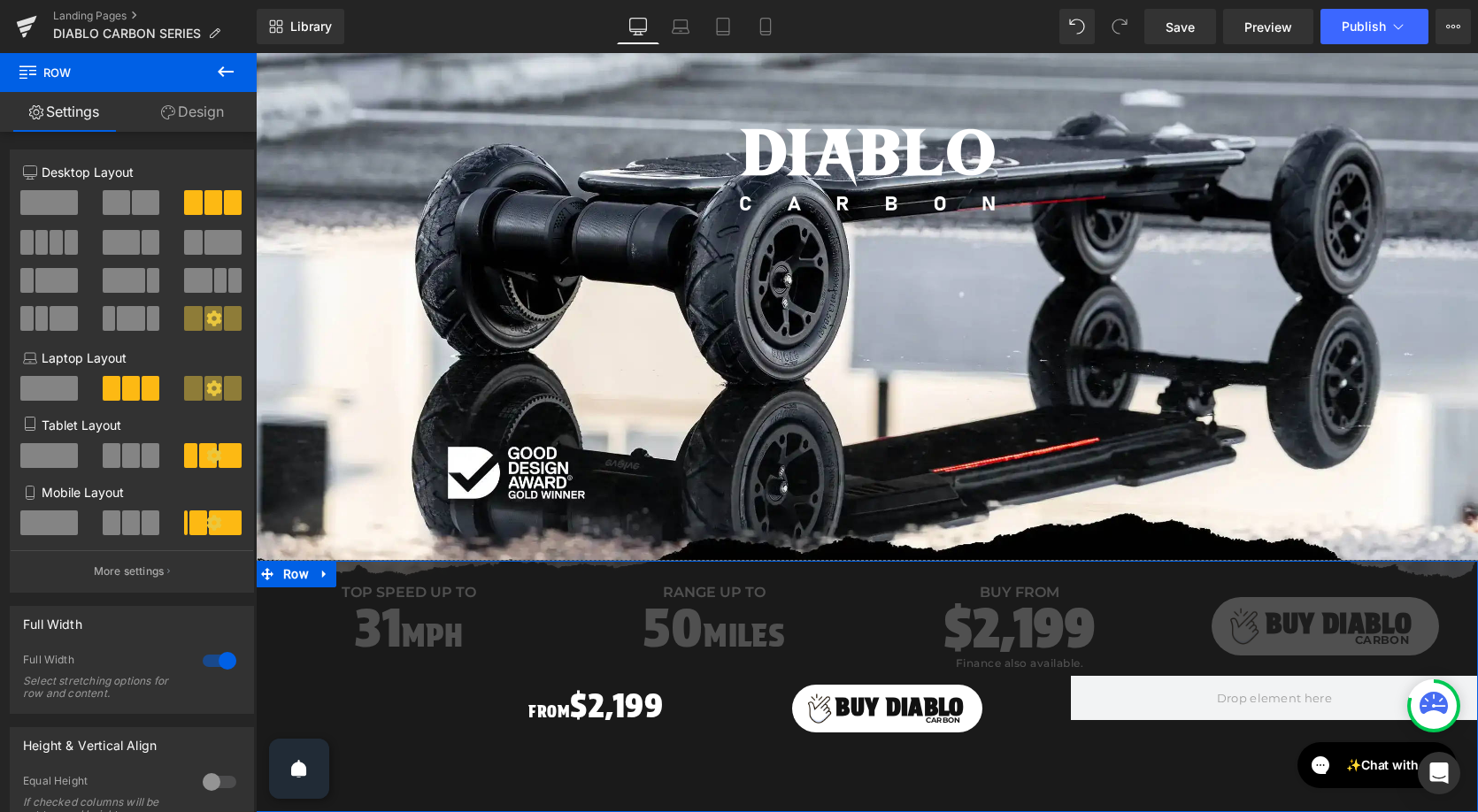 click at bounding box center (145, 203) 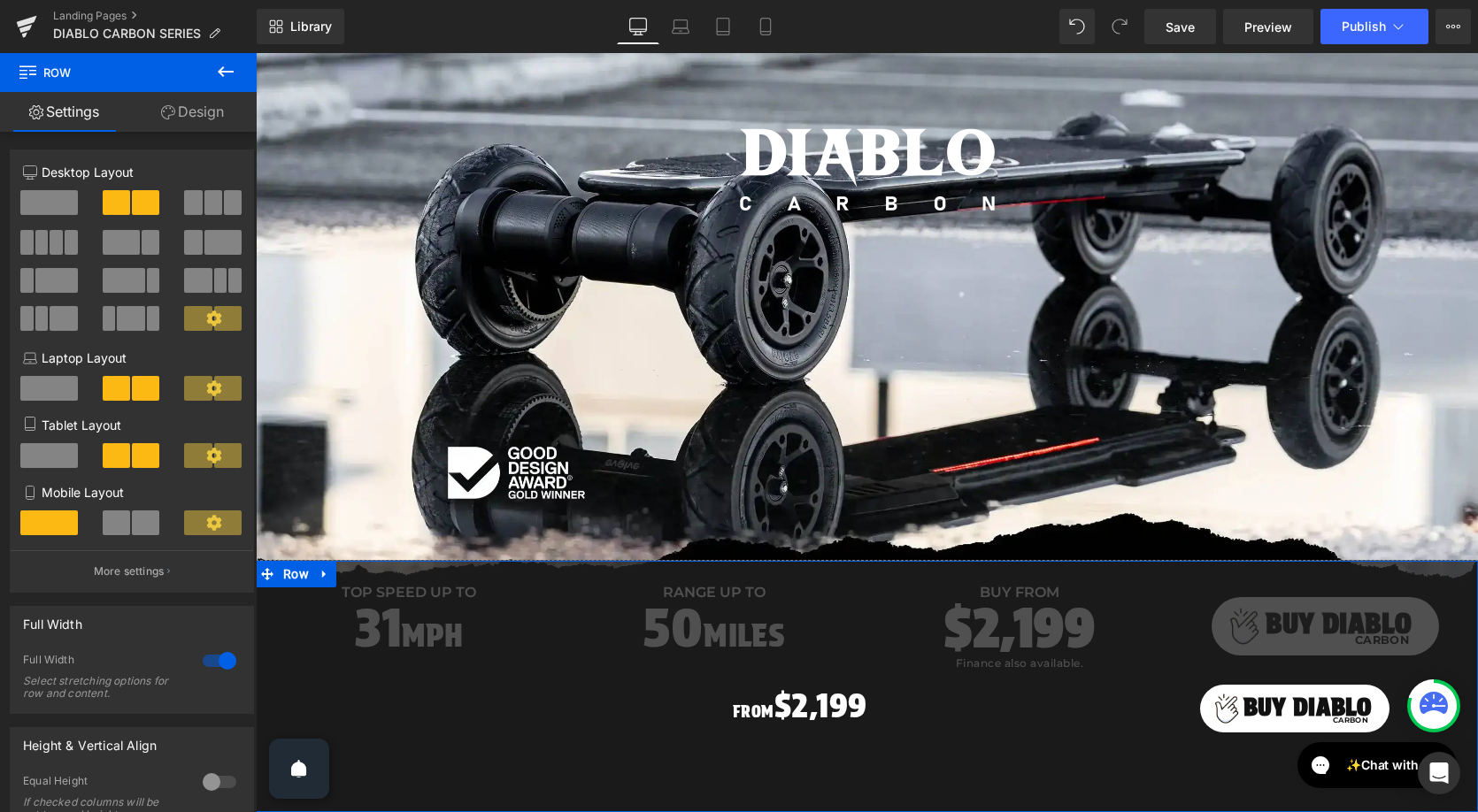 scroll, scrollTop: 262, scrollLeft: 0, axis: vertical 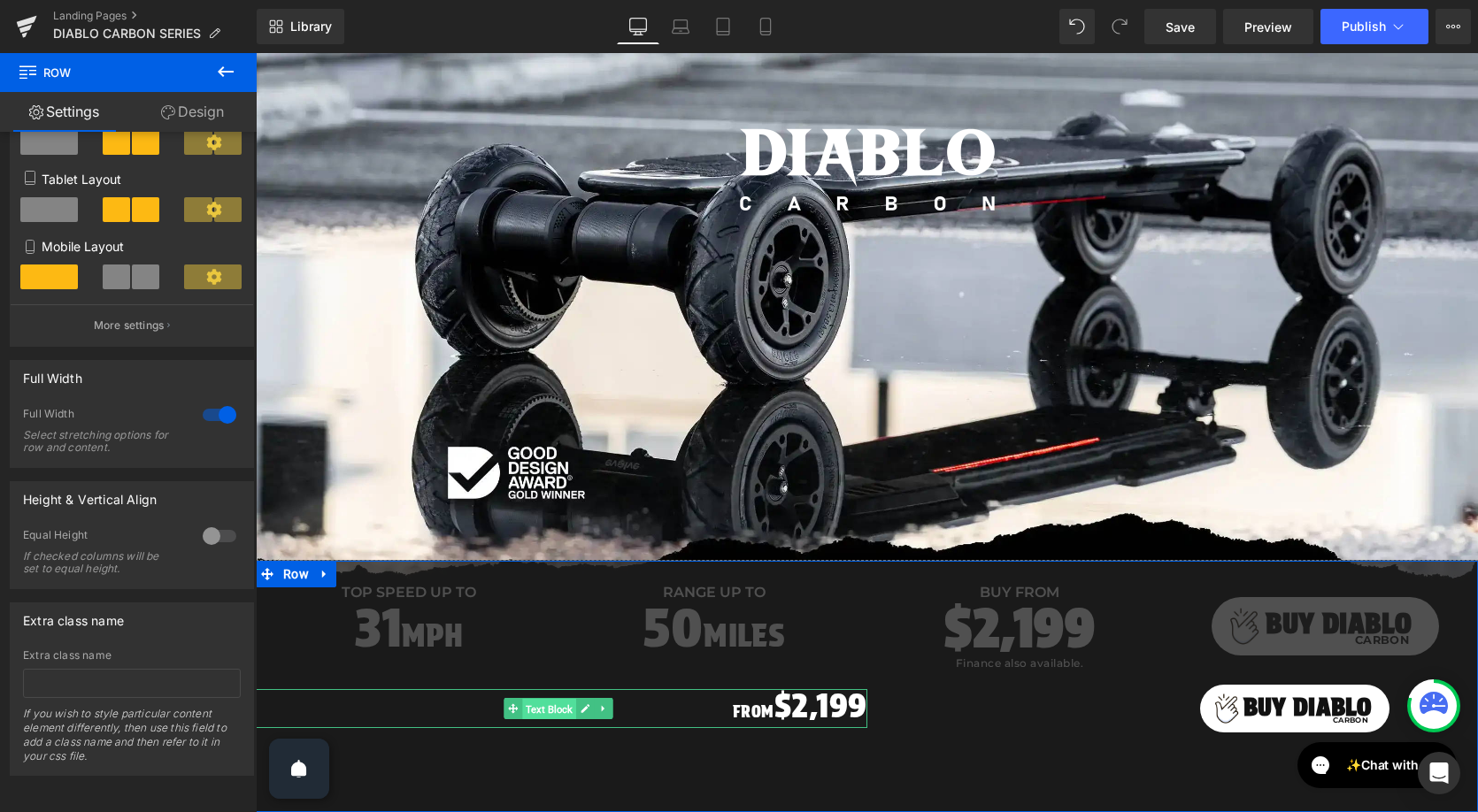 click on "Text Block" at bounding box center (549, 709) 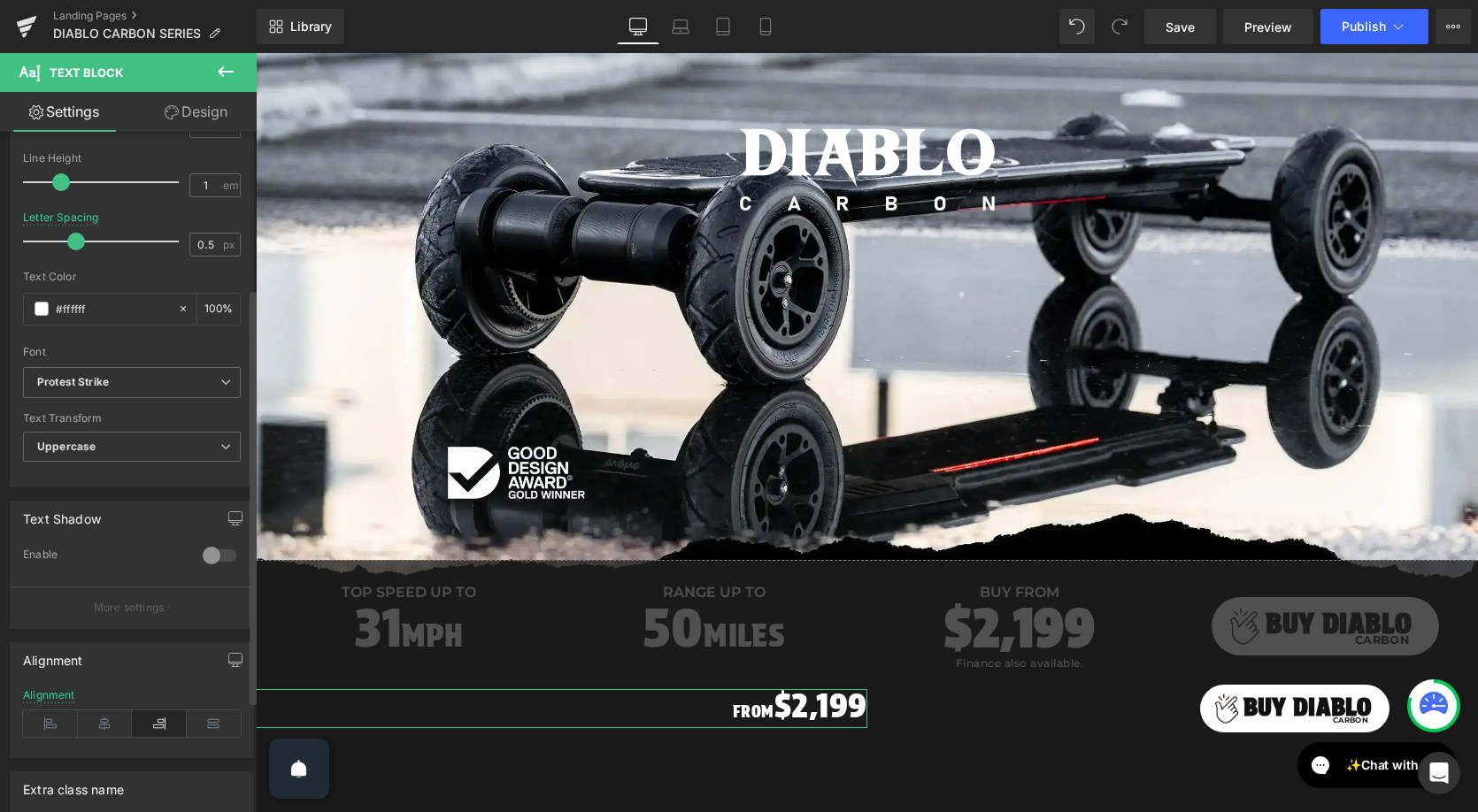 scroll, scrollTop: 0, scrollLeft: 0, axis: both 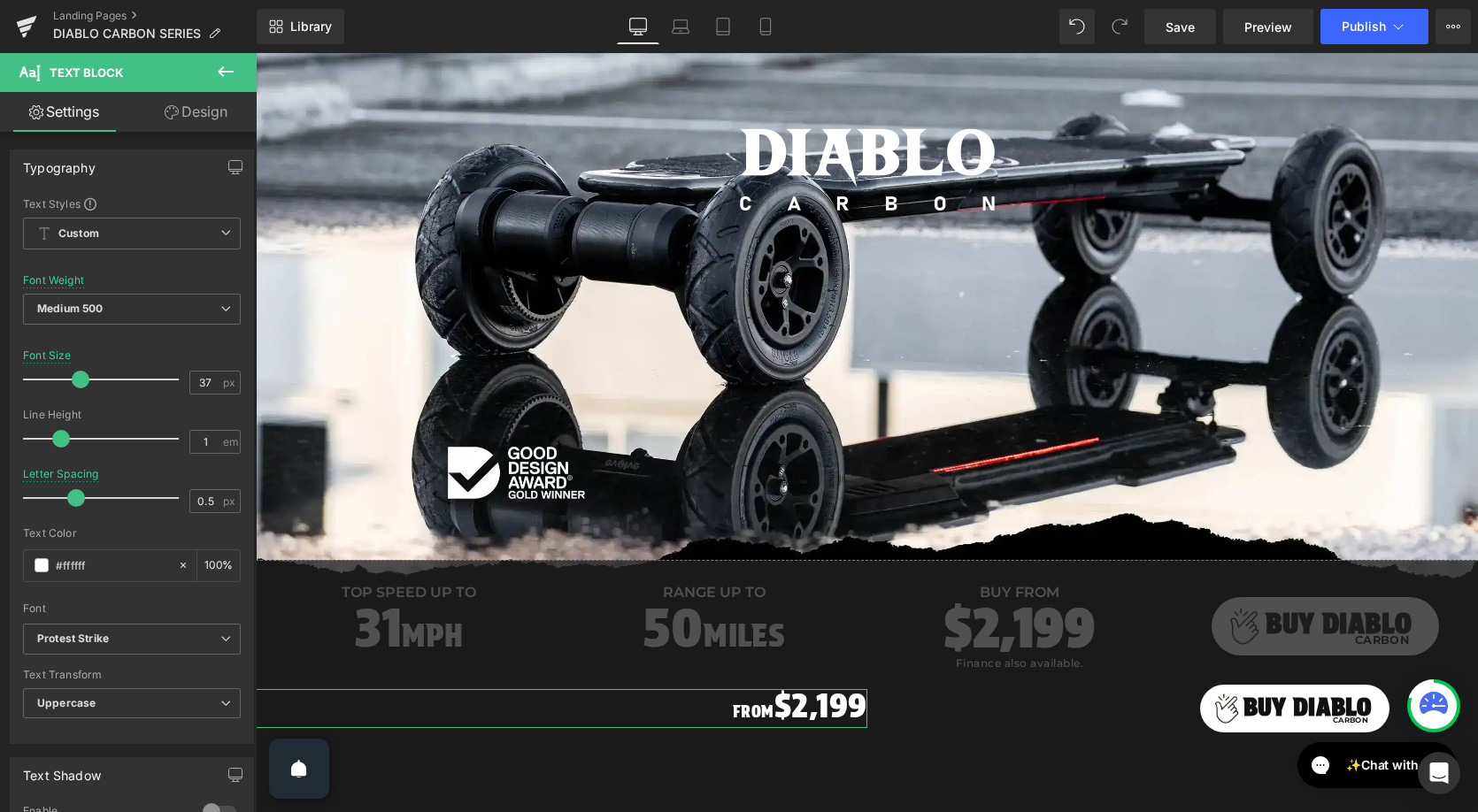 click on "Design" at bounding box center [196, 111] 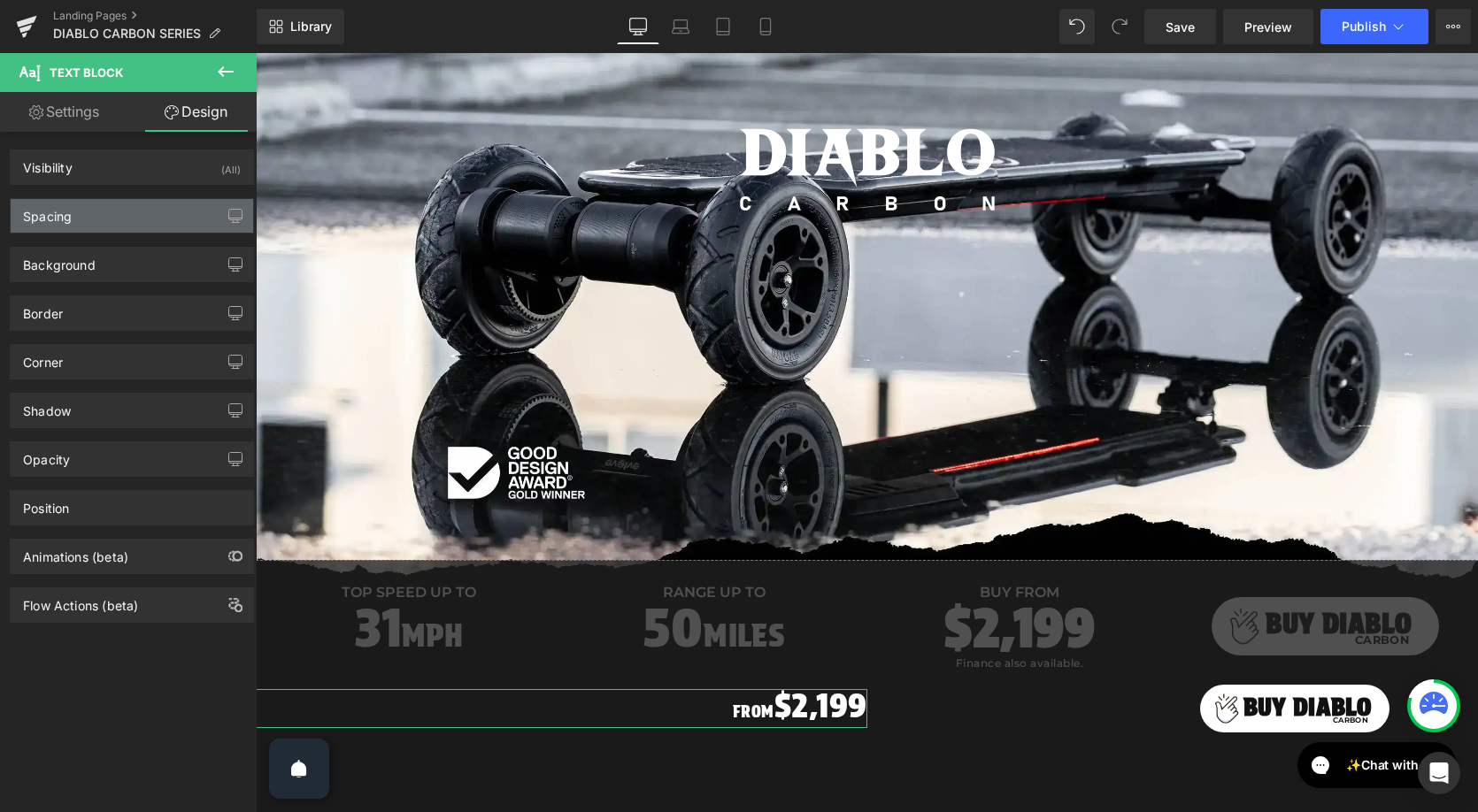 click on "Spacing" at bounding box center [132, 216] 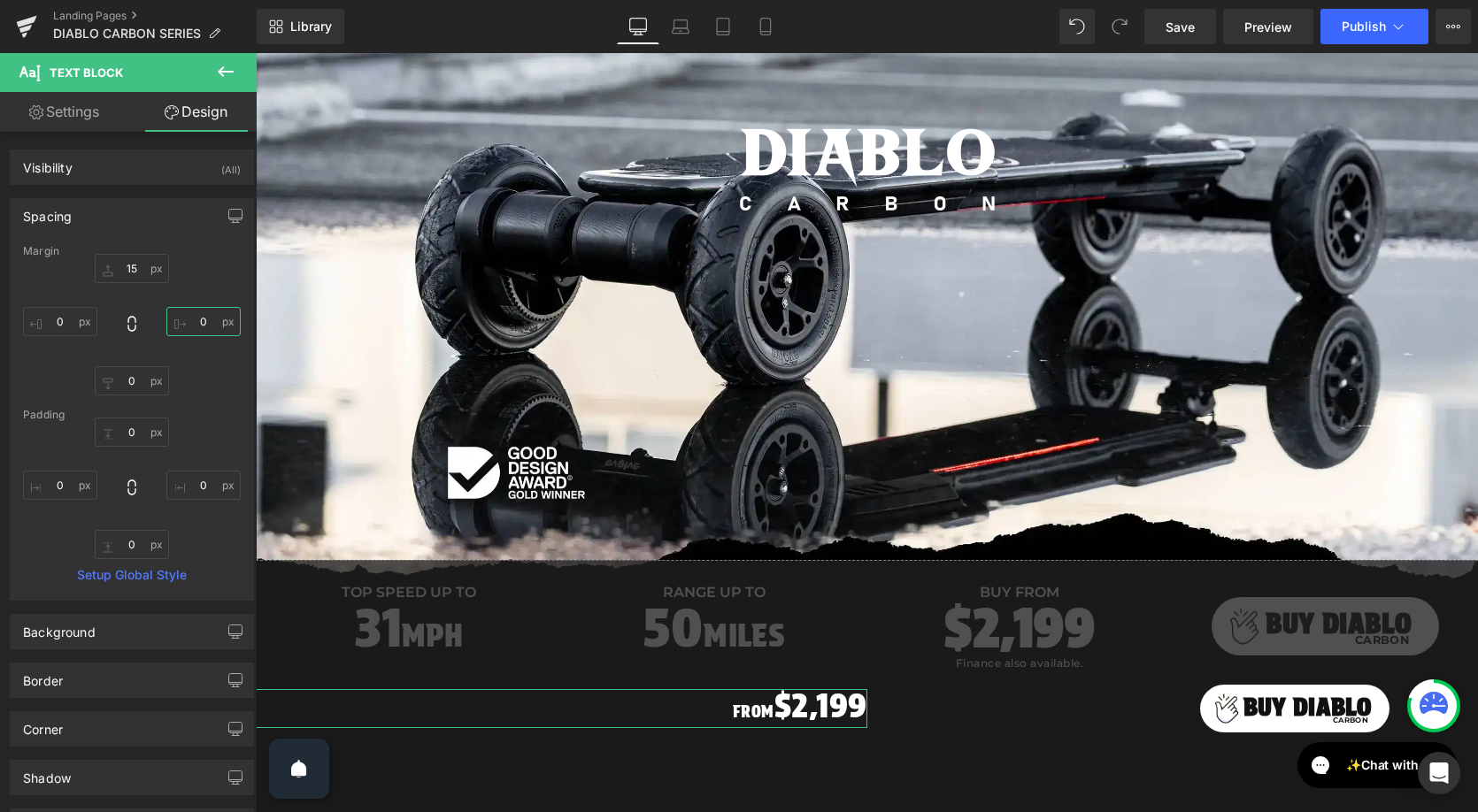 click at bounding box center [204, 321] 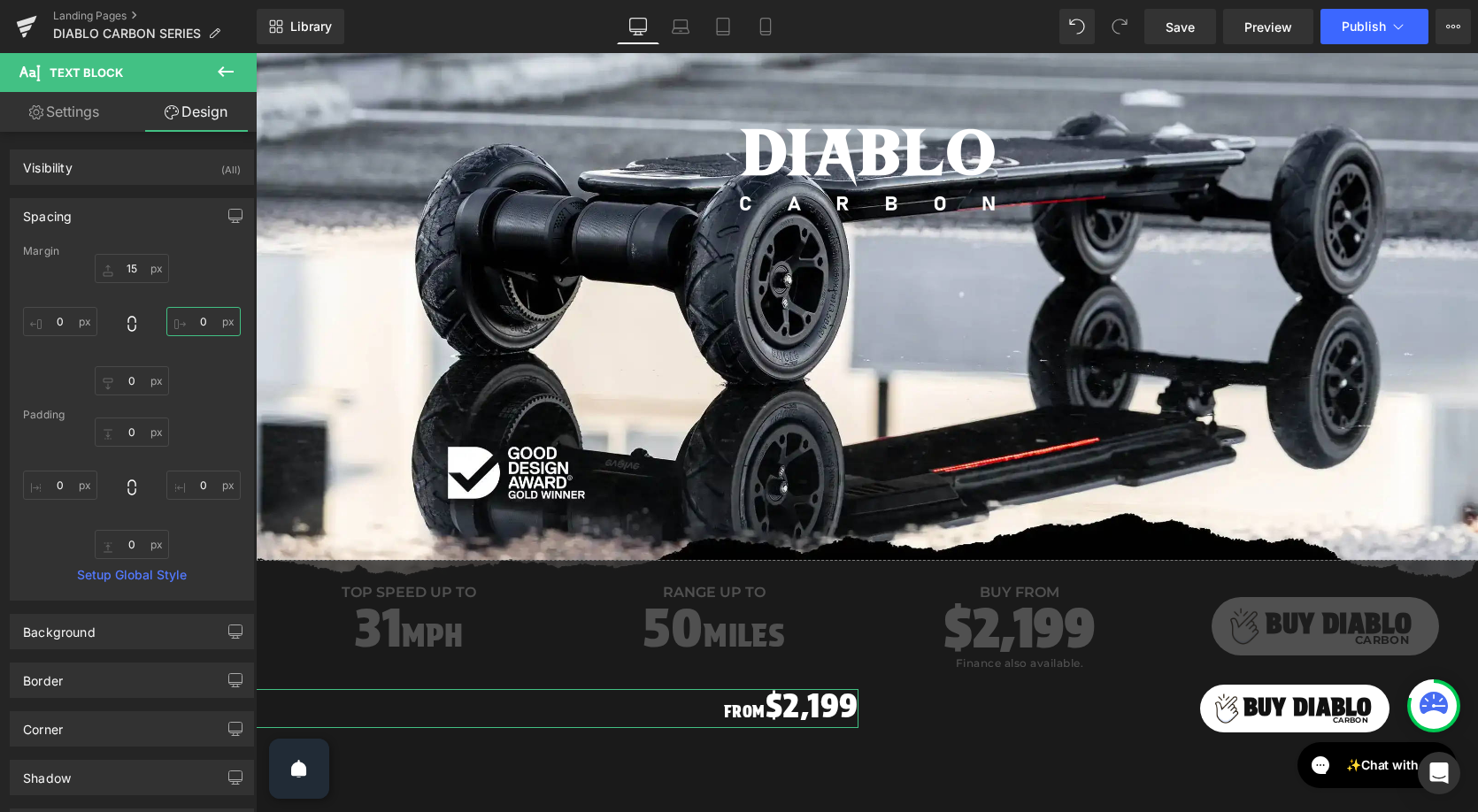 type on "10" 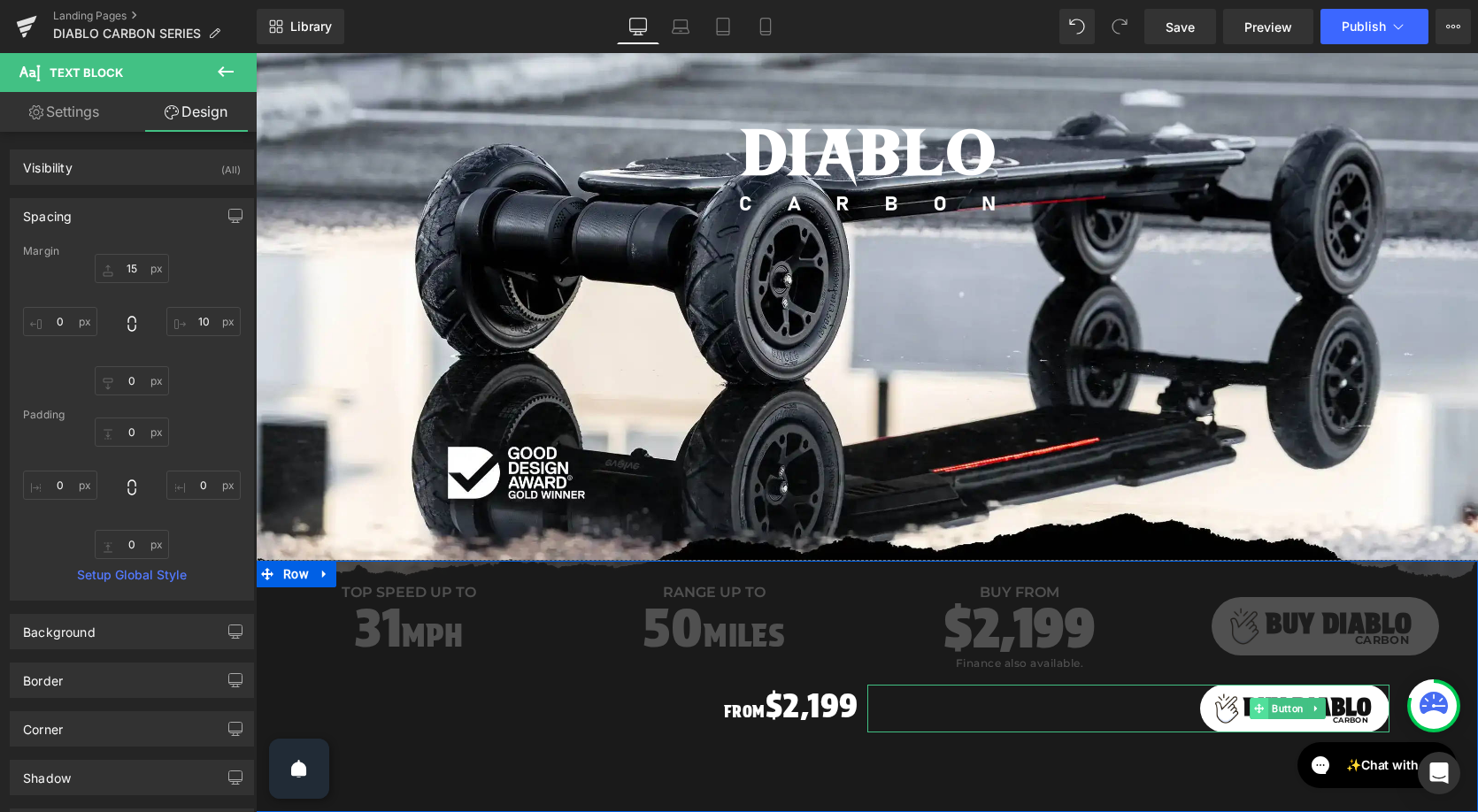 click 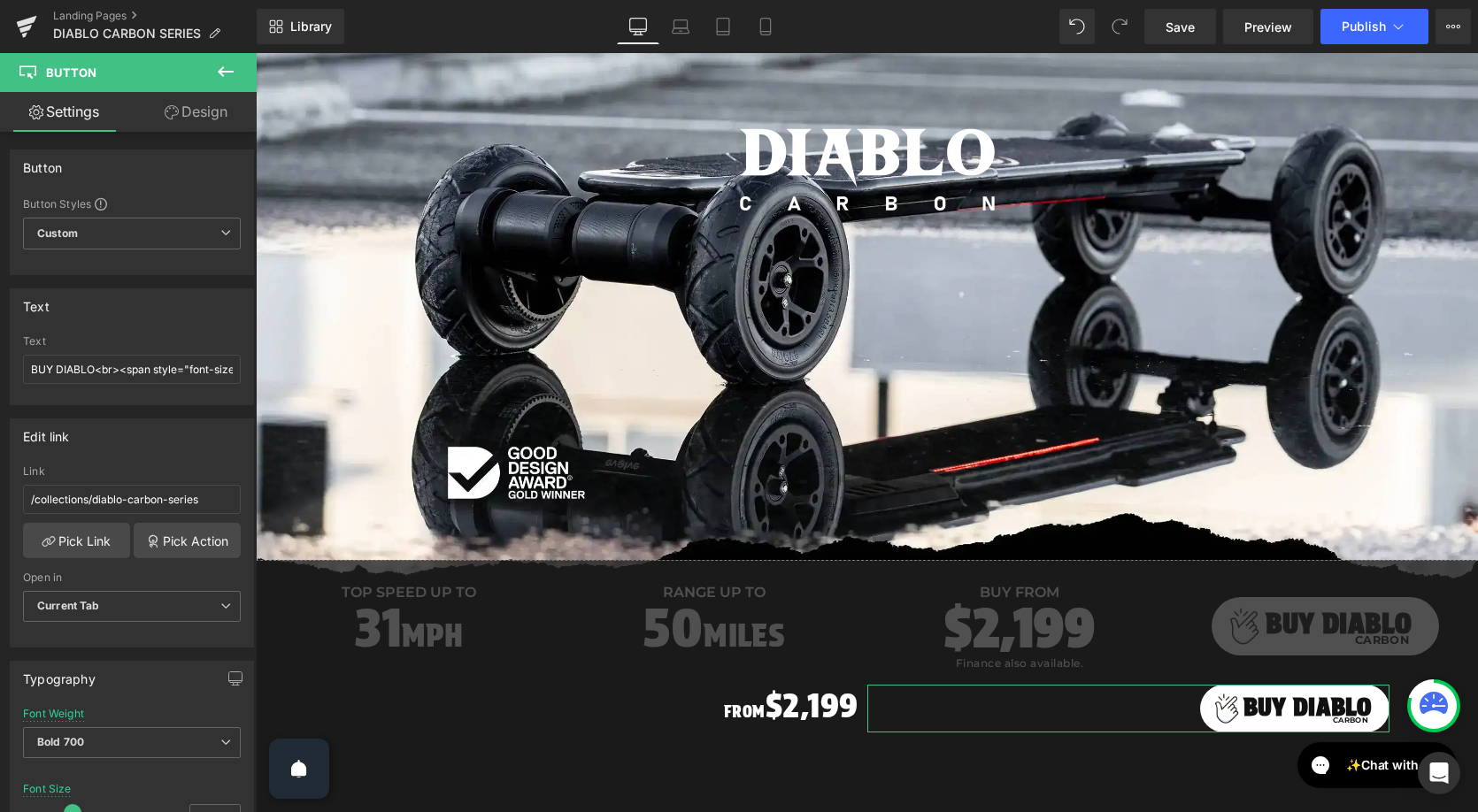 click on "Design" at bounding box center (196, 111) 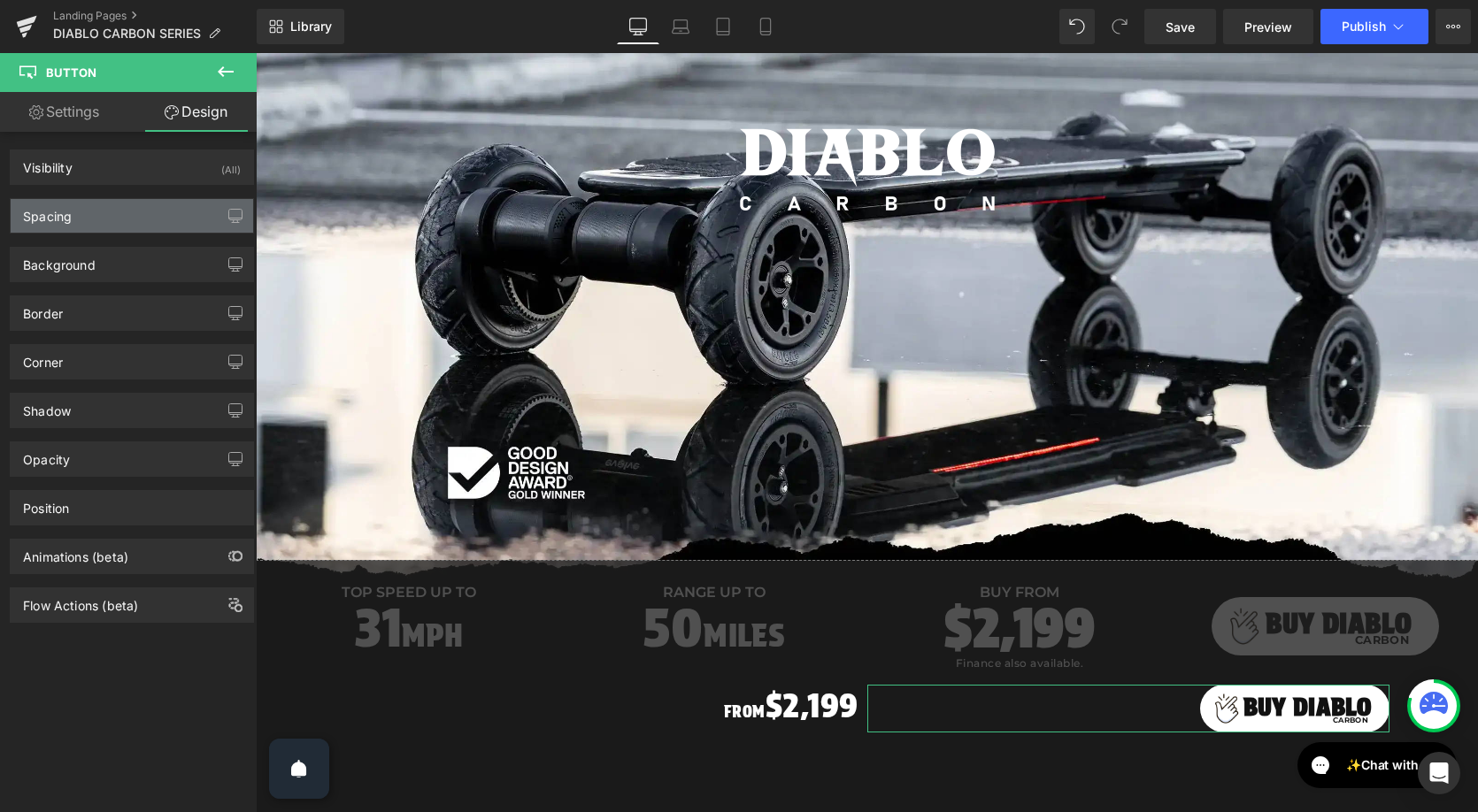 click on "Spacing" at bounding box center (132, 216) 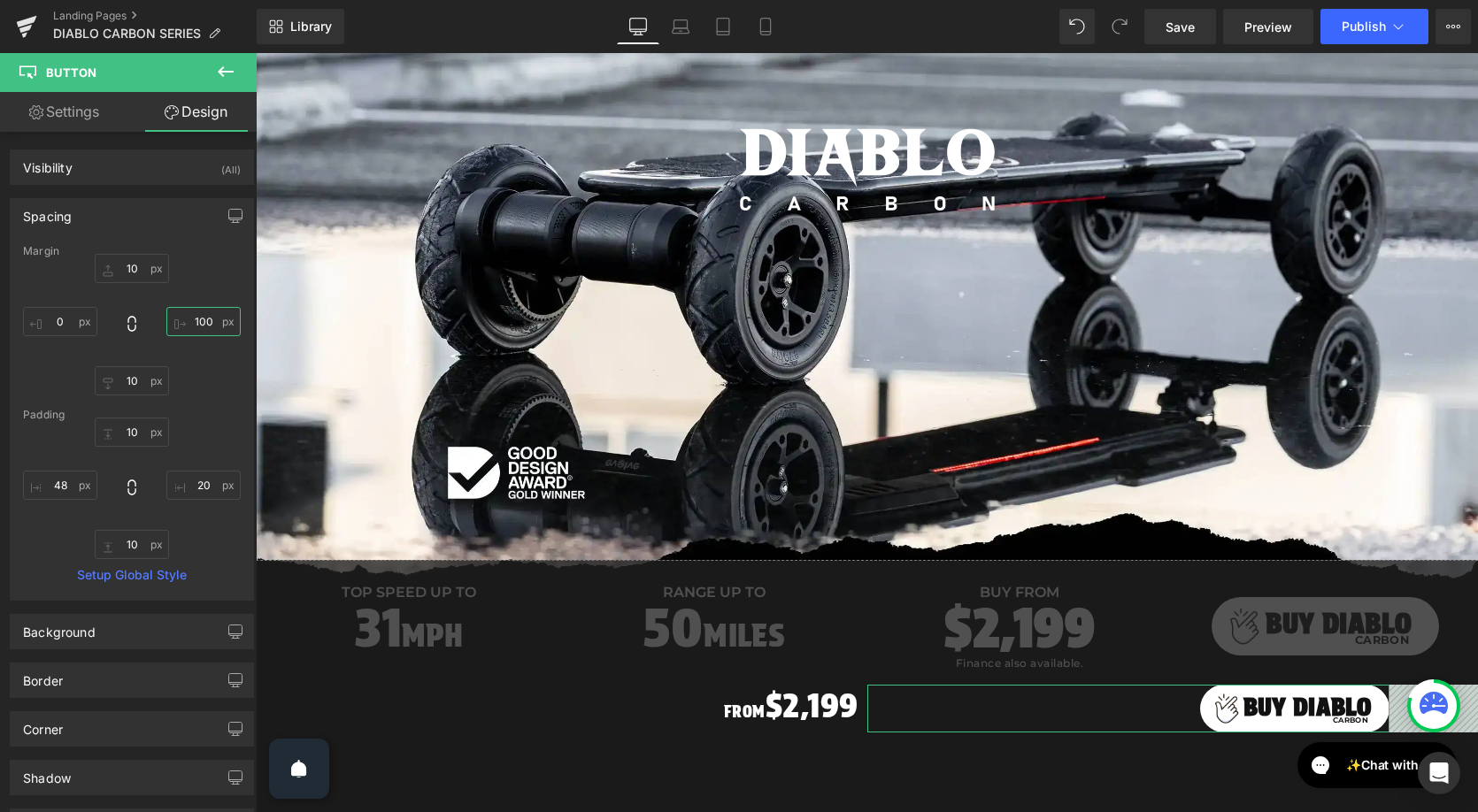 click on "100" at bounding box center [204, 321] 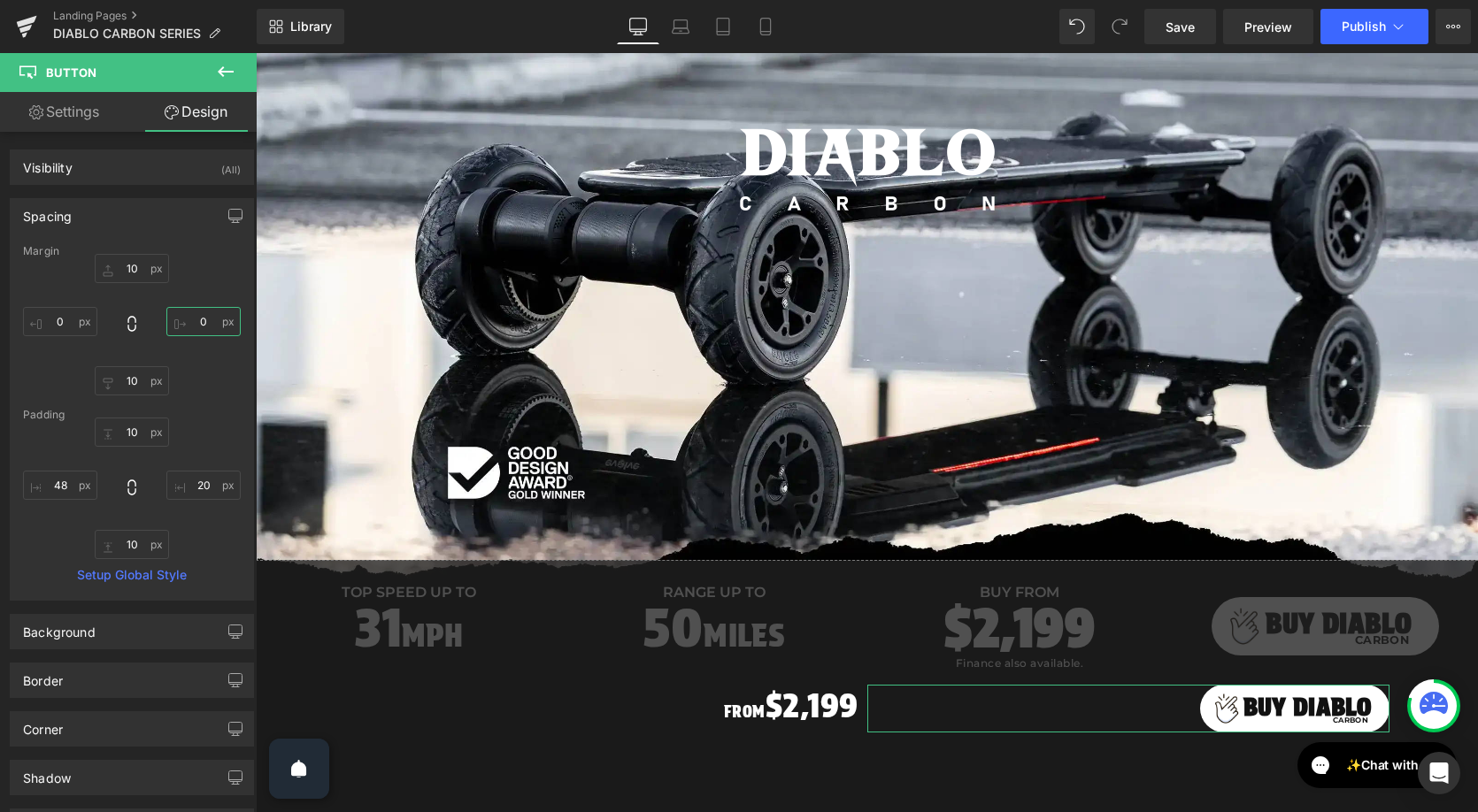 type on "0" 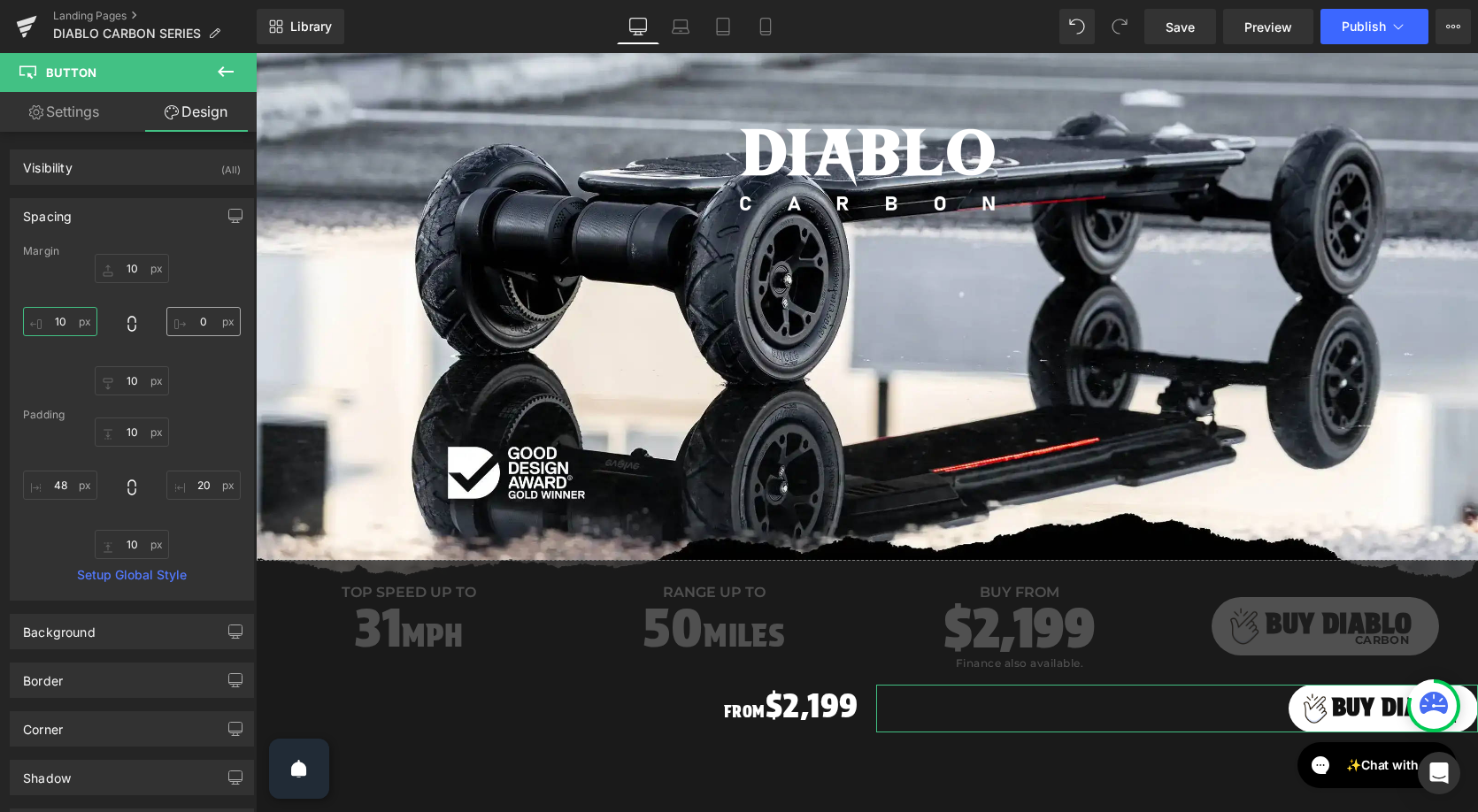 type on "10" 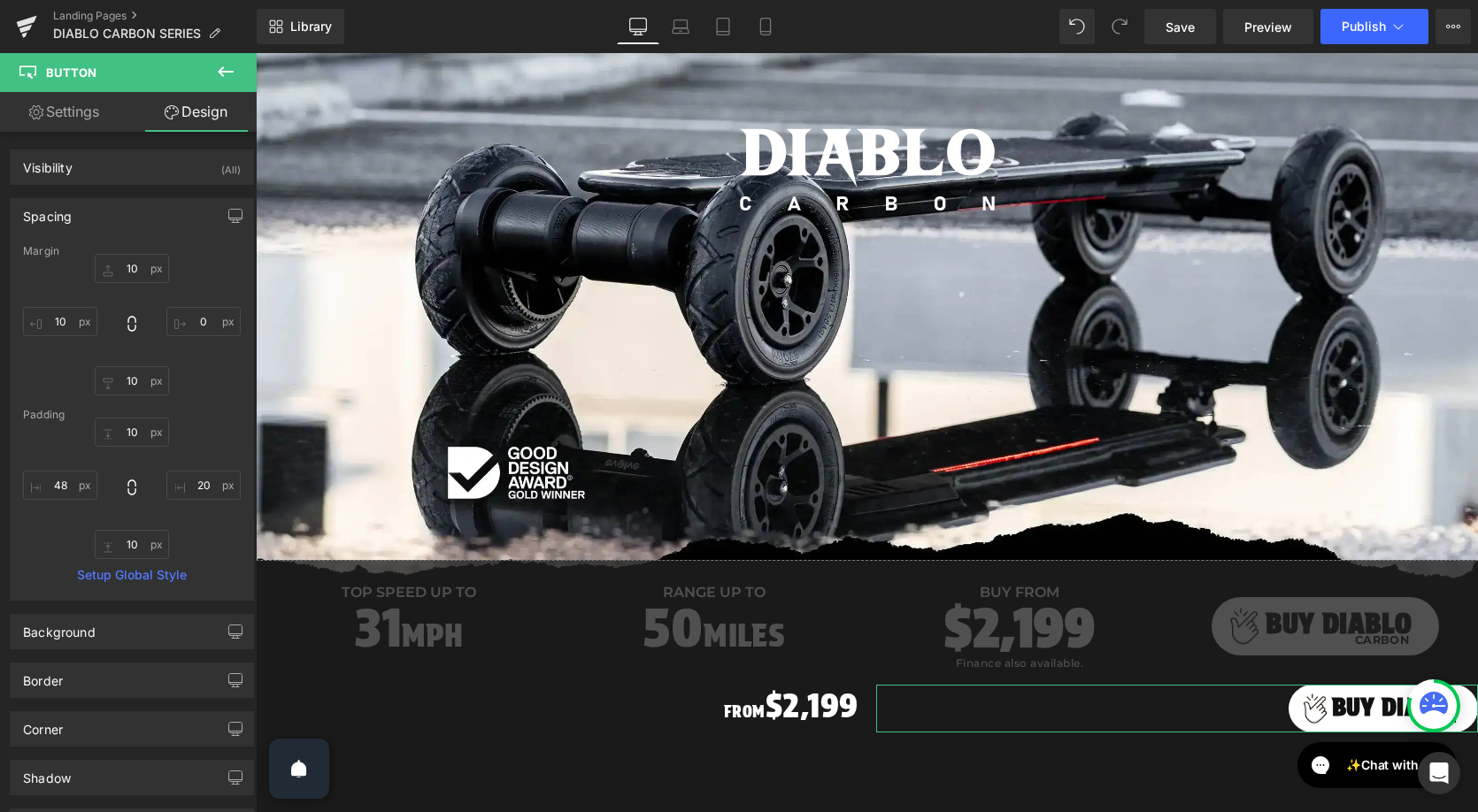 drag, startPoint x: 96, startPoint y: 119, endPoint x: 89, endPoint y: 134, distance: 16.552945 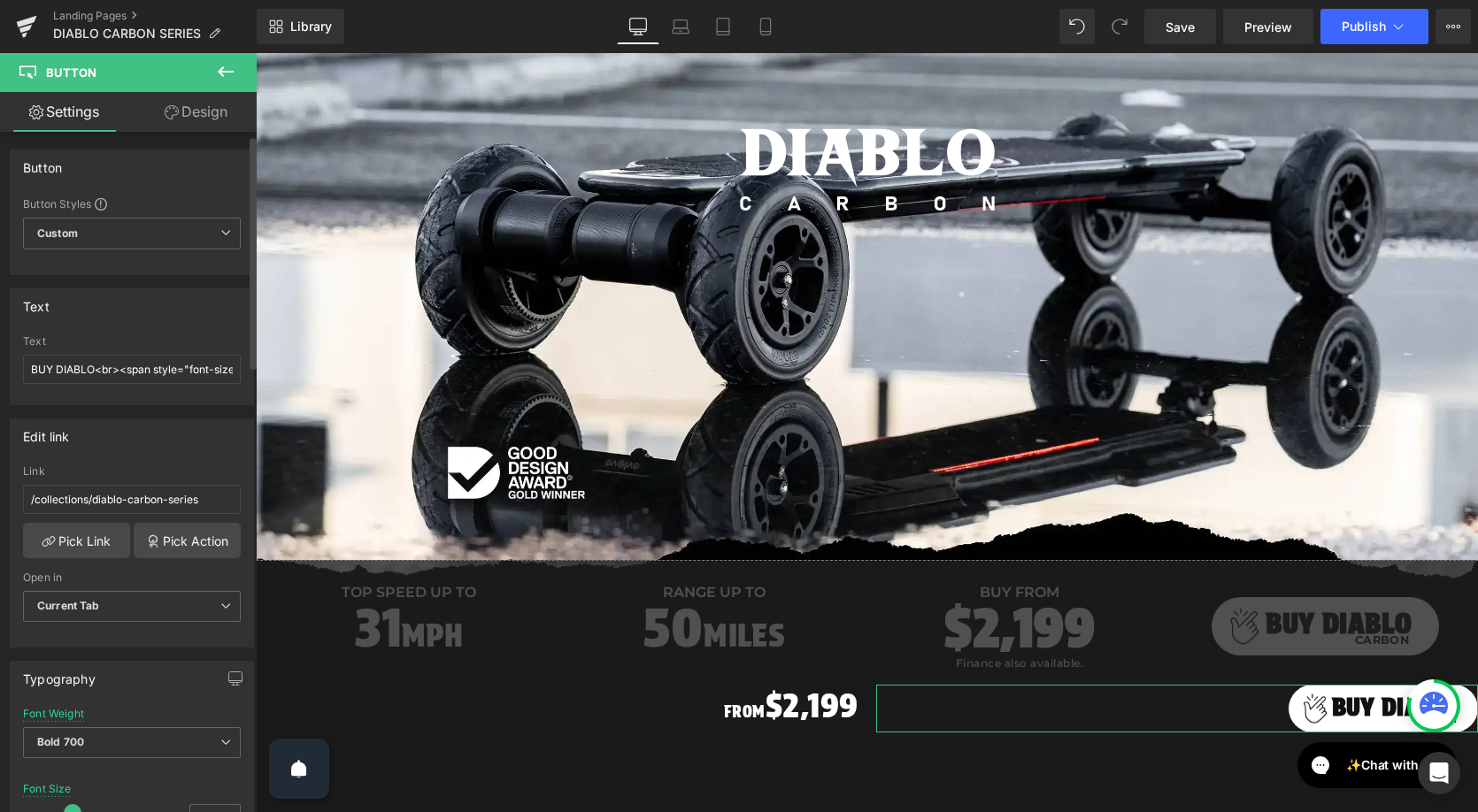 scroll, scrollTop: 1317, scrollLeft: 0, axis: vertical 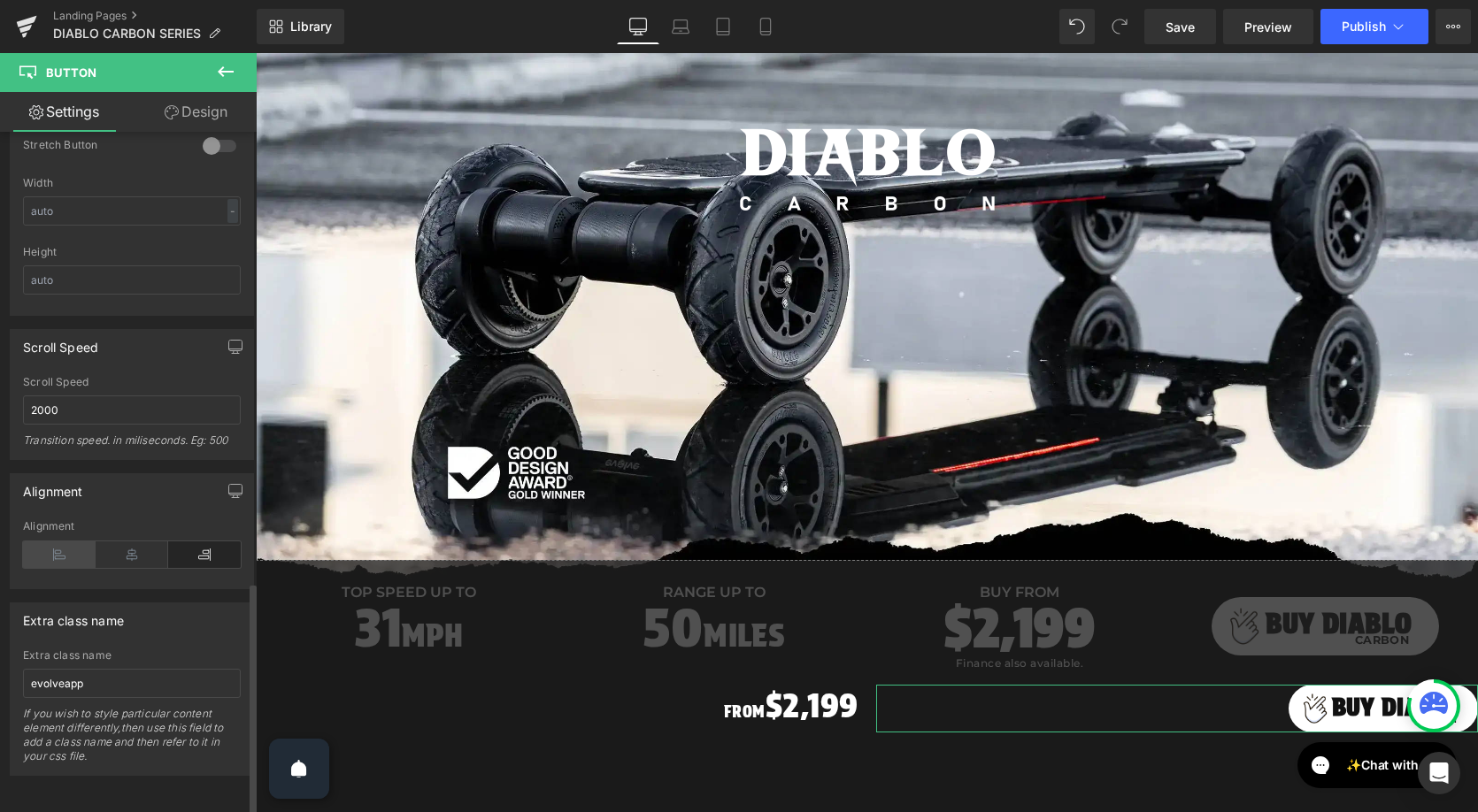 click at bounding box center (59, 555) 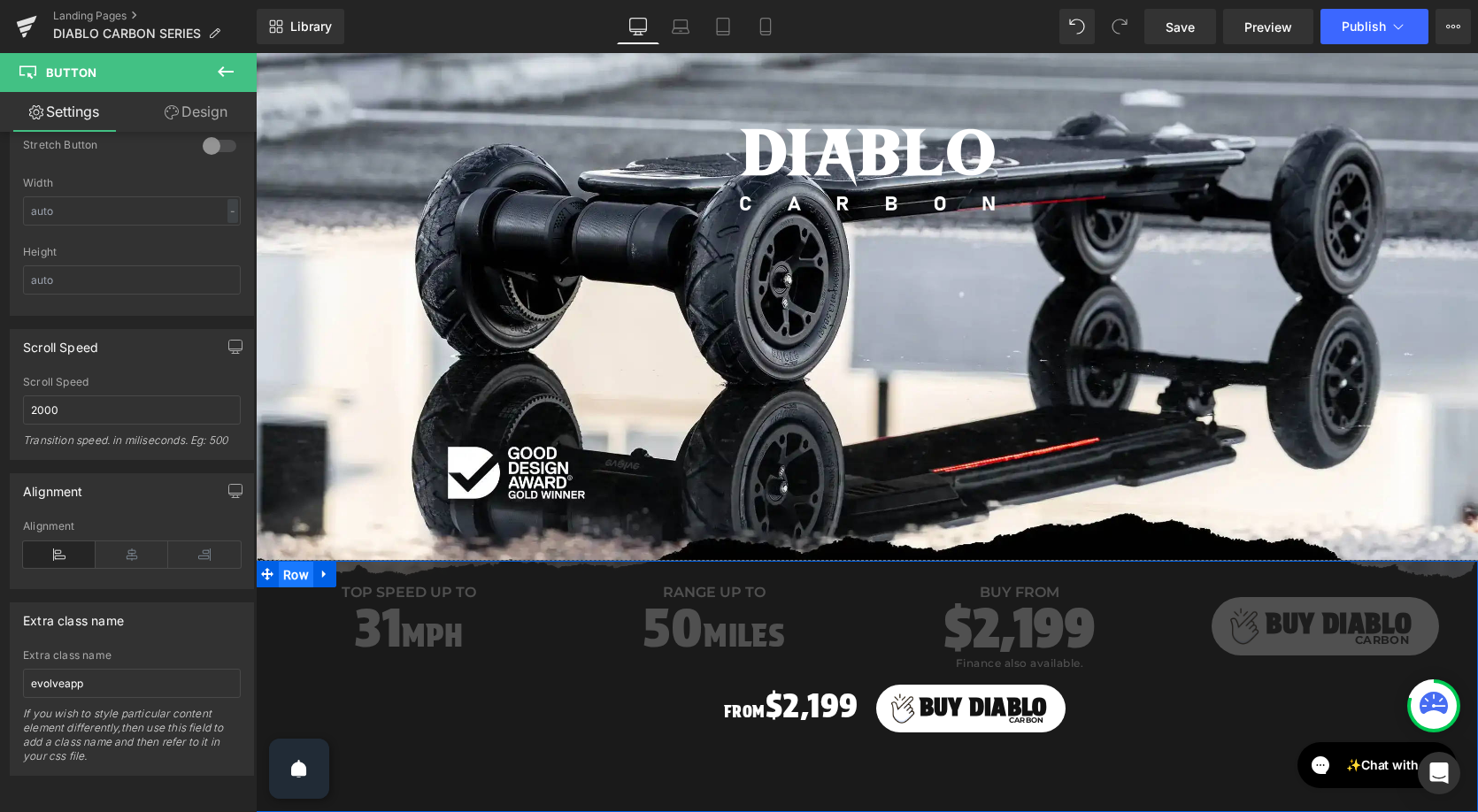 click on "Row" at bounding box center (296, 575) 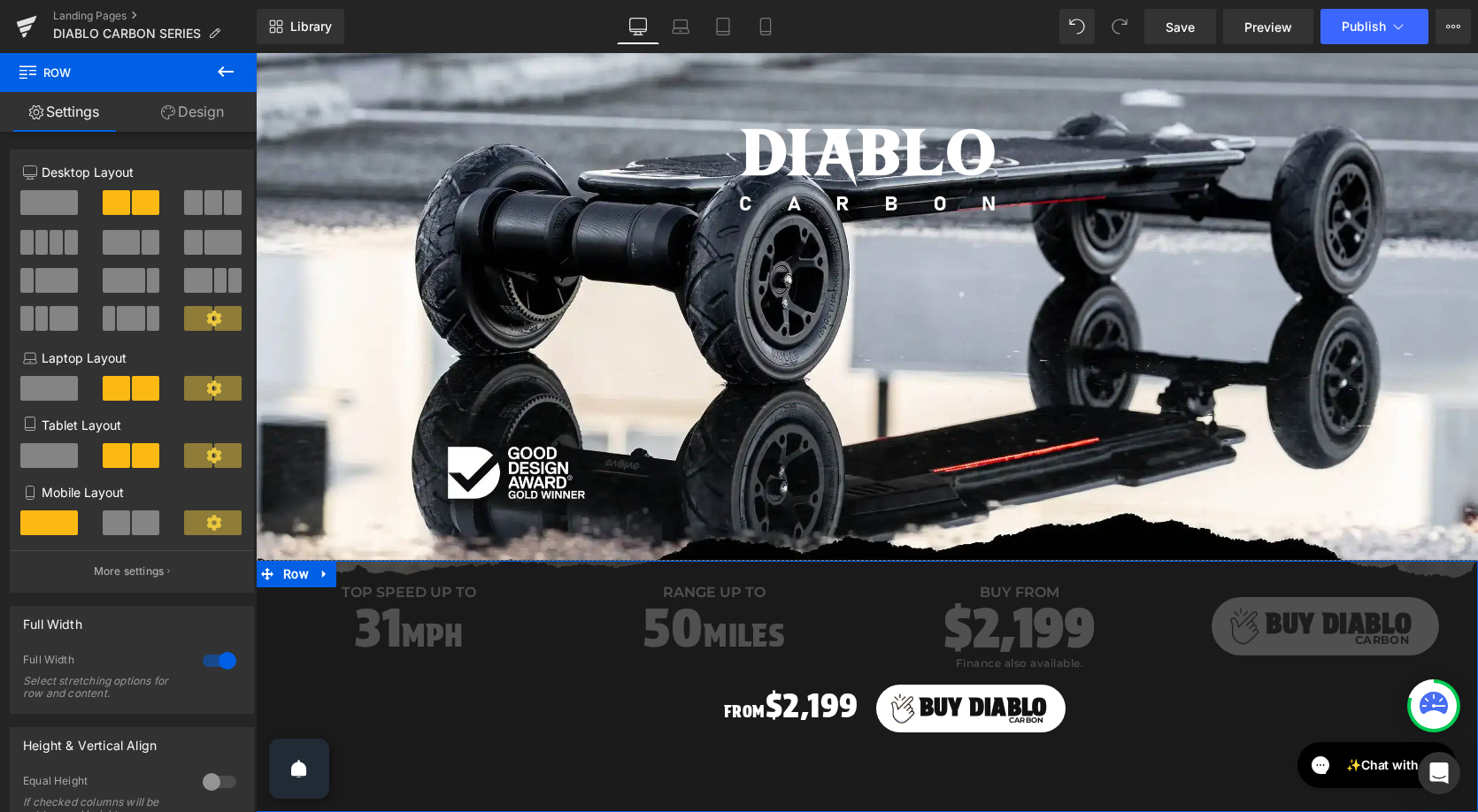 click on "Design" at bounding box center (192, 111) 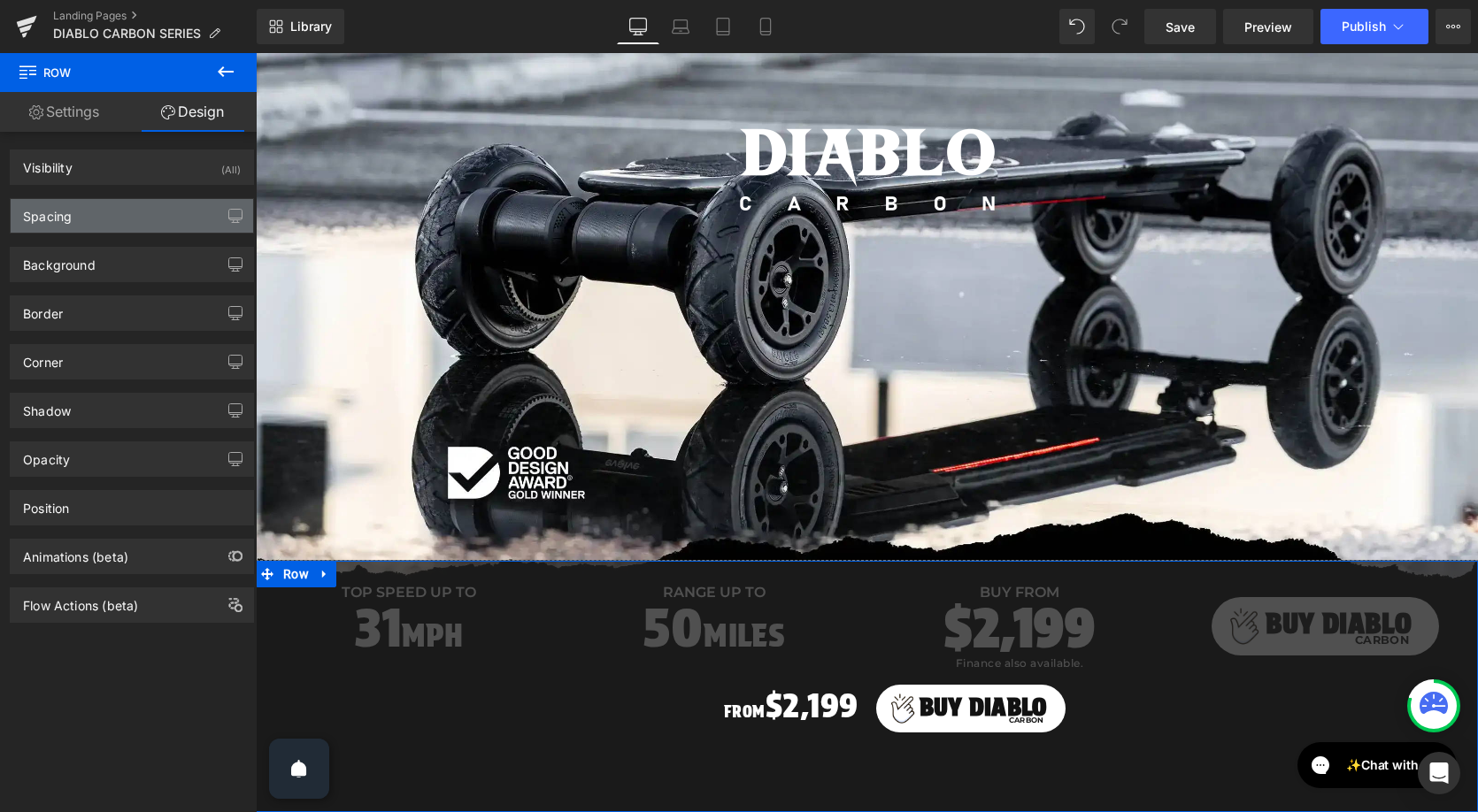 click on "Spacing" at bounding box center (132, 216) 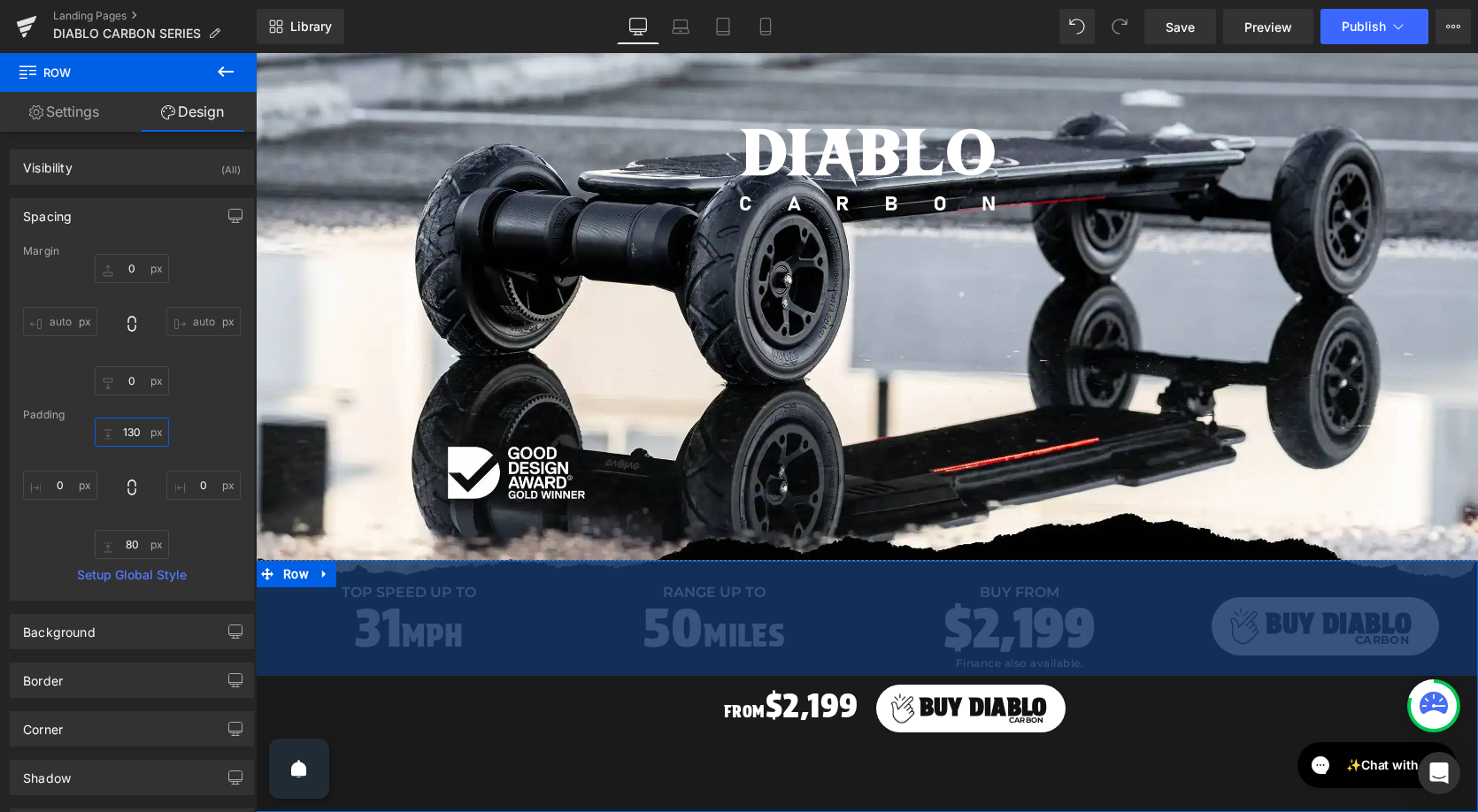 click on "130" at bounding box center [132, 432] 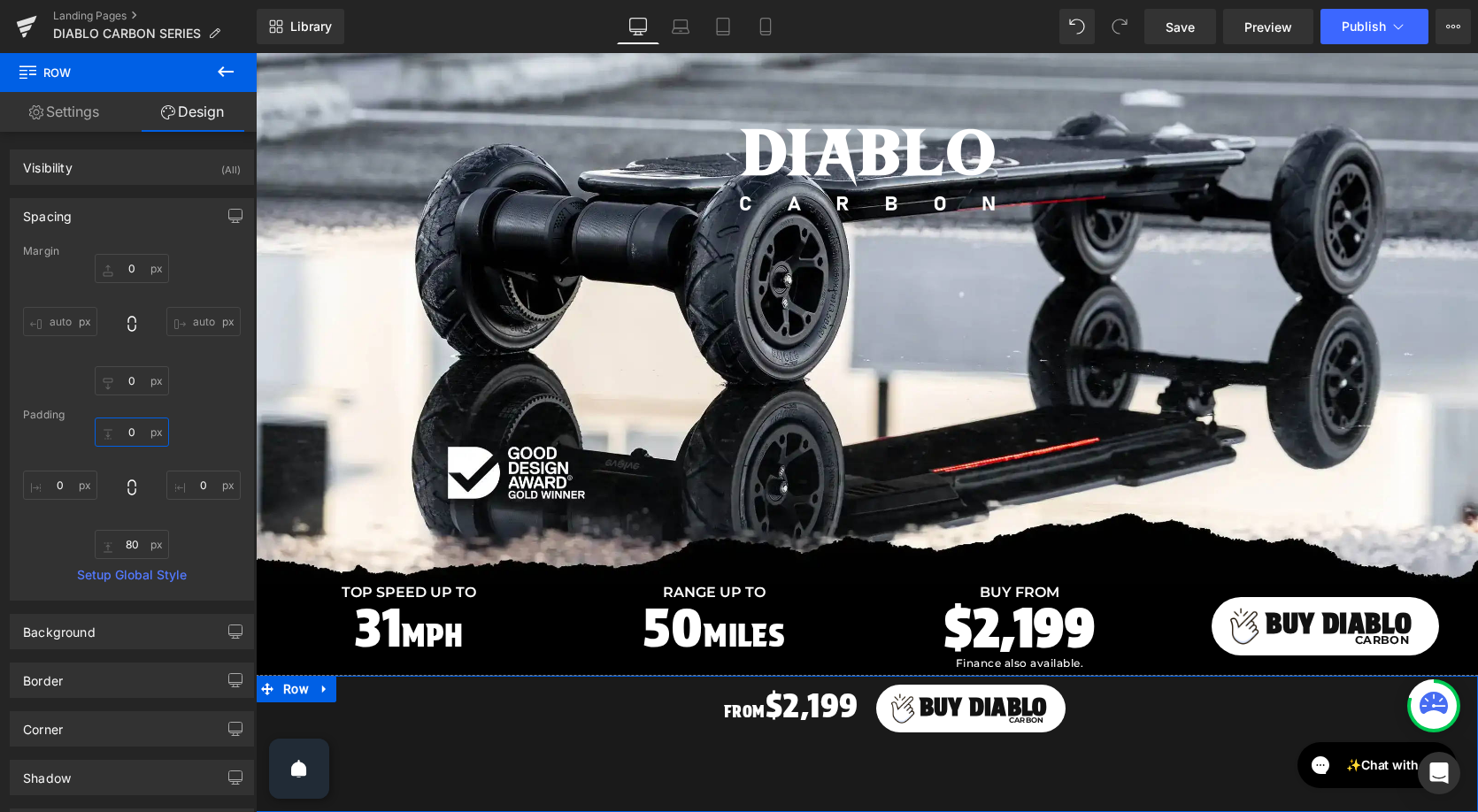 type on "0" 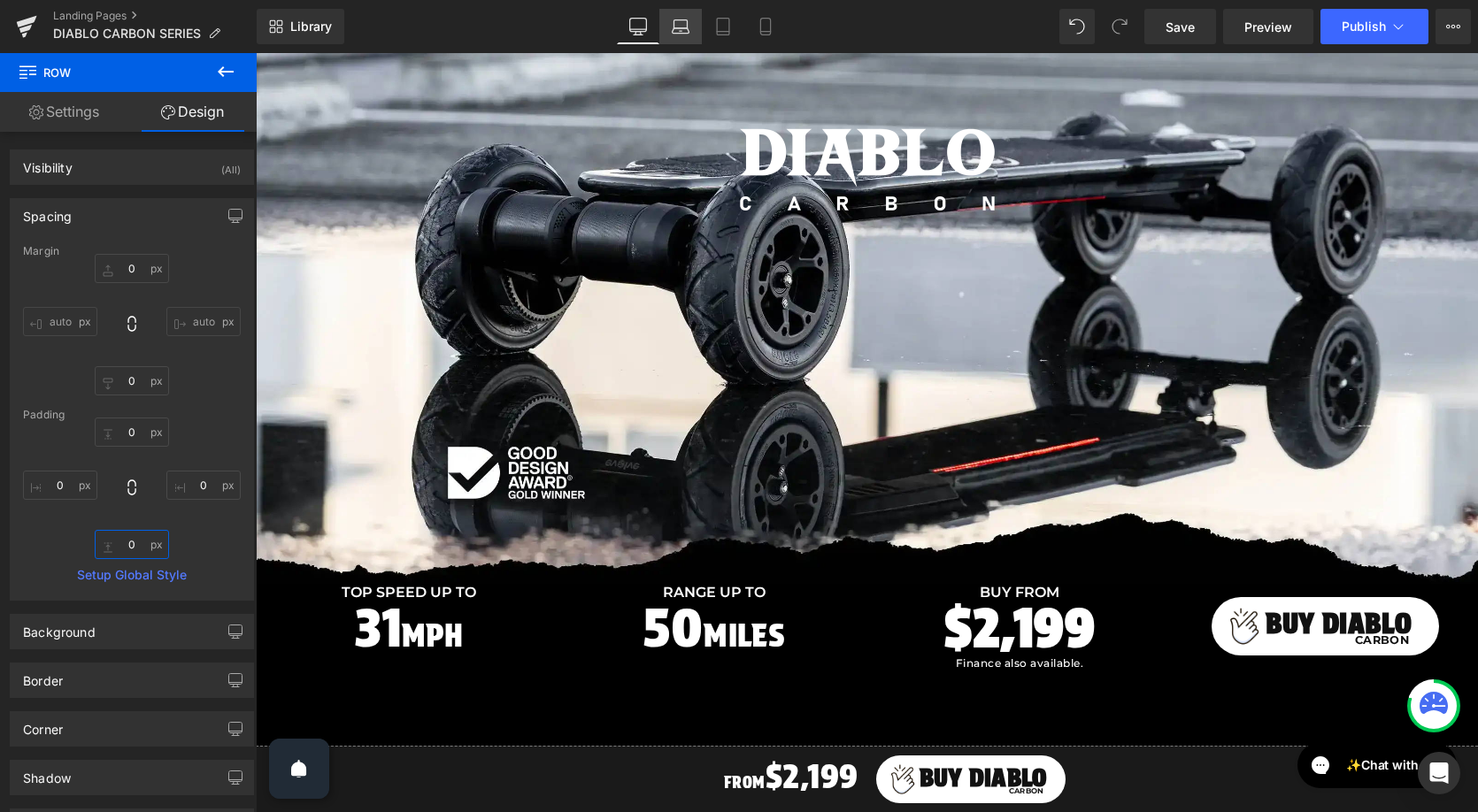 type on "0" 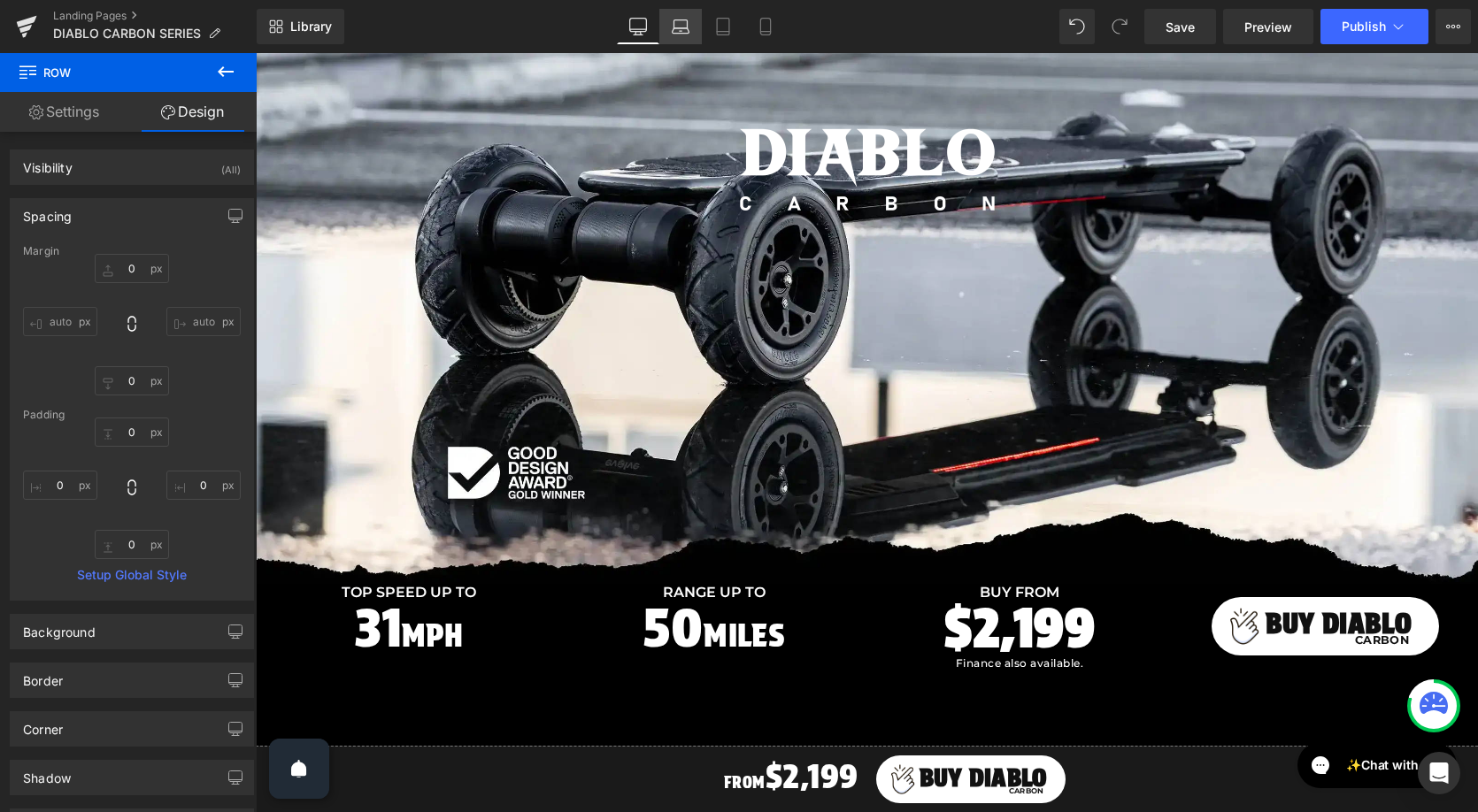 click 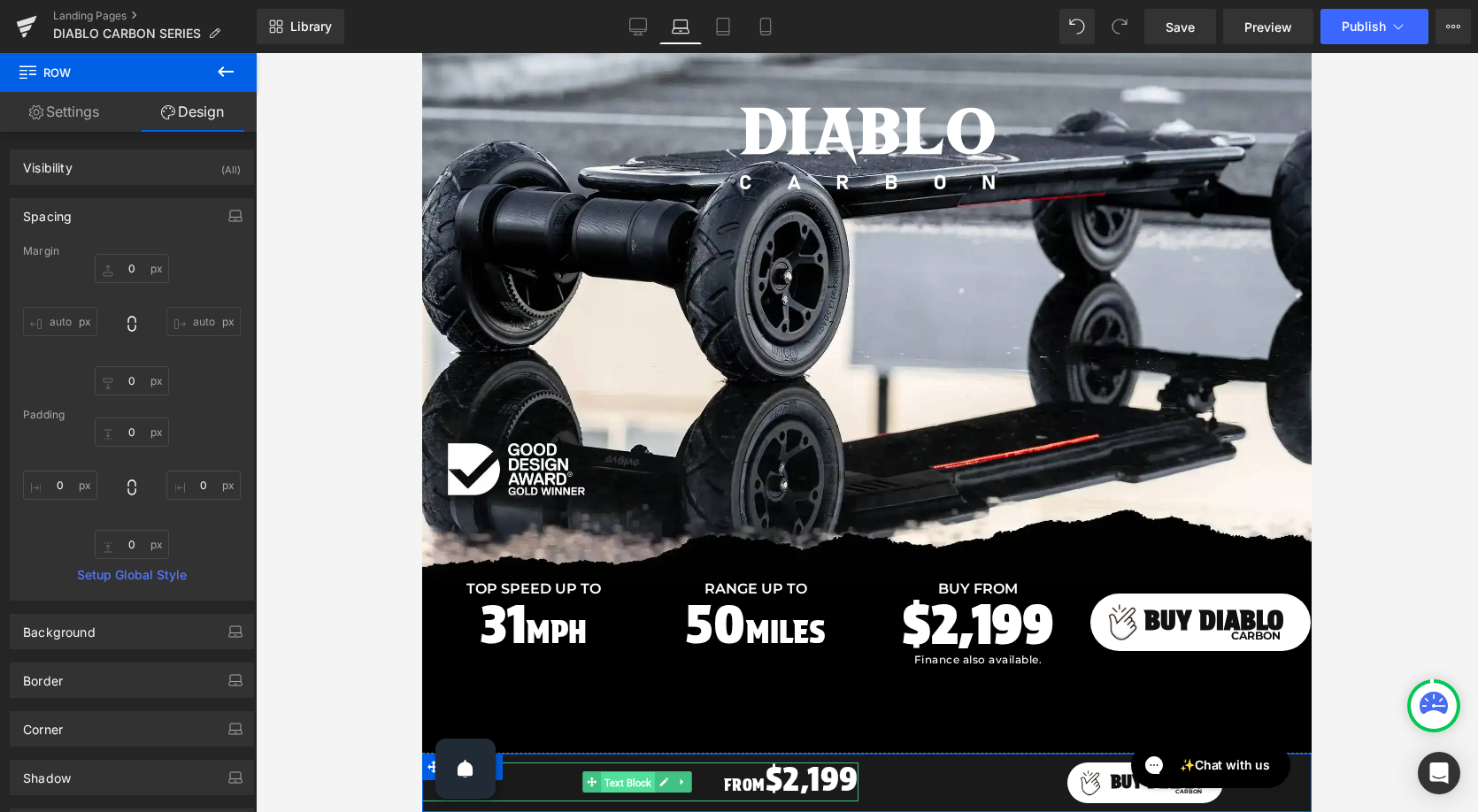 click on "Text Block" at bounding box center (627, 783) 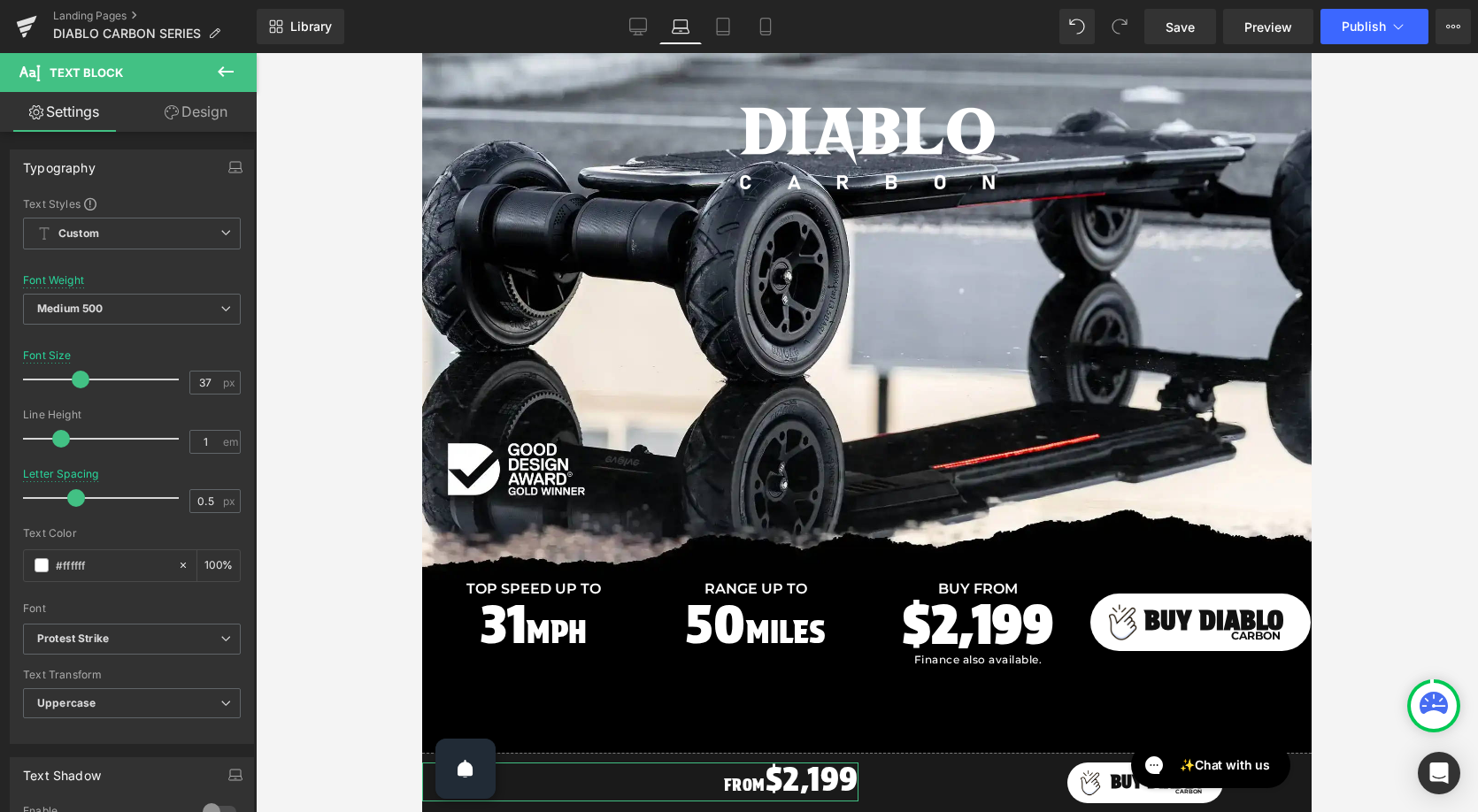click on "Design" at bounding box center [196, 111] 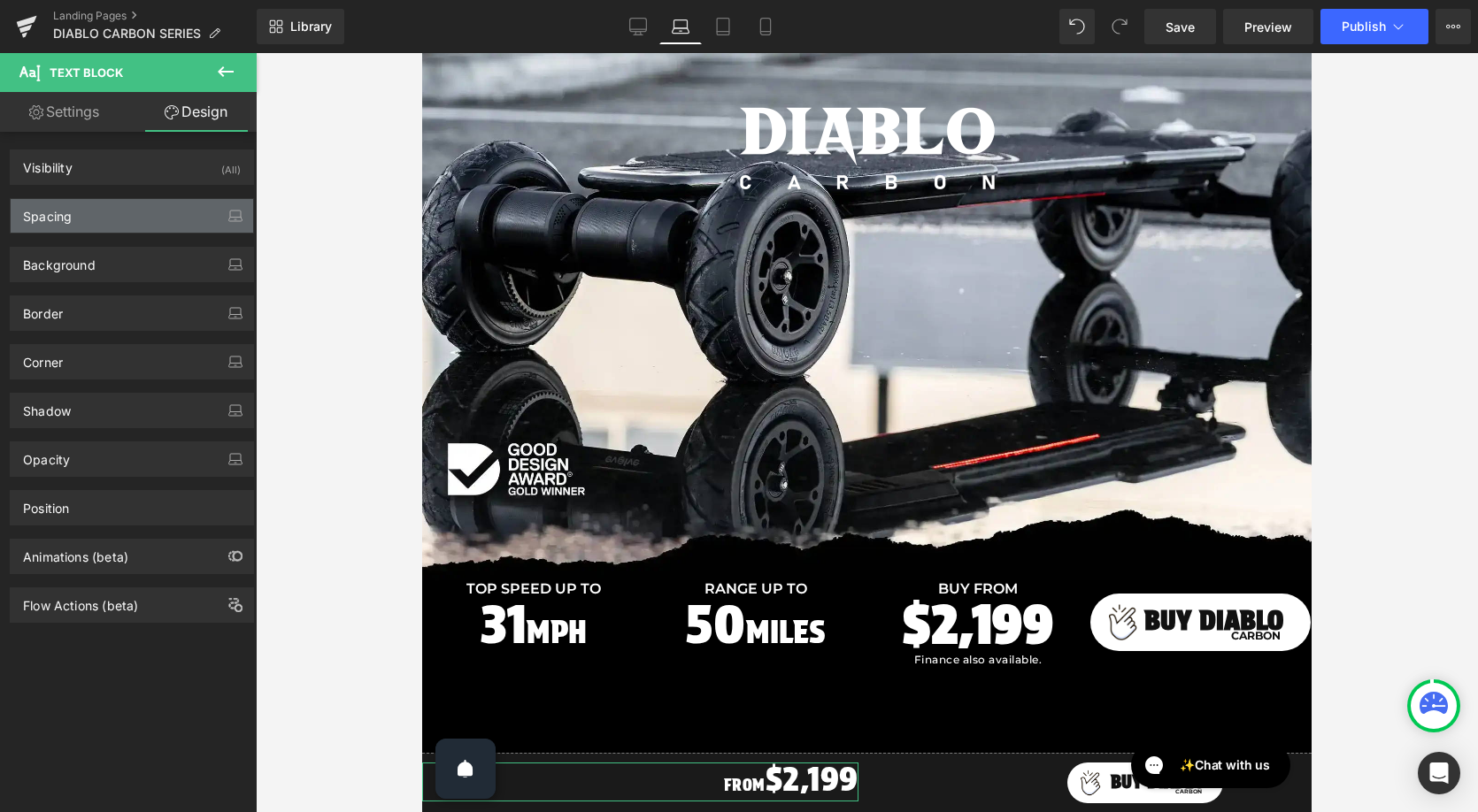 click on "Spacing" at bounding box center [132, 216] 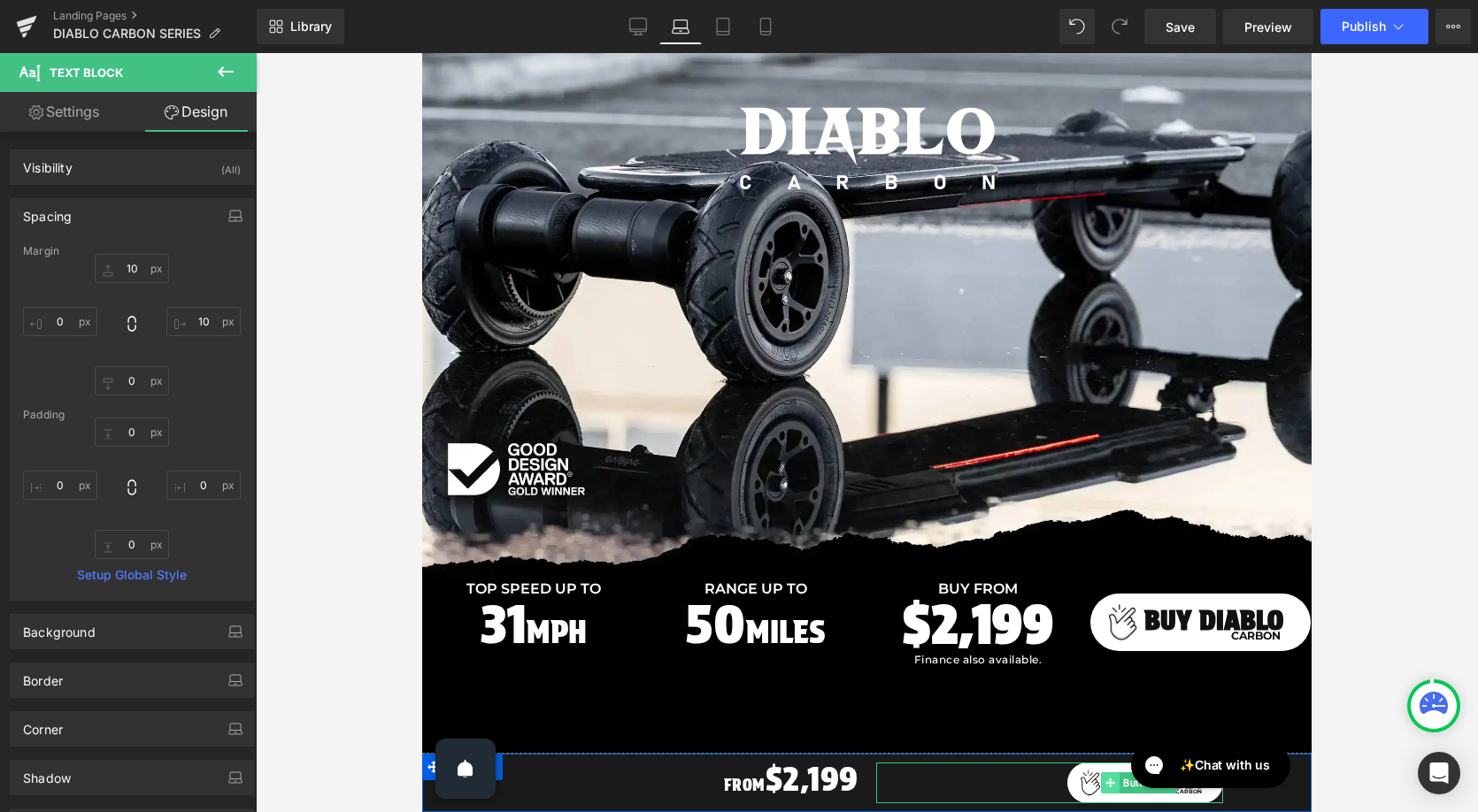 click 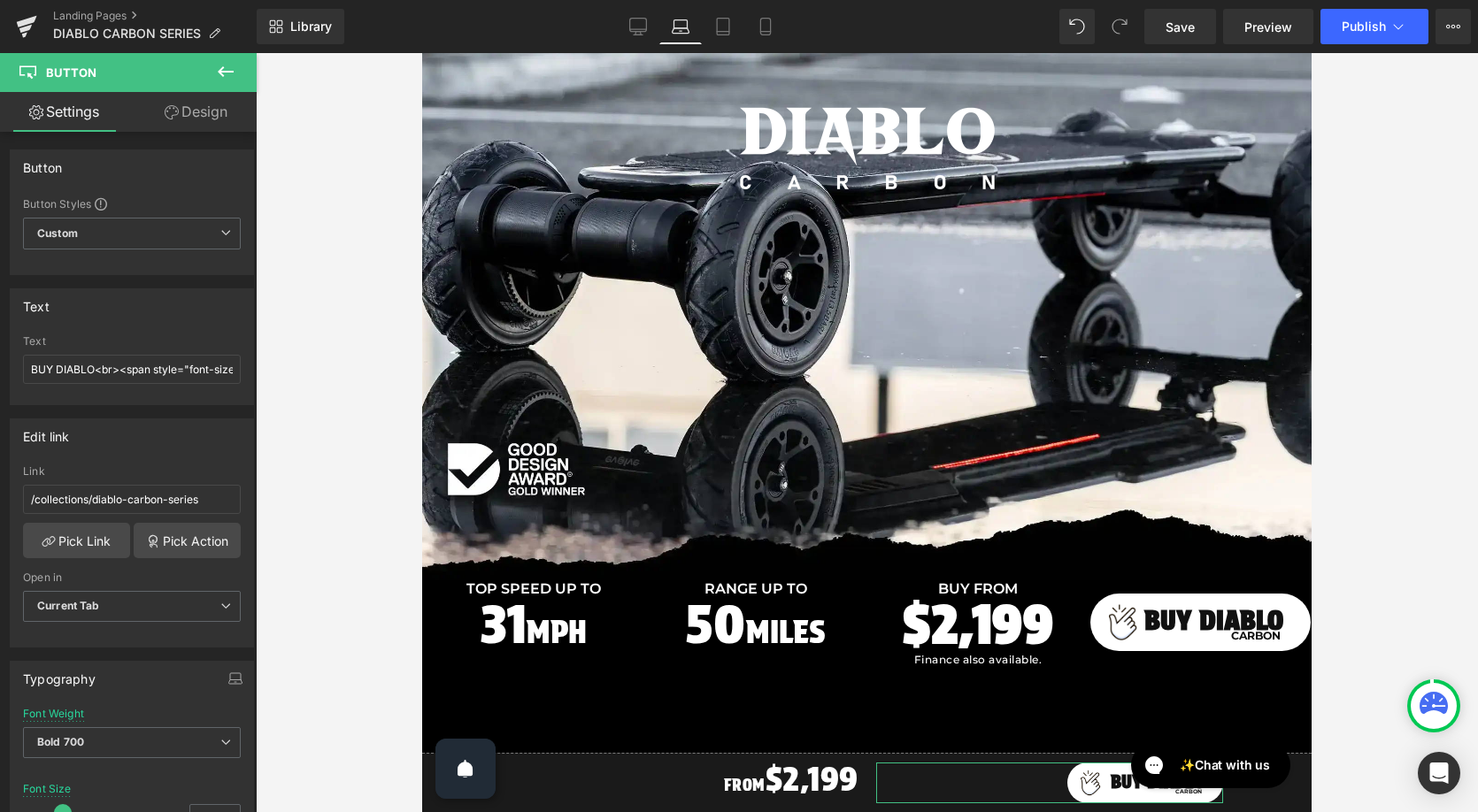 click on "Design" at bounding box center [196, 111] 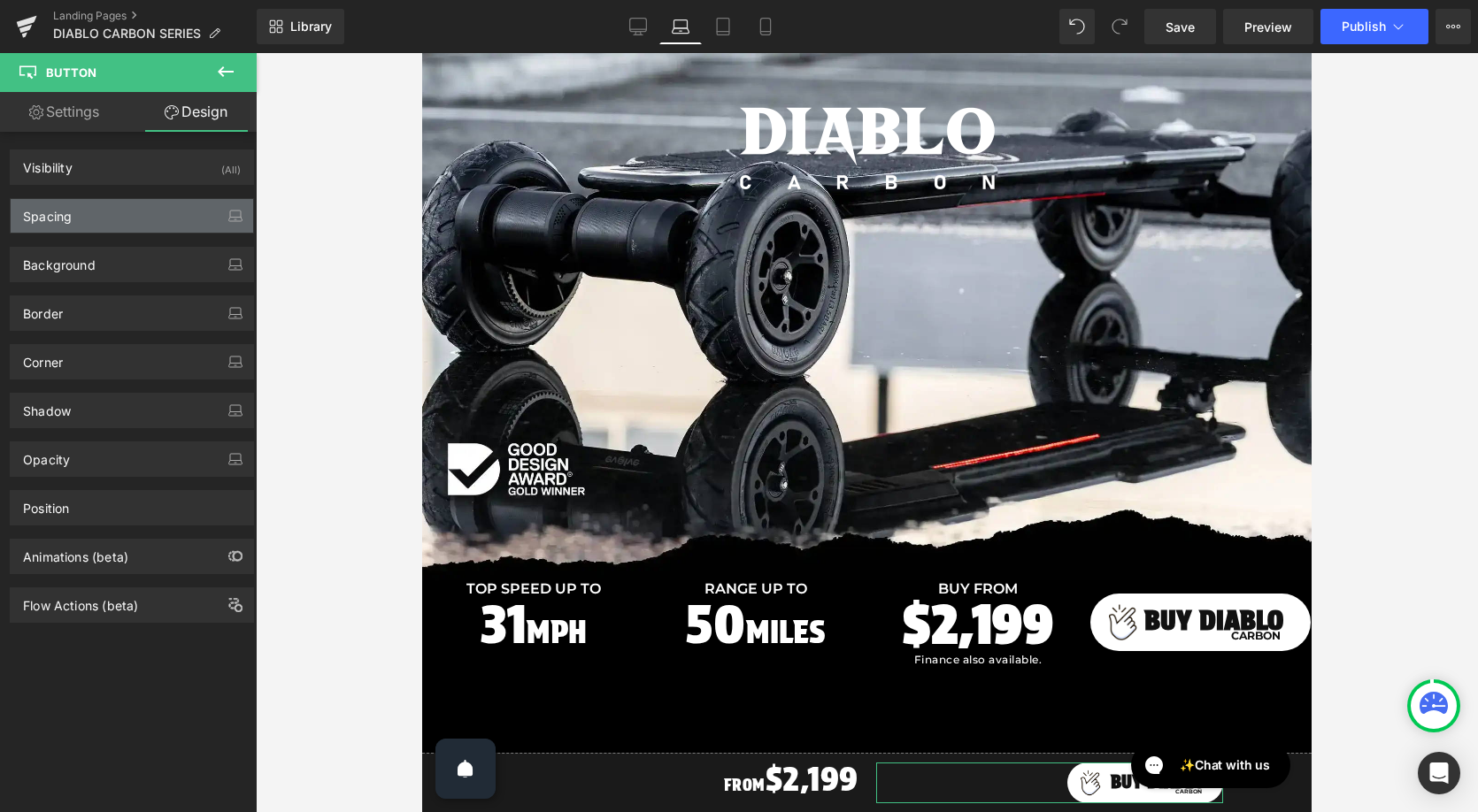 click on "Spacing" at bounding box center (132, 216) 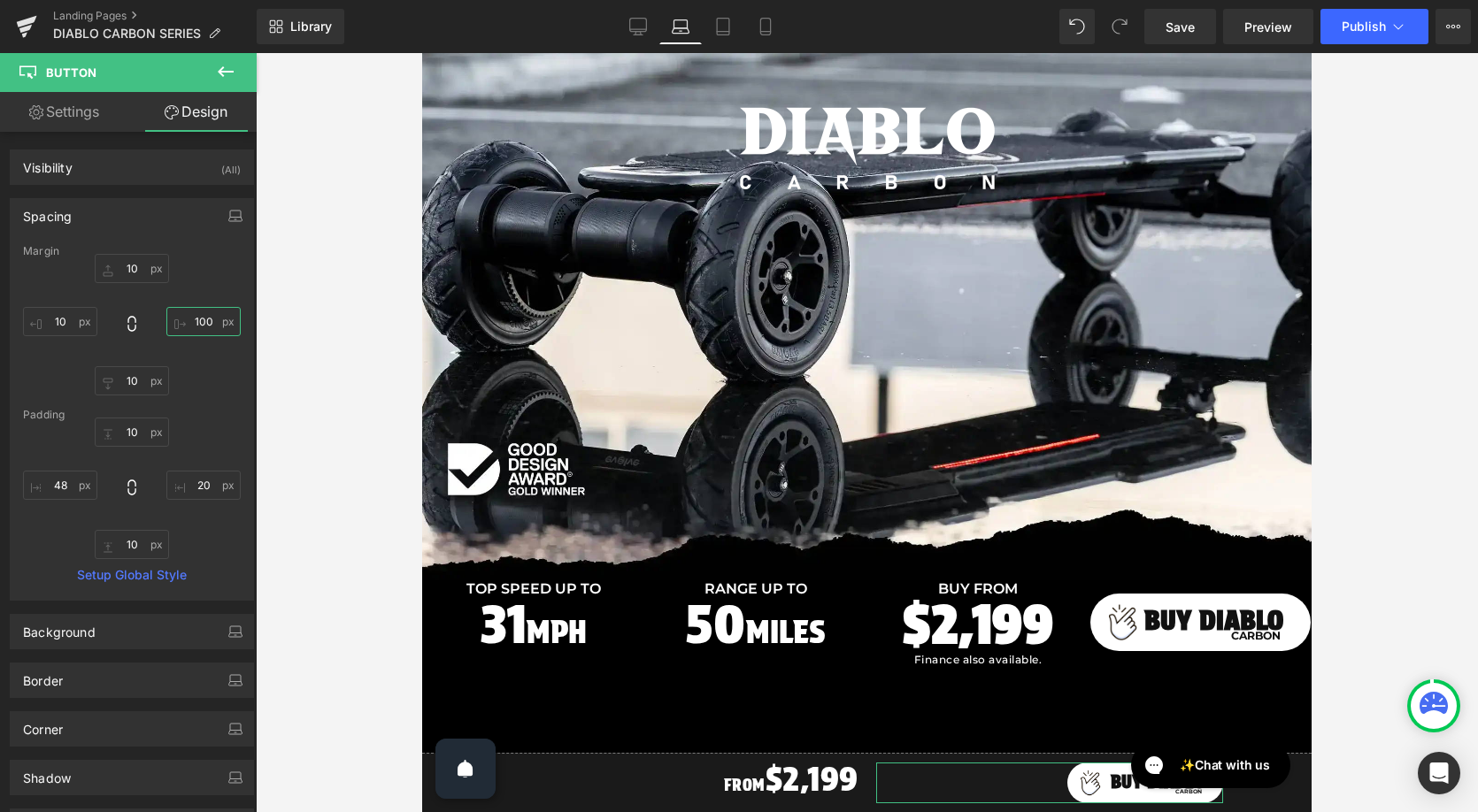 click on "100" at bounding box center [204, 321] 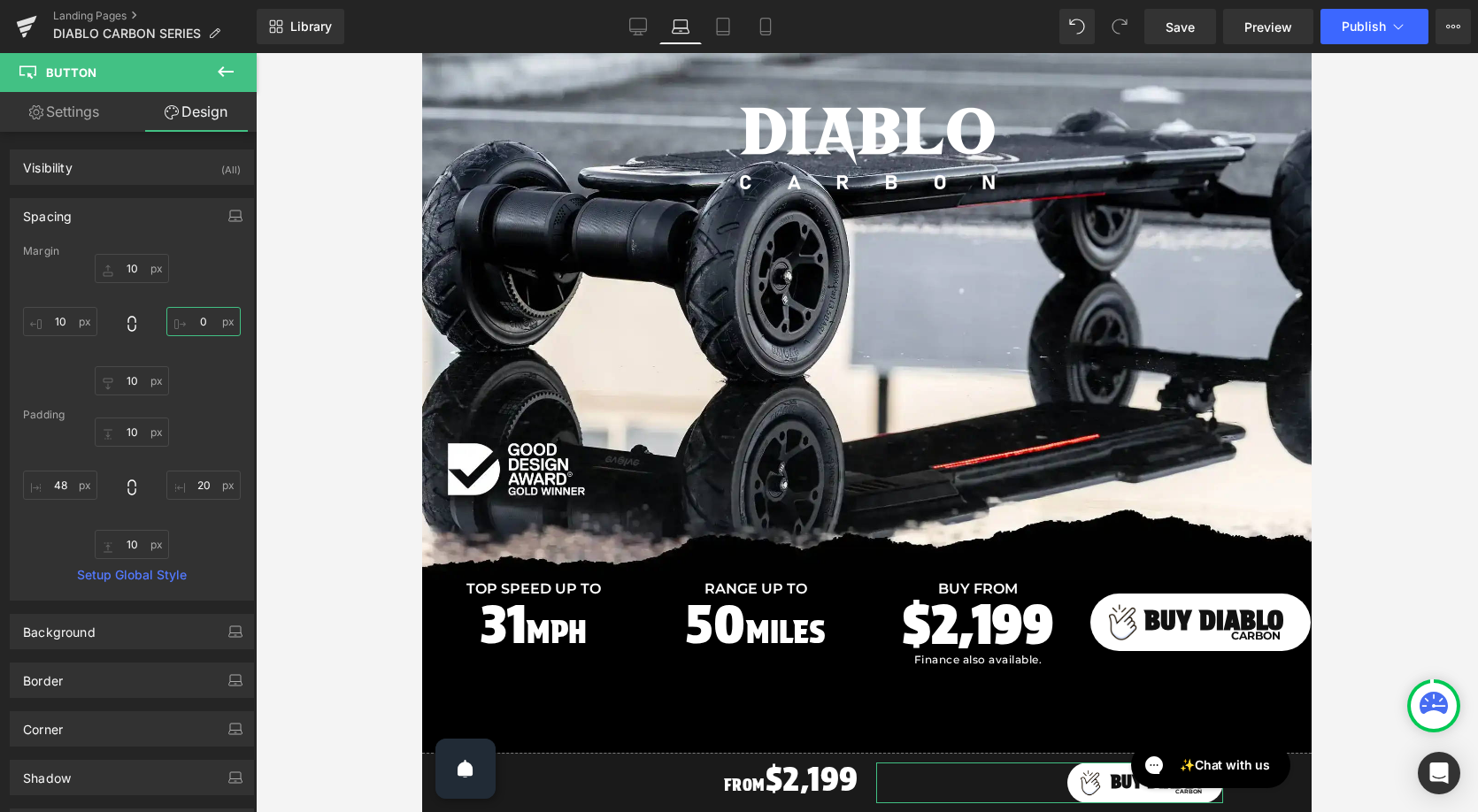 type on "0" 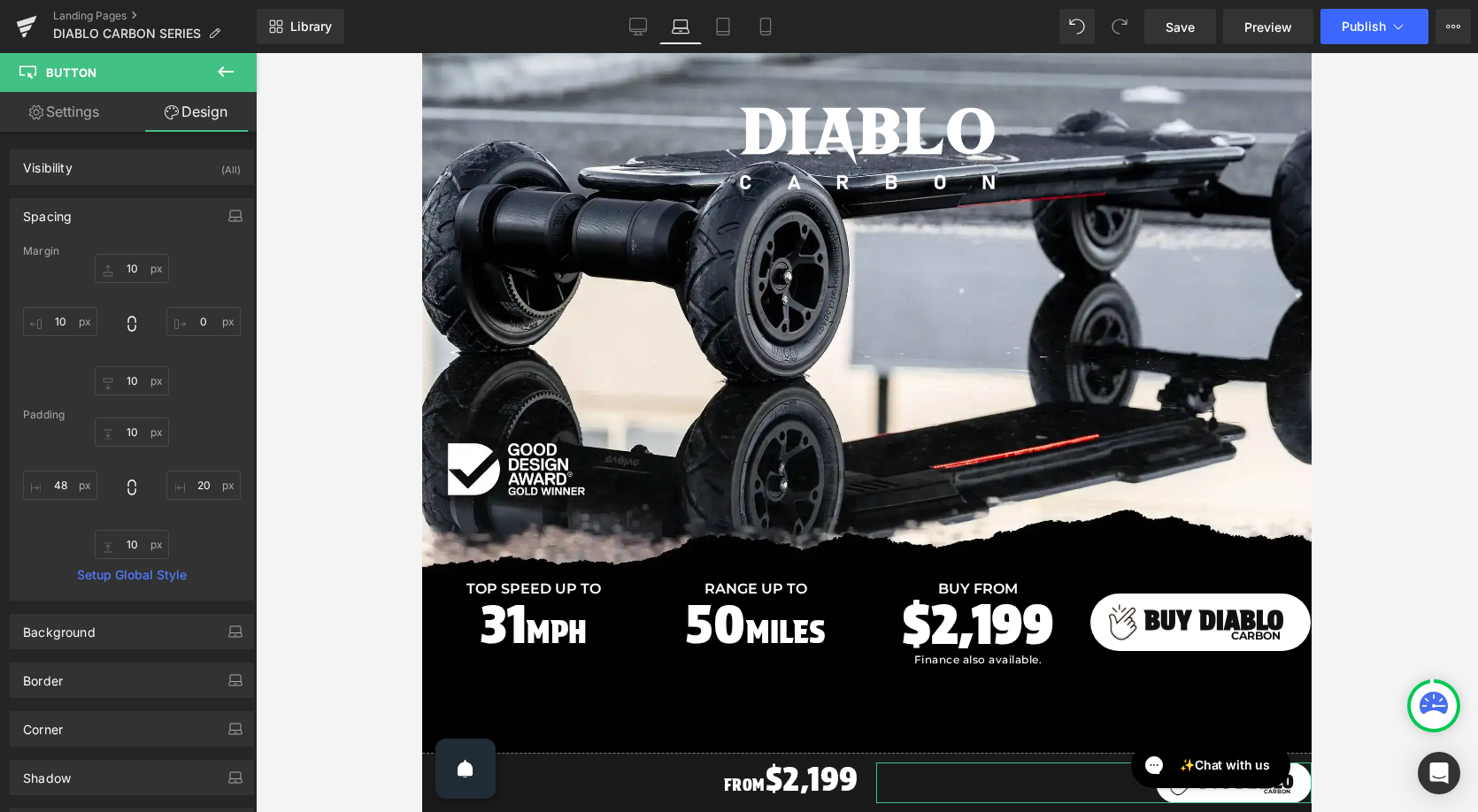 click on "Settings" at bounding box center (64, 111) 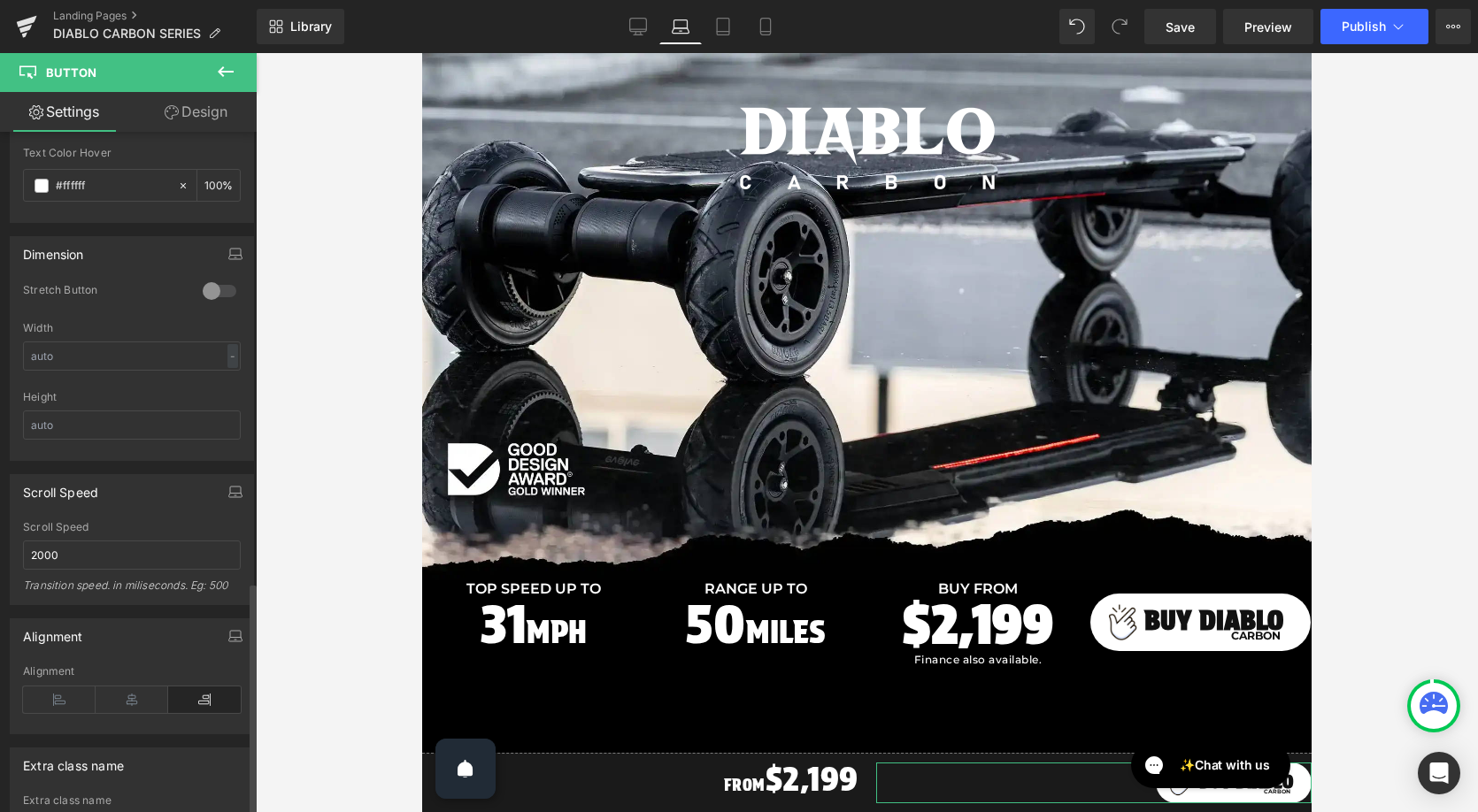 scroll, scrollTop: 1317, scrollLeft: 0, axis: vertical 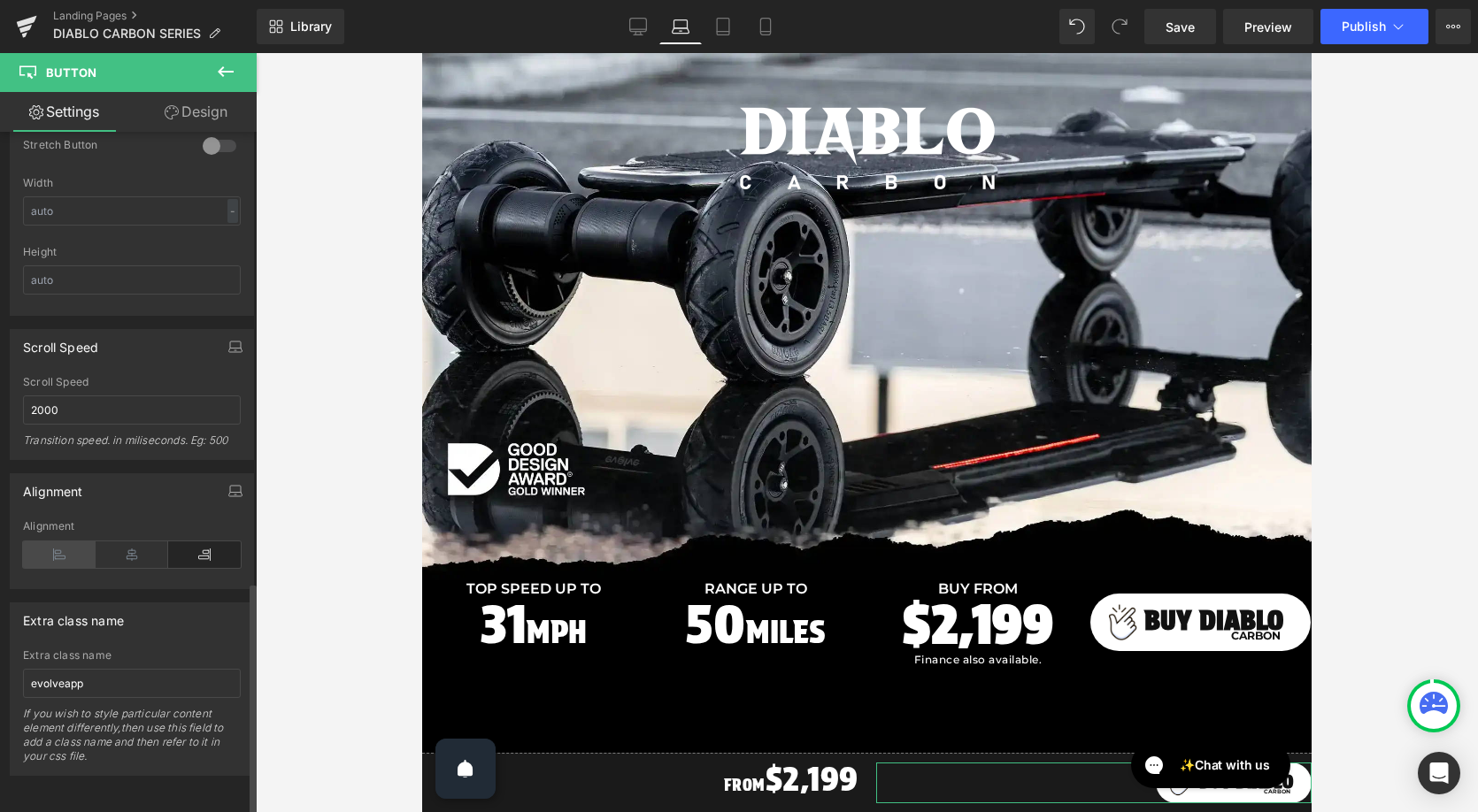 click at bounding box center [59, 555] 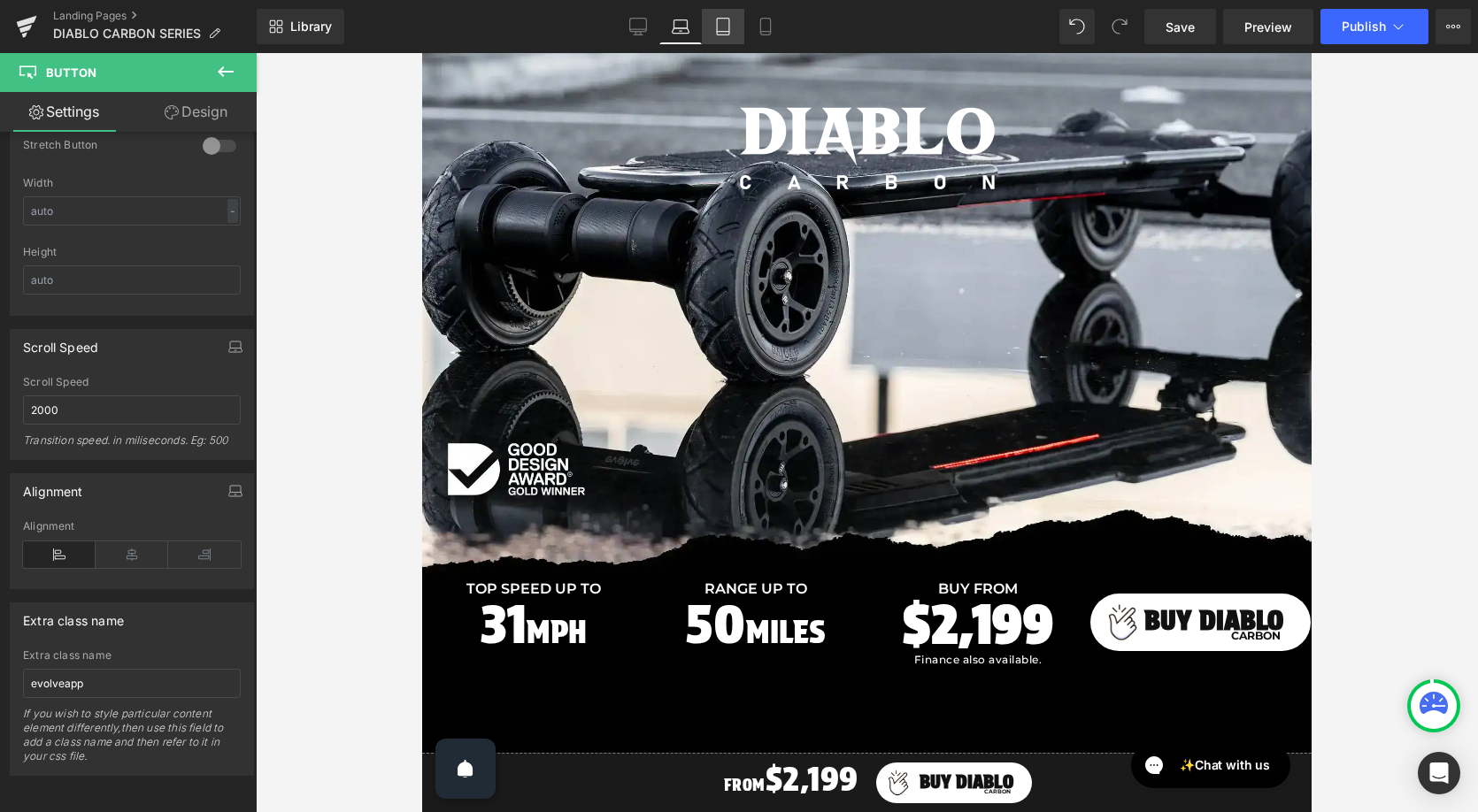 click 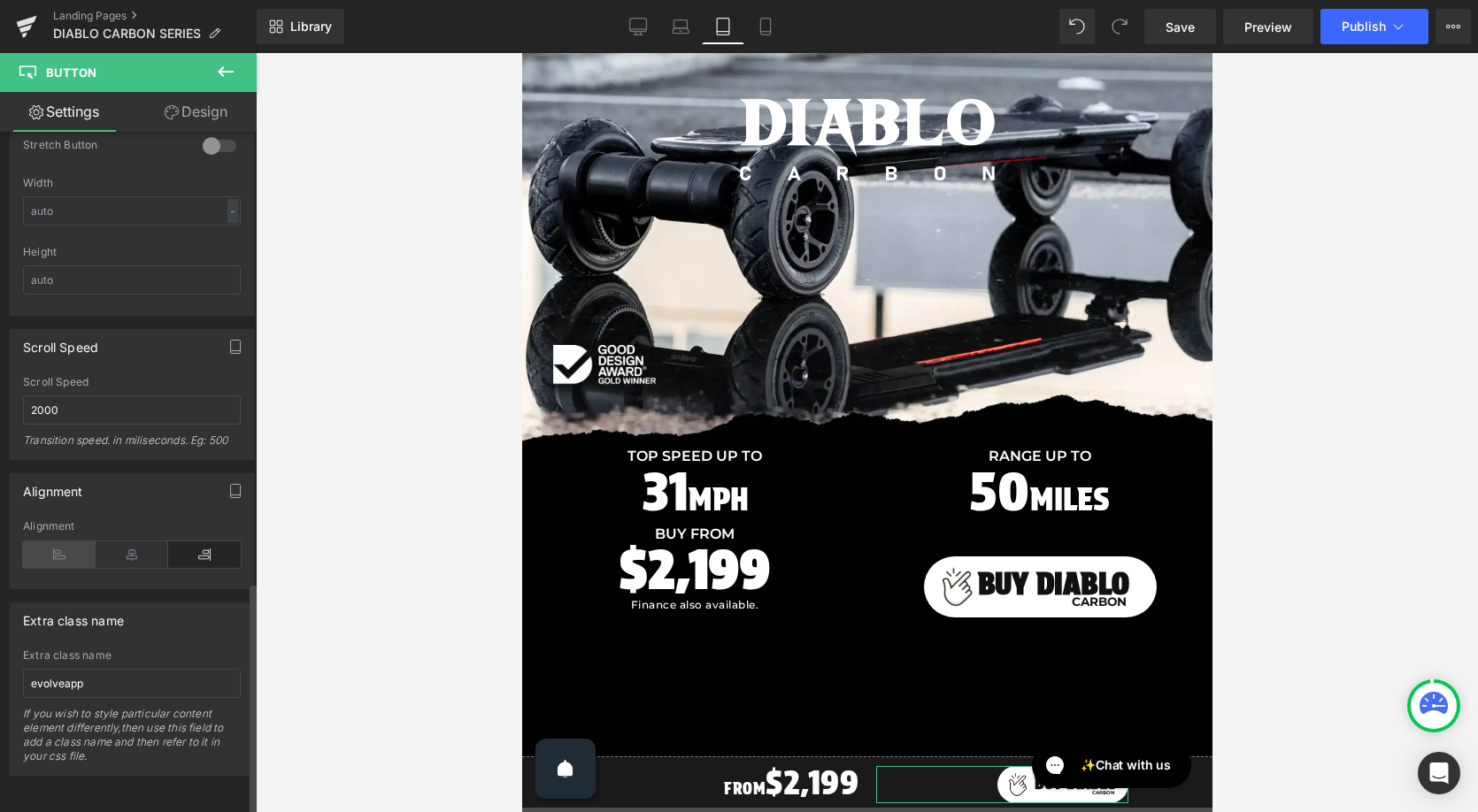 click at bounding box center (59, 555) 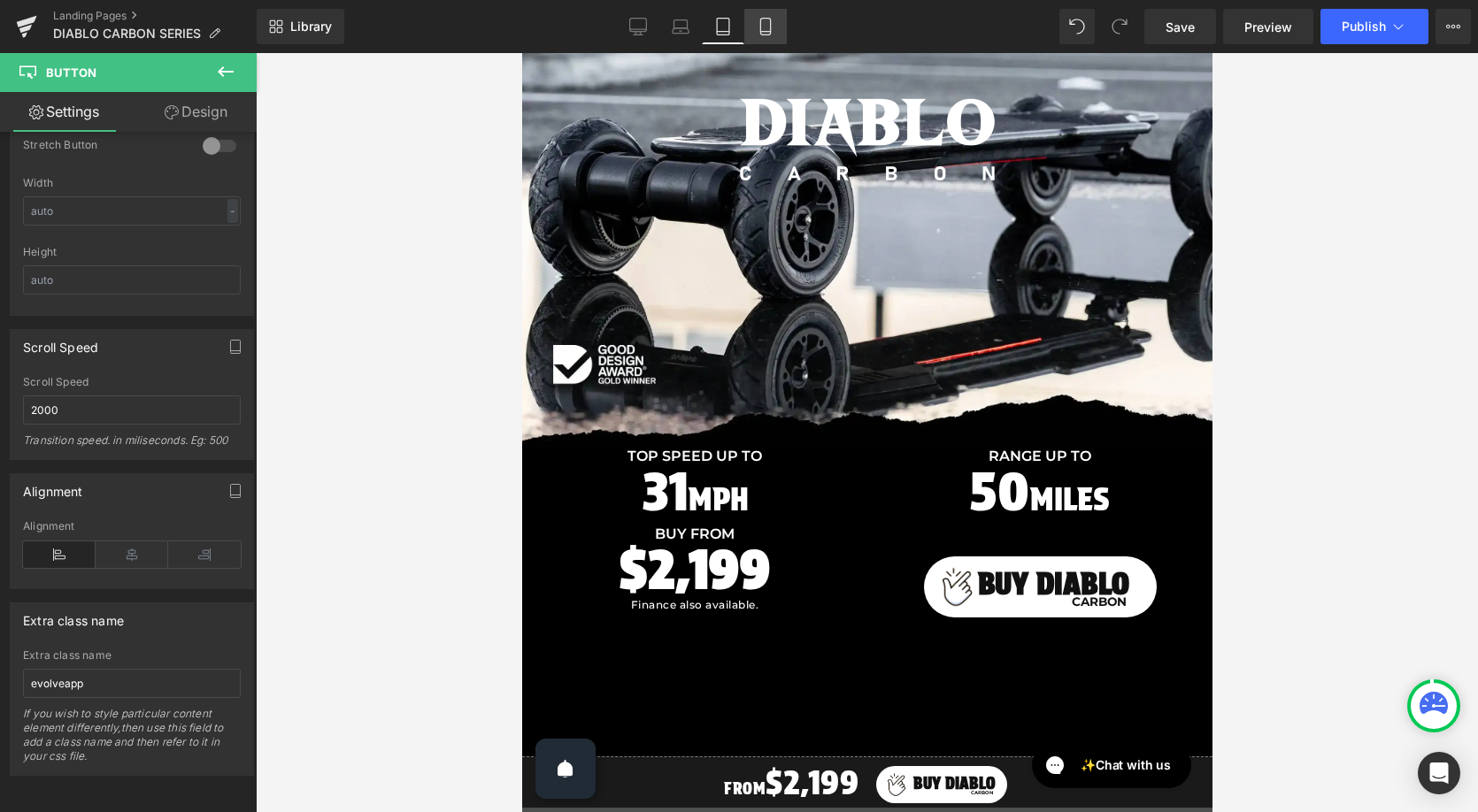 click 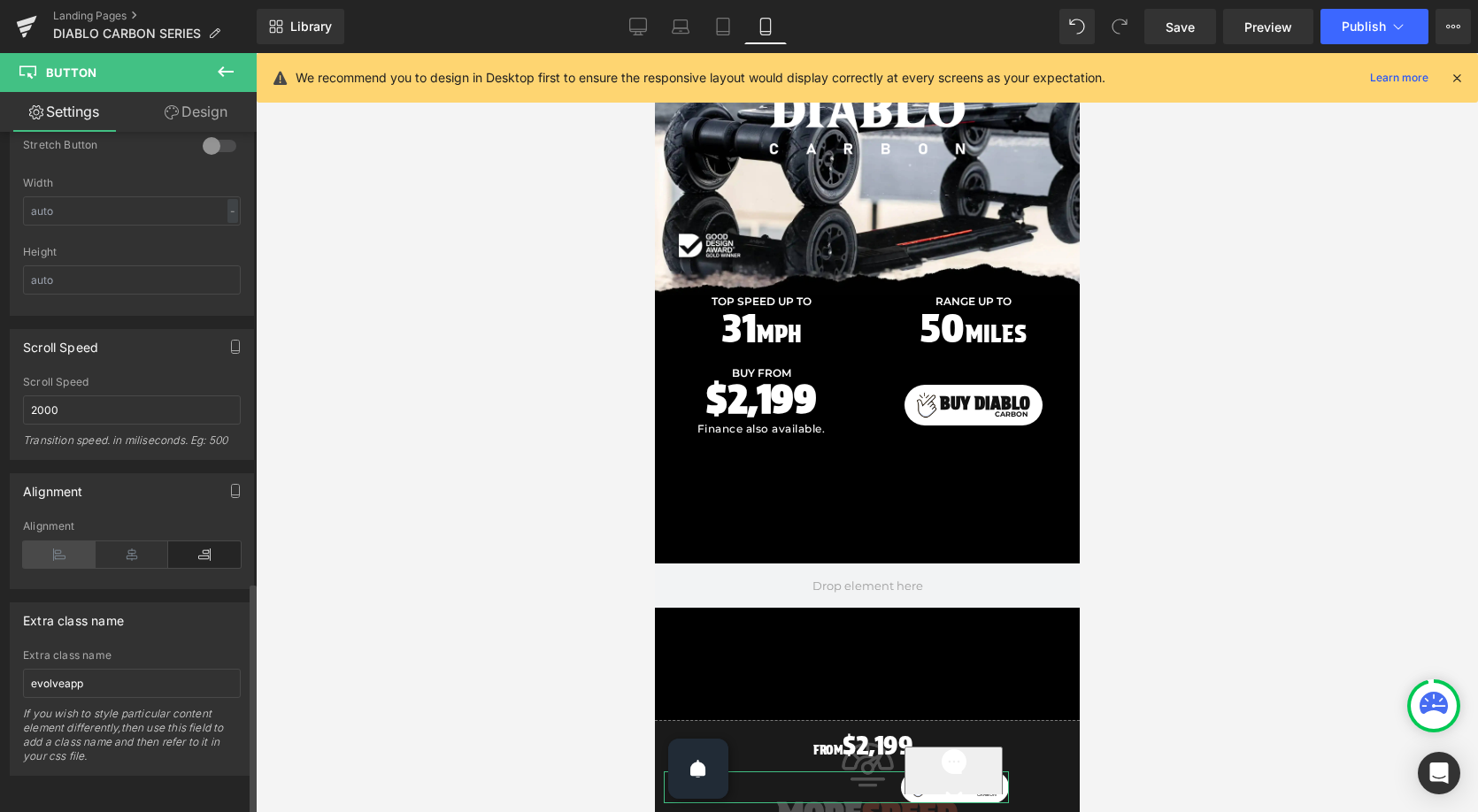 click at bounding box center (59, 555) 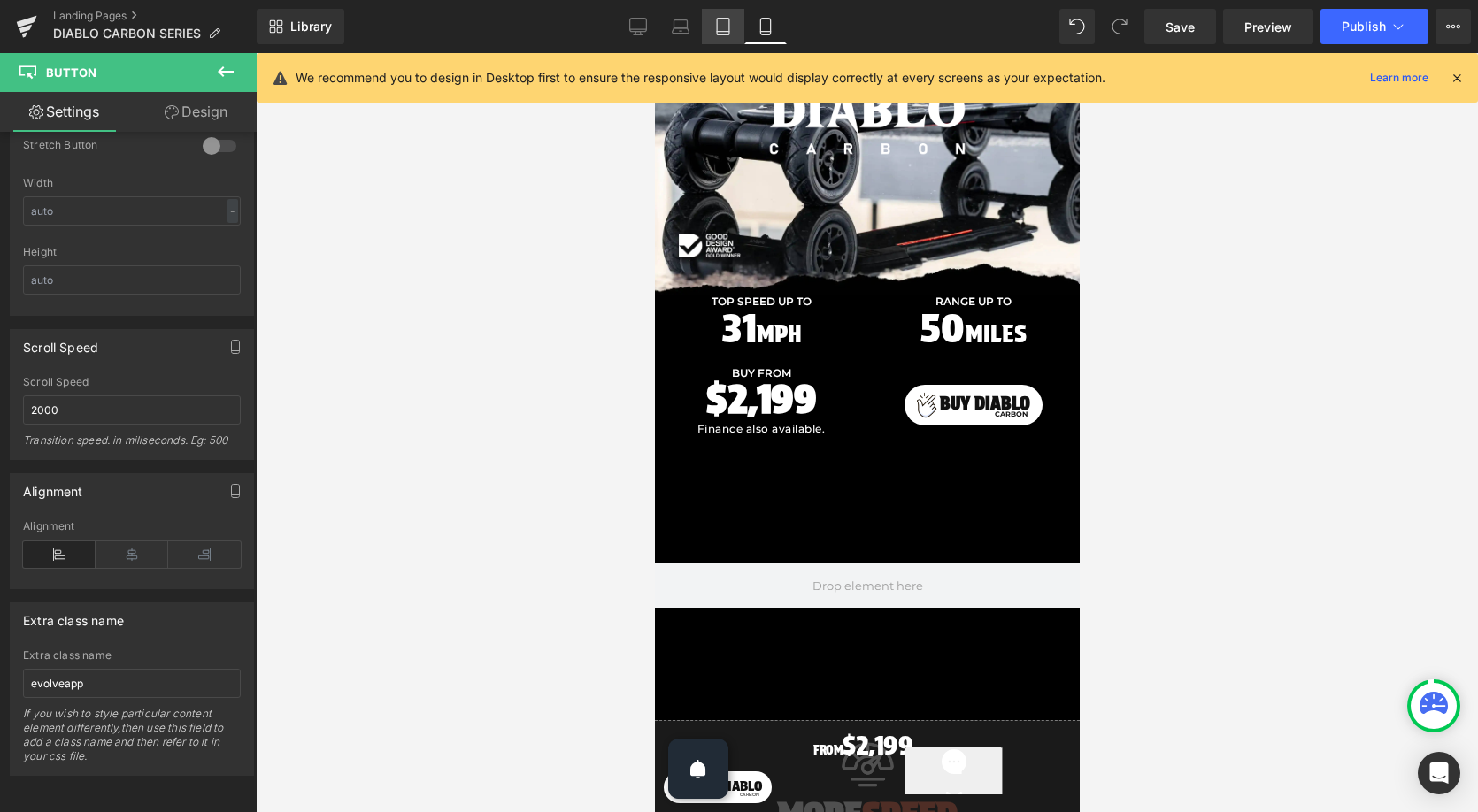 click 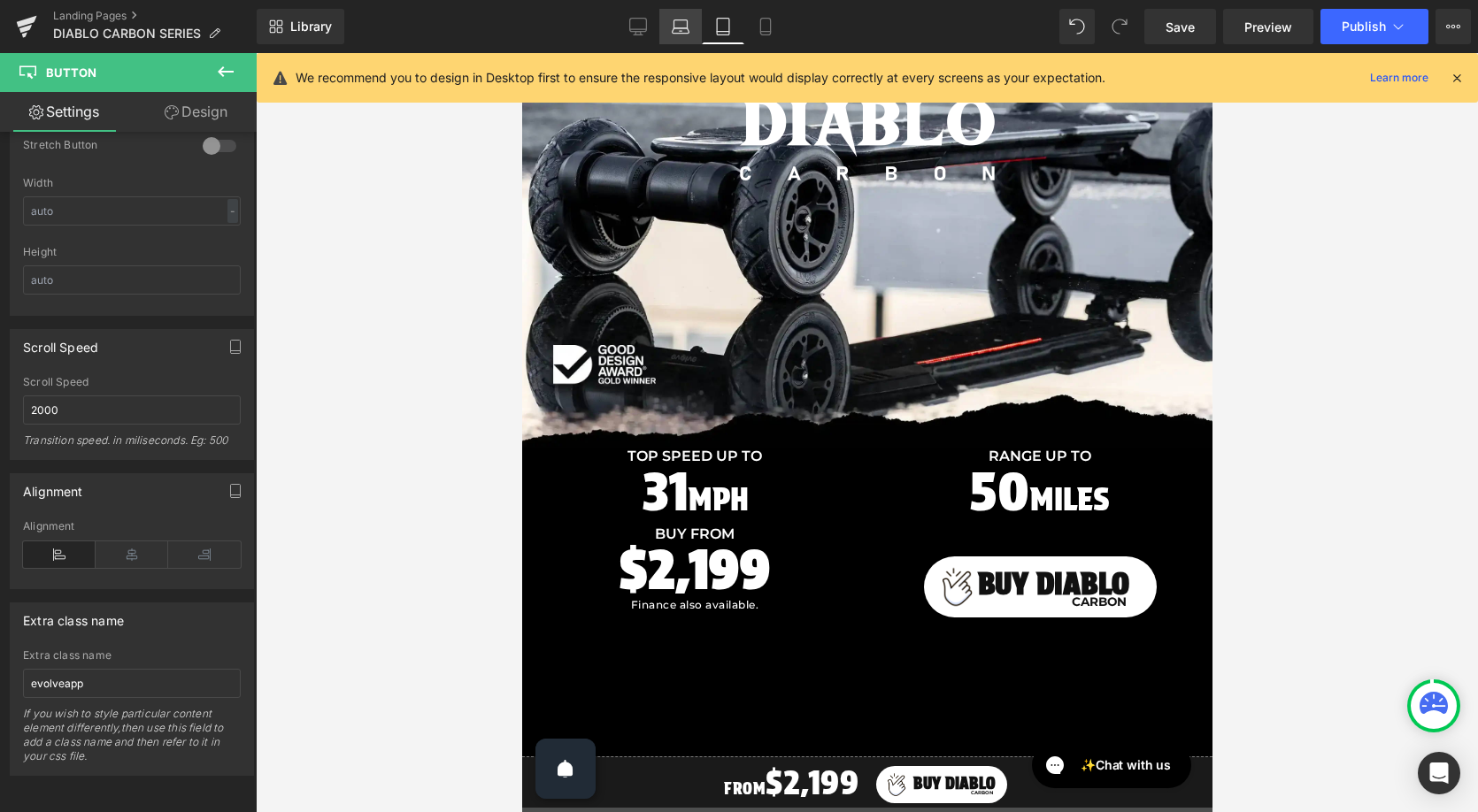 click on "Laptop" at bounding box center [681, 27] 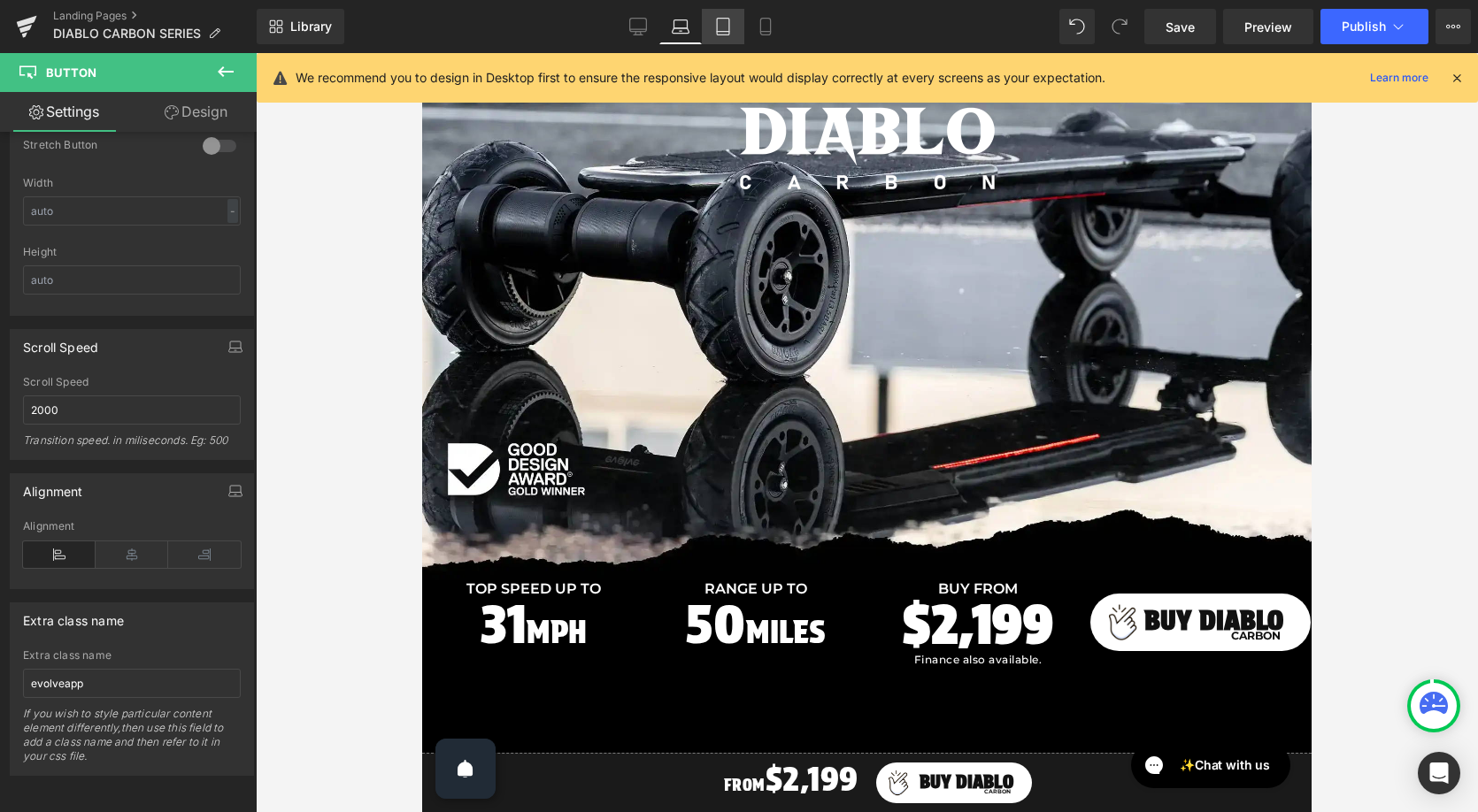 click 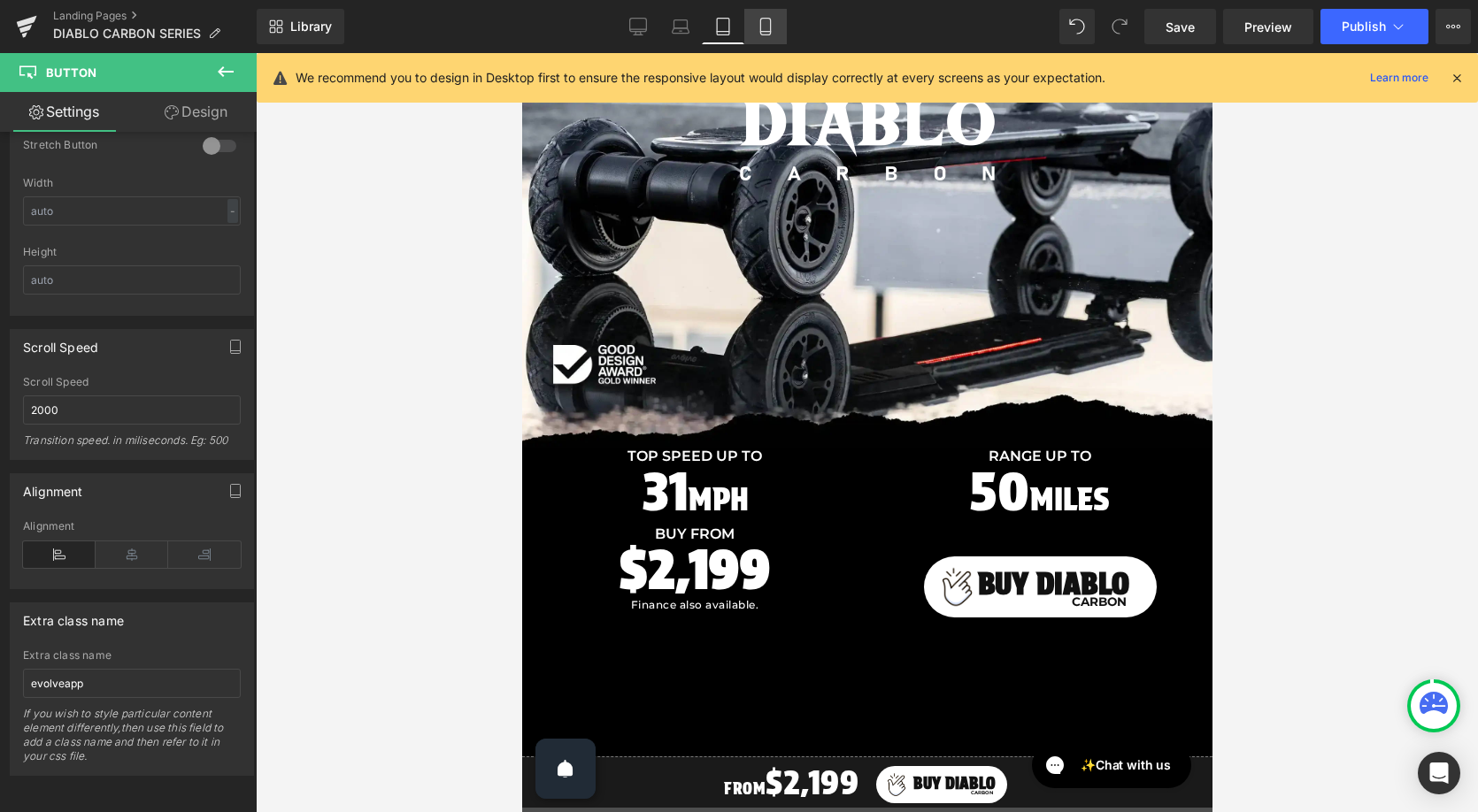 click 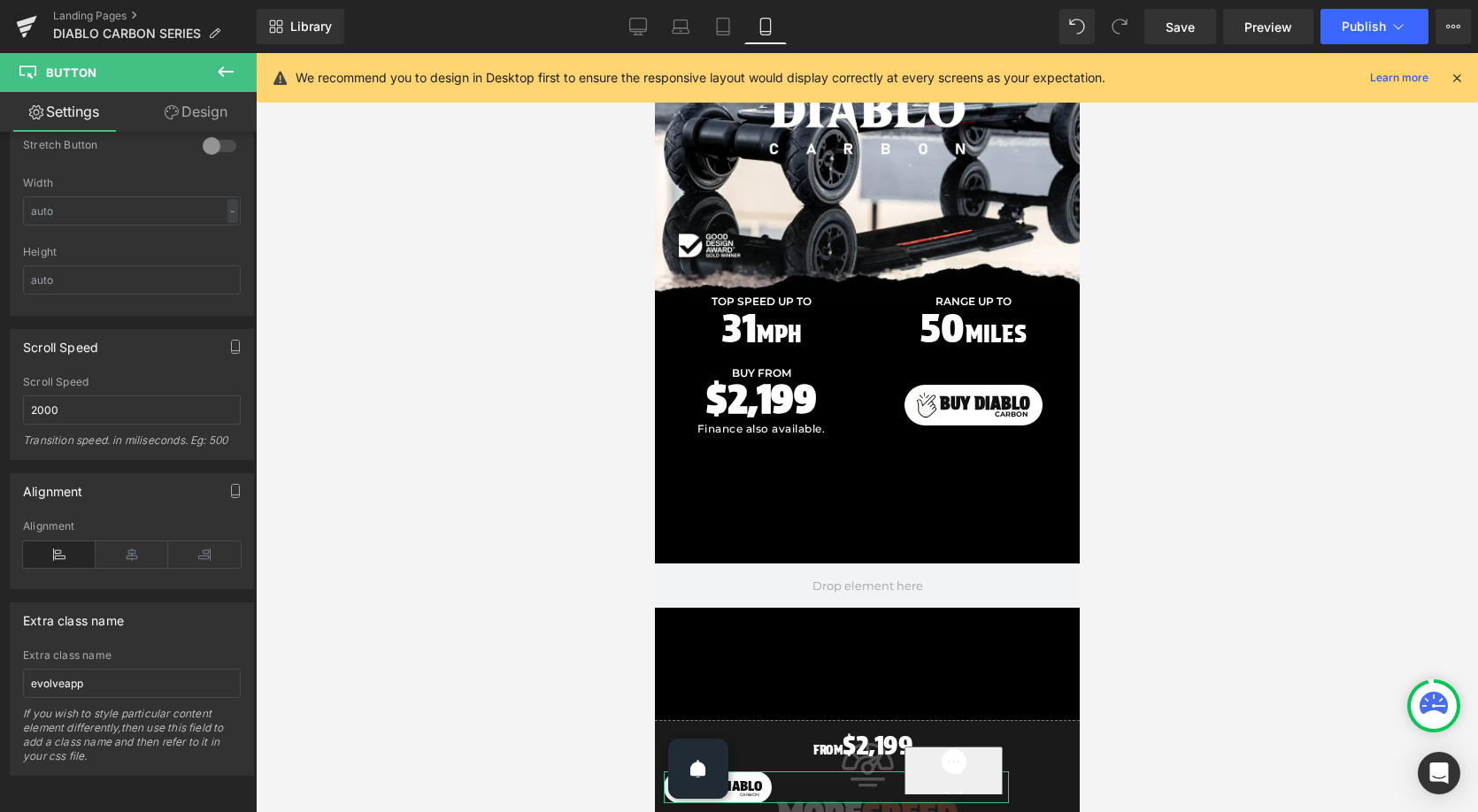 click on "Design" at bounding box center (196, 111) 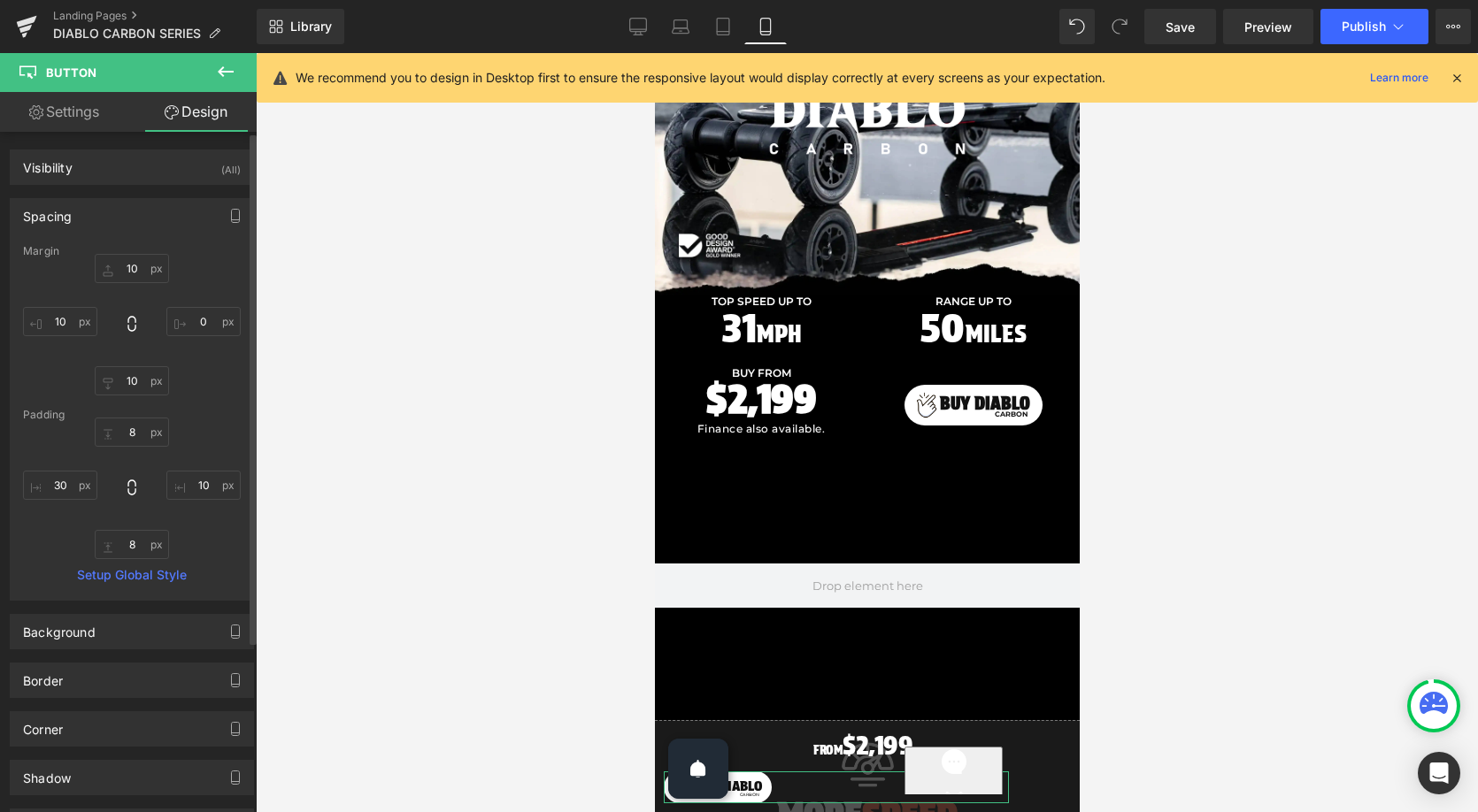 click on "Spacing" at bounding box center [132, 216] 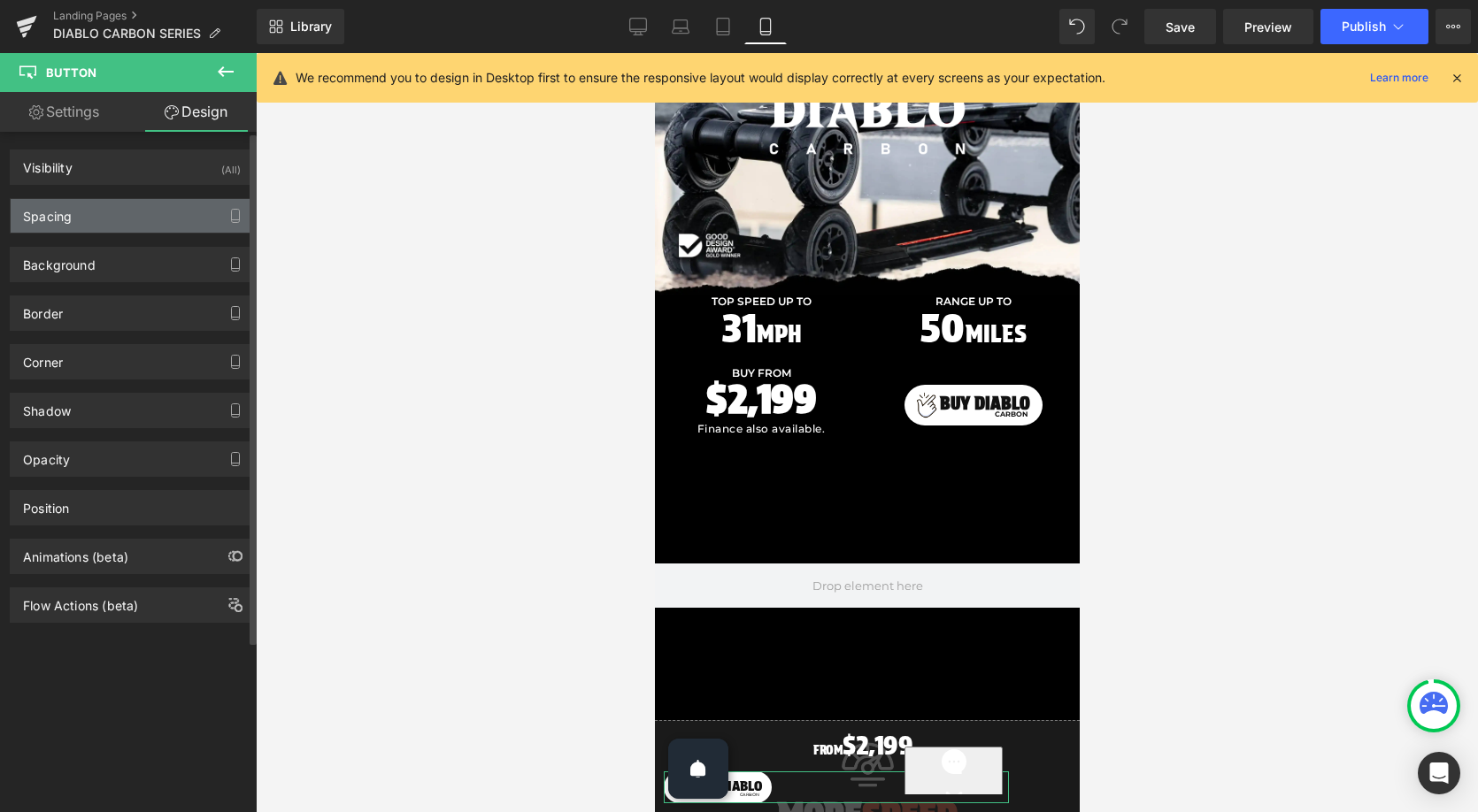 click on "Spacing" at bounding box center (132, 216) 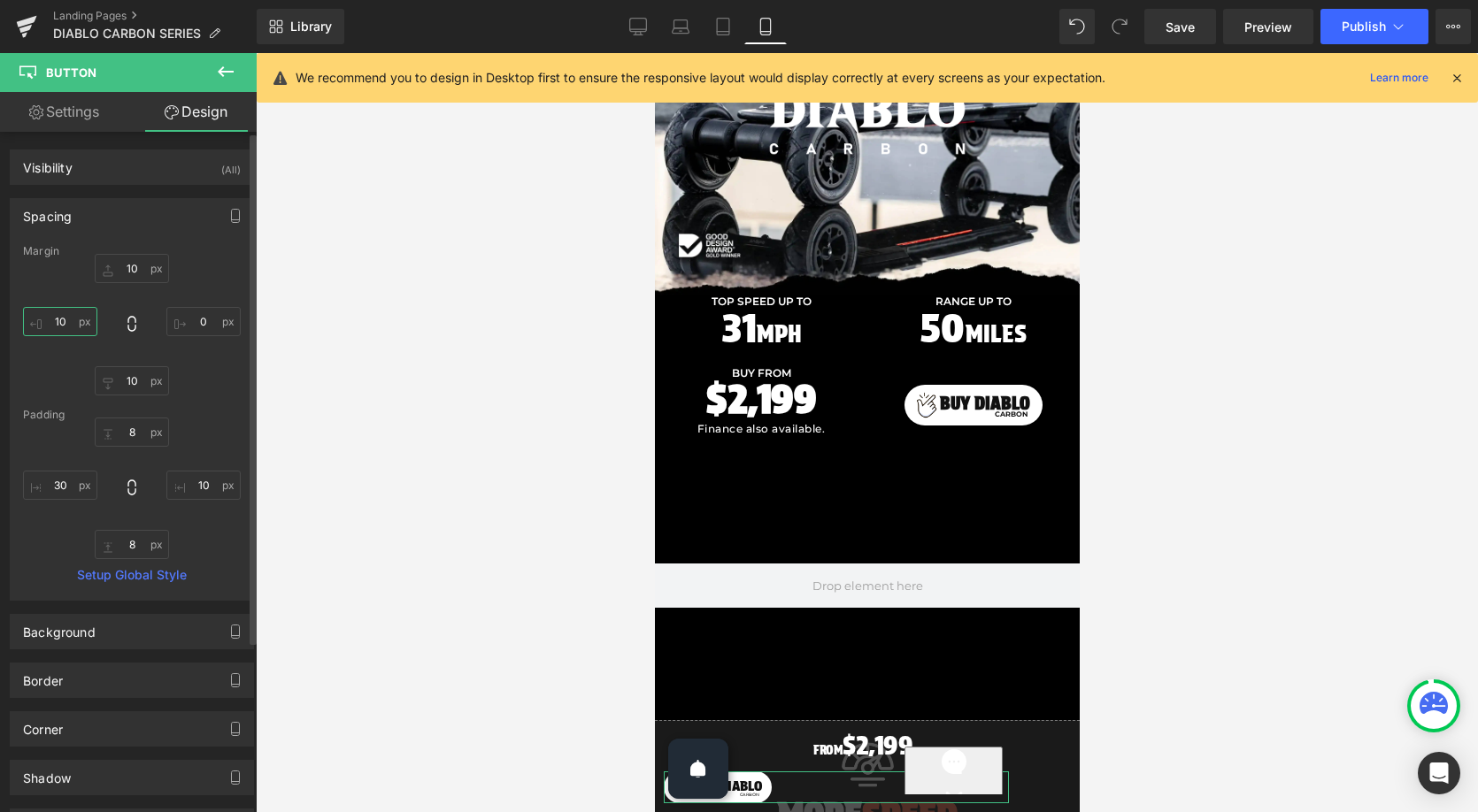click on "10" at bounding box center (60, 321) 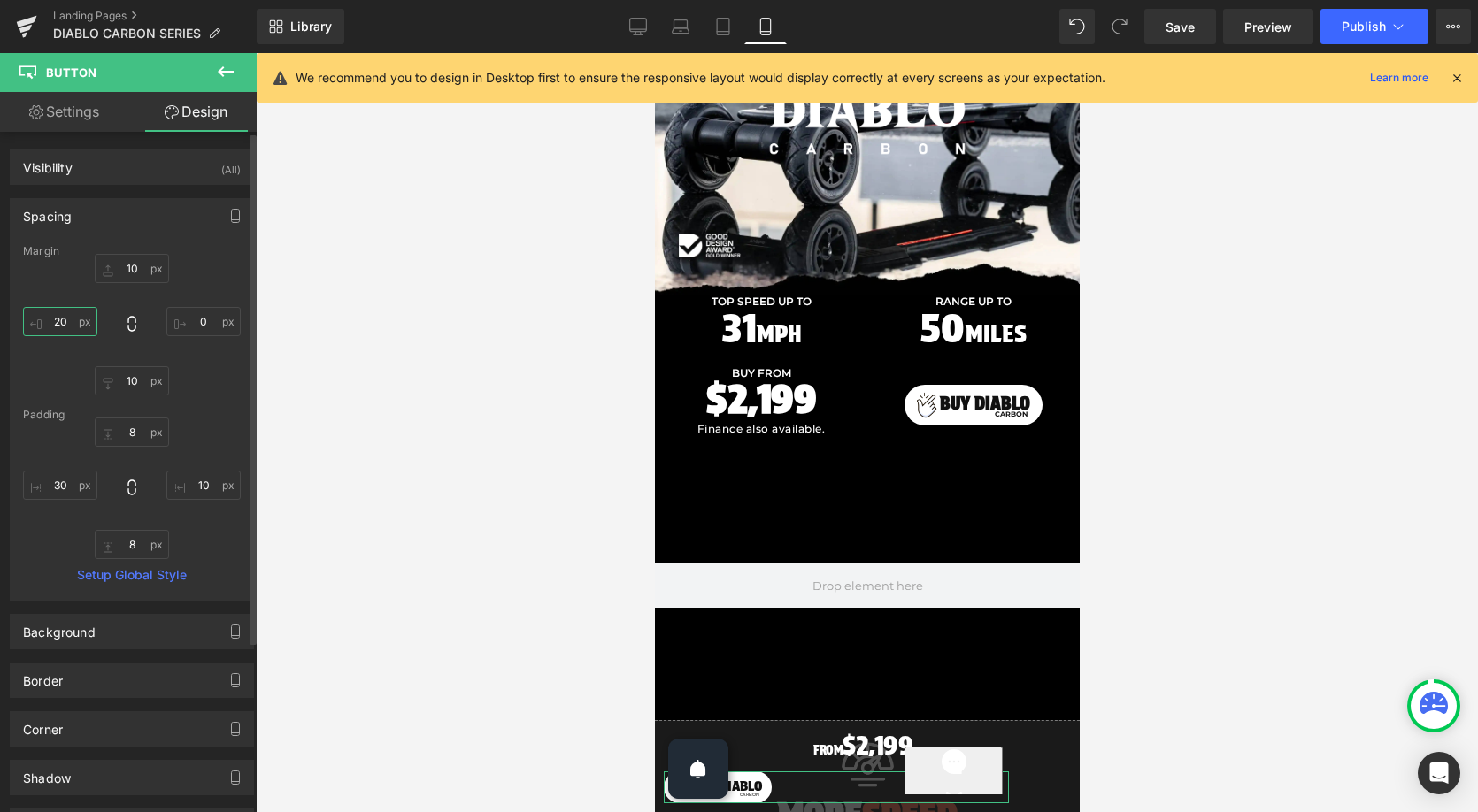 type on "20" 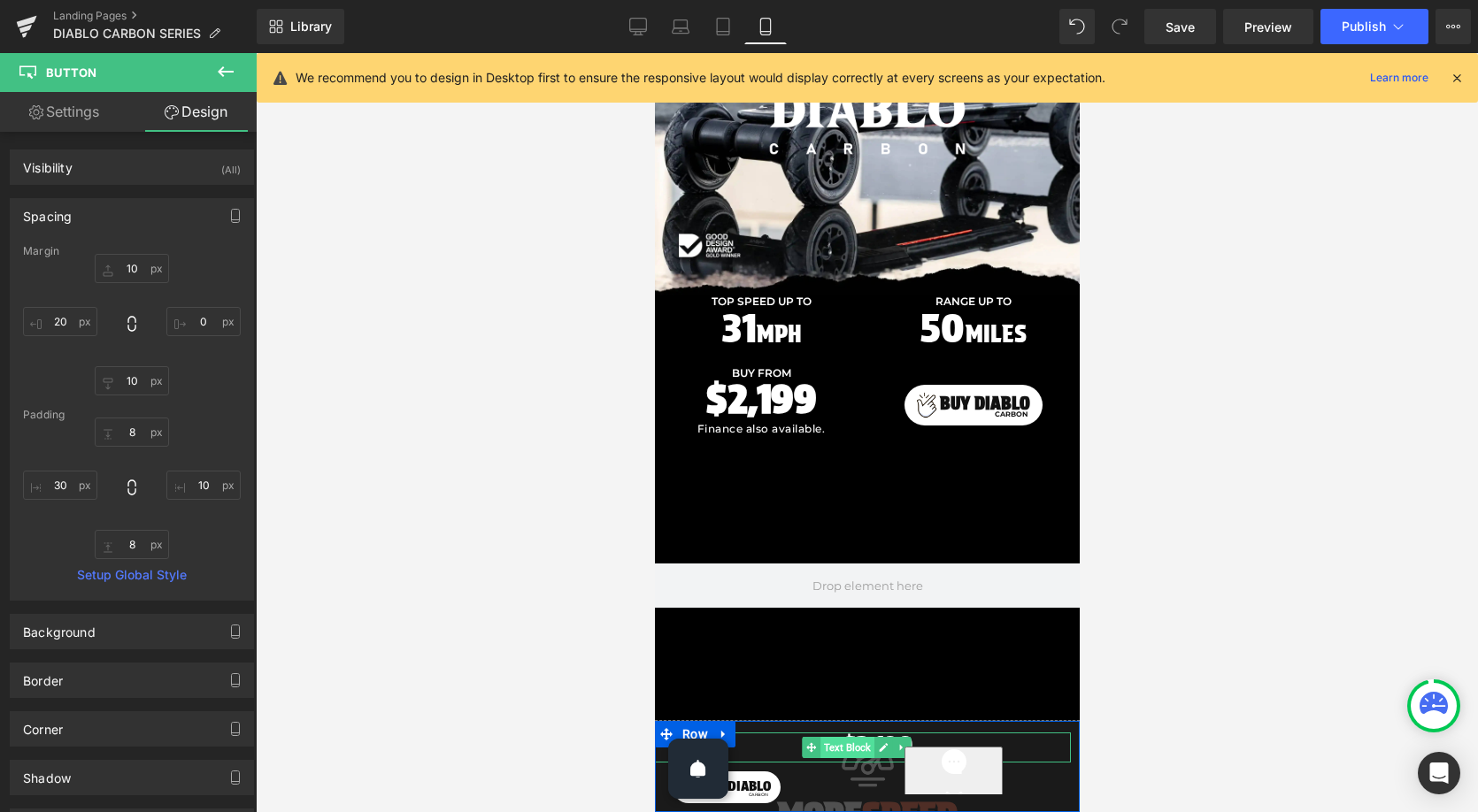 click on "Text Block" at bounding box center (846, 747) 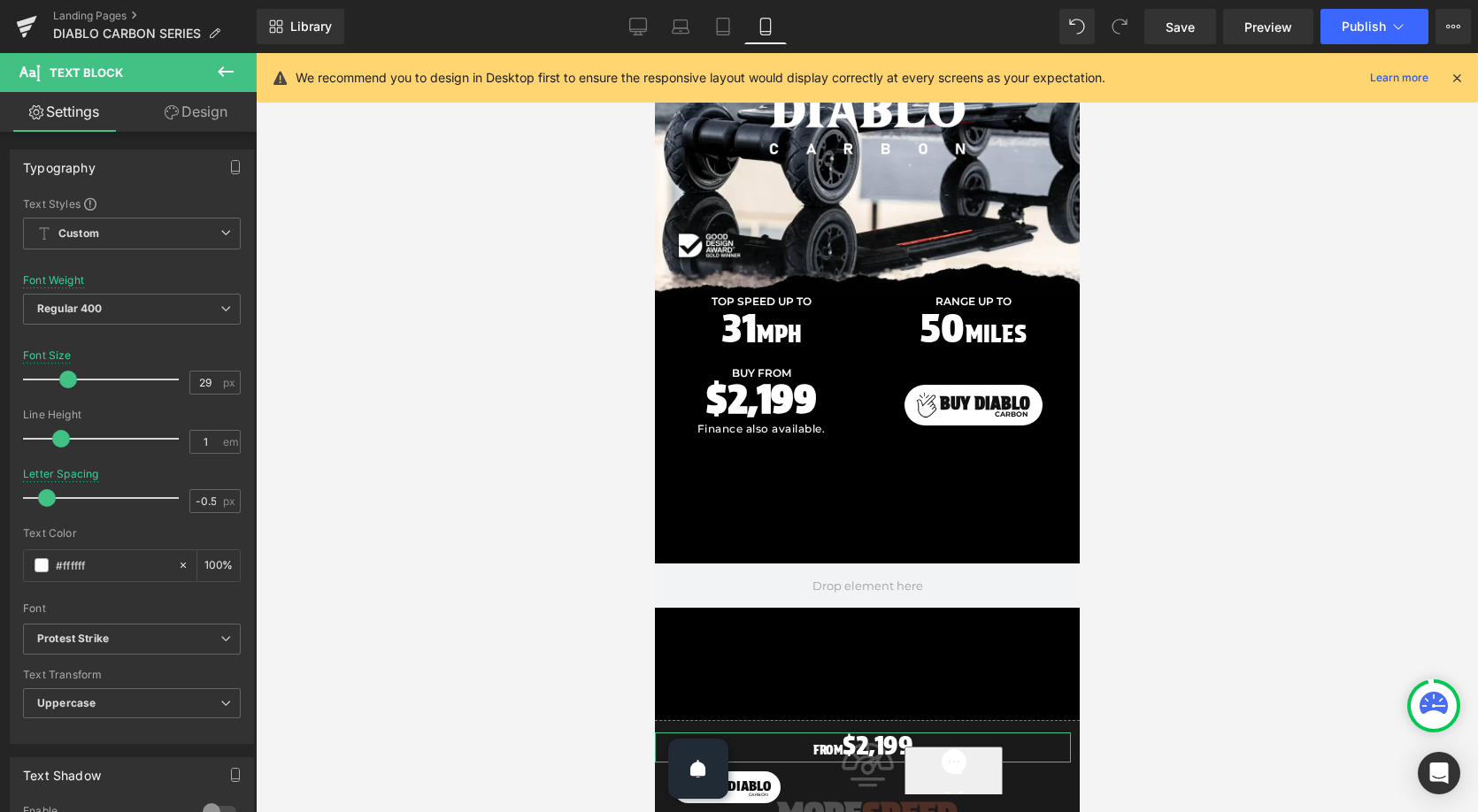 click on "Design" at bounding box center (196, 111) 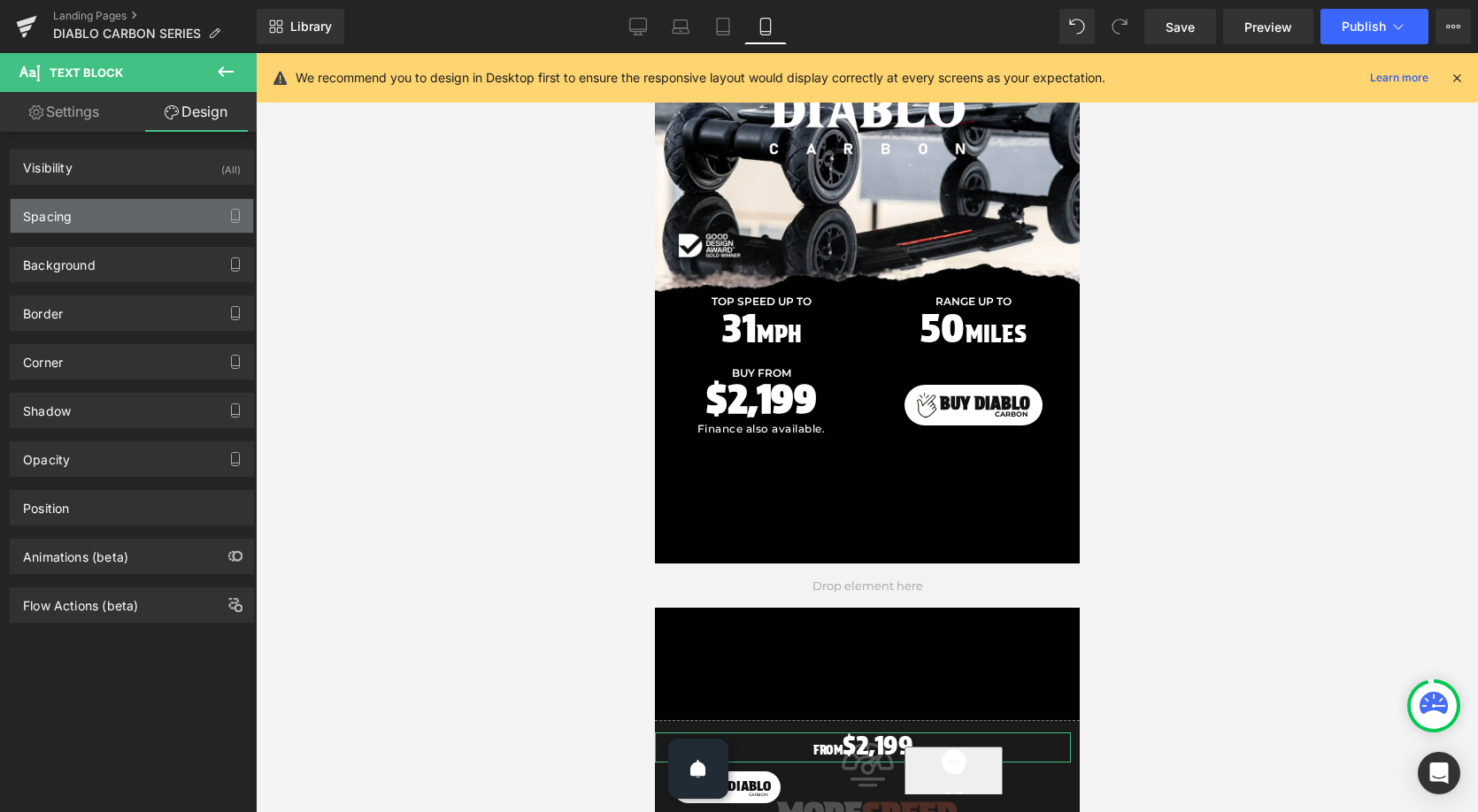 click on "Spacing" at bounding box center (132, 216) 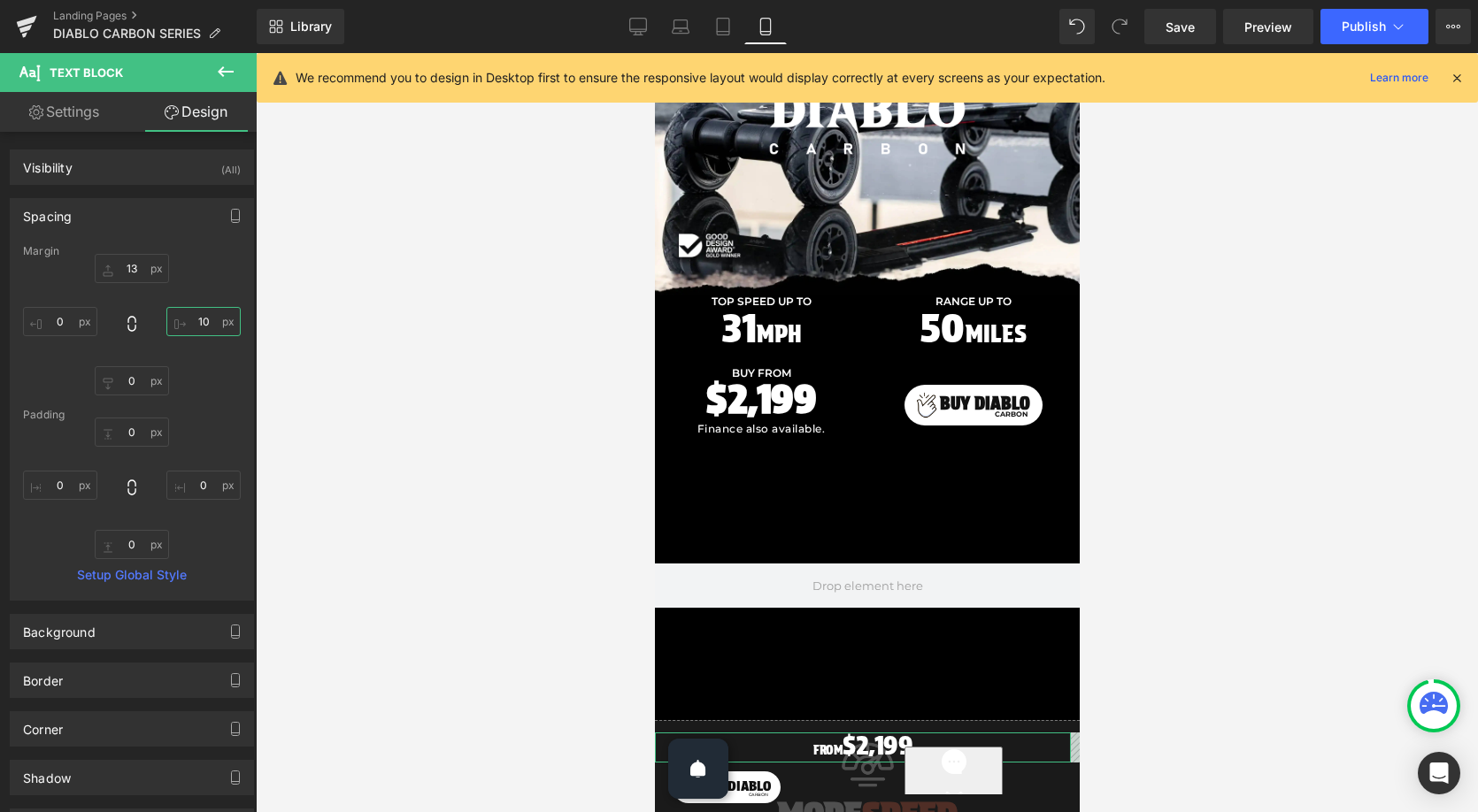 click at bounding box center (204, 321) 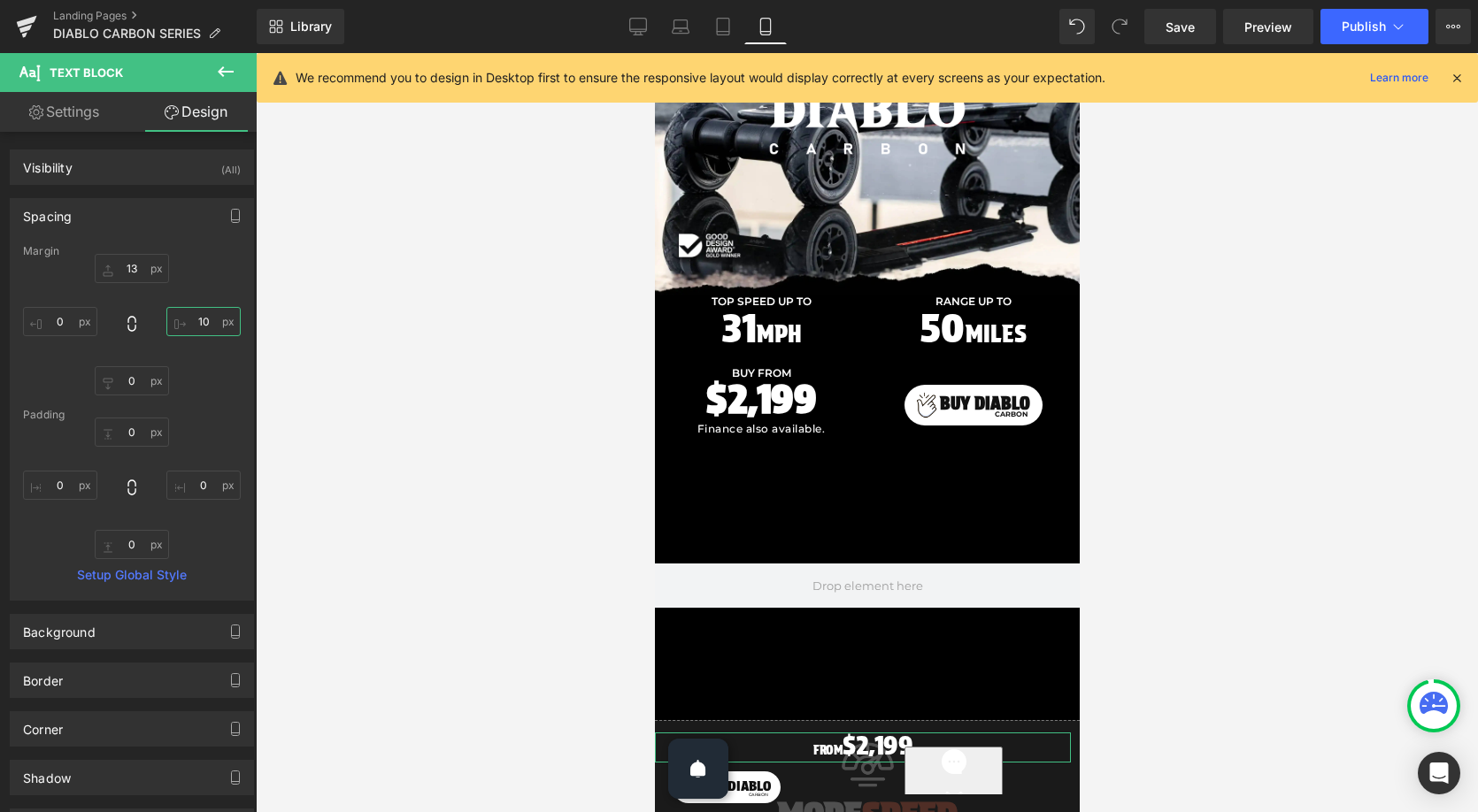 type on "10" 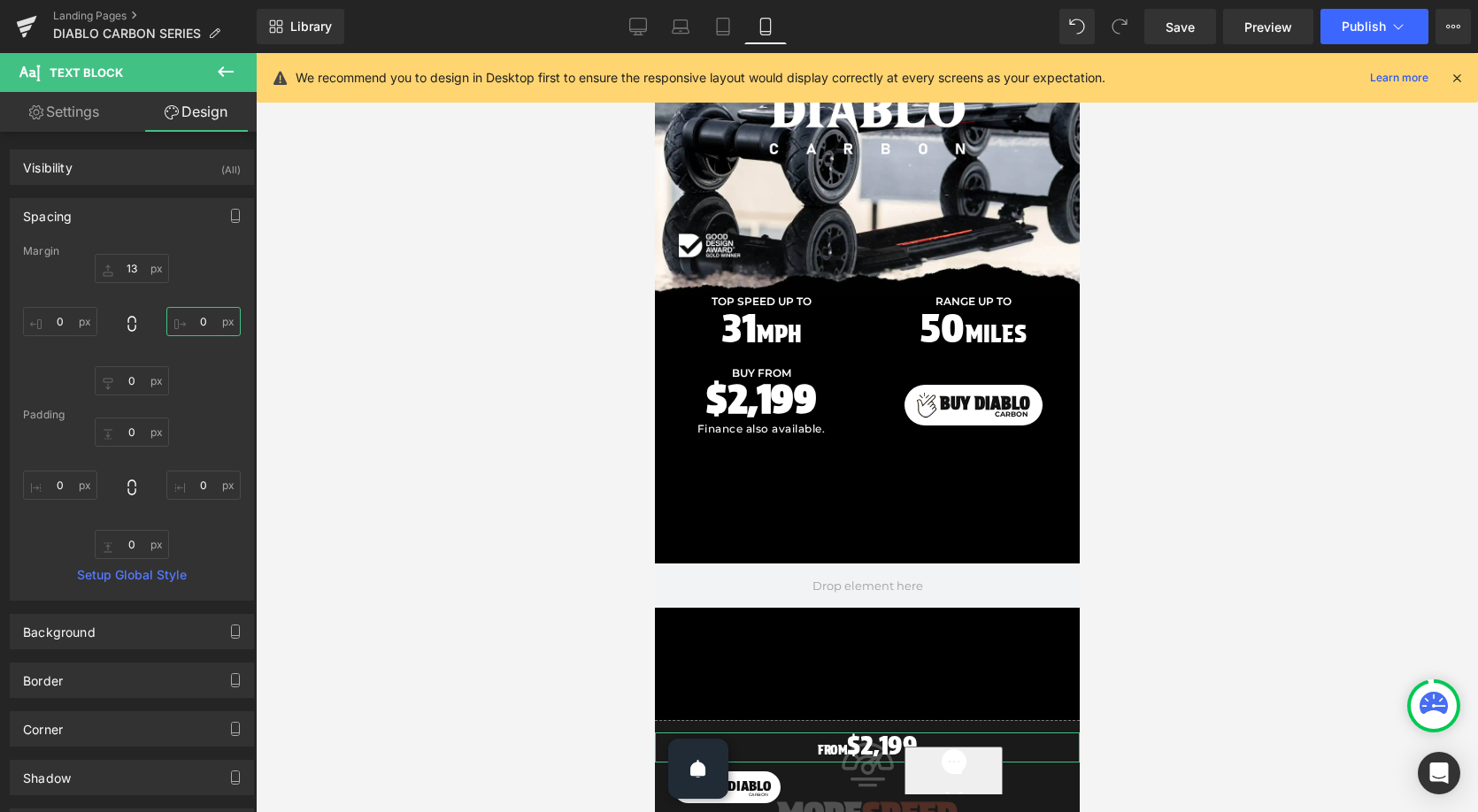 type 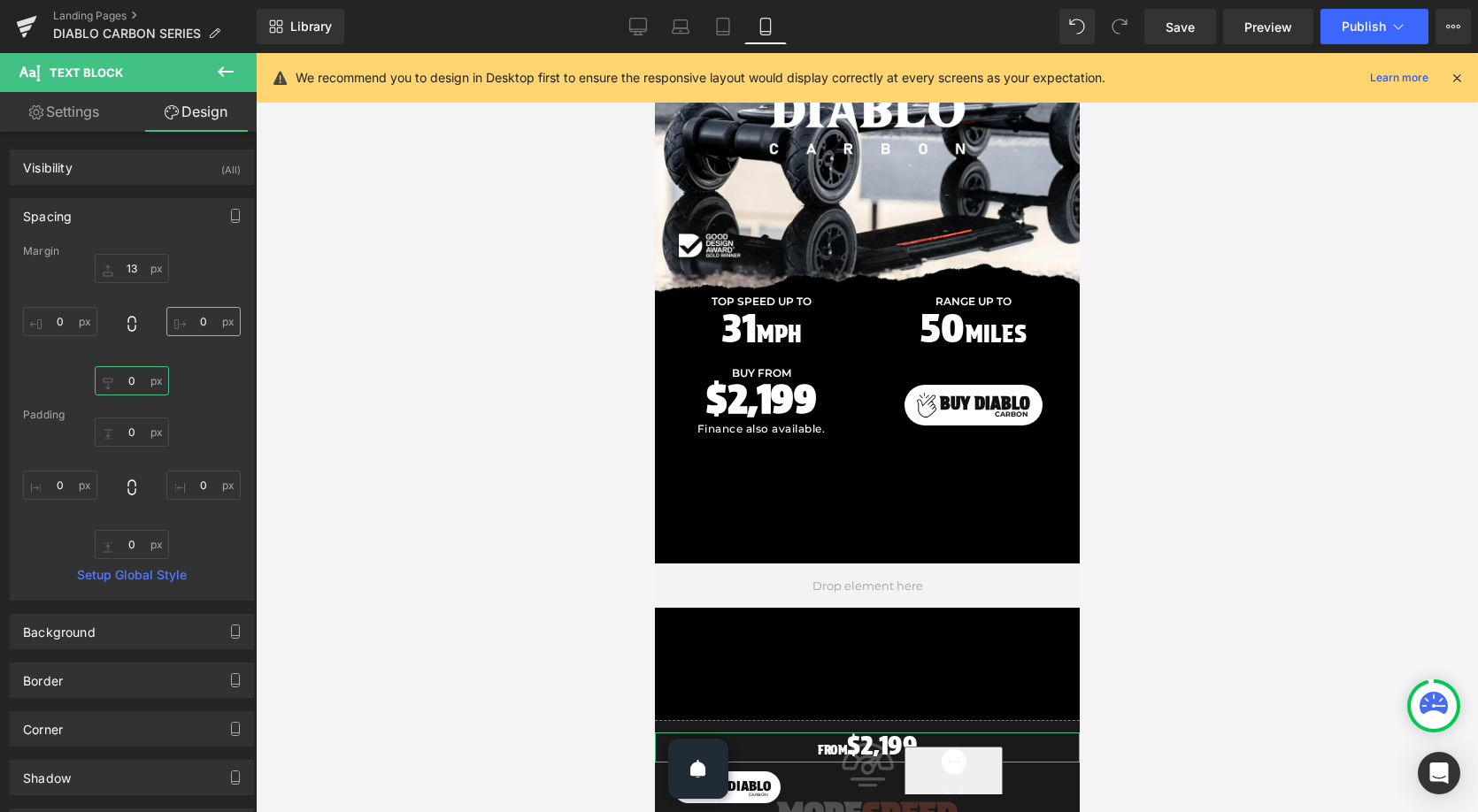 type on "0" 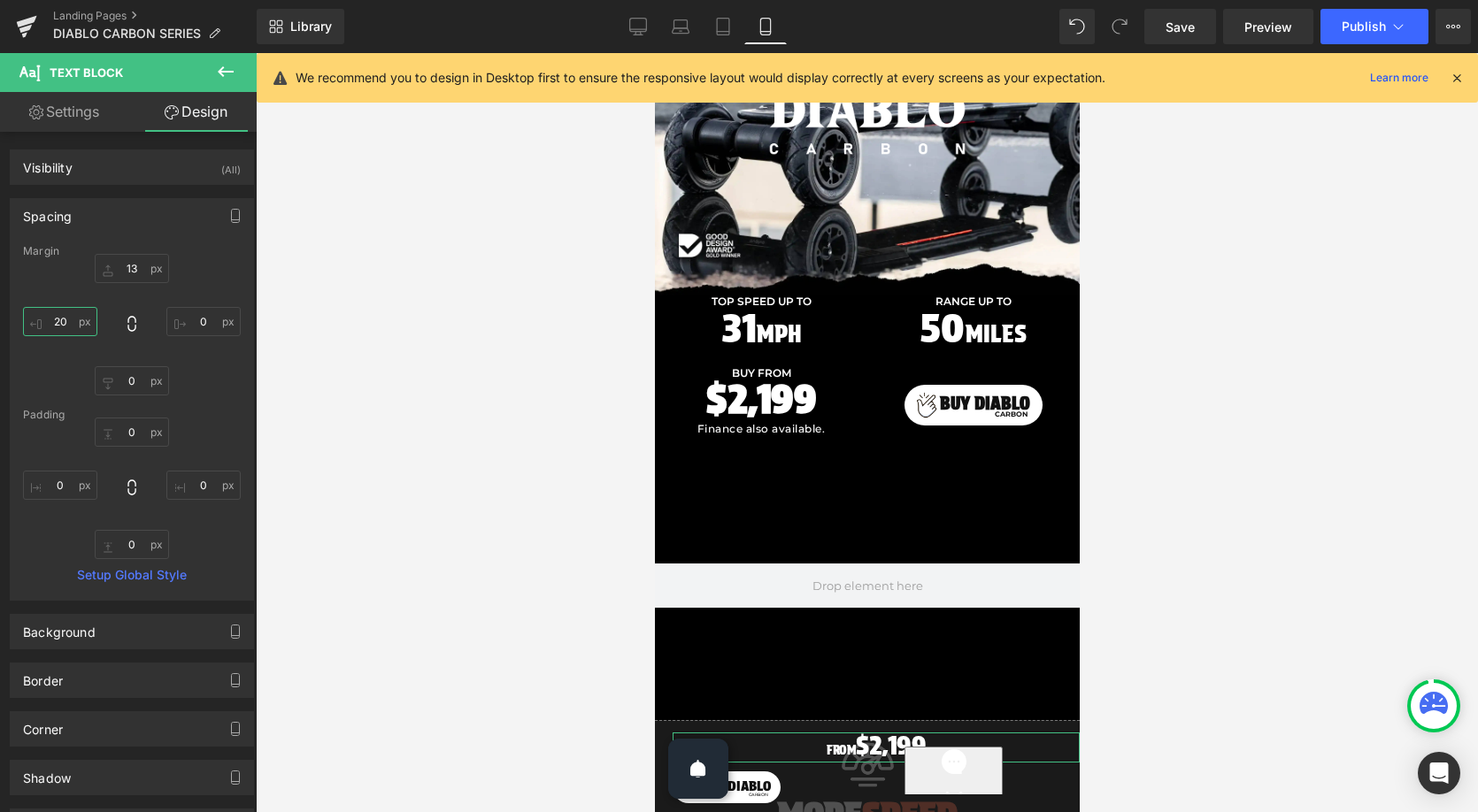type on "20" 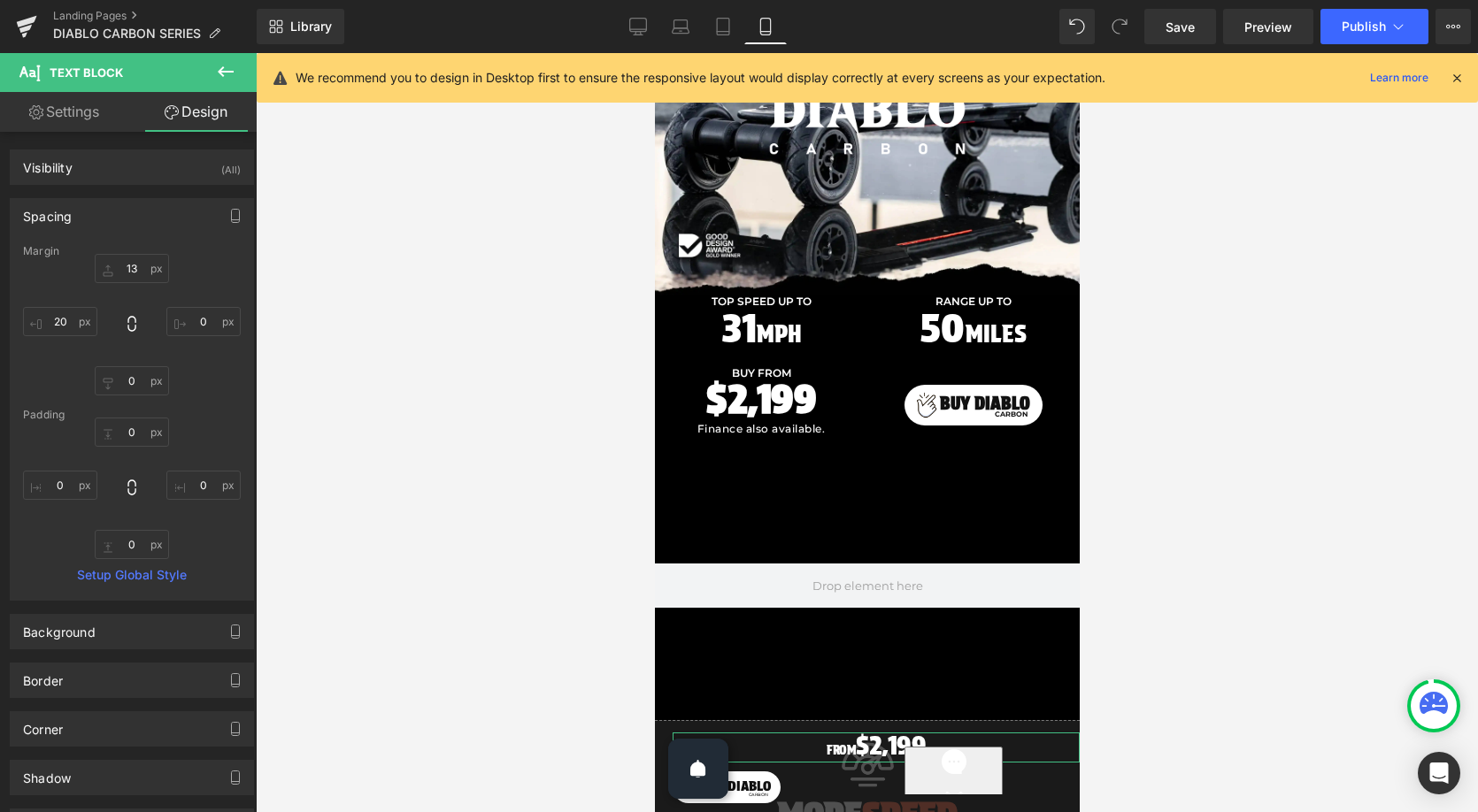 click on "Settings" at bounding box center [64, 111] 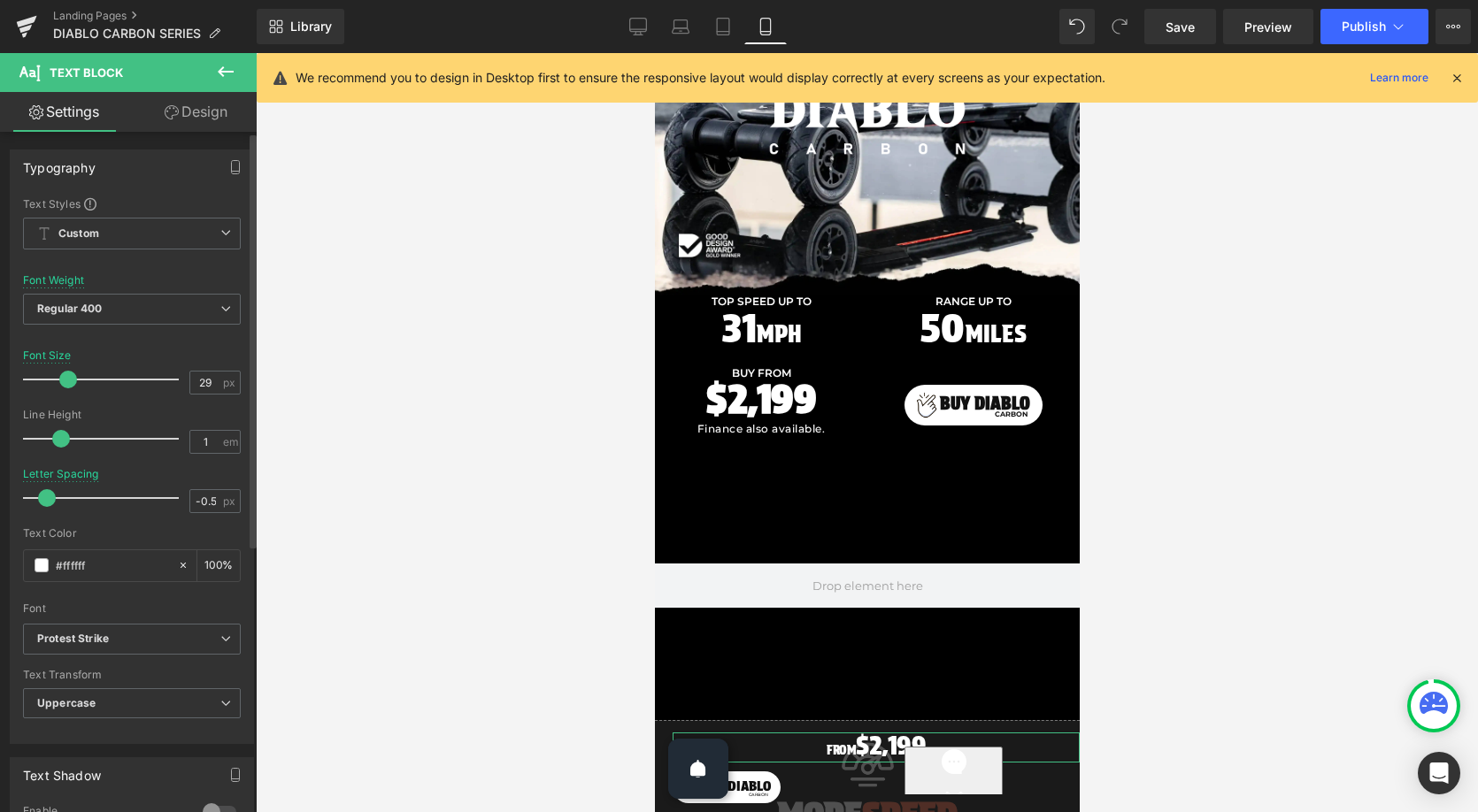 scroll, scrollTop: 439, scrollLeft: 0, axis: vertical 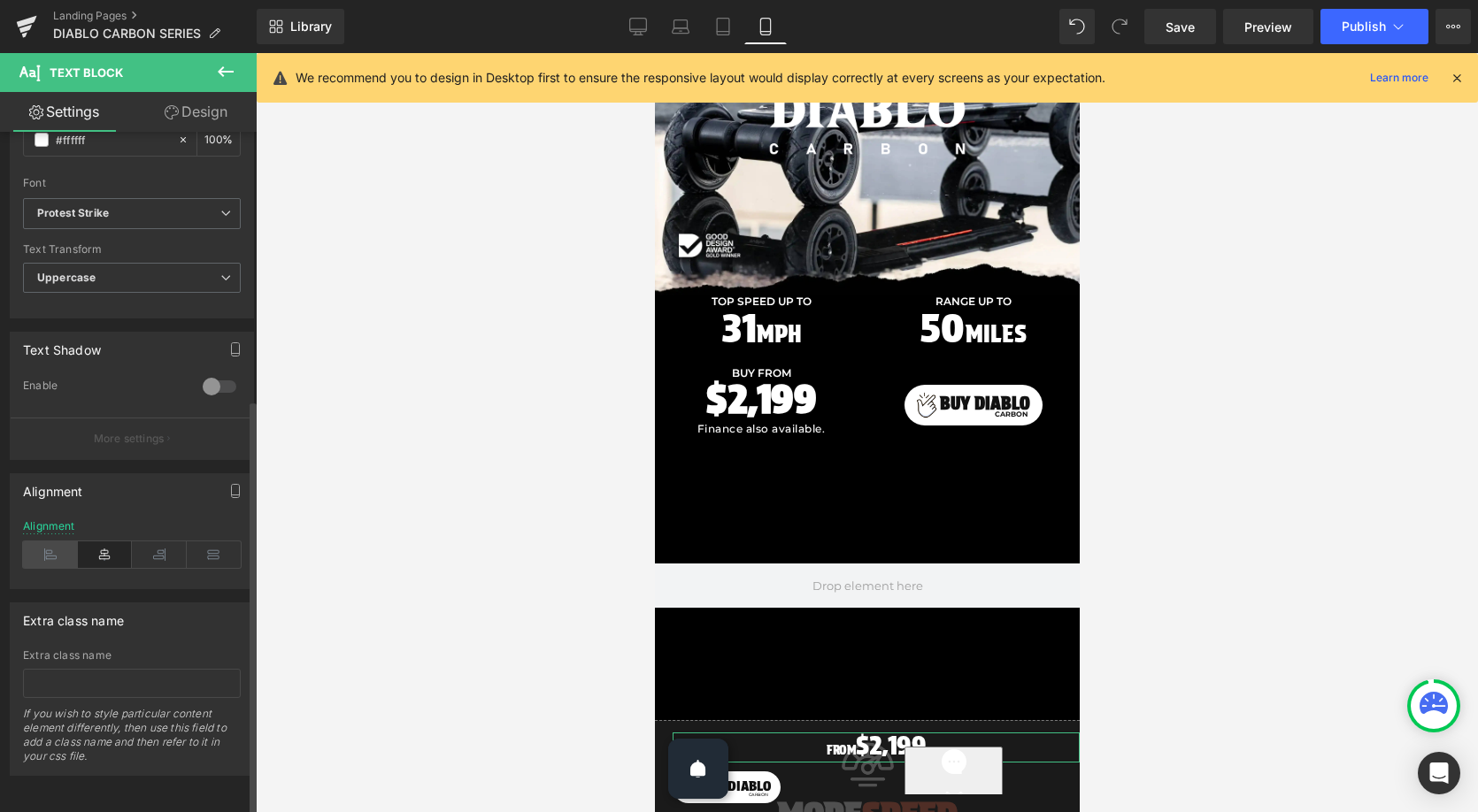 click at bounding box center [50, 555] 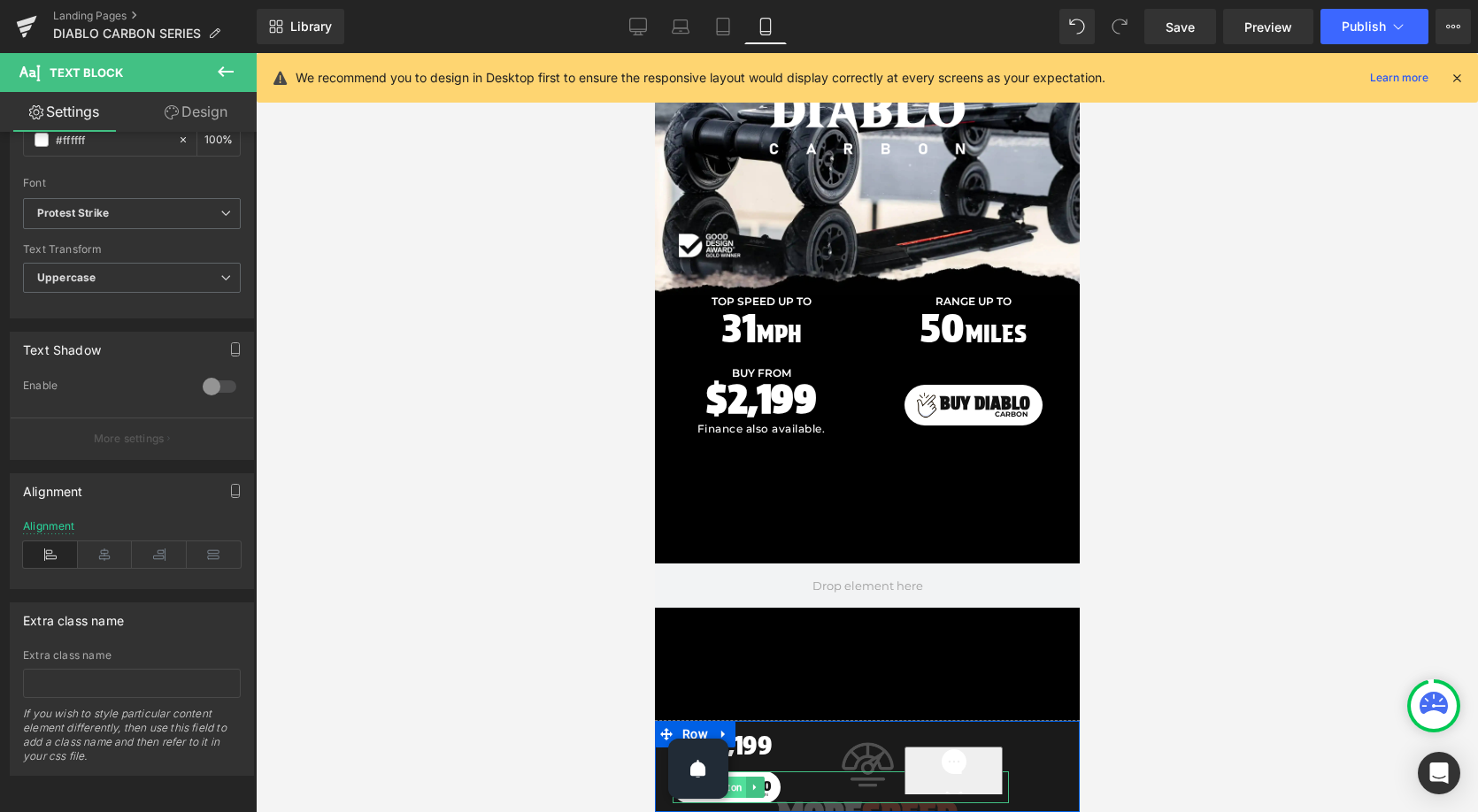 click on "Button" at bounding box center [726, 787] 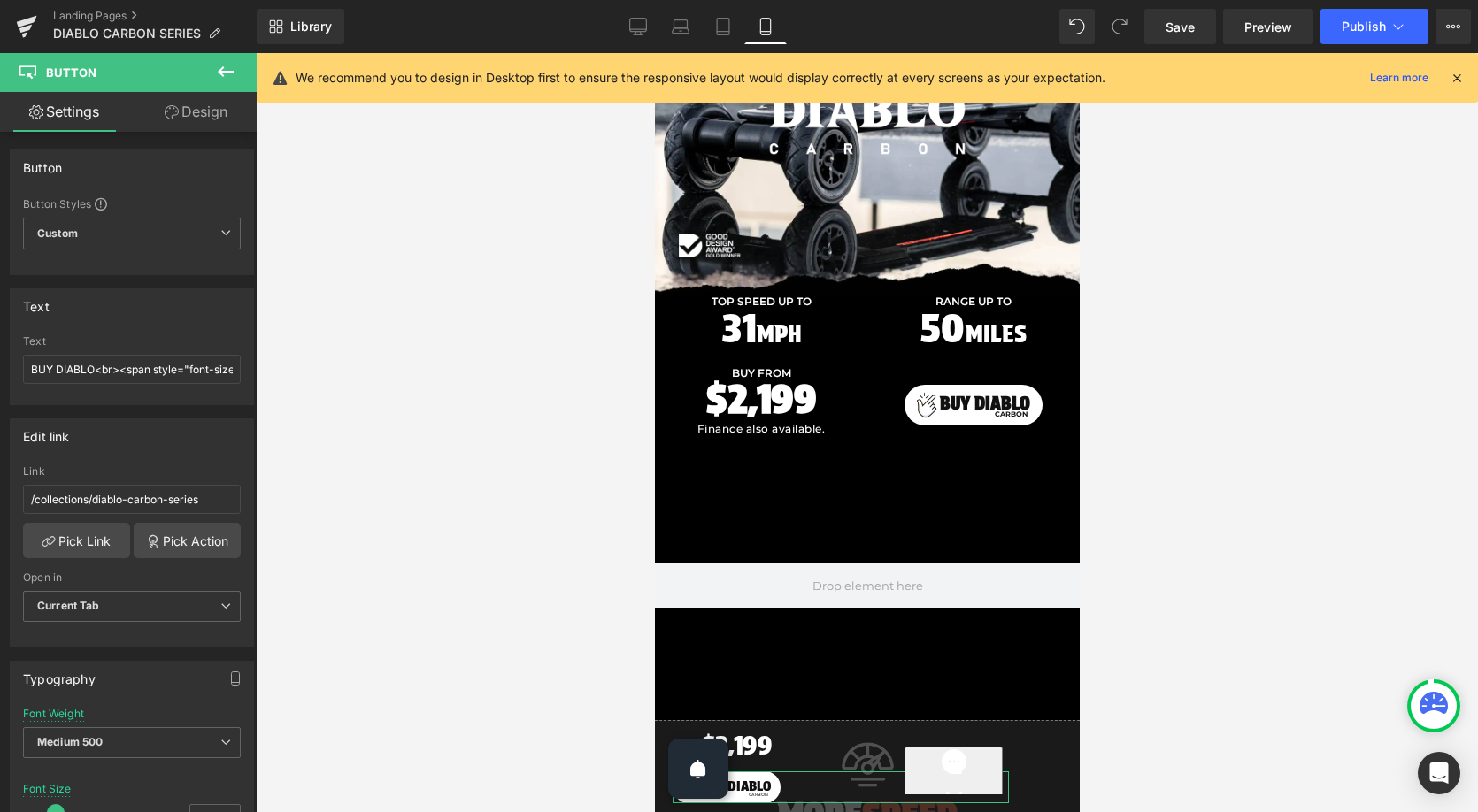 click on "Design" at bounding box center [196, 111] 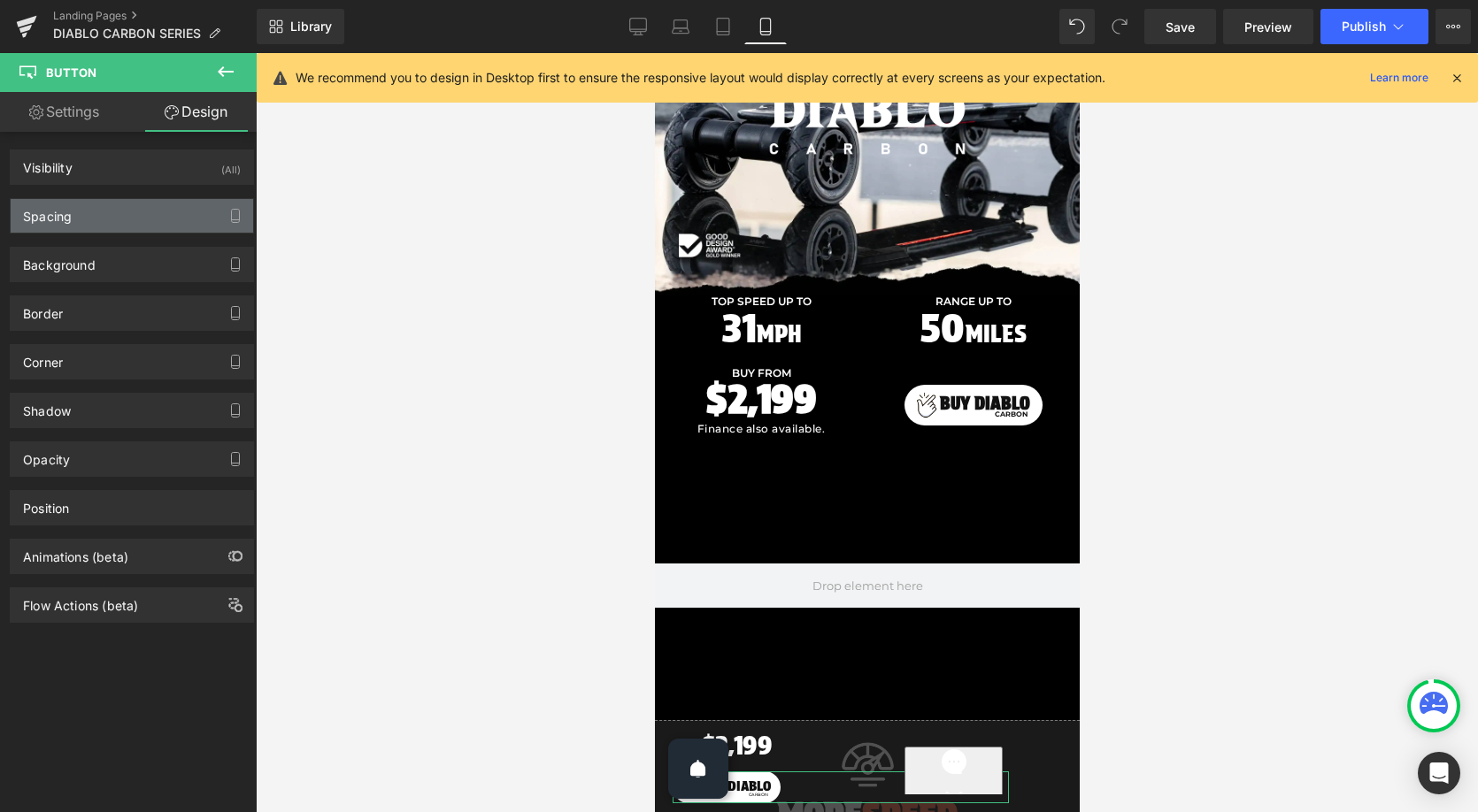 click on "Spacing" at bounding box center [132, 216] 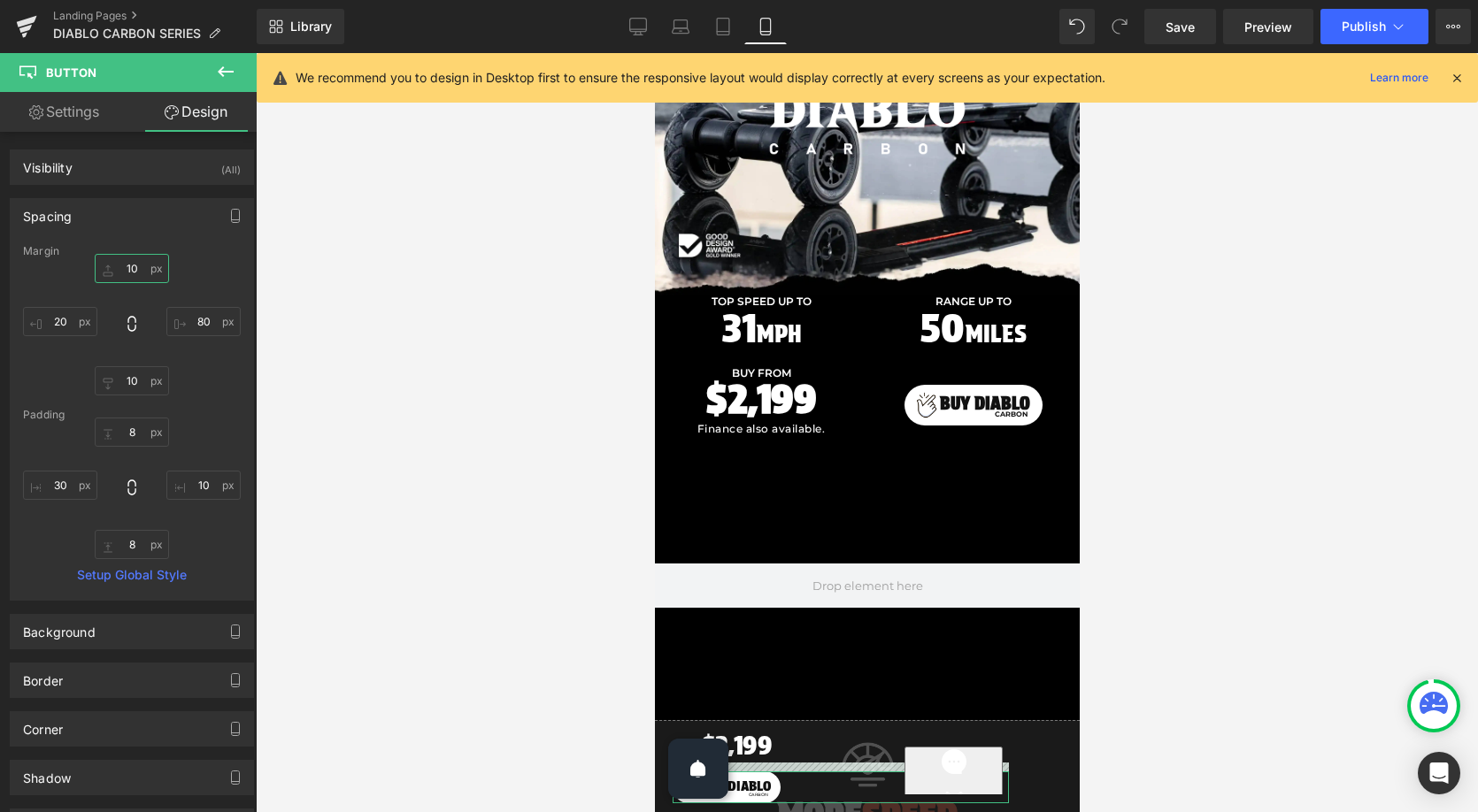 click on "10" at bounding box center [132, 268] 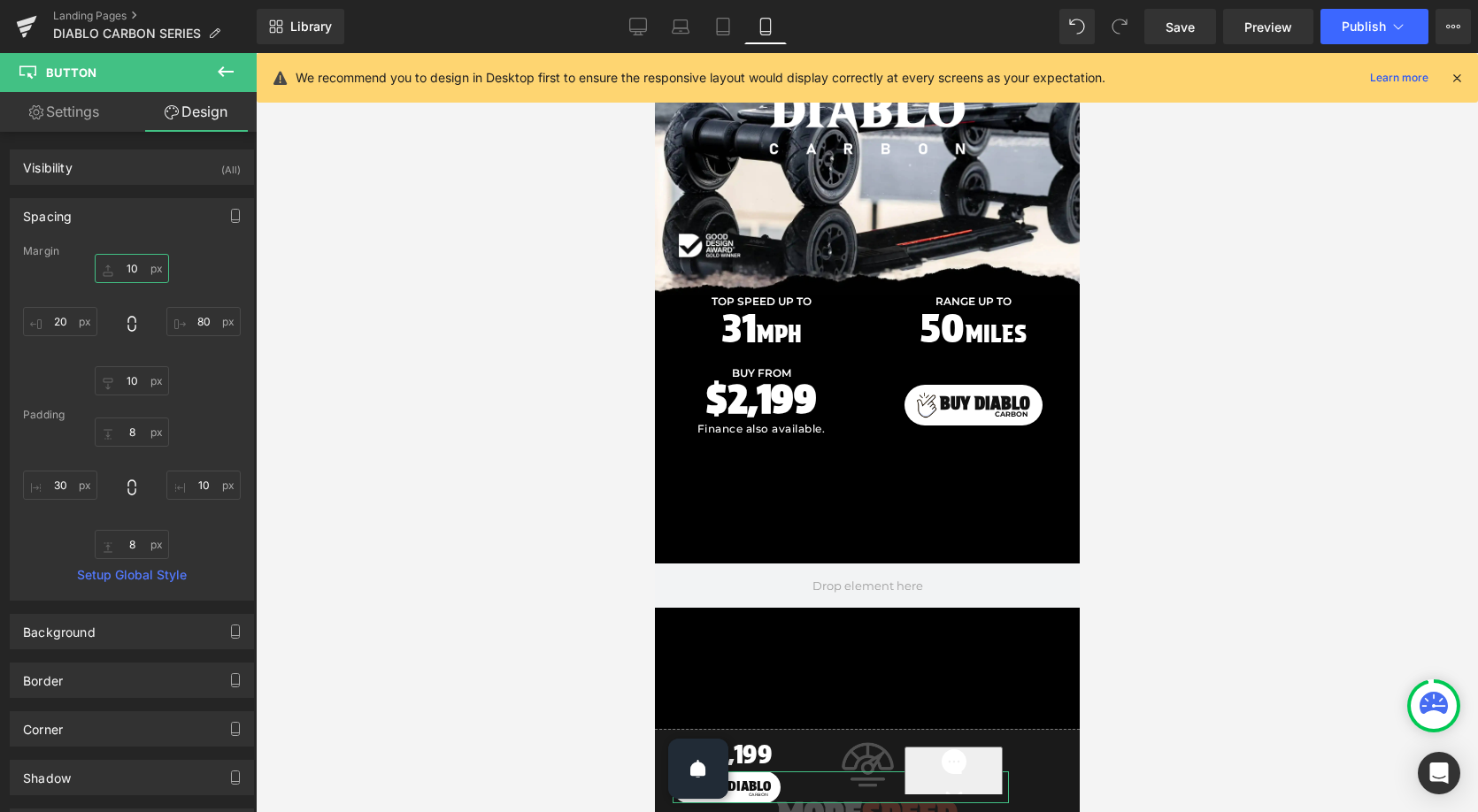 type on "0" 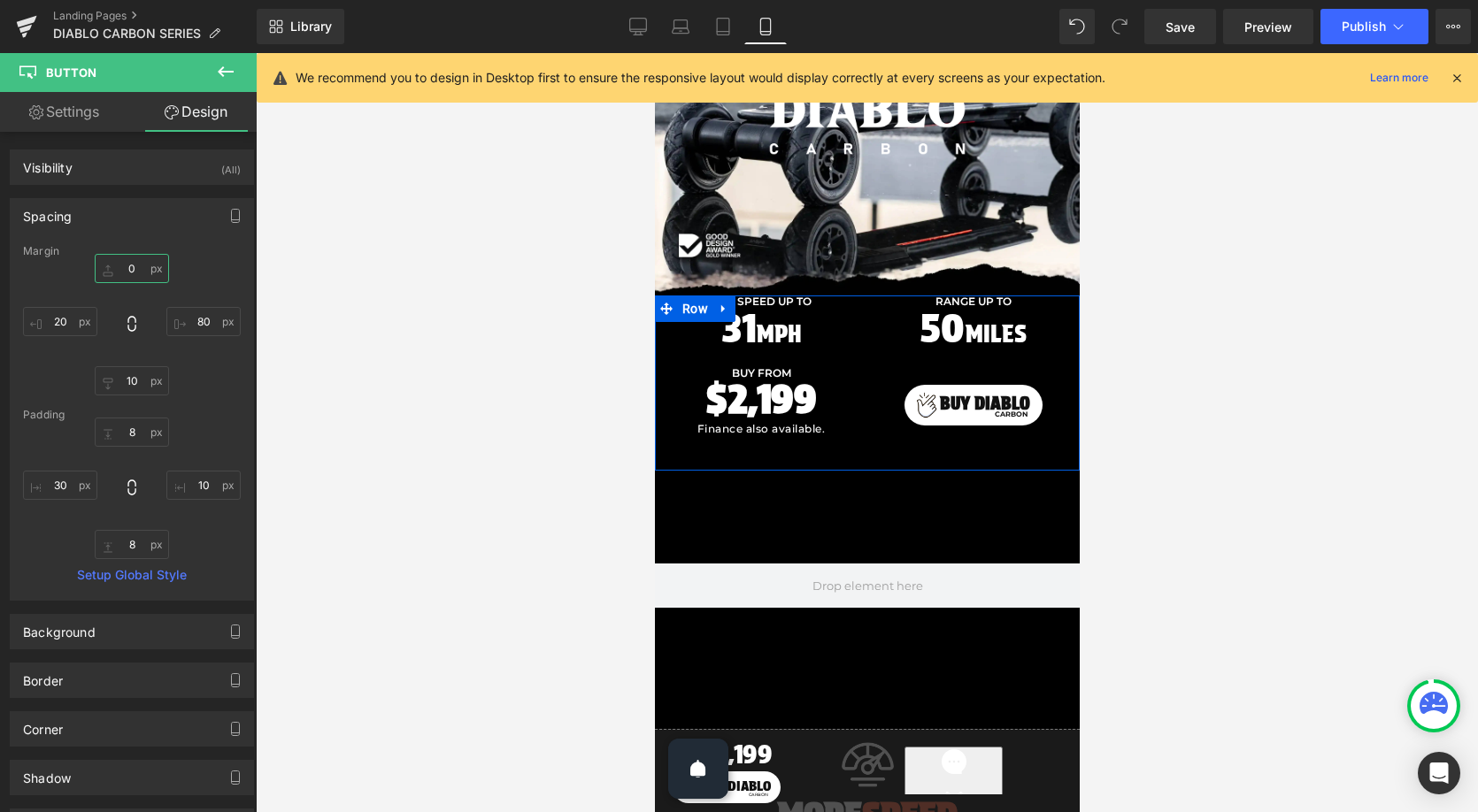 scroll, scrollTop: 0, scrollLeft: 0, axis: both 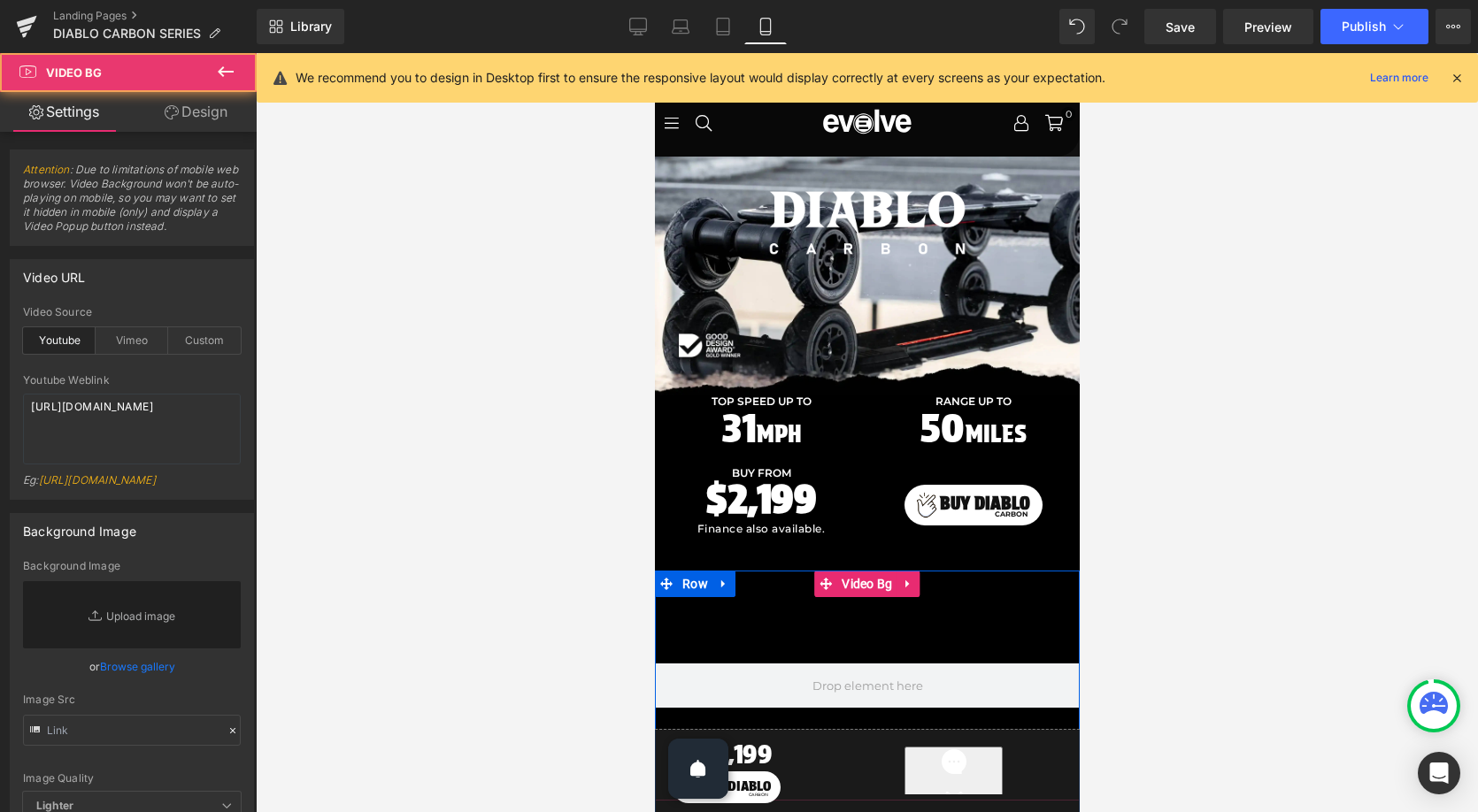 click at bounding box center [866, 686] 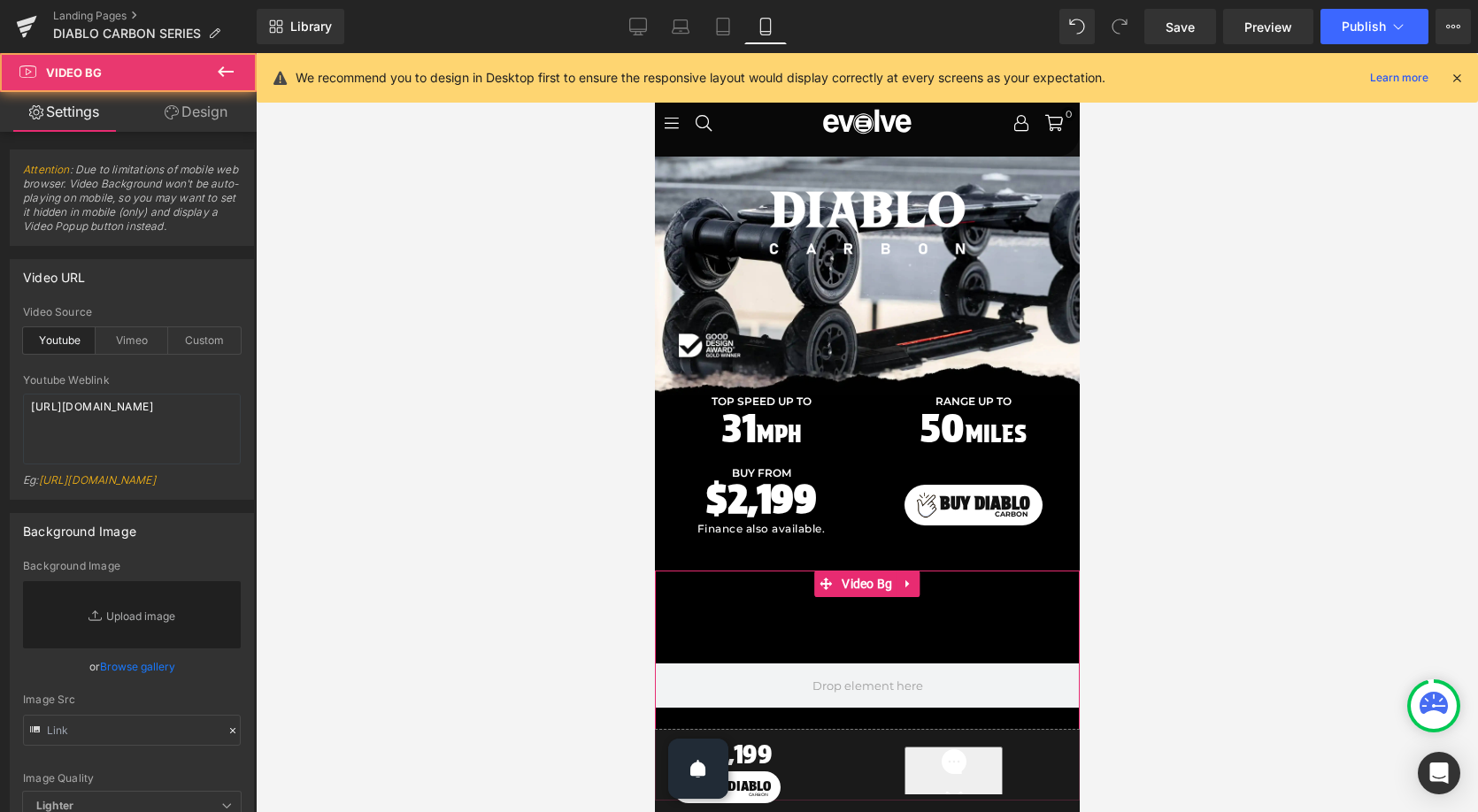 scroll, scrollTop: 907, scrollLeft: 0, axis: vertical 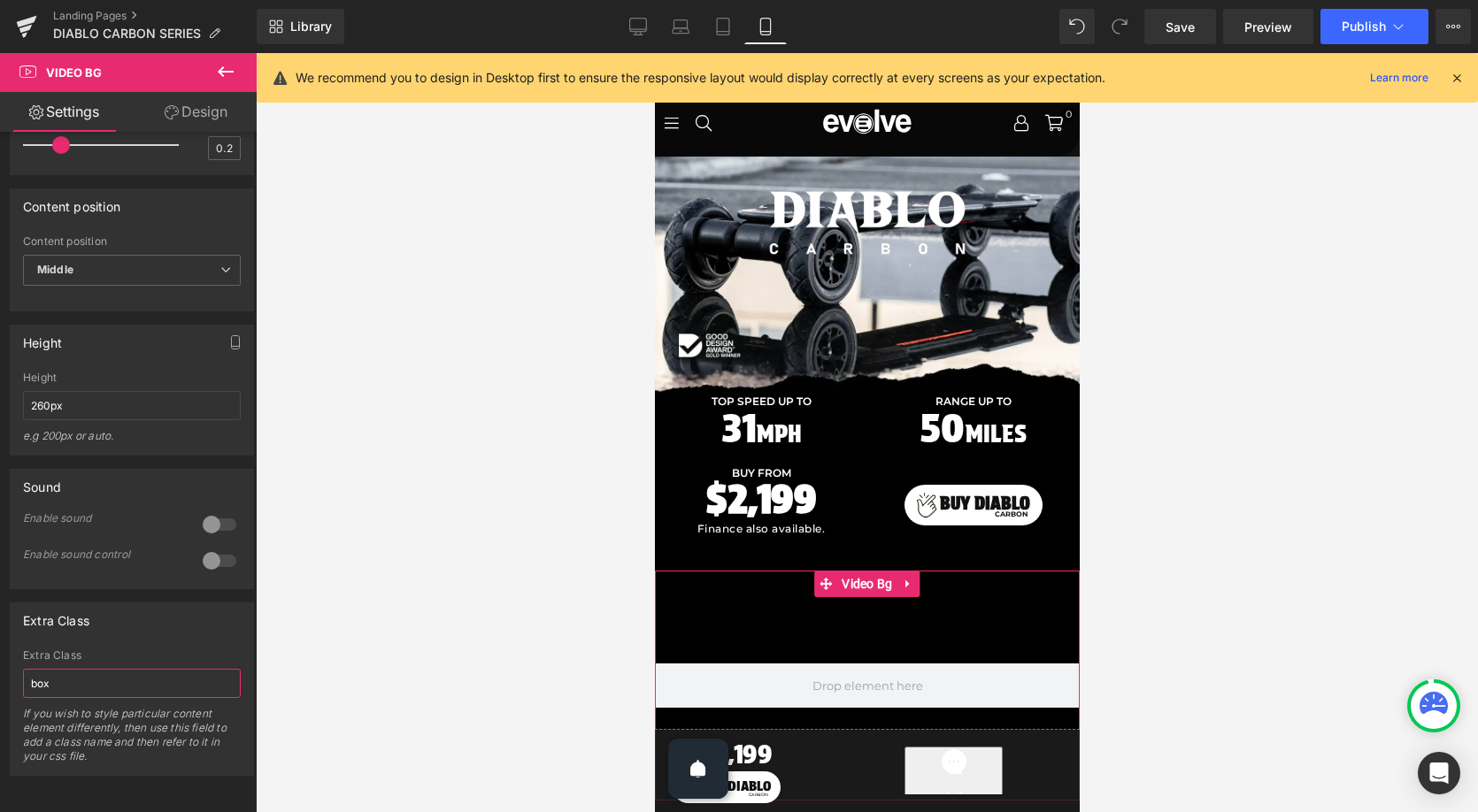 click on "box" at bounding box center (132, 683) 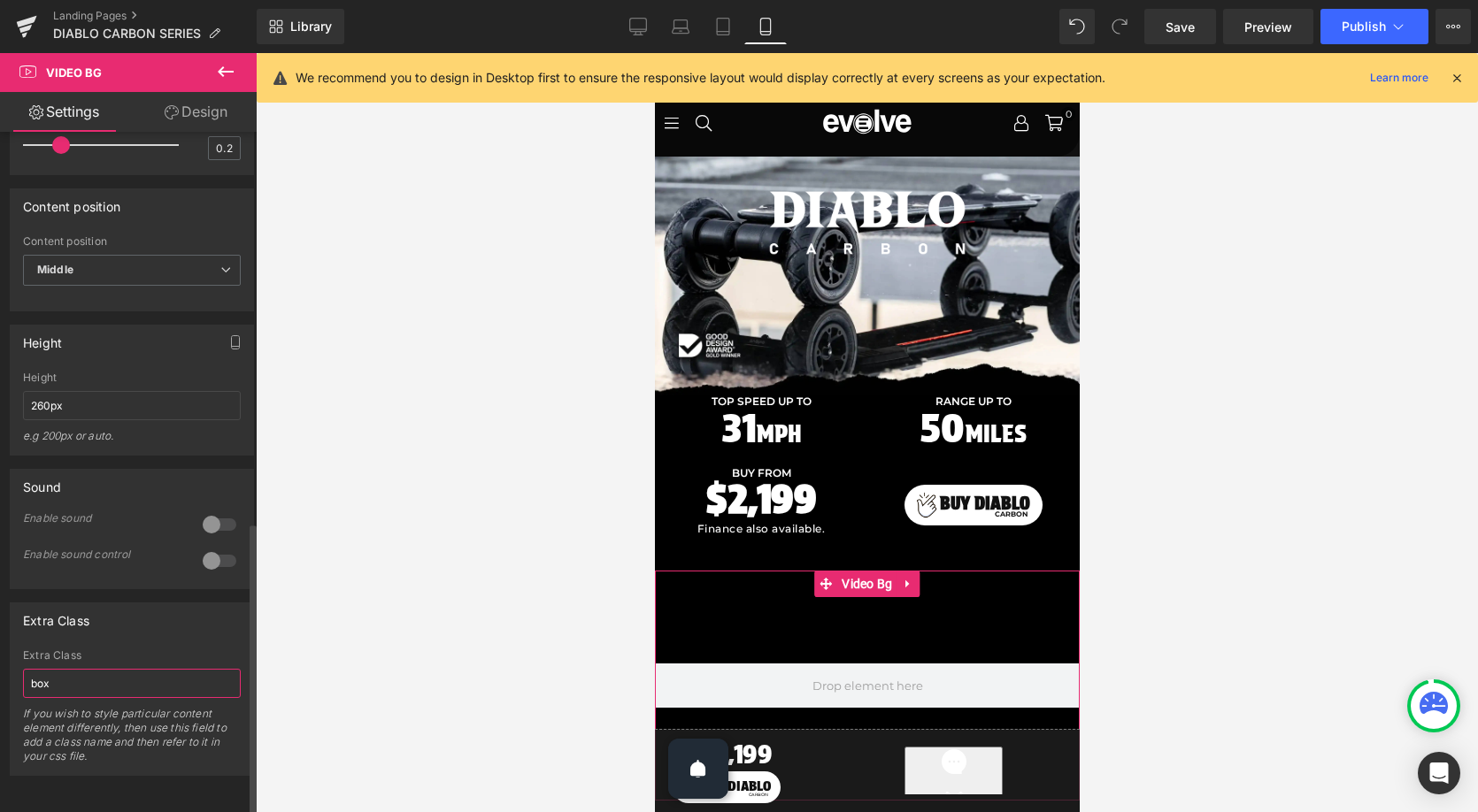 click on "box" at bounding box center [132, 683] 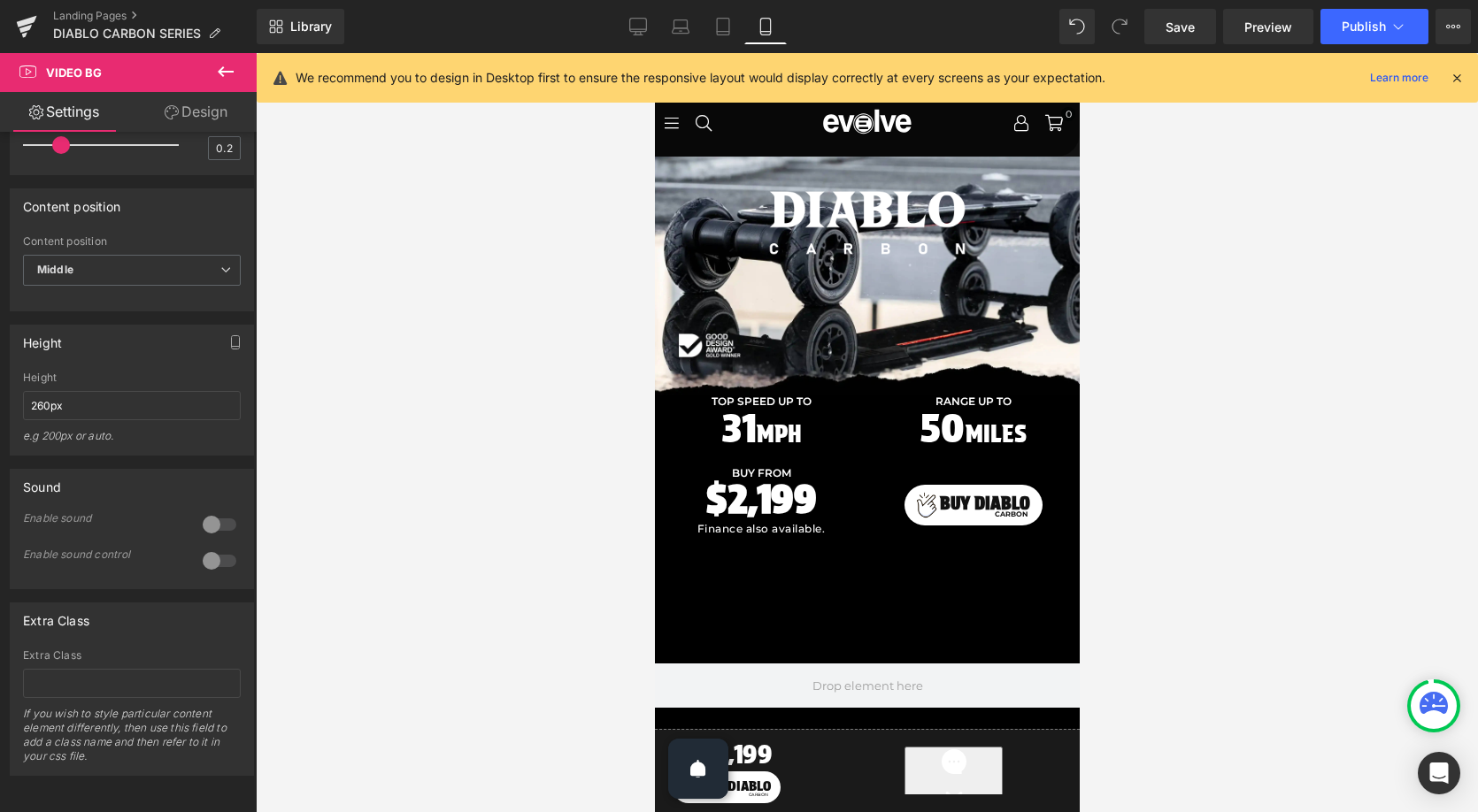 click at bounding box center (866, 433) 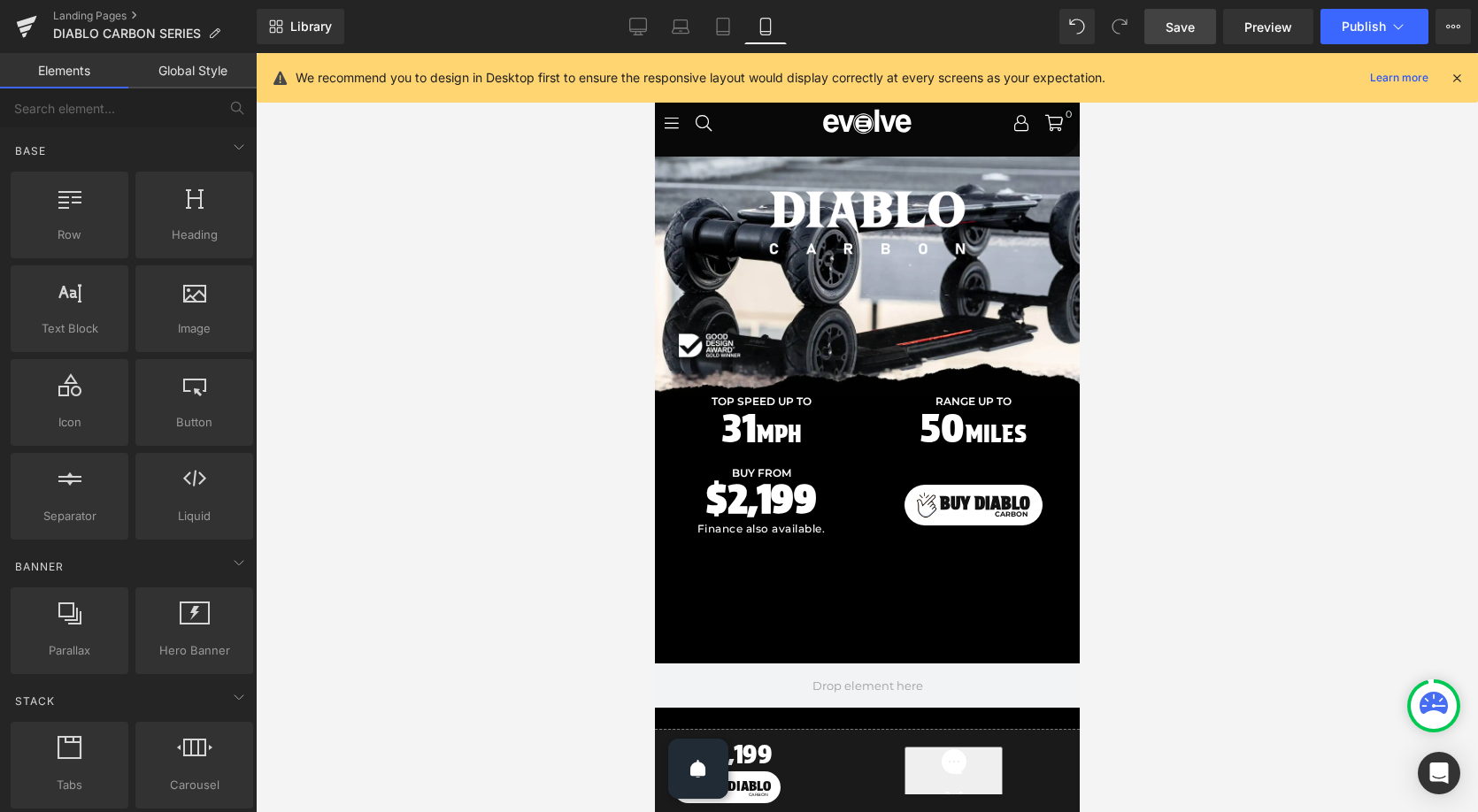 click on "Save" at bounding box center [1180, 27] 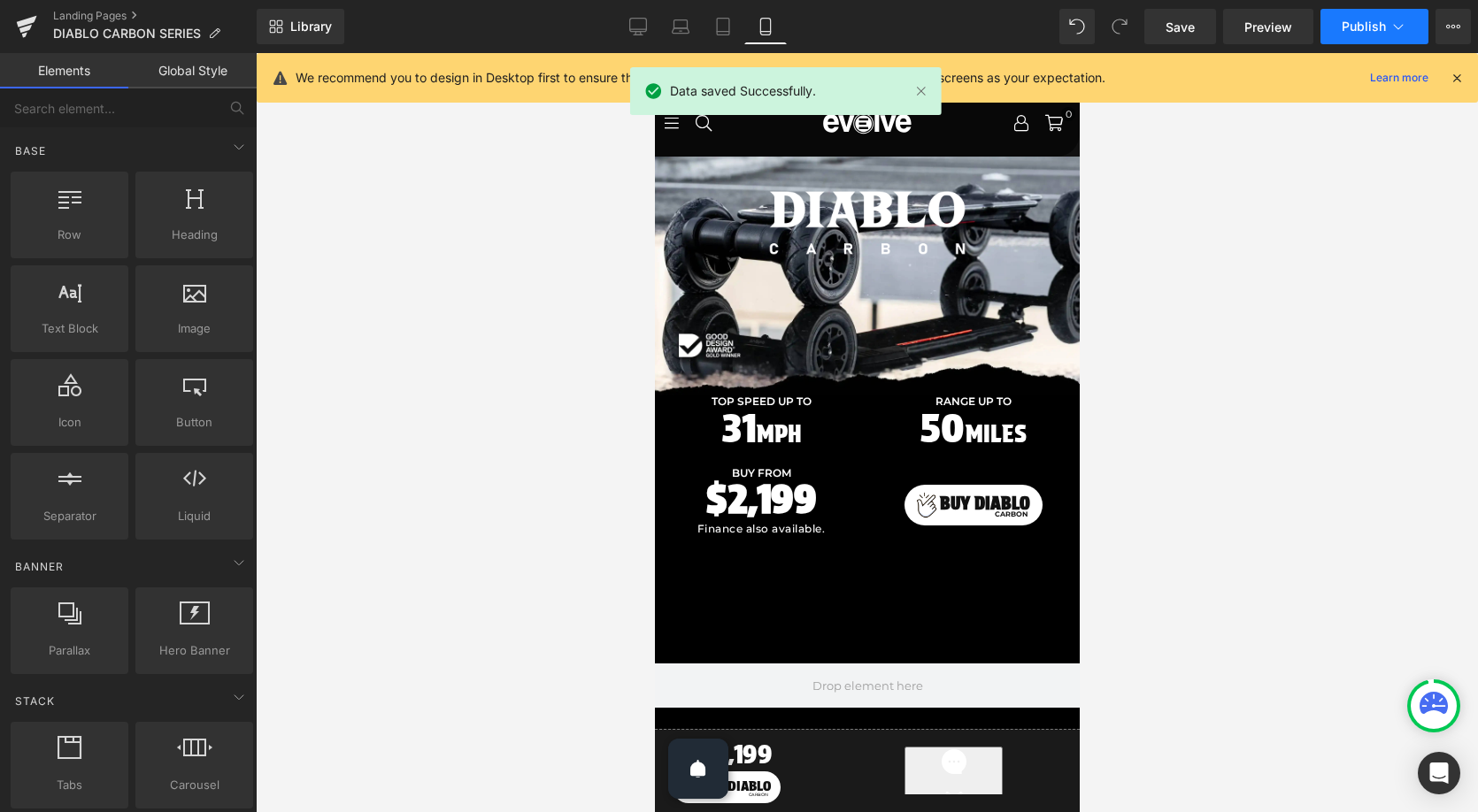 click on "Publish" at bounding box center [1364, 27] 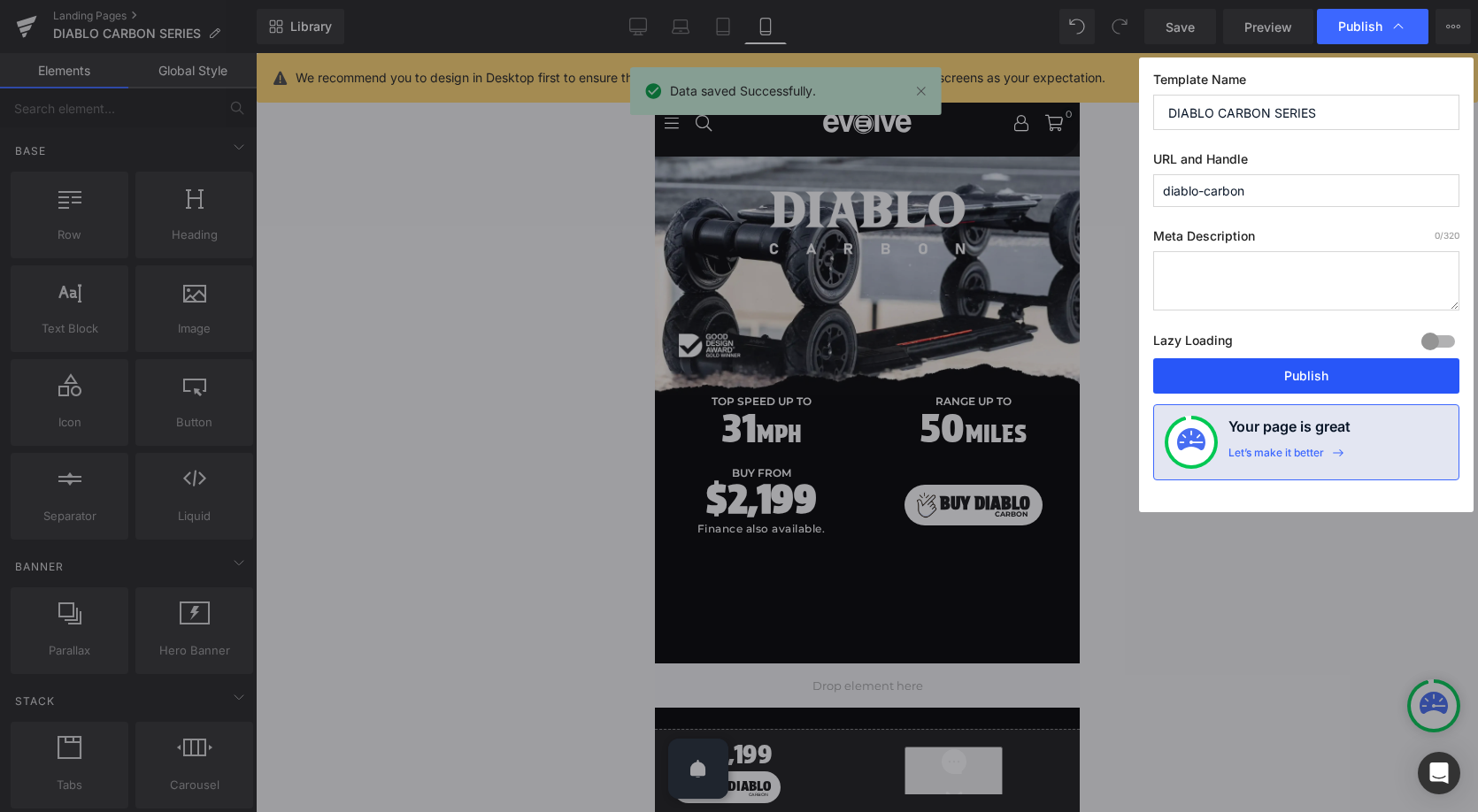 click on "Publish" at bounding box center [1306, 376] 